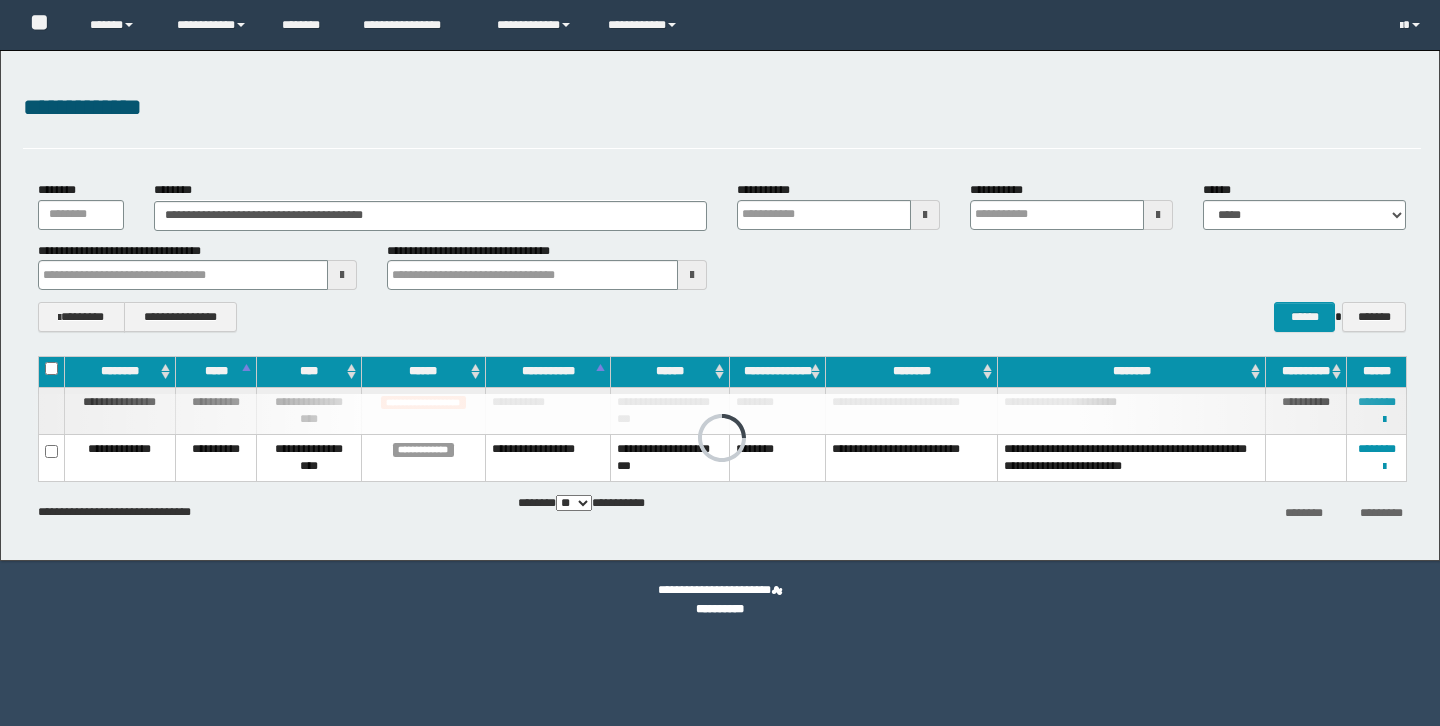 scroll, scrollTop: 0, scrollLeft: 0, axis: both 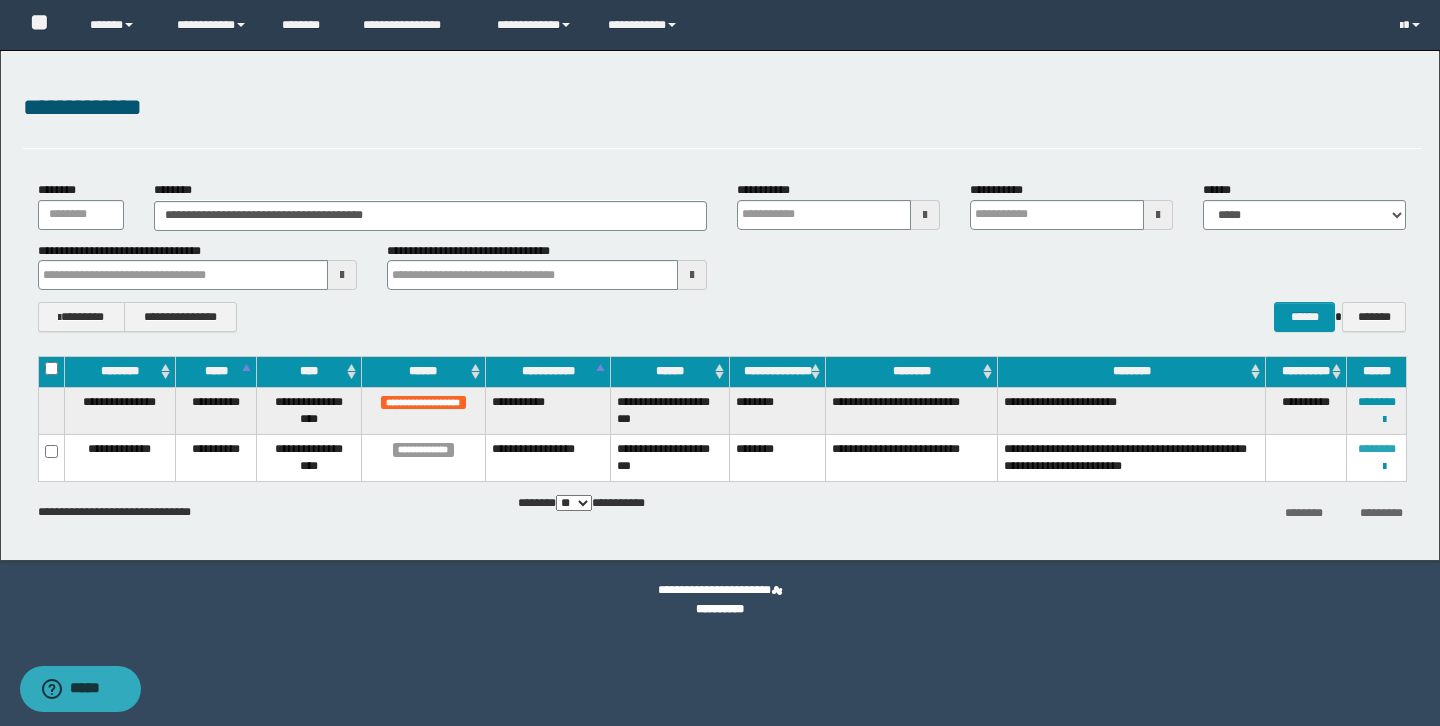 click on "********" at bounding box center (1377, 449) 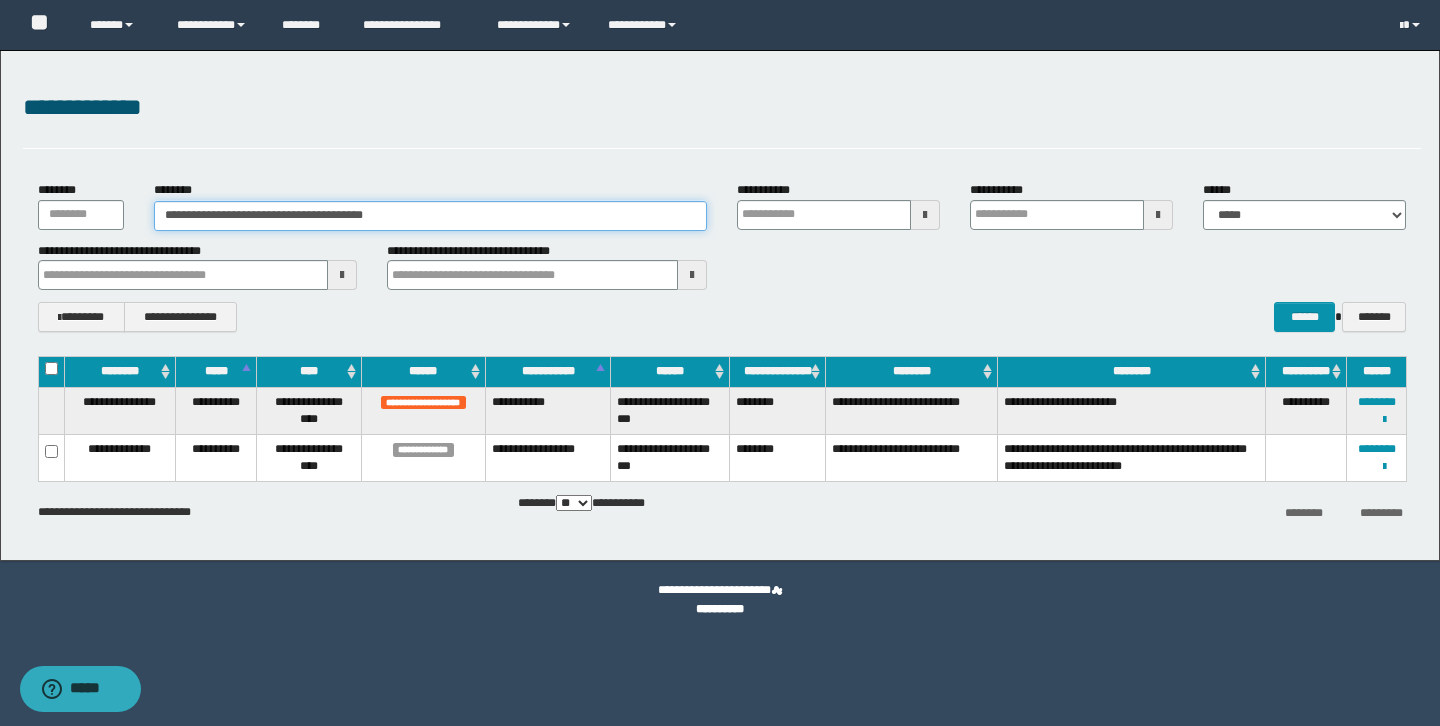 drag, startPoint x: 419, startPoint y: 214, endPoint x: 94, endPoint y: 205, distance: 325.1246 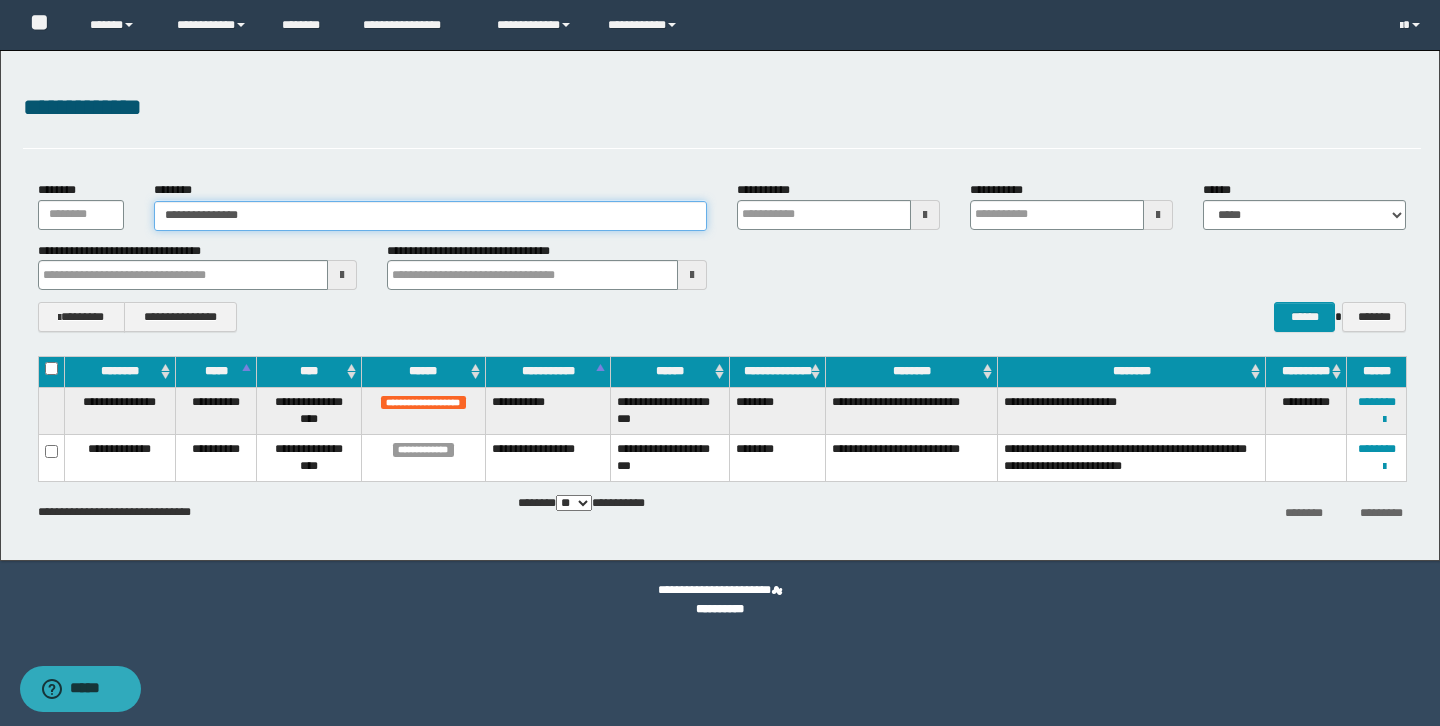 type on "**********" 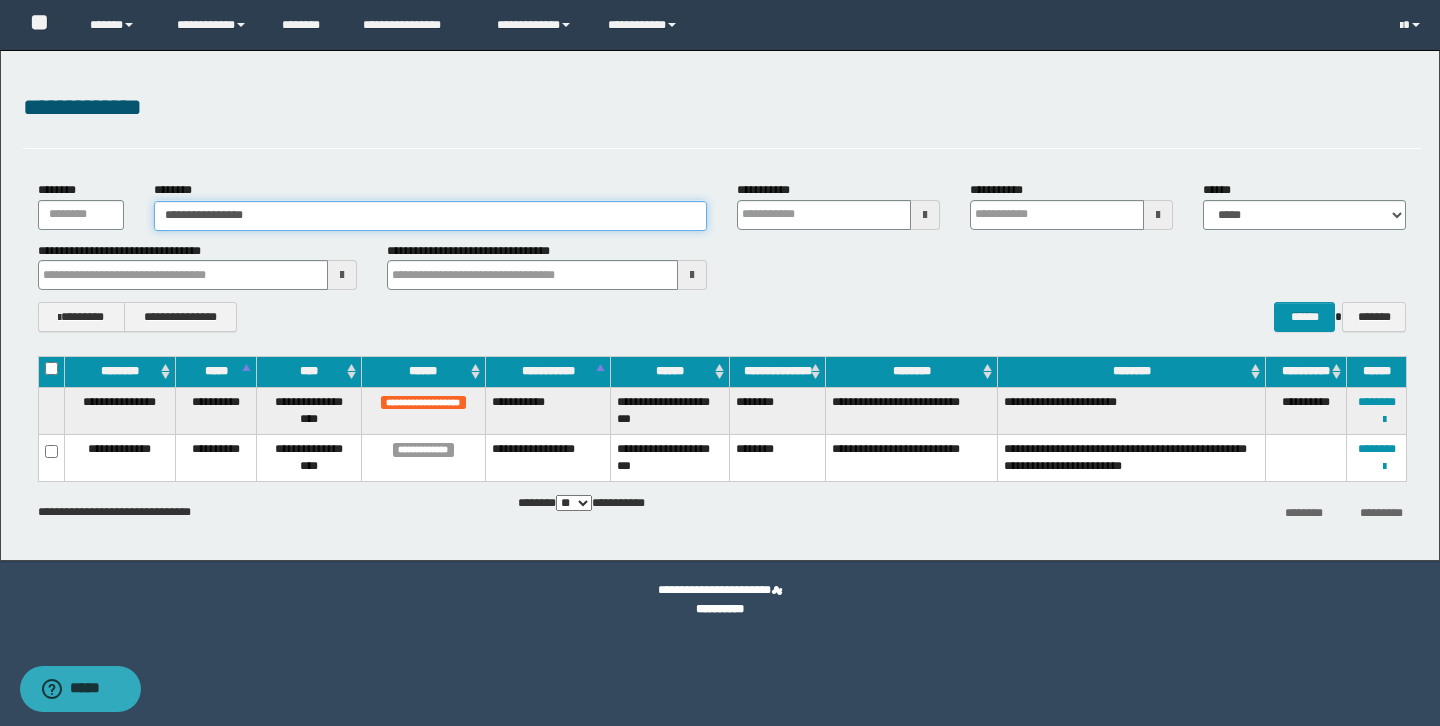 type on "**********" 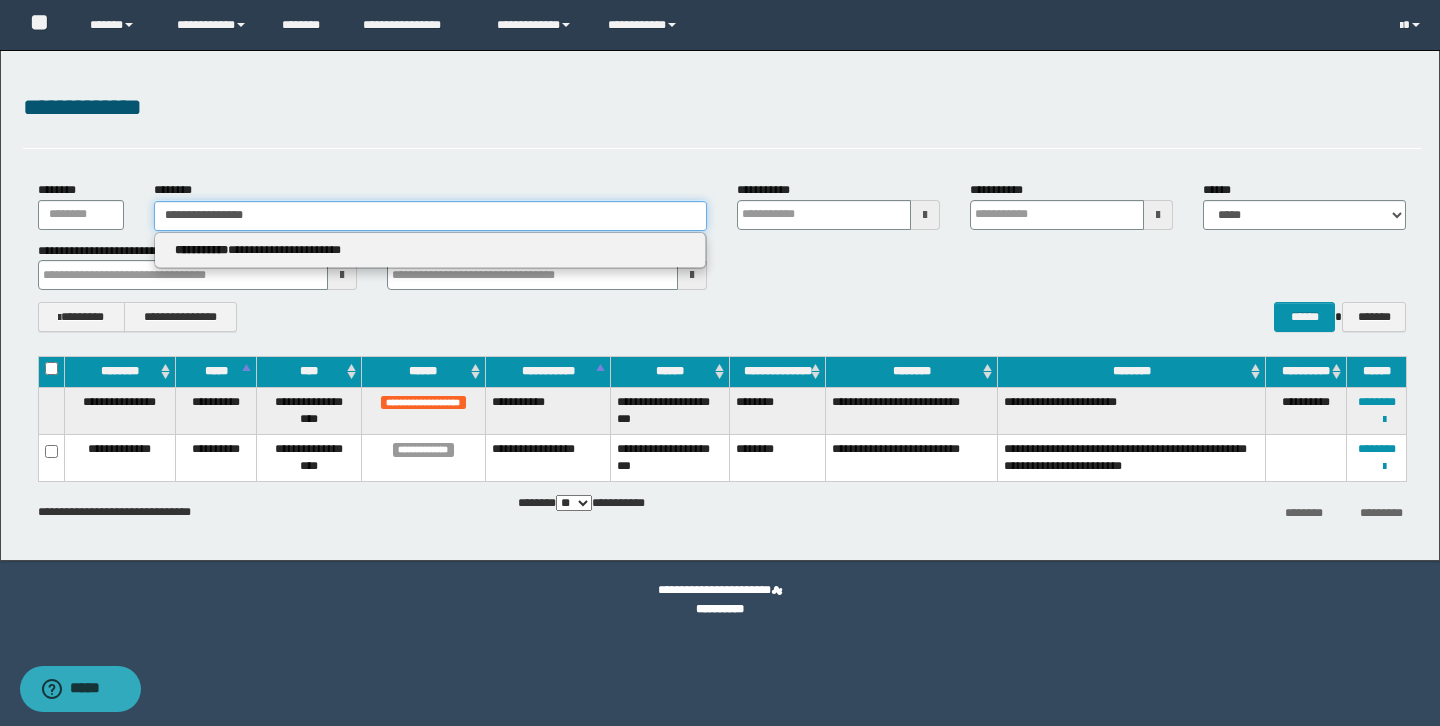 type 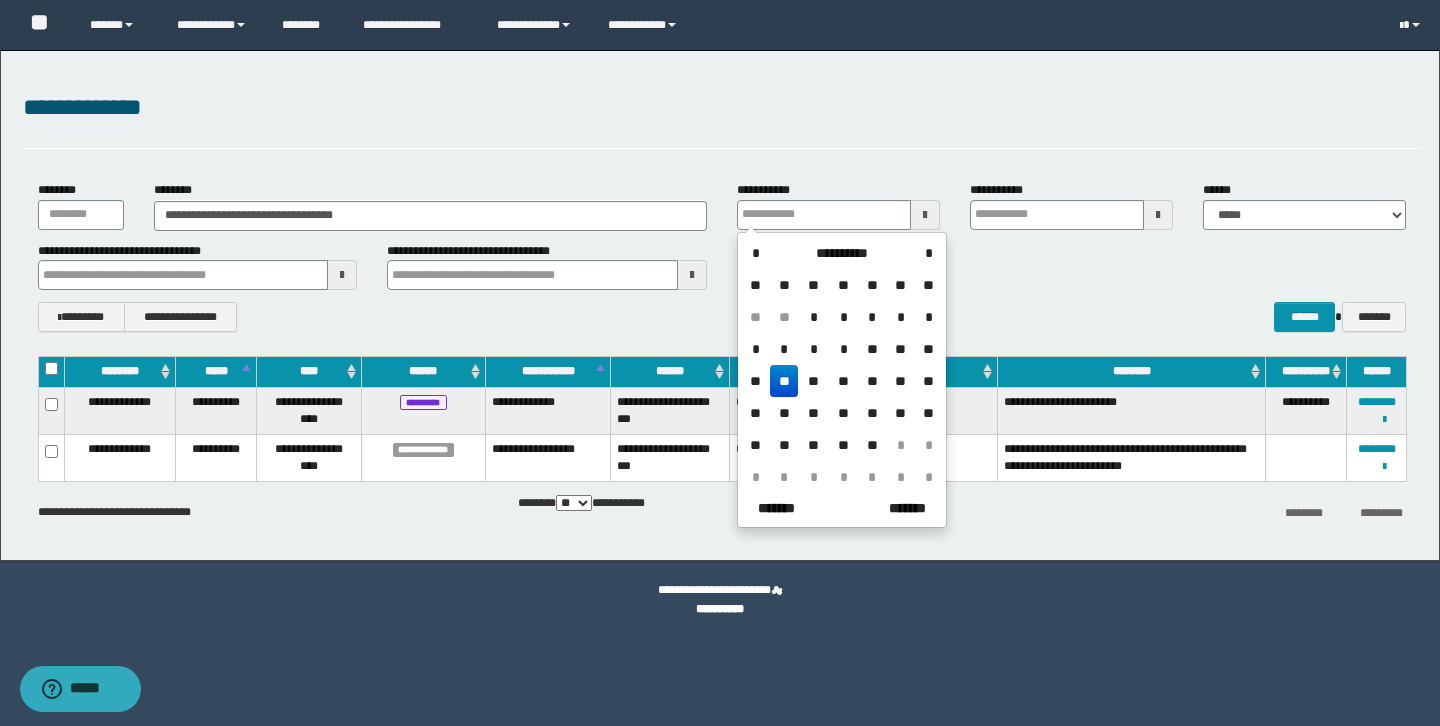click on "**********" at bounding box center (722, 257) 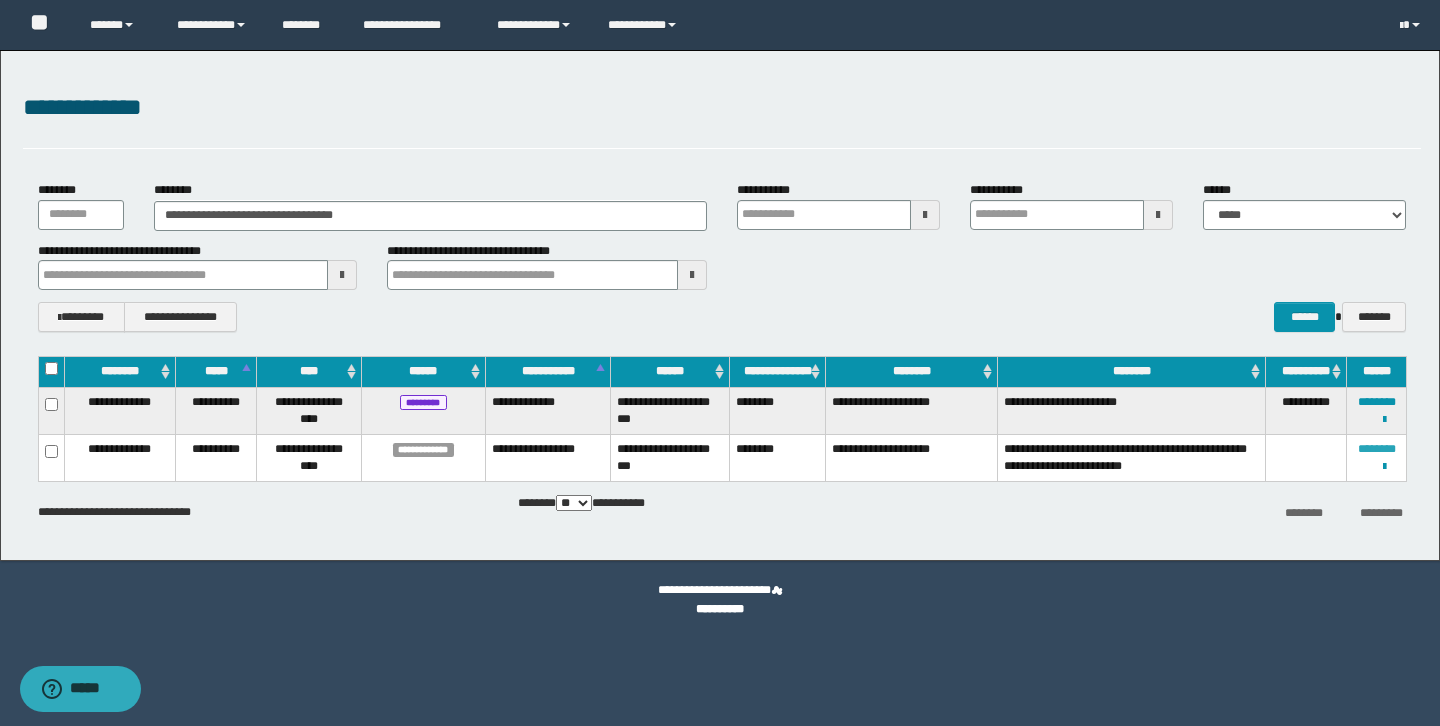 click on "********" at bounding box center [1377, 449] 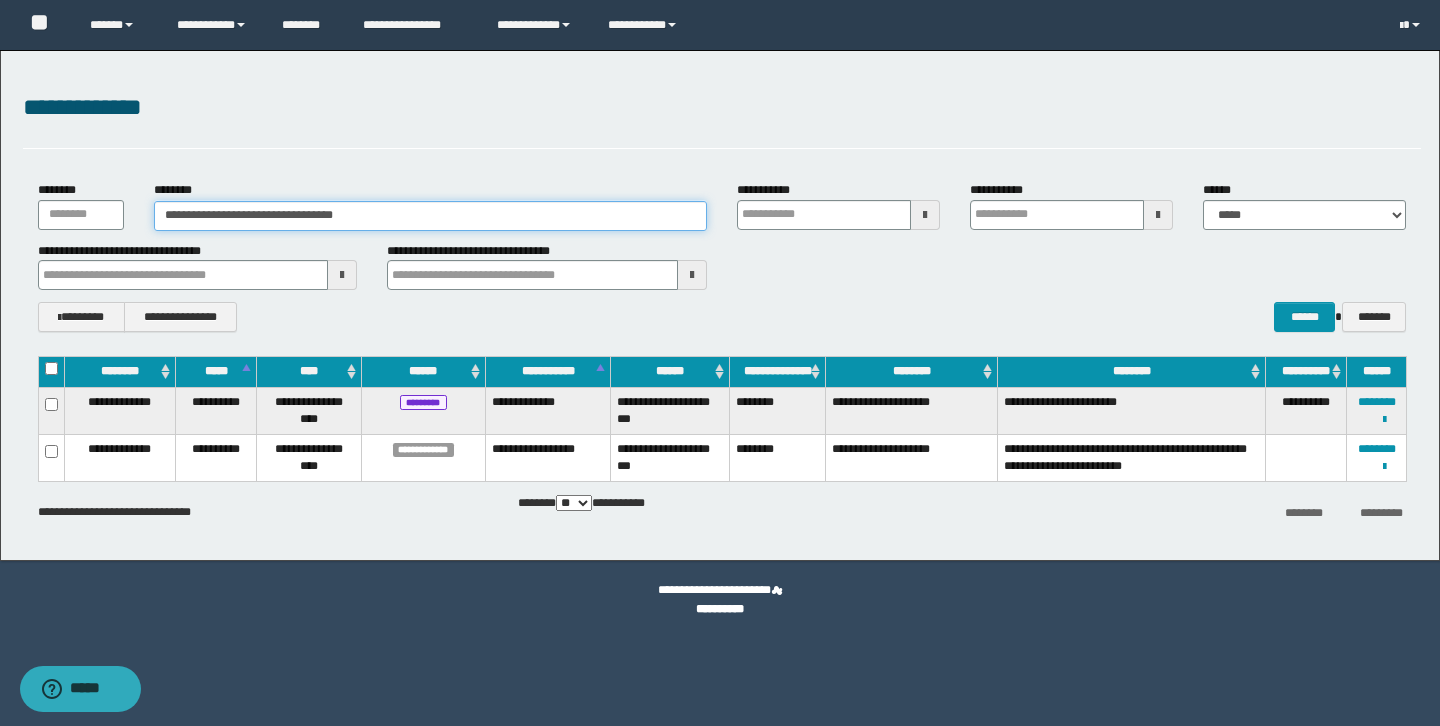 drag, startPoint x: 415, startPoint y: 215, endPoint x: 8, endPoint y: 176, distance: 408.8643 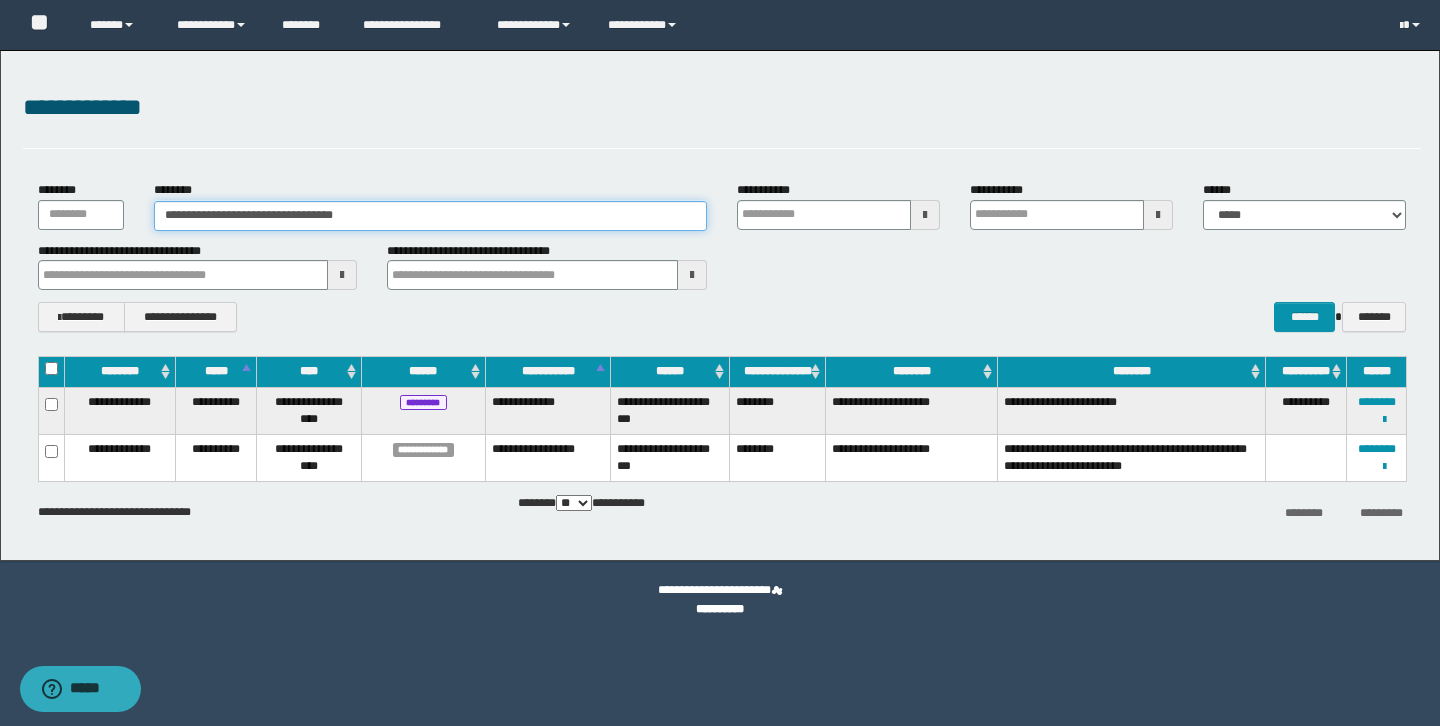 paste on "**********" 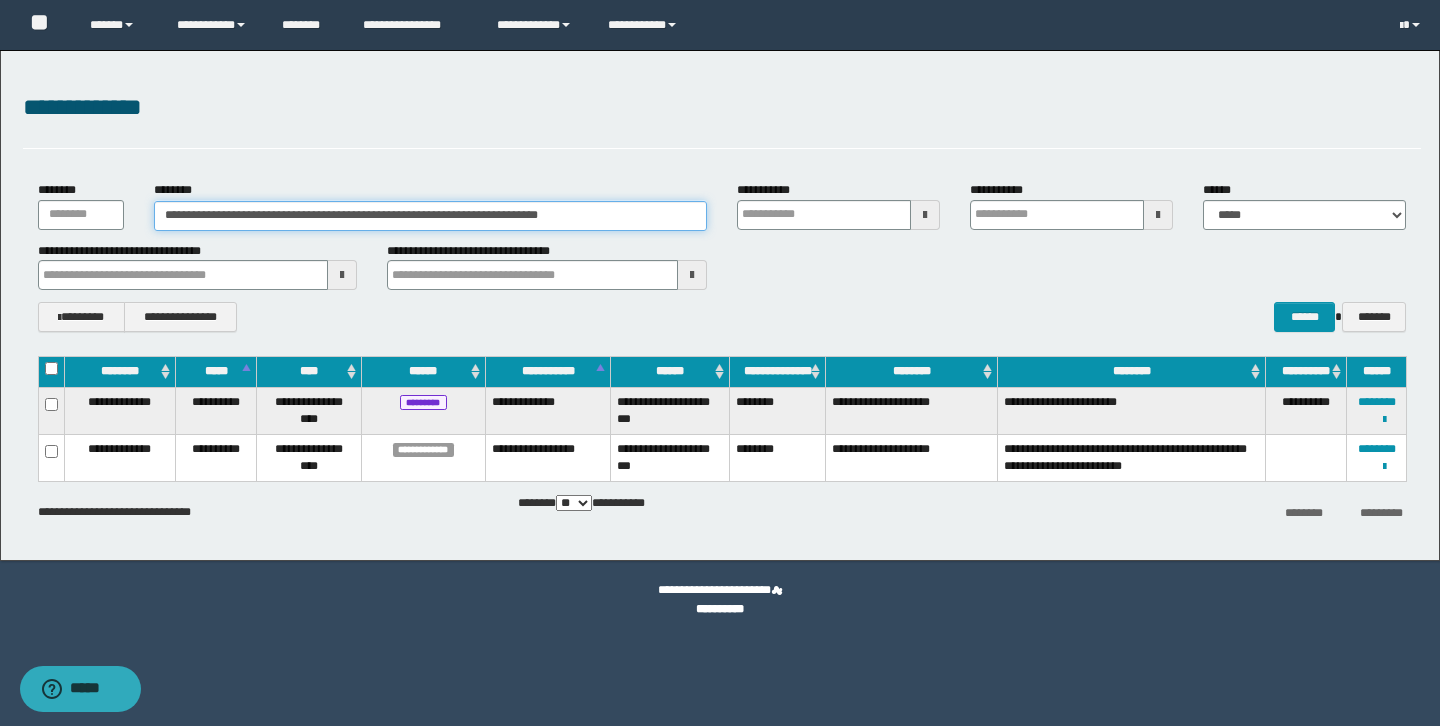 drag, startPoint x: 620, startPoint y: 223, endPoint x: 40, endPoint y: 171, distance: 582.32635 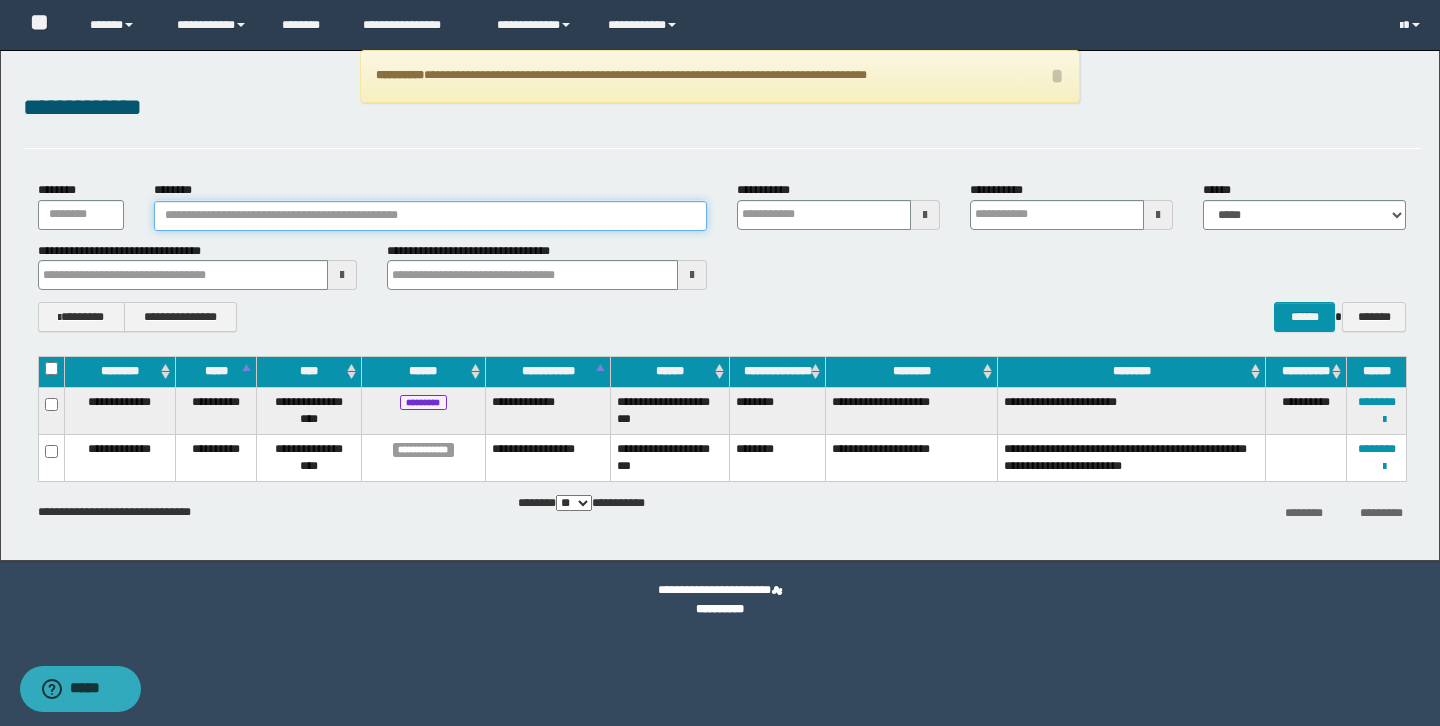 click on "********" at bounding box center [430, 216] 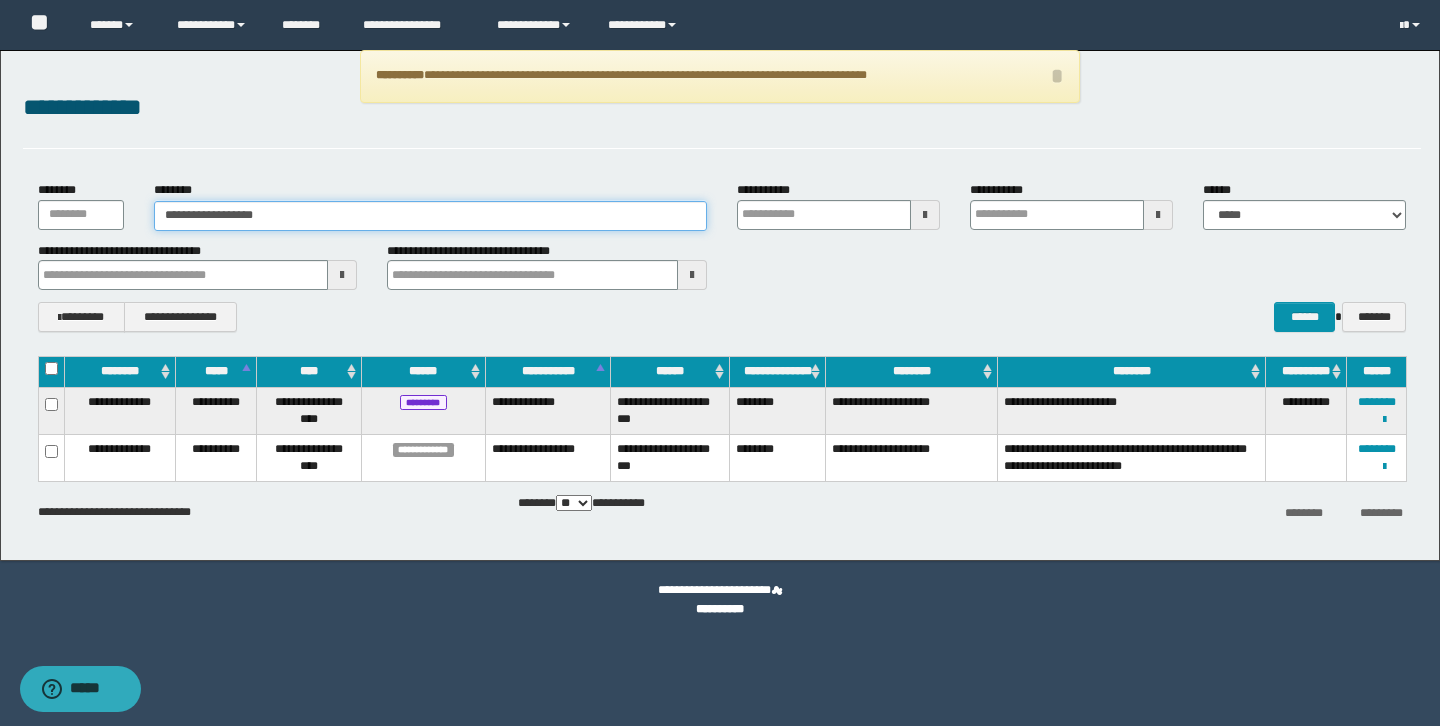 type on "**********" 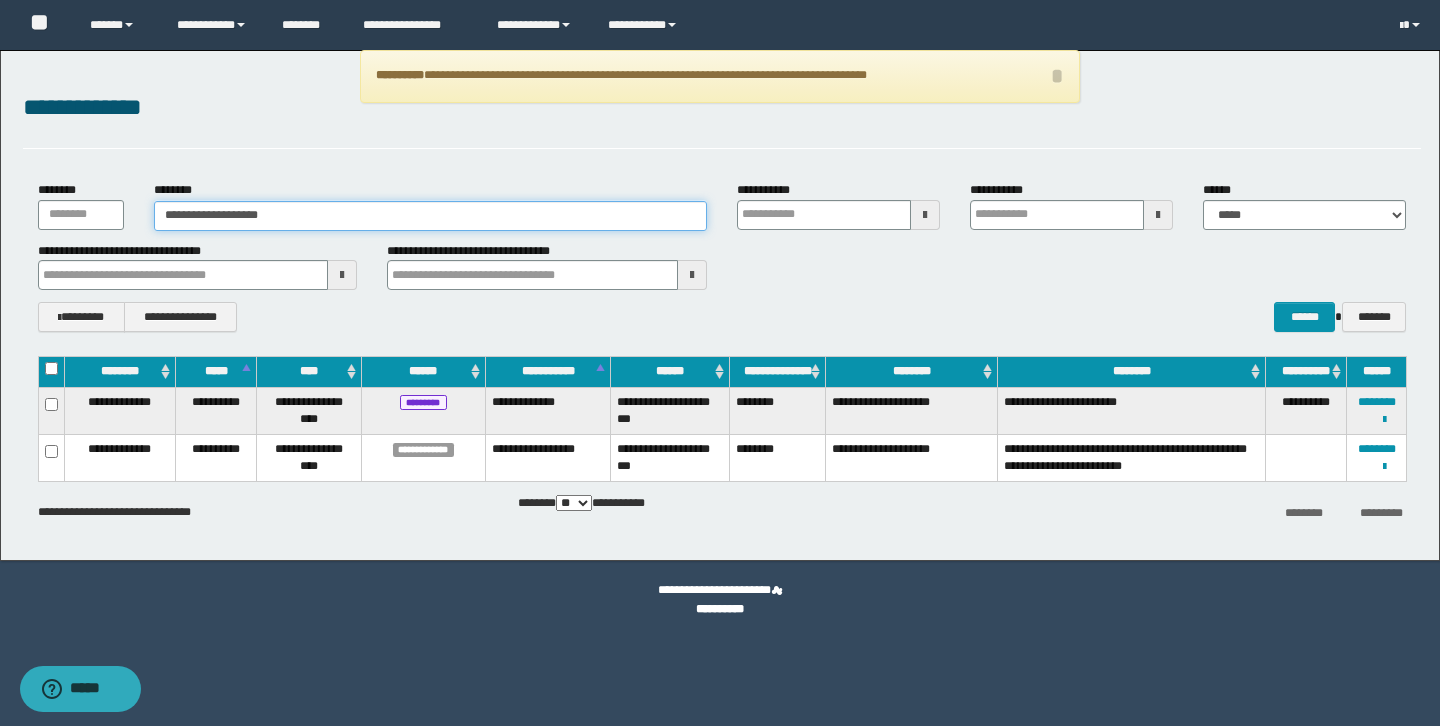 type on "**********" 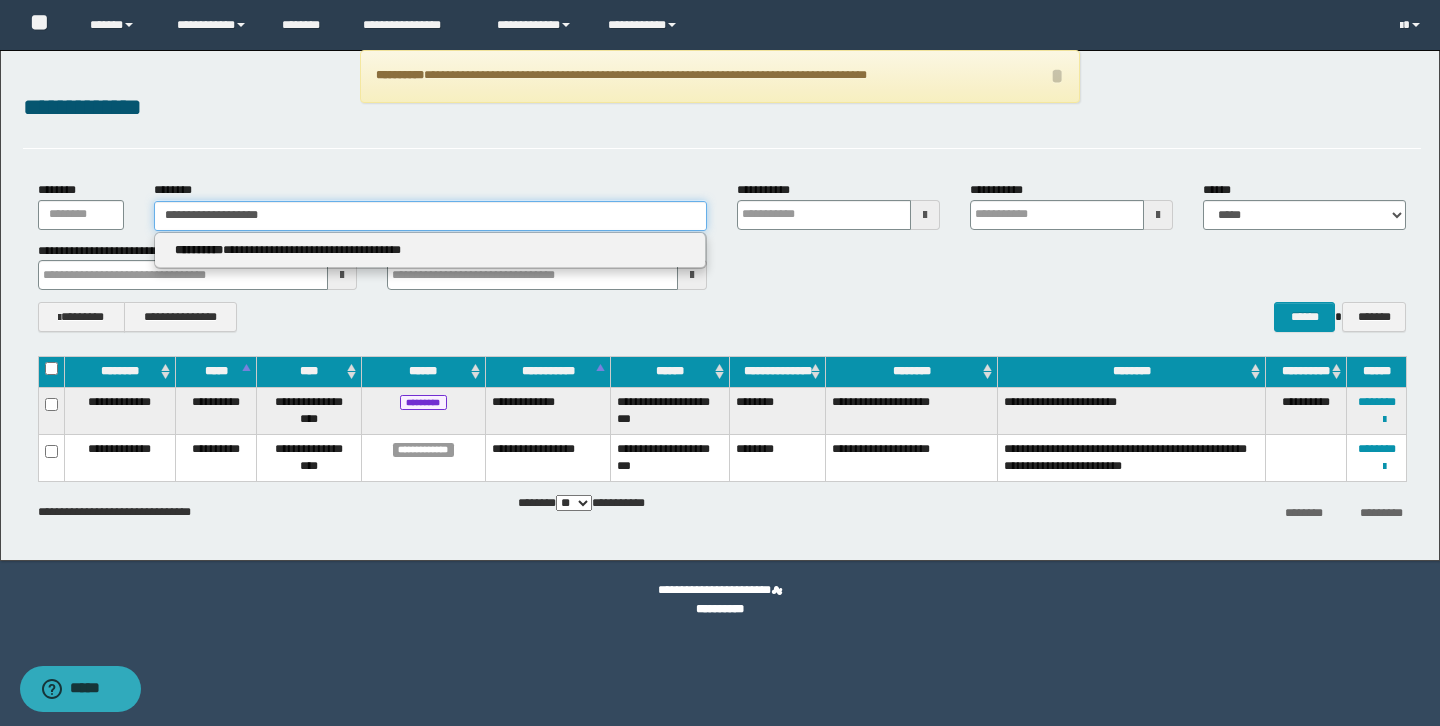 type 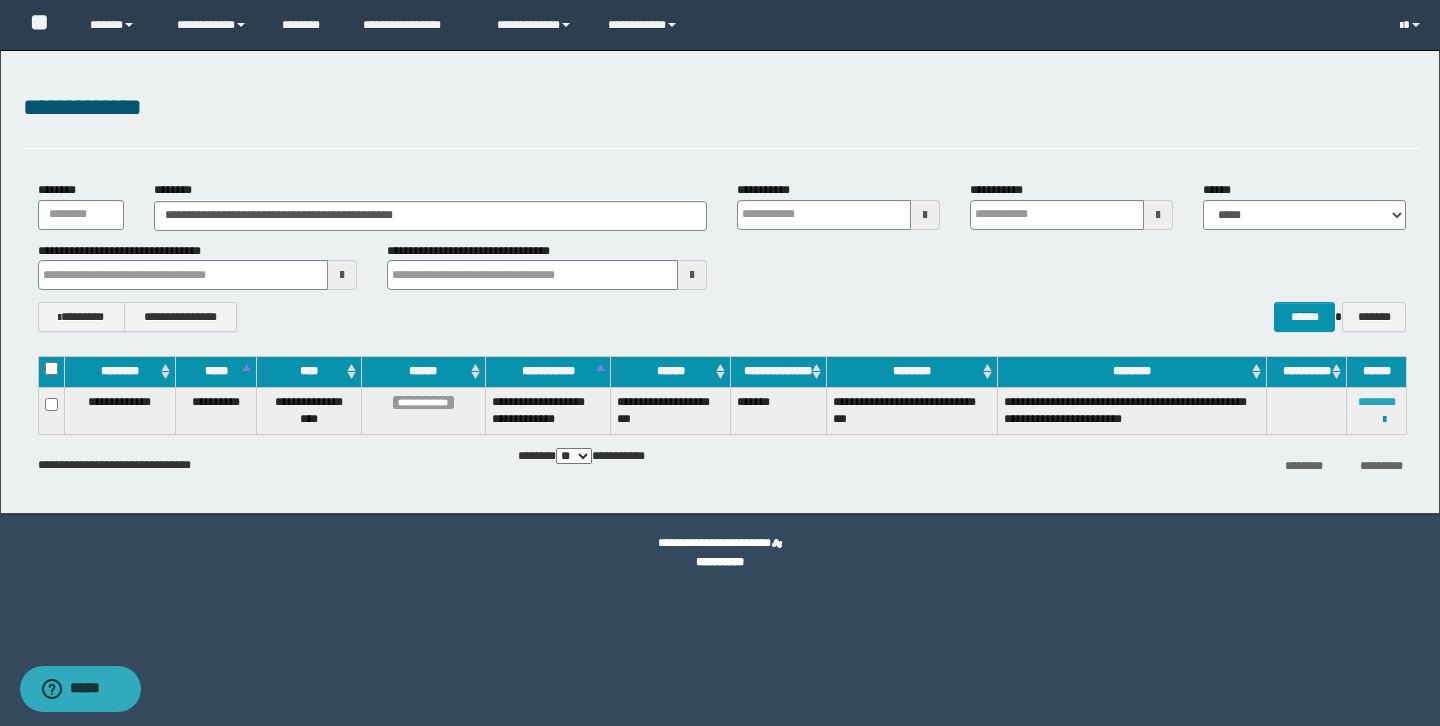 click on "********" at bounding box center [1377, 402] 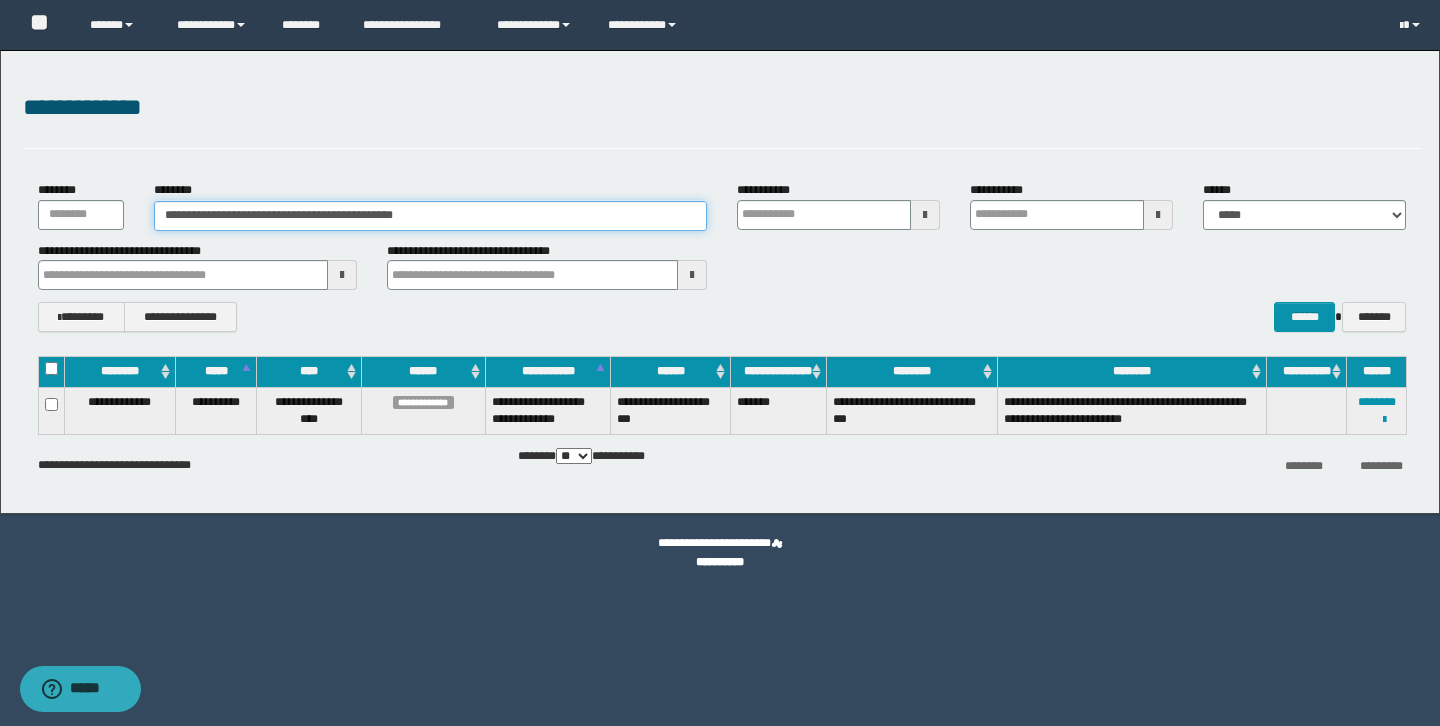 drag, startPoint x: 486, startPoint y: 211, endPoint x: 38, endPoint y: 180, distance: 449.07126 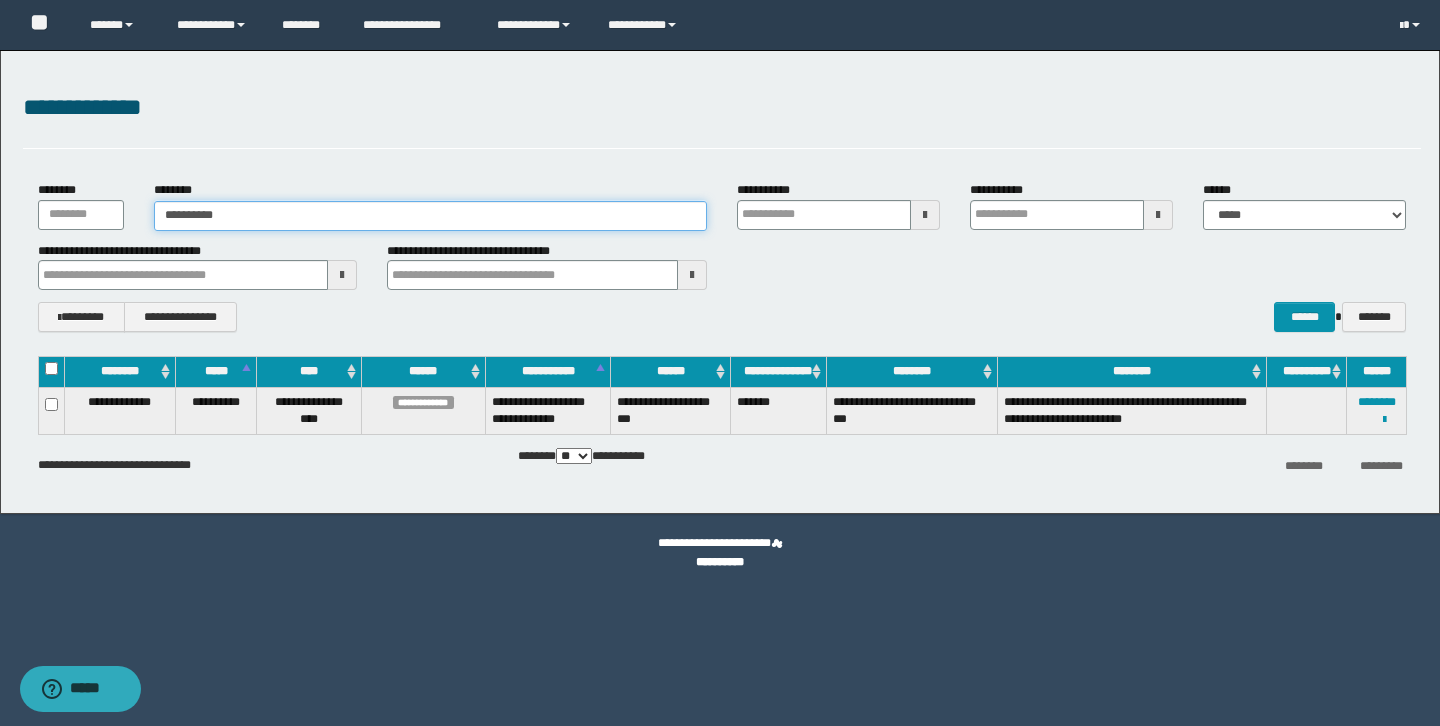 type on "**********" 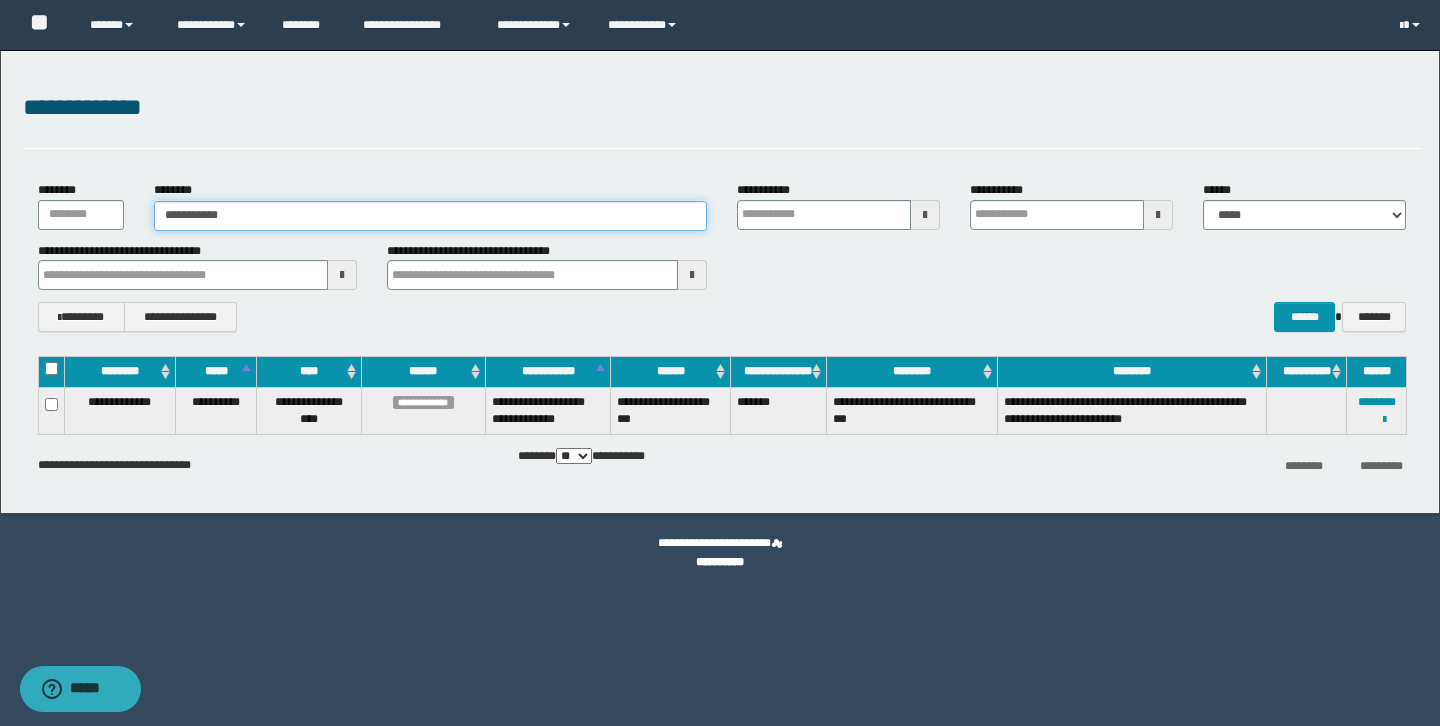type on "**********" 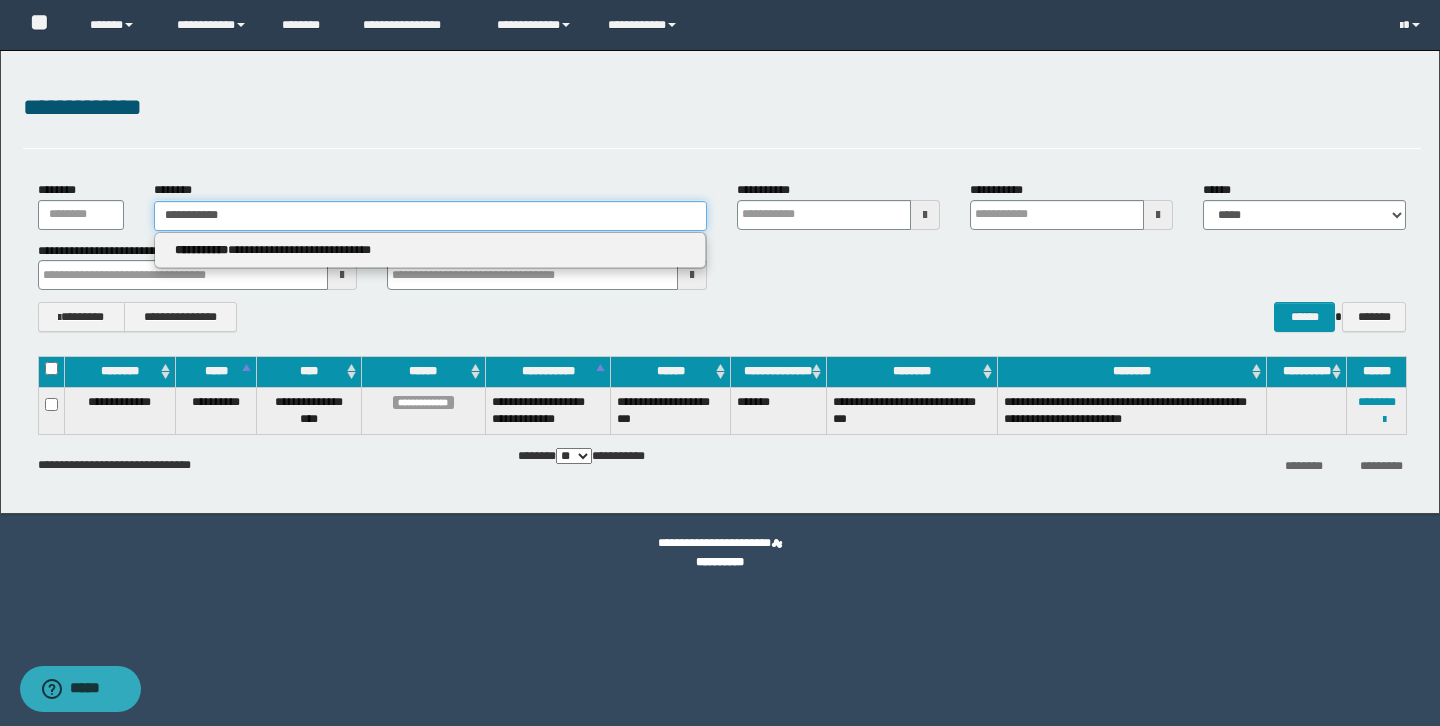 type 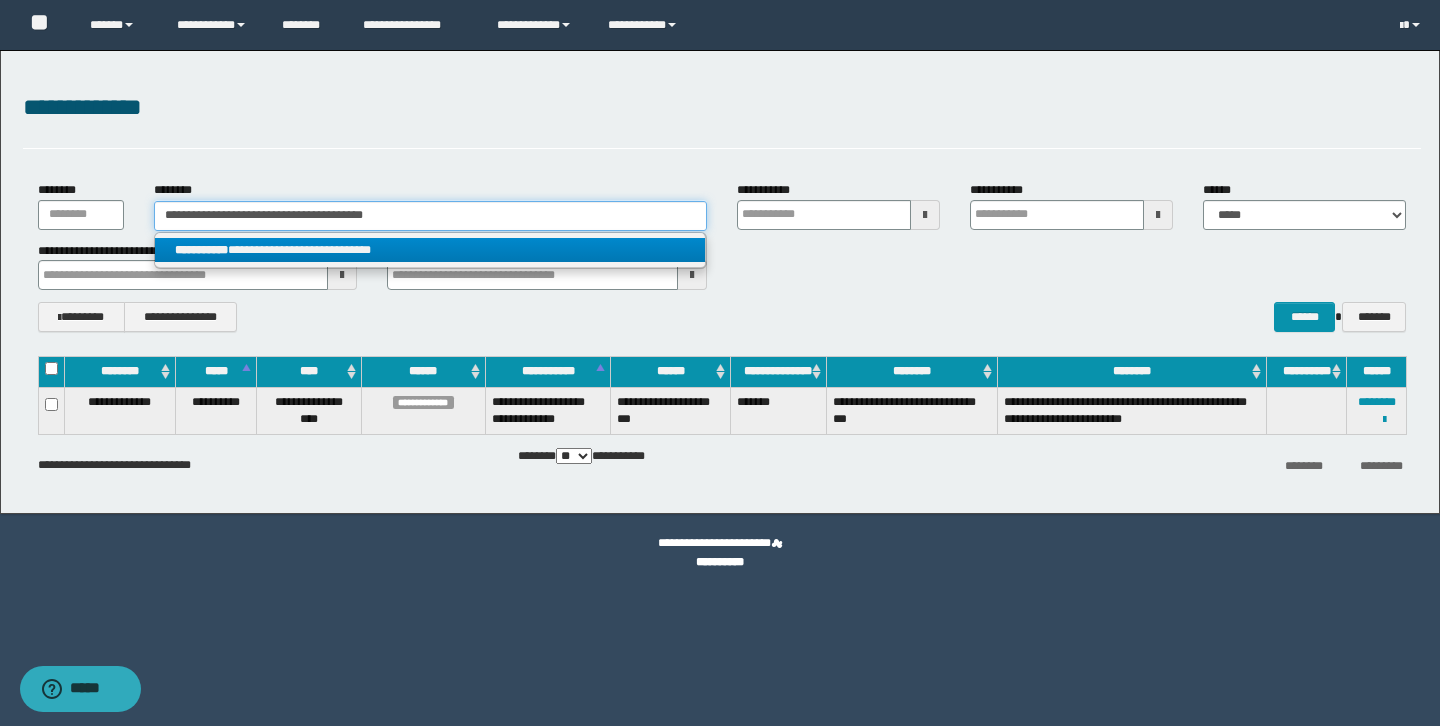 type on "**********" 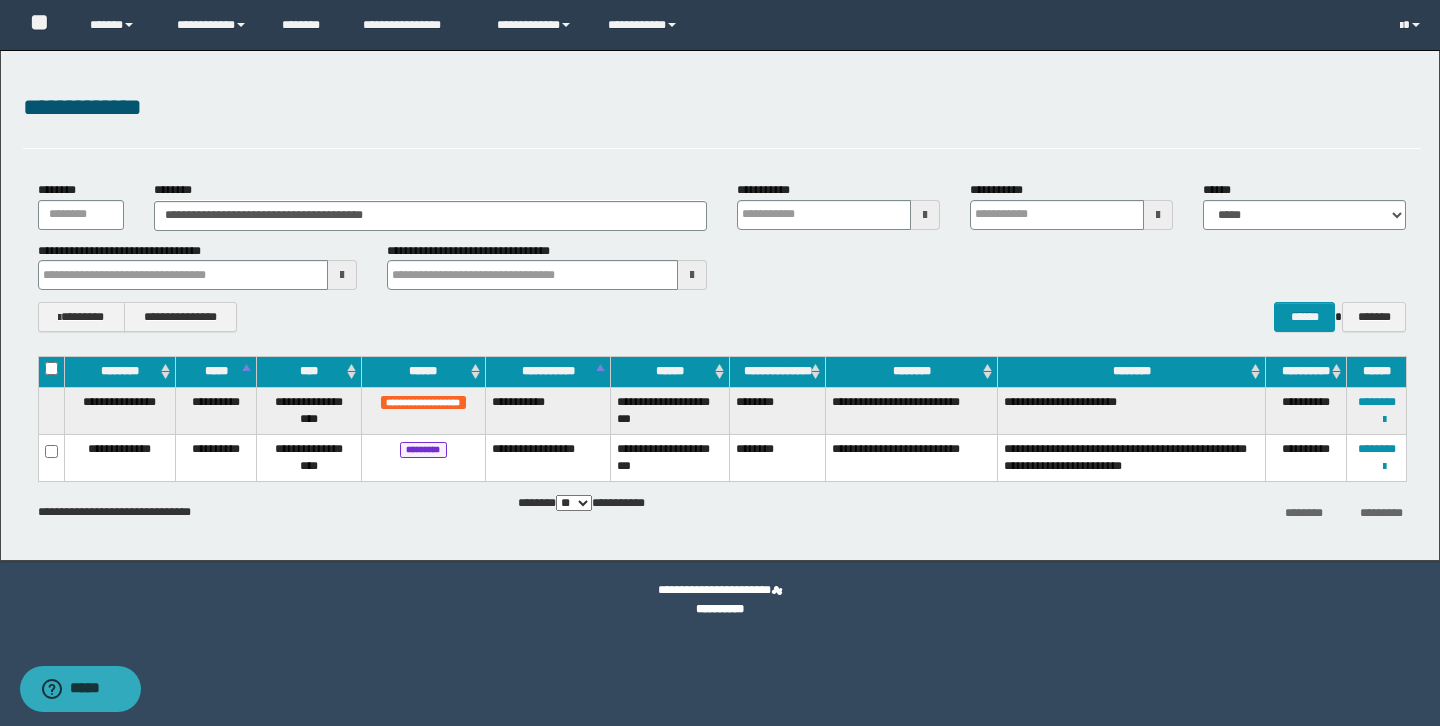 click on "**********" at bounding box center (722, 317) 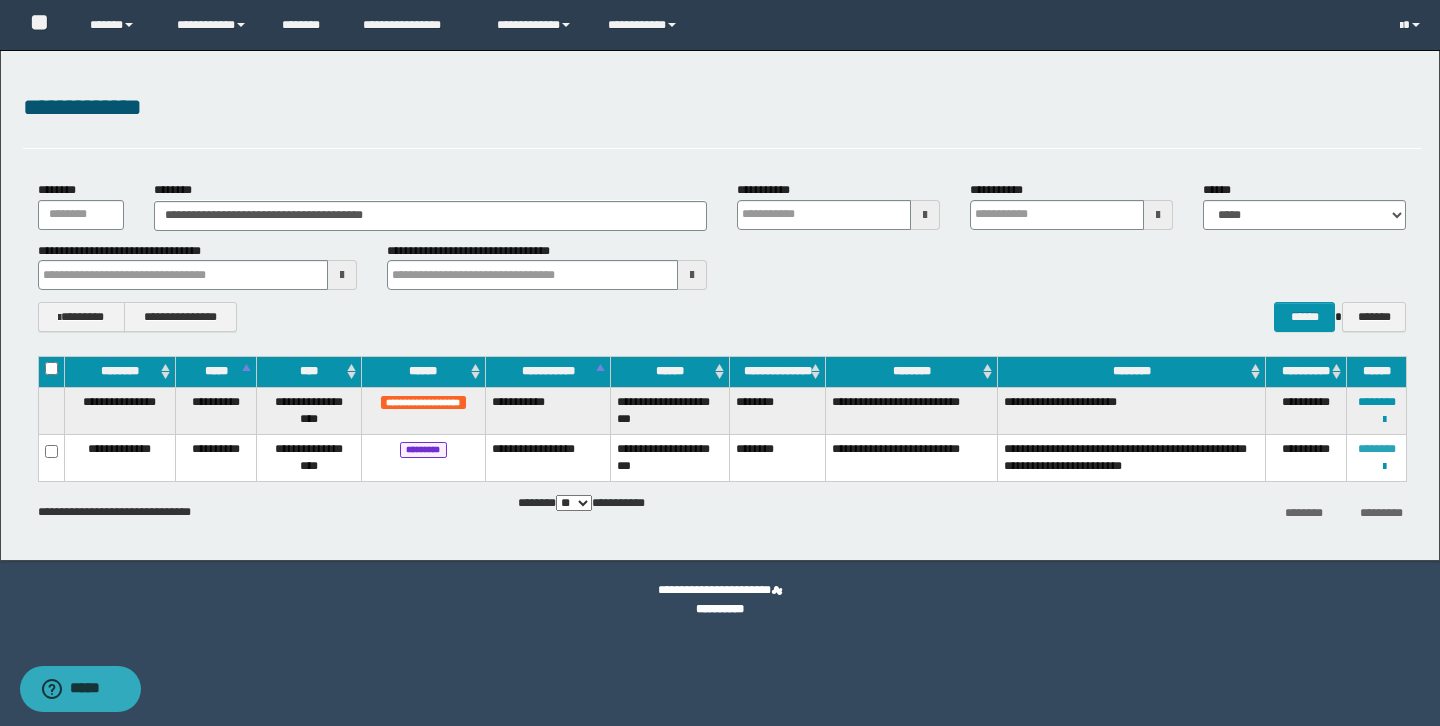 click on "********" at bounding box center [1377, 449] 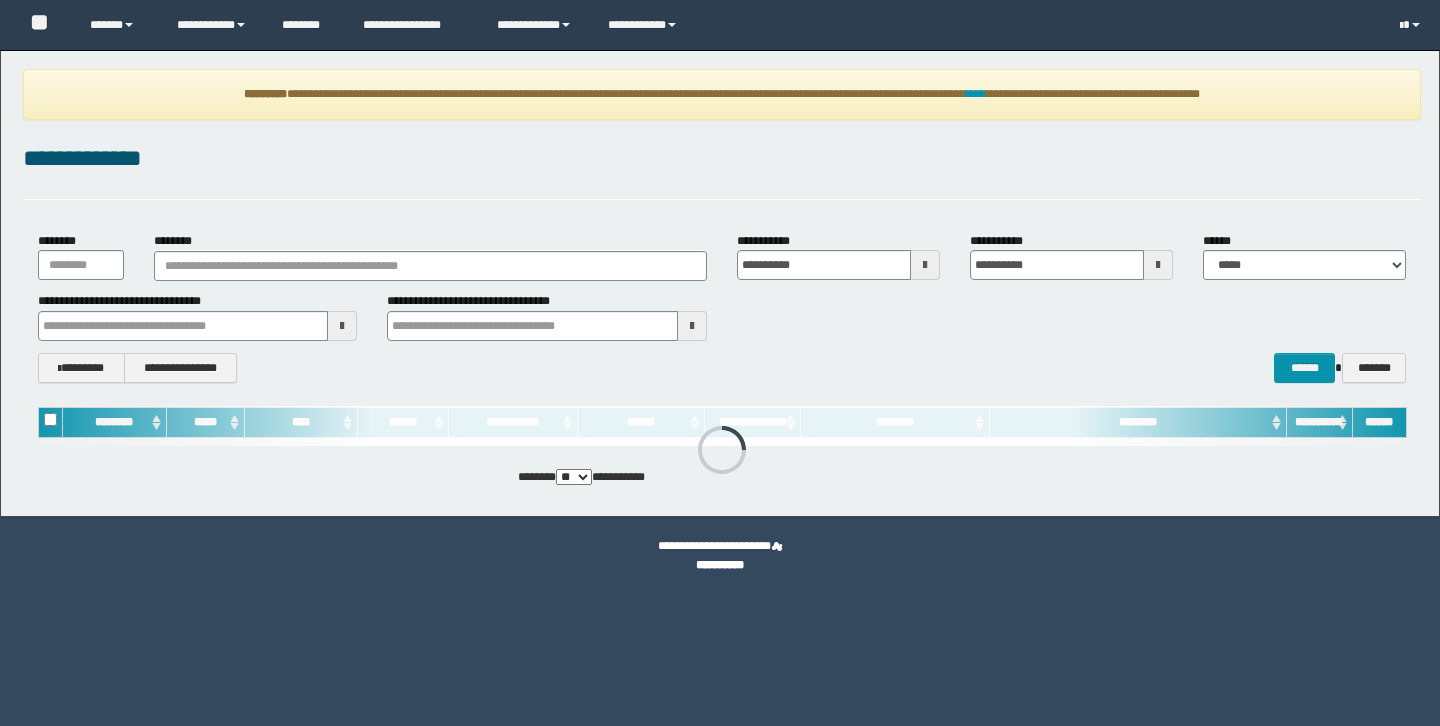 scroll, scrollTop: 0, scrollLeft: 0, axis: both 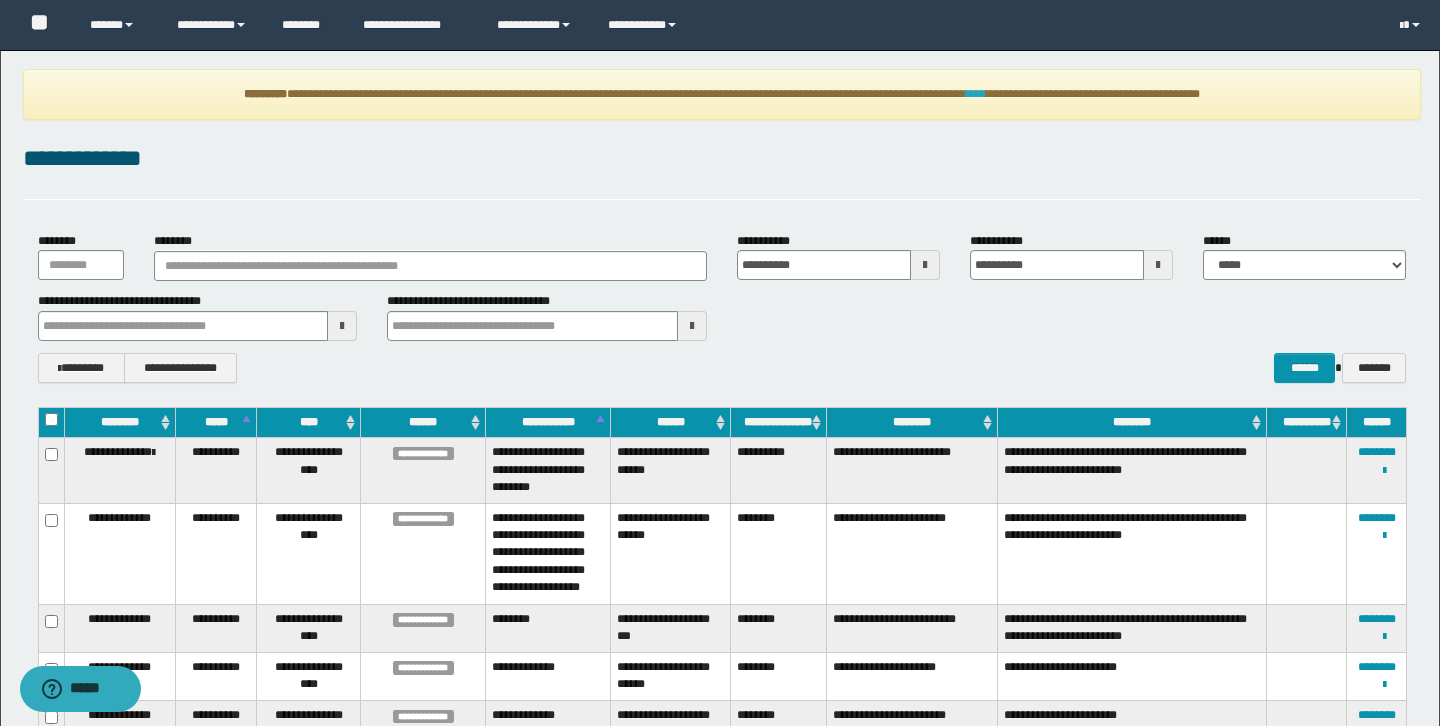 click on "****" at bounding box center (976, 94) 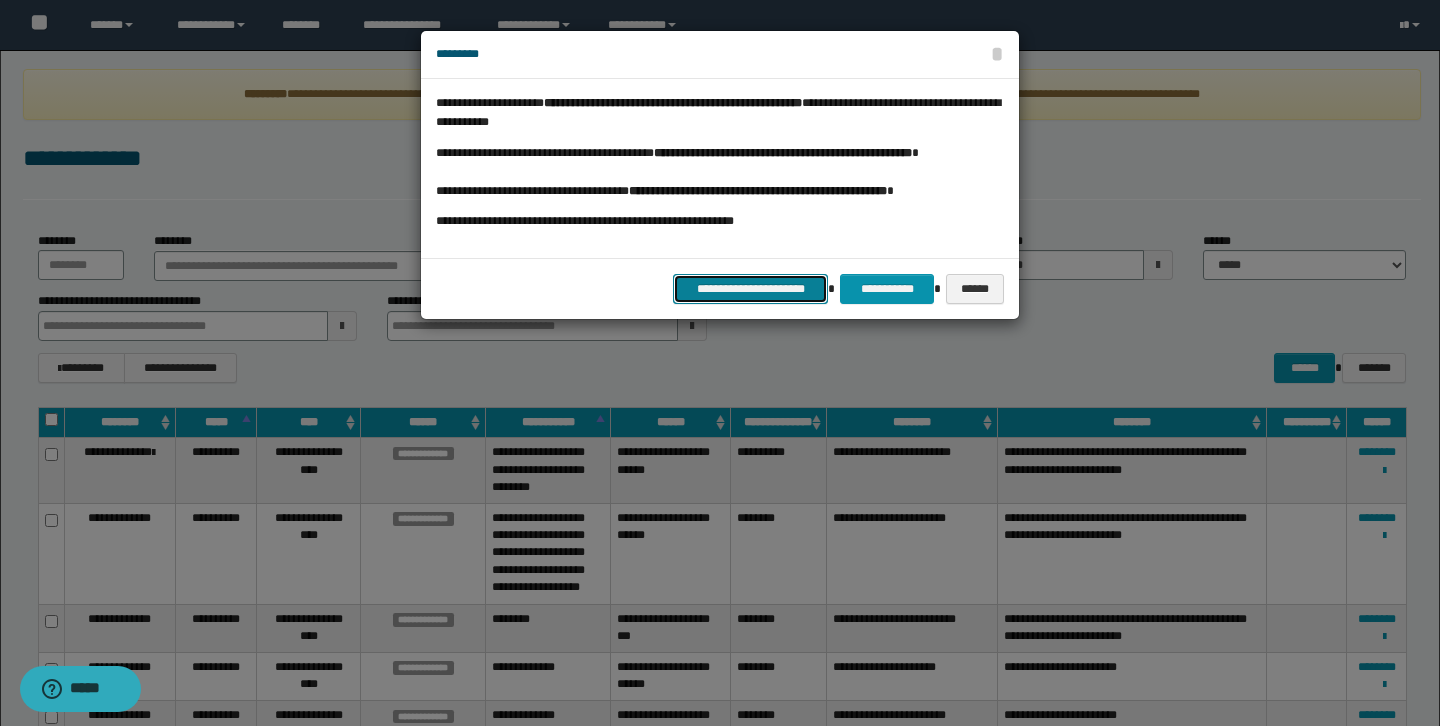 click on "**********" at bounding box center [750, 289] 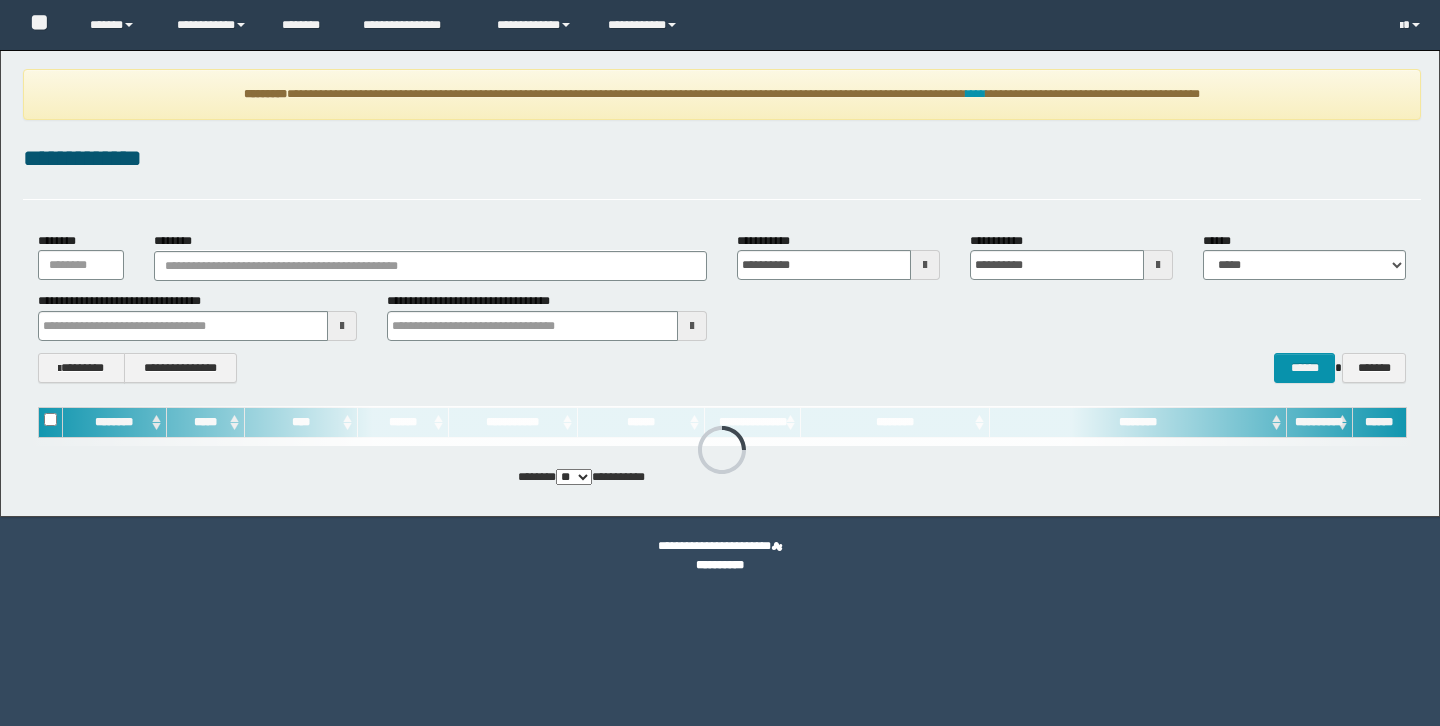 scroll, scrollTop: 0, scrollLeft: 0, axis: both 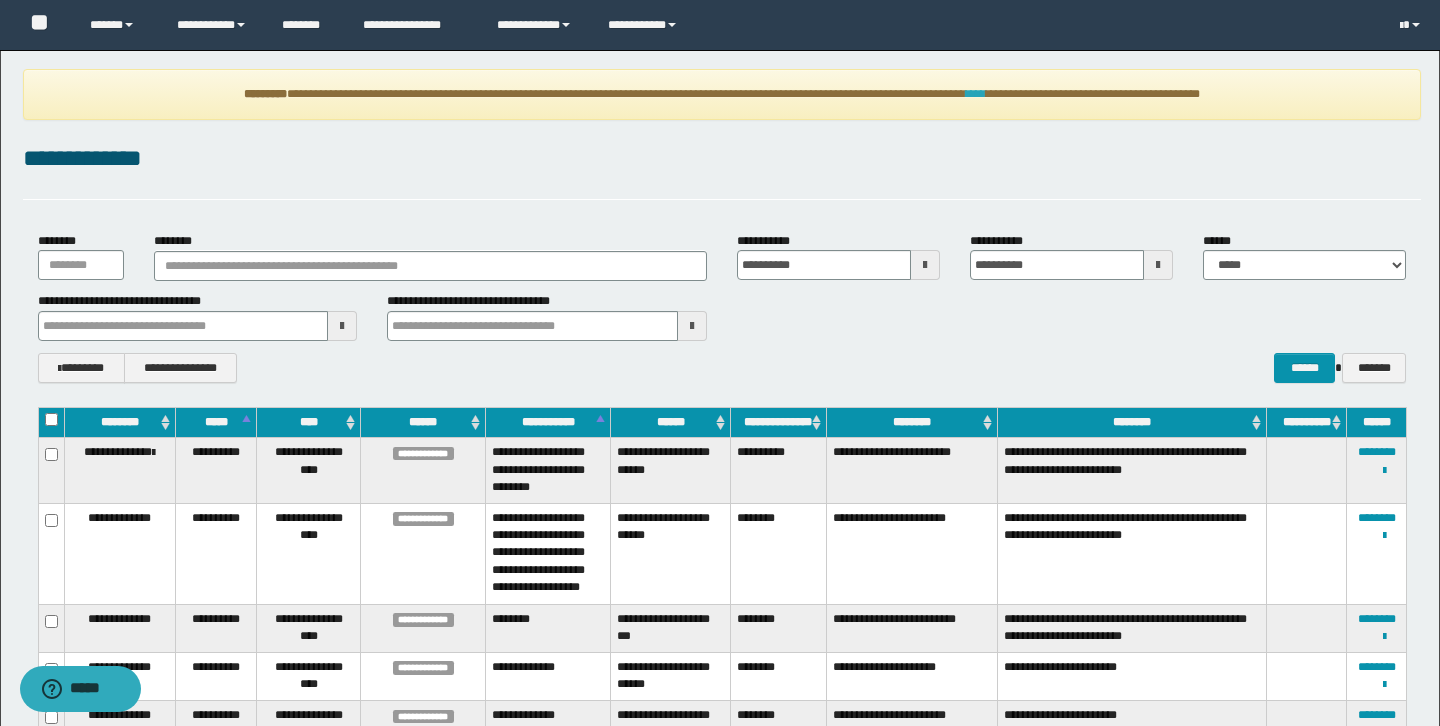 click on "****" at bounding box center [976, 94] 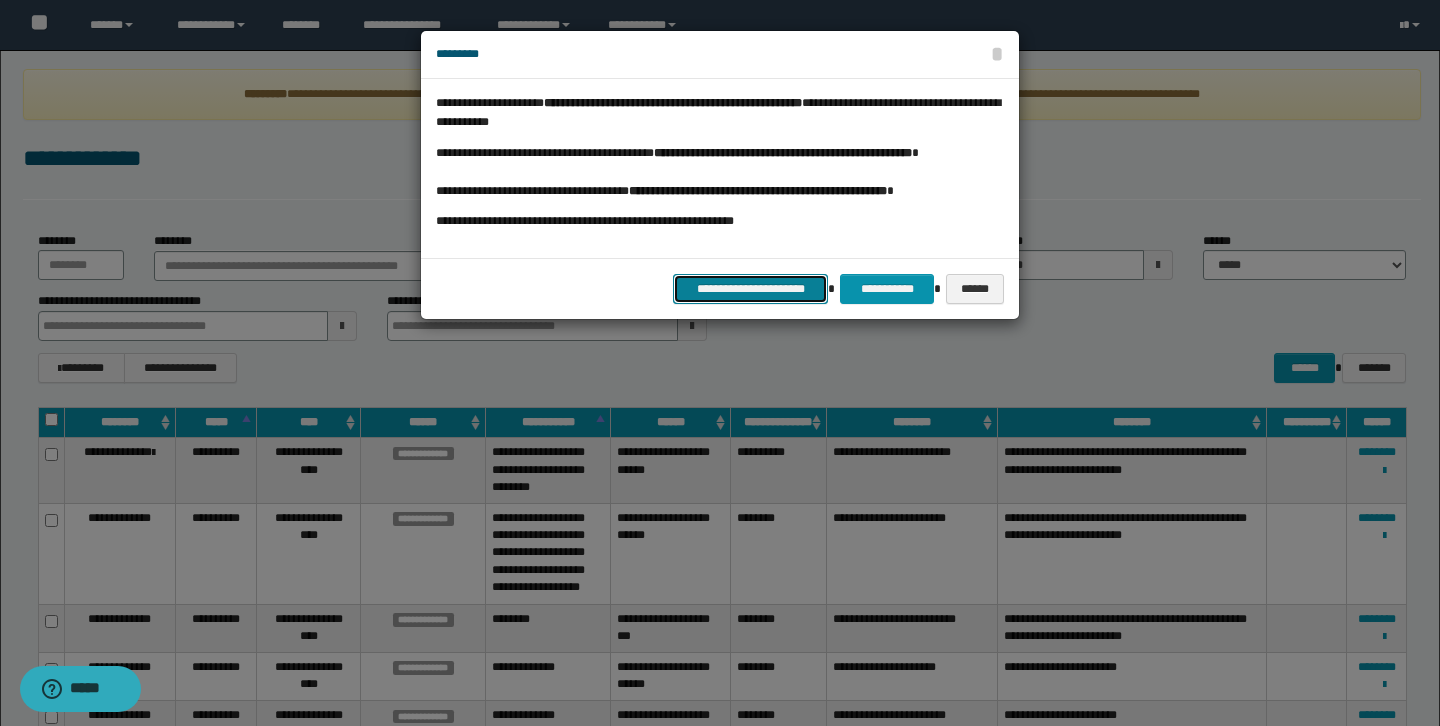 click on "**********" at bounding box center (750, 289) 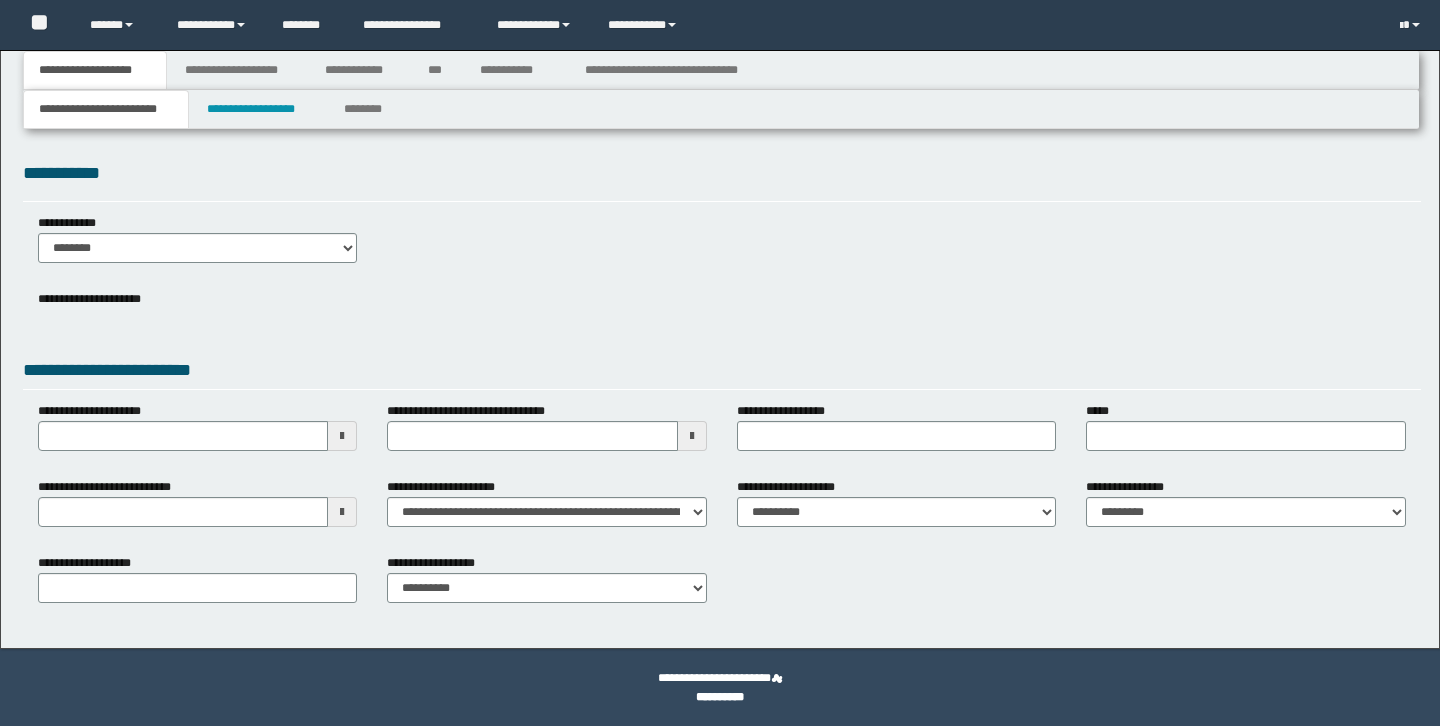 scroll, scrollTop: 0, scrollLeft: 0, axis: both 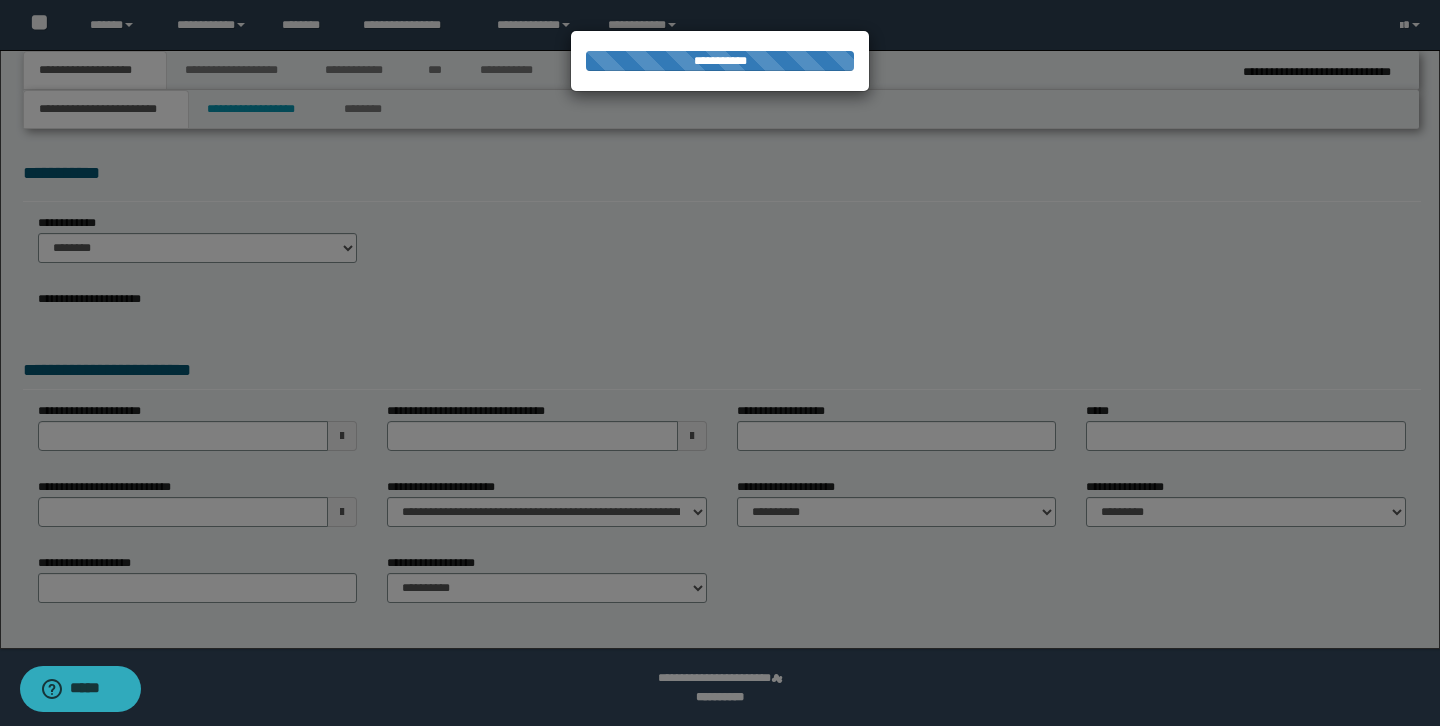 type on "**********" 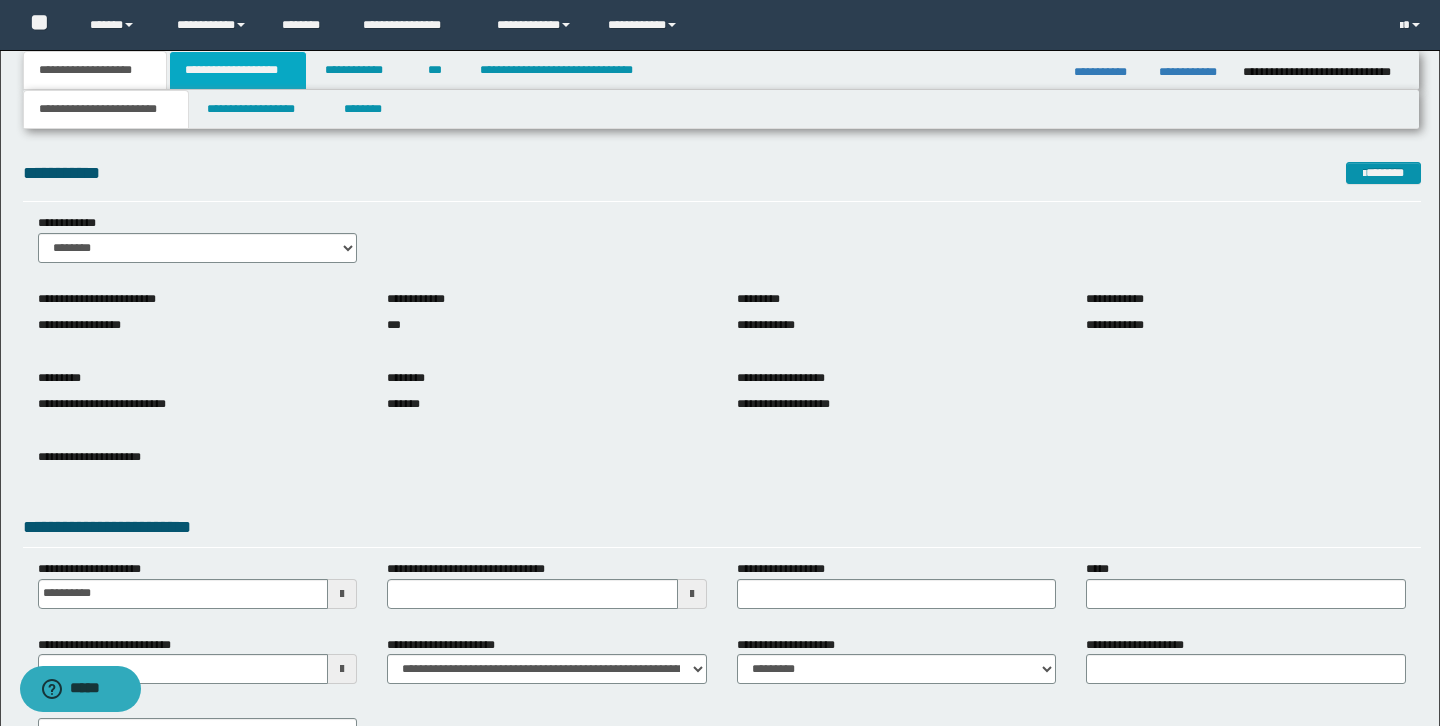 click on "**********" at bounding box center (238, 70) 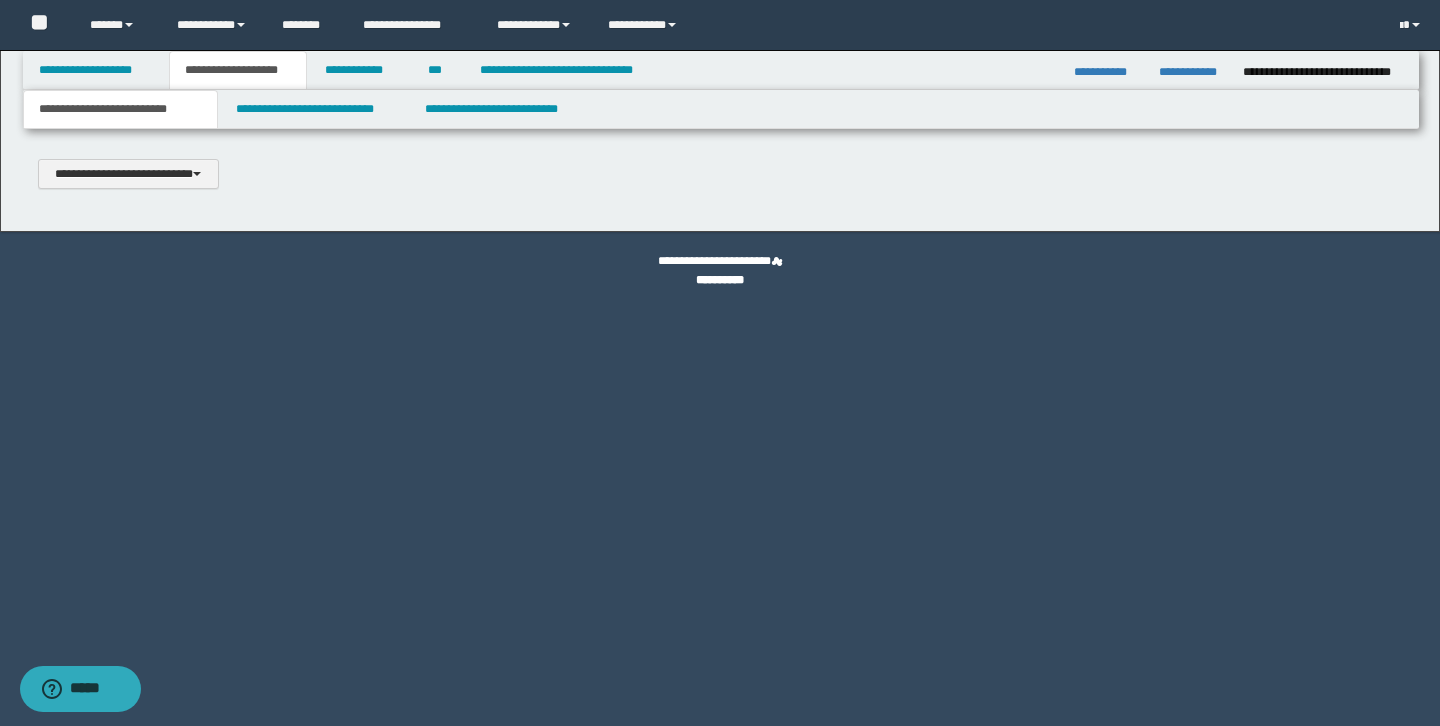 scroll, scrollTop: 0, scrollLeft: 0, axis: both 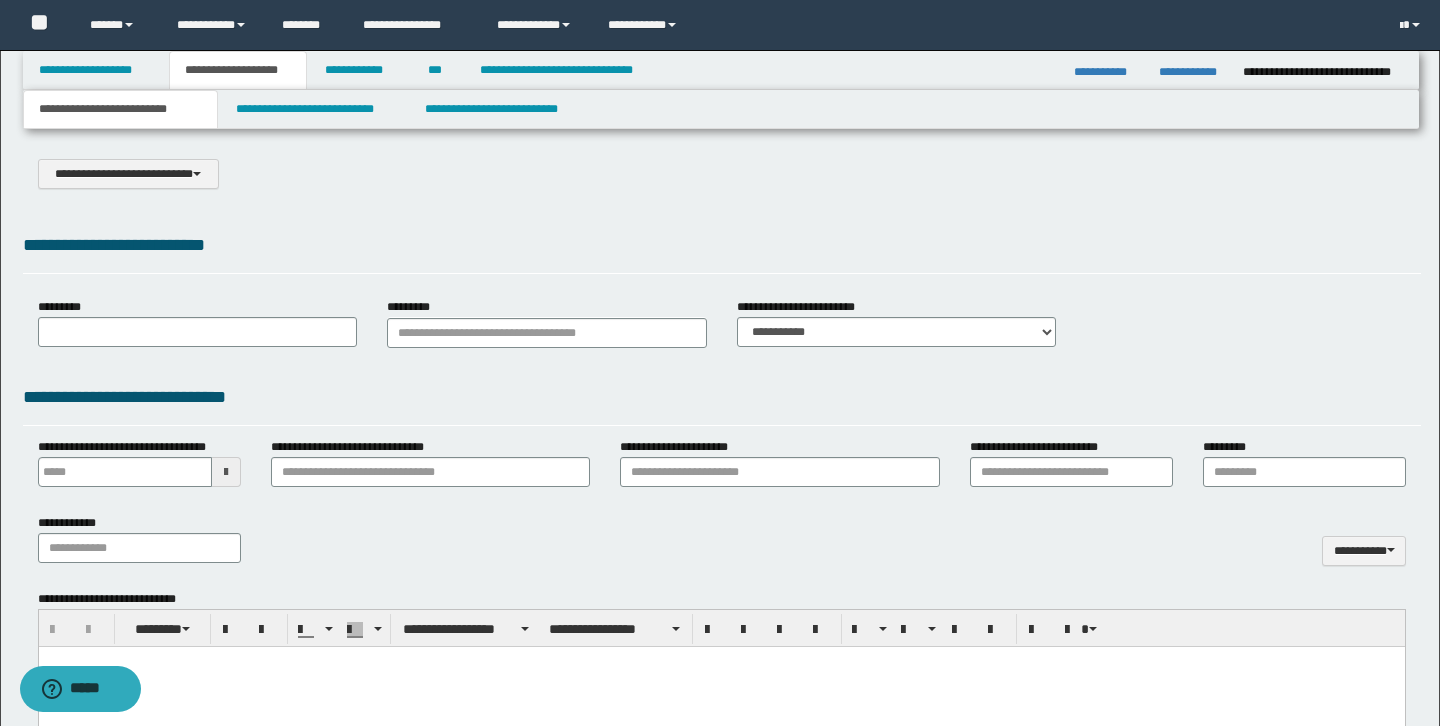 select on "*" 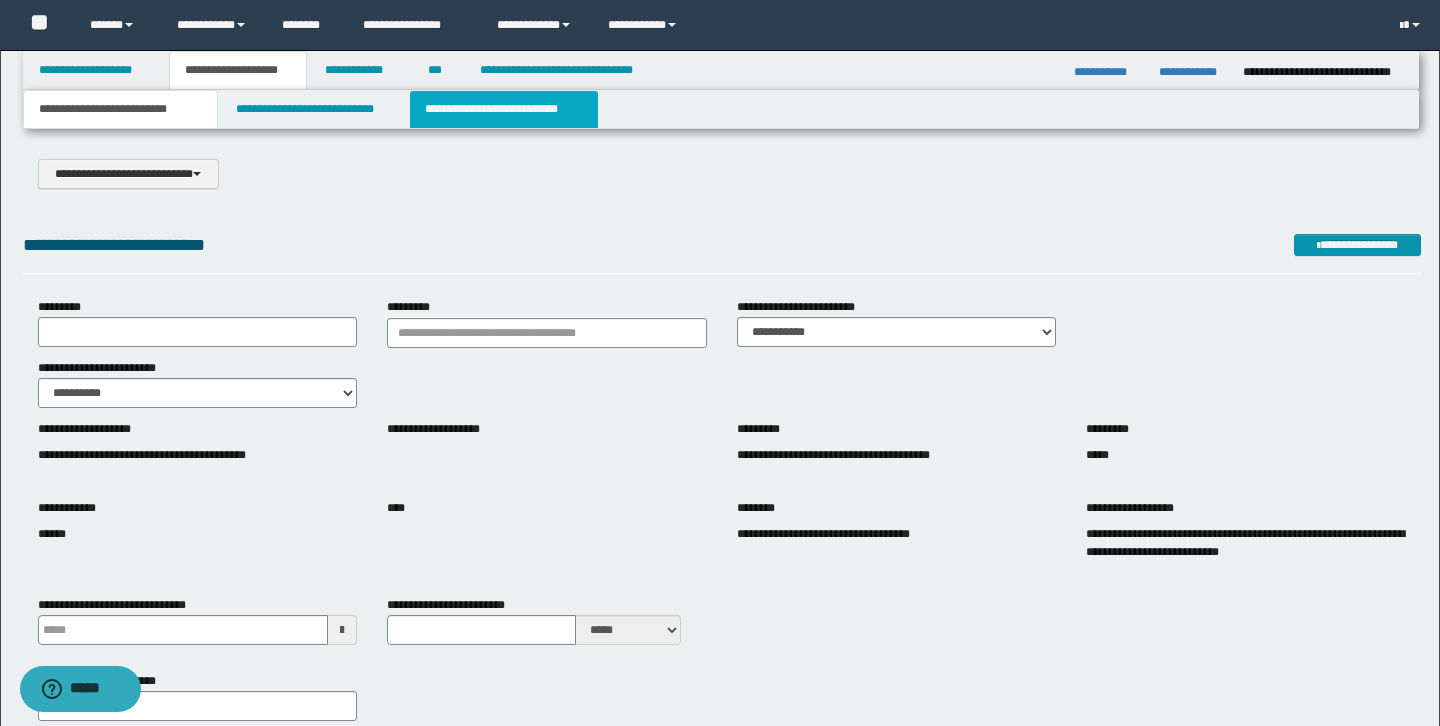 click on "**********" at bounding box center (504, 109) 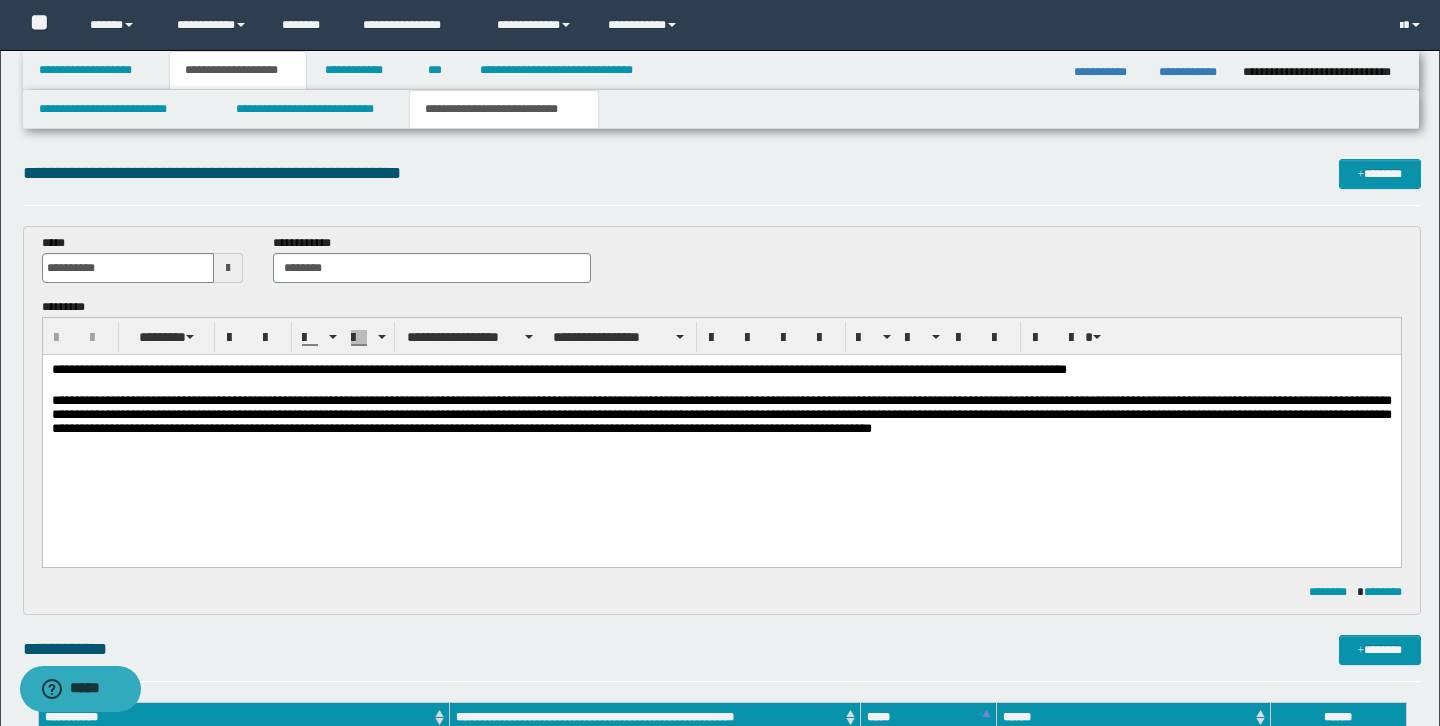 scroll, scrollTop: 0, scrollLeft: 0, axis: both 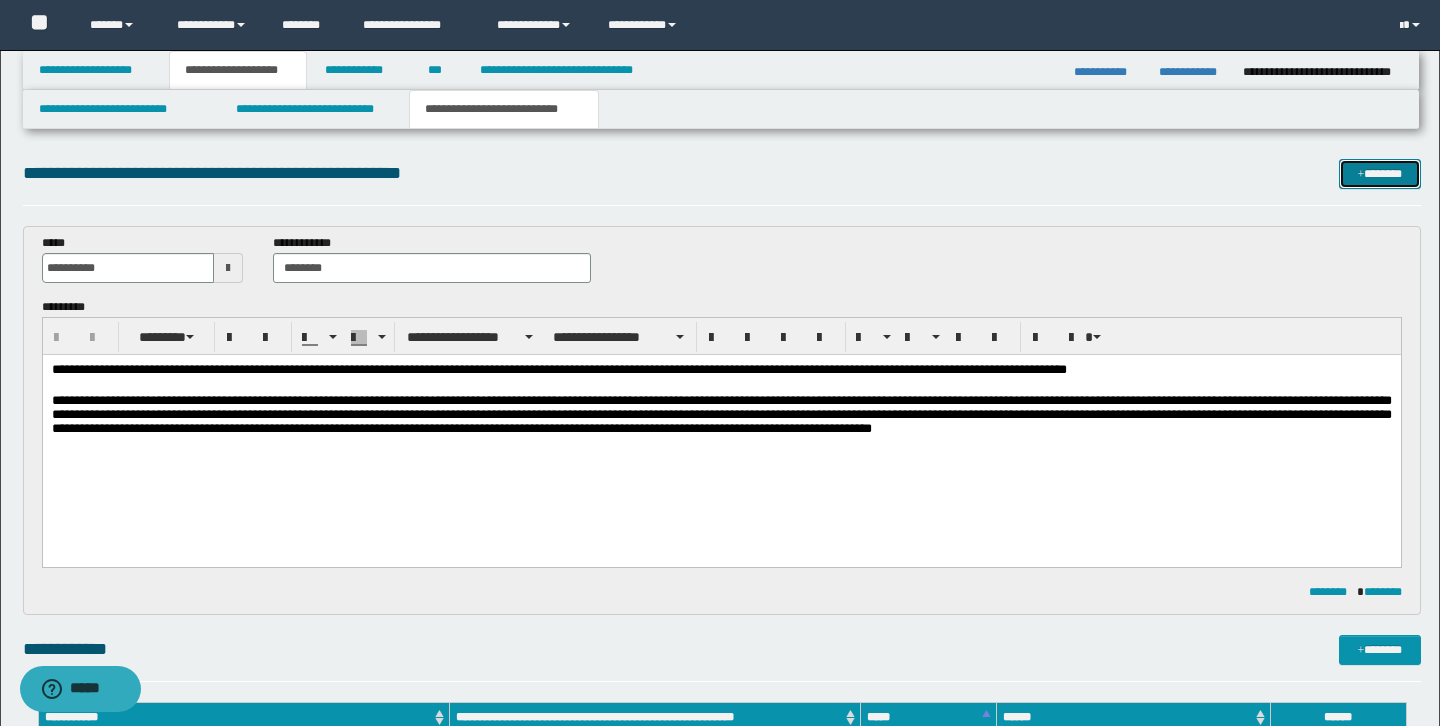 click on "*******" at bounding box center (1380, 174) 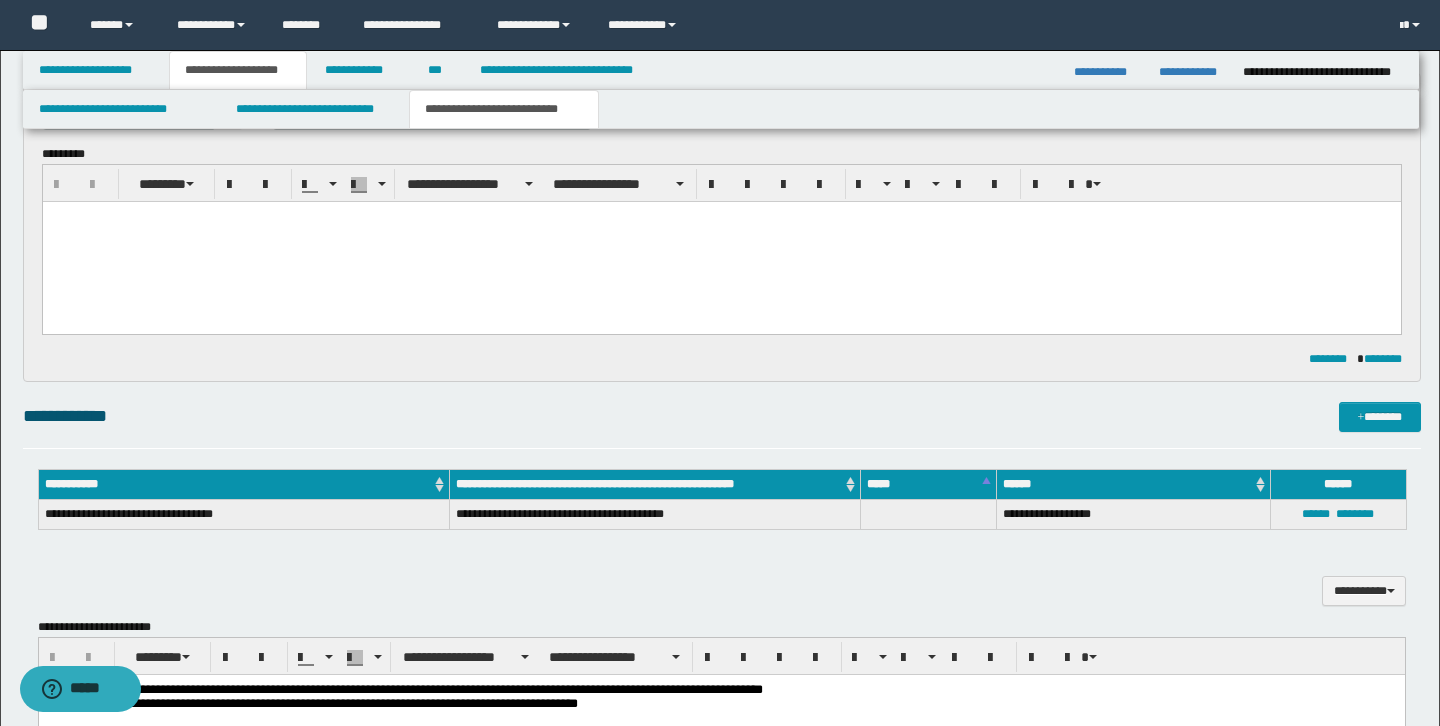 scroll, scrollTop: 0, scrollLeft: 0, axis: both 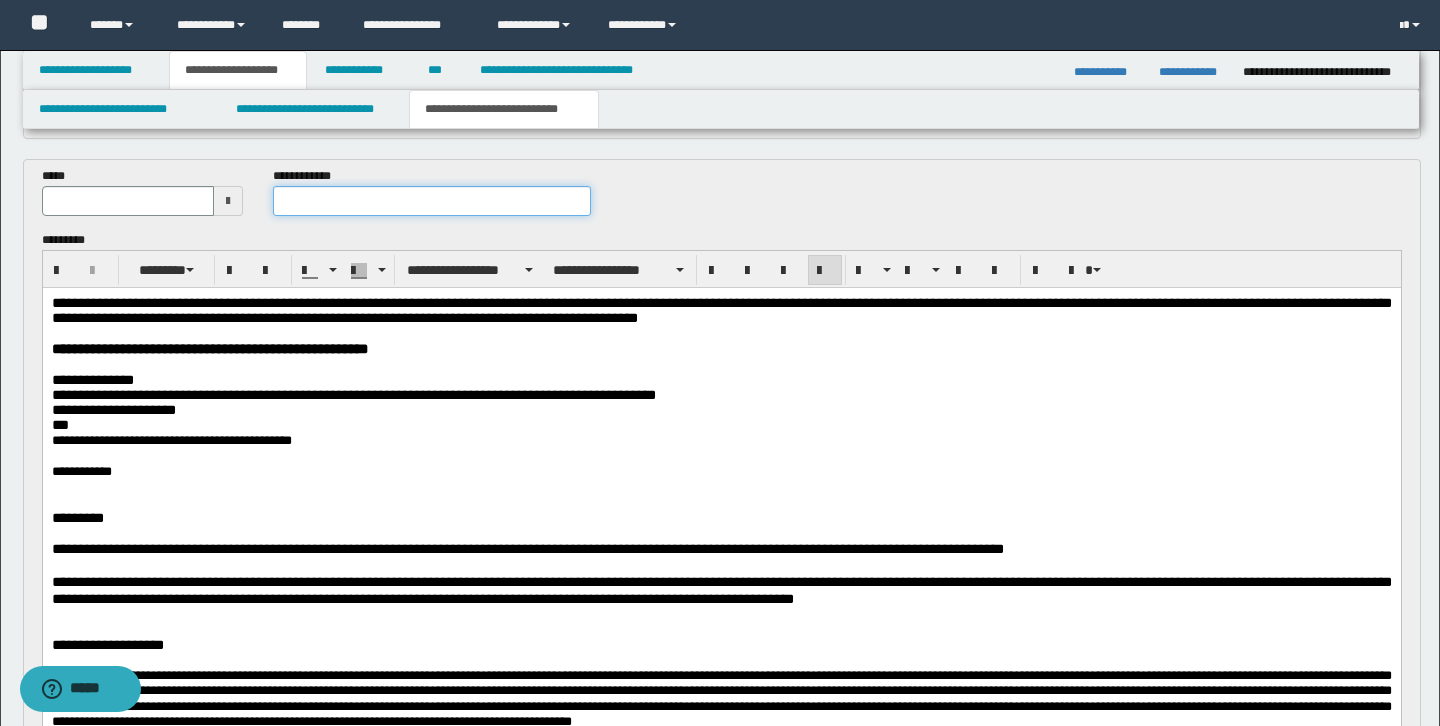 click at bounding box center (432, 201) 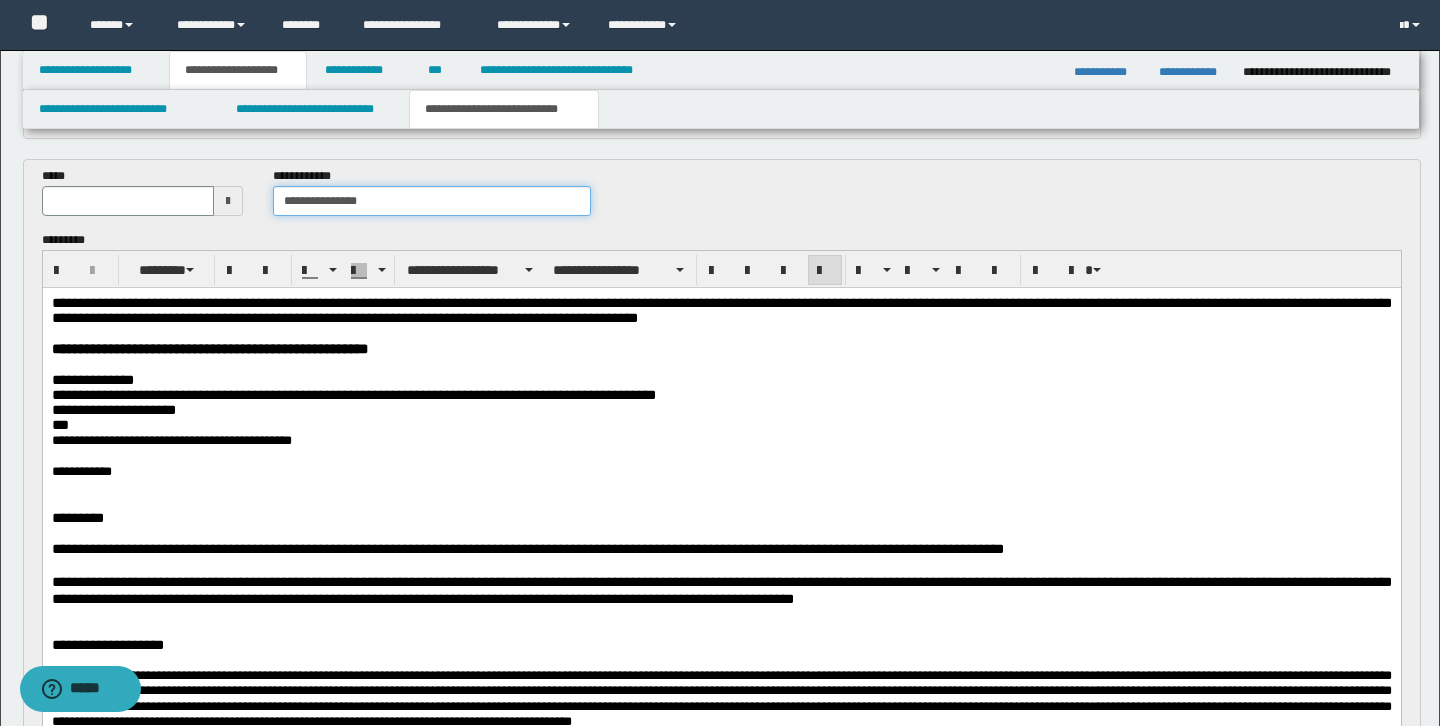 type on "**********" 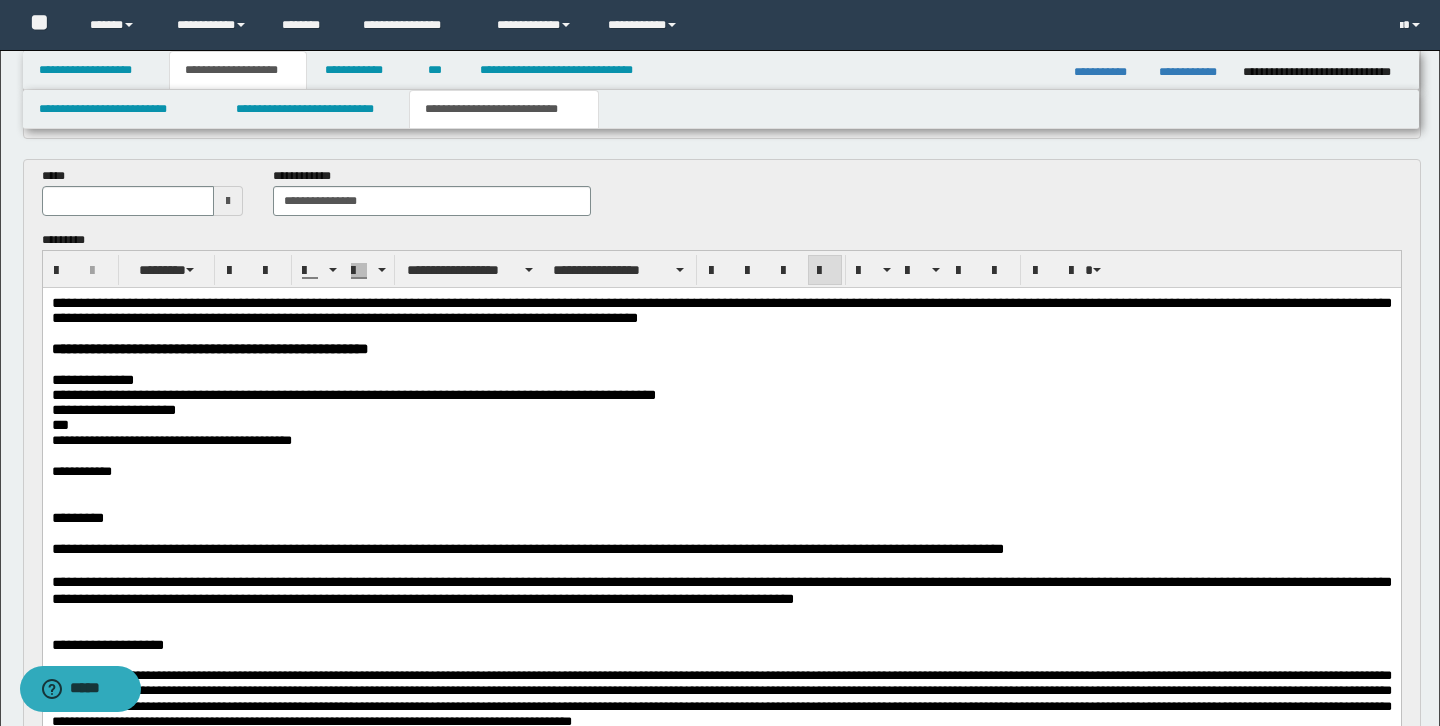 click at bounding box center [228, 201] 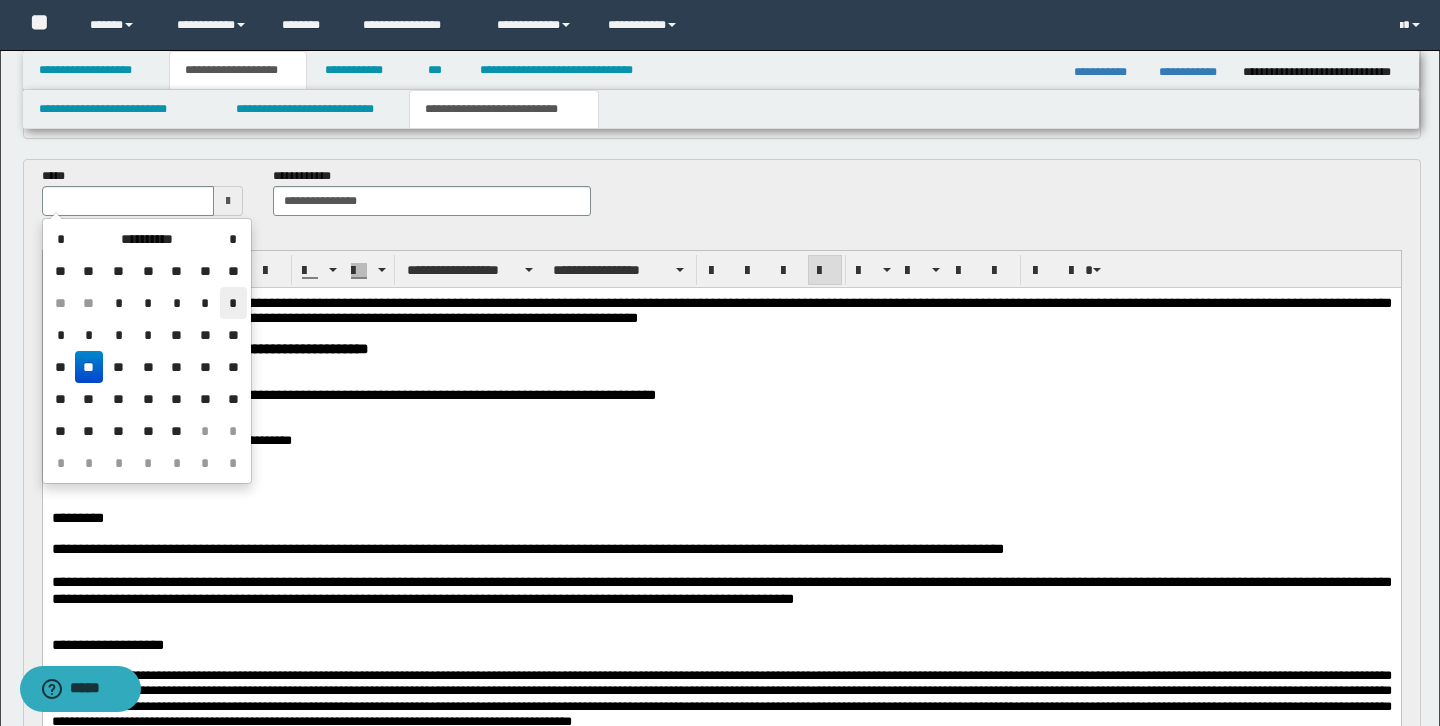 click on "*" at bounding box center (233, 303) 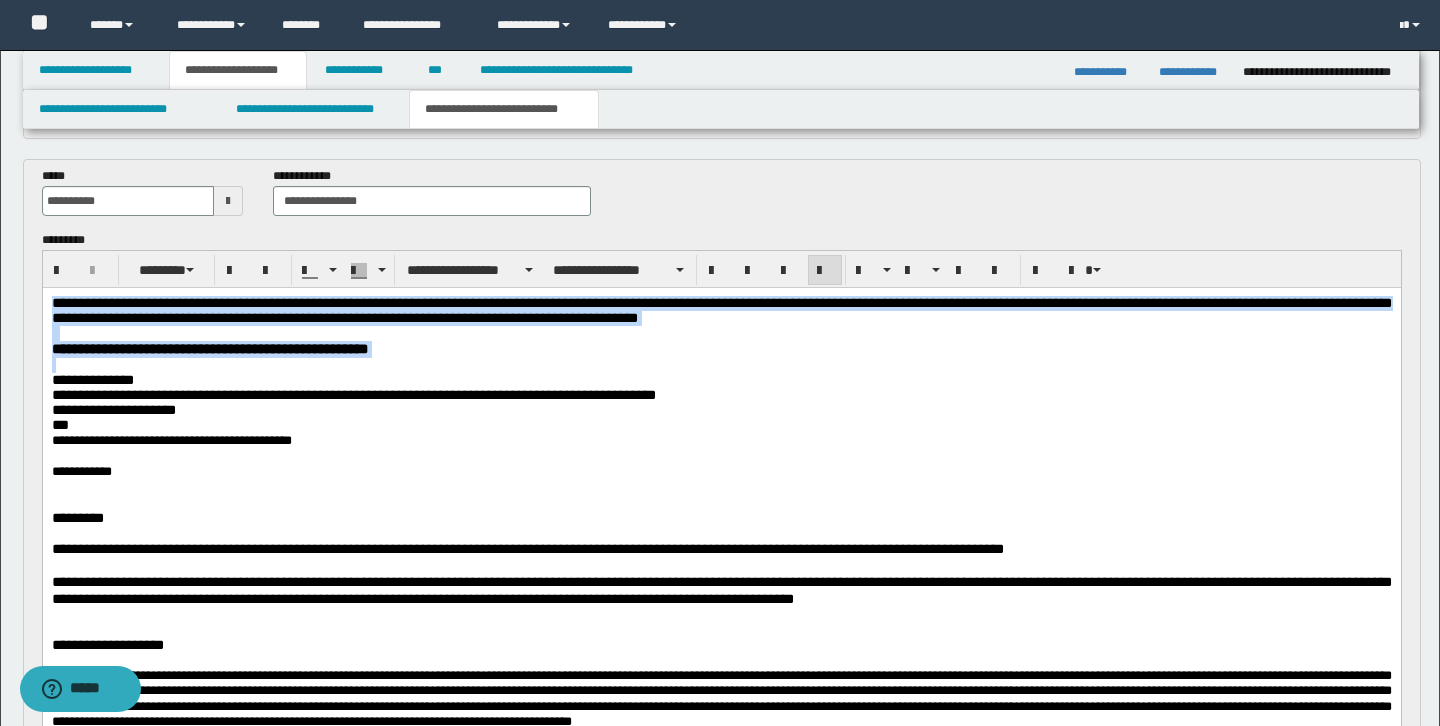 drag, startPoint x: 53, startPoint y: 305, endPoint x: 56, endPoint y: 376, distance: 71.063354 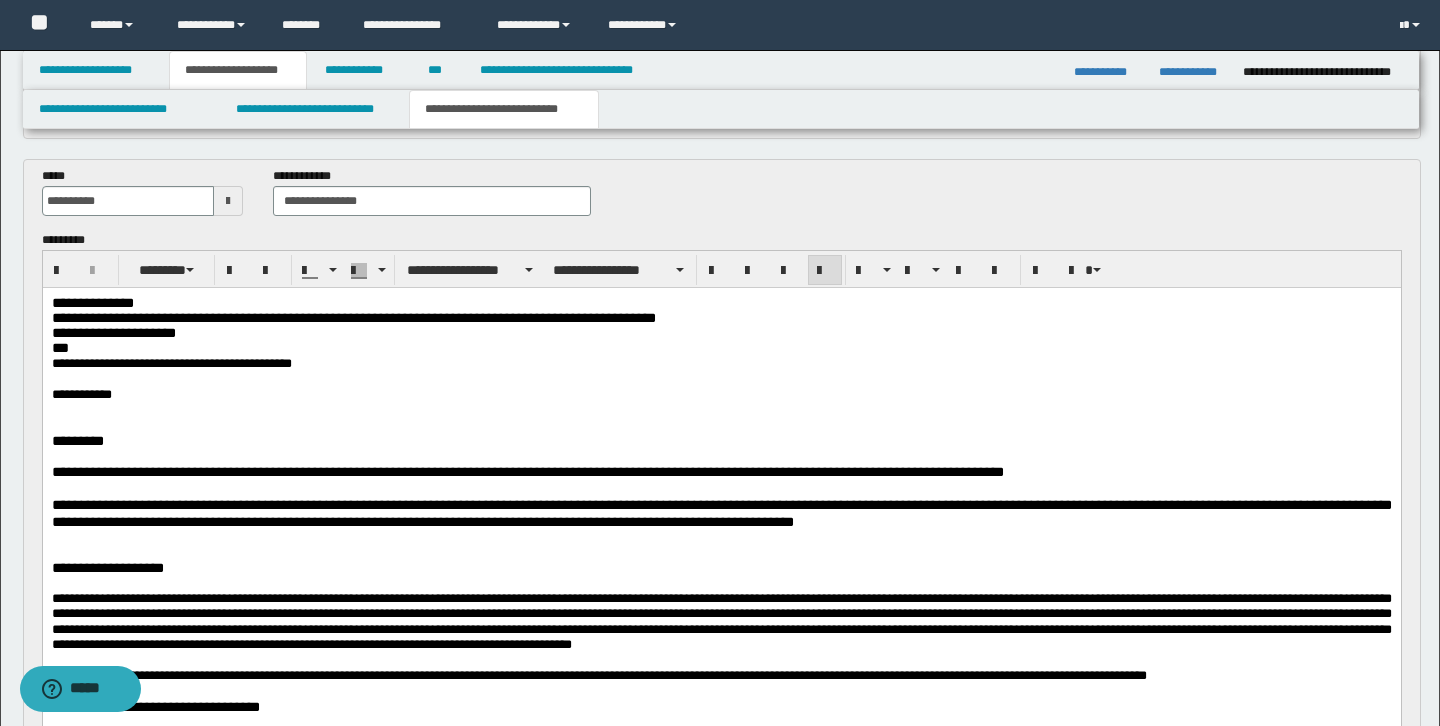 click on "**********" at bounding box center (721, 332) 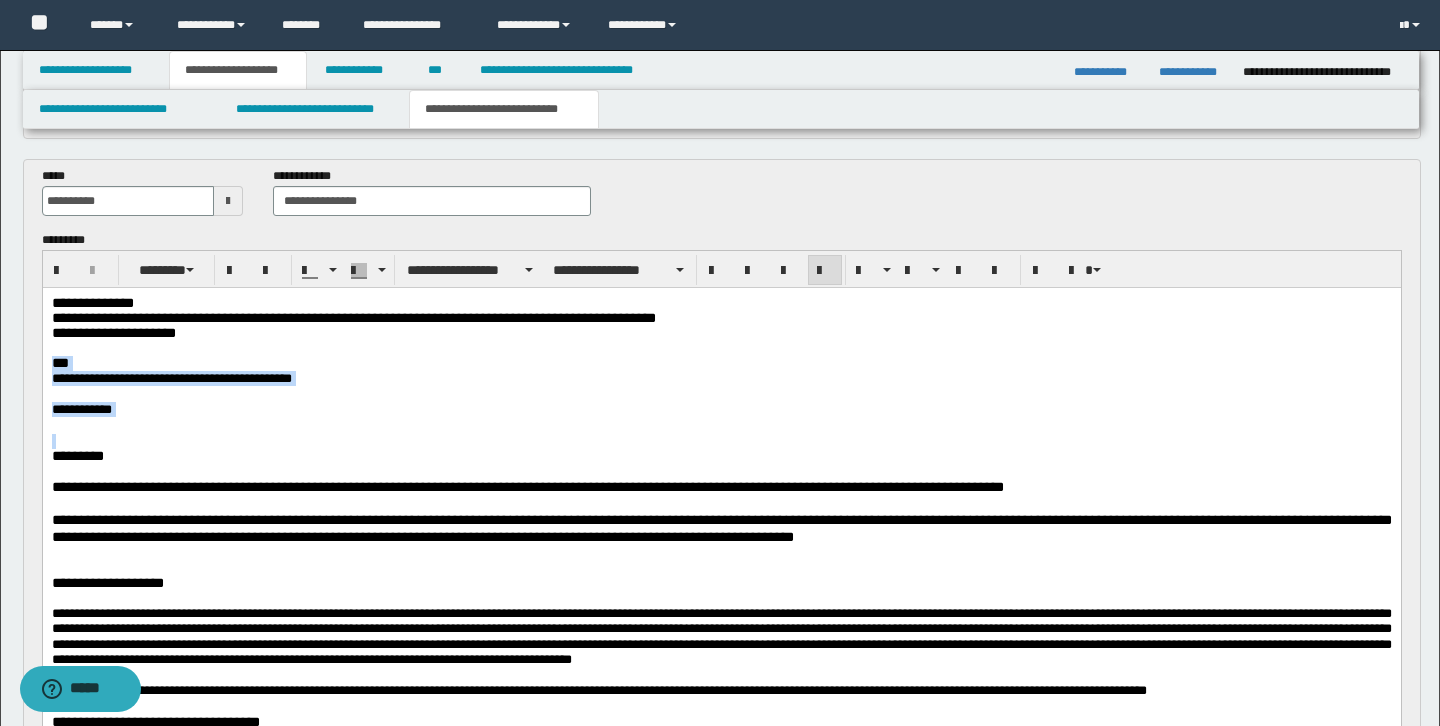 drag, startPoint x: 52, startPoint y: 366, endPoint x: 104, endPoint y: 447, distance: 96.25487 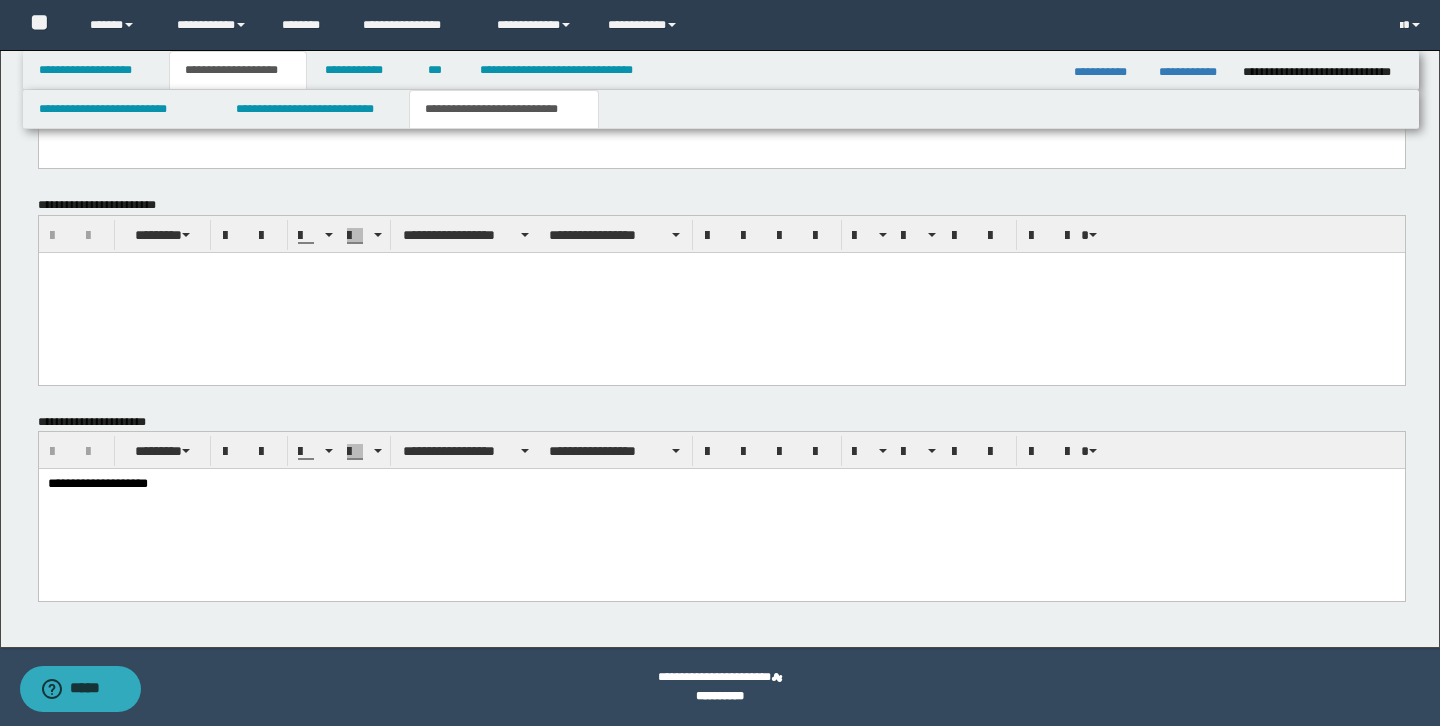 drag, startPoint x: 53, startPoint y: -1015, endPoint x: 242, endPoint y: 486, distance: 1512.8523 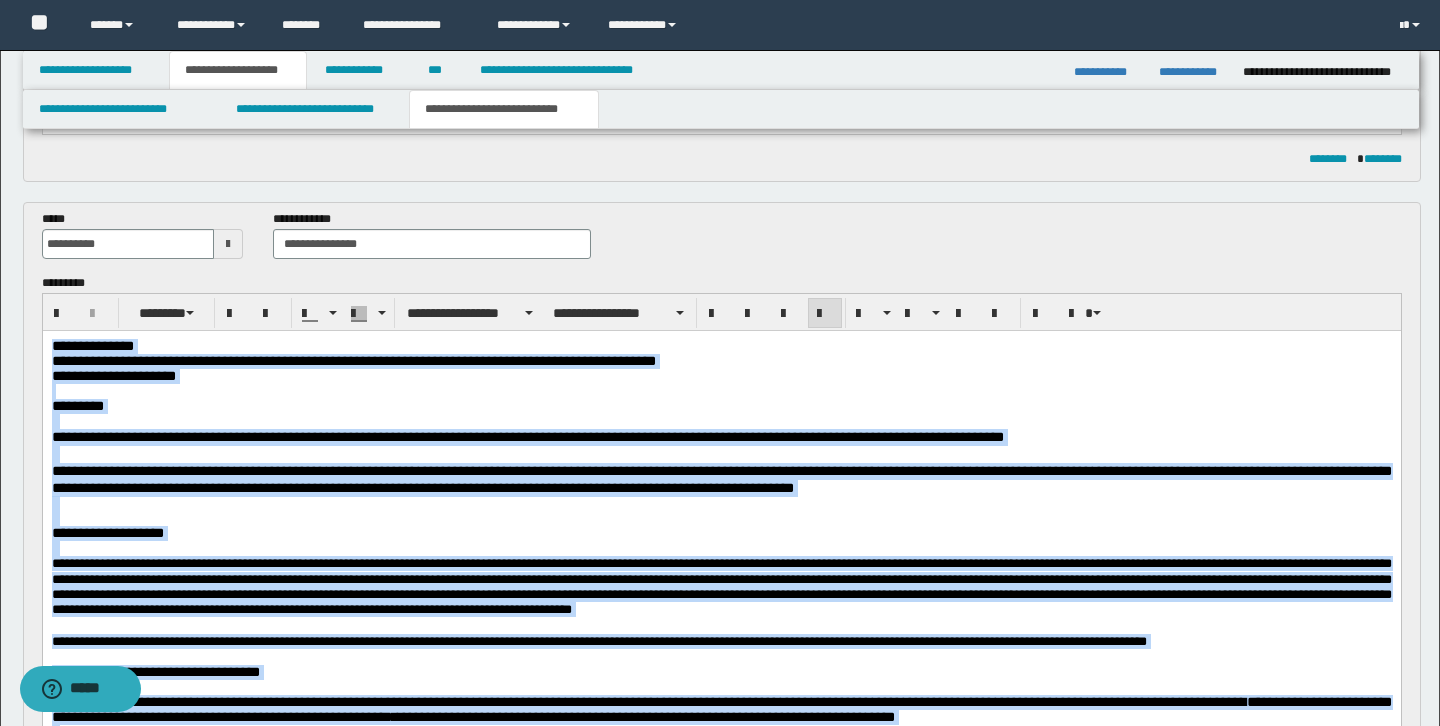scroll, scrollTop: 310, scrollLeft: 0, axis: vertical 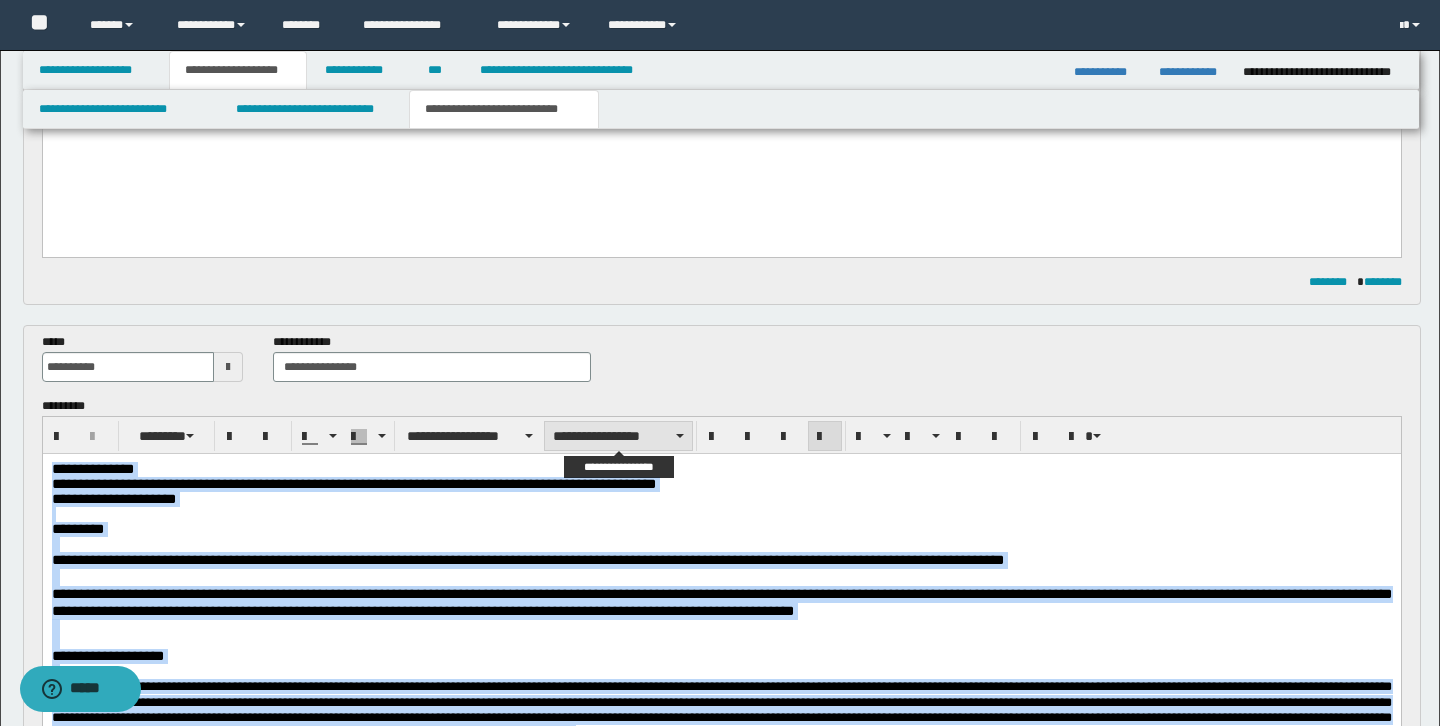 click on "**********" at bounding box center [618, 436] 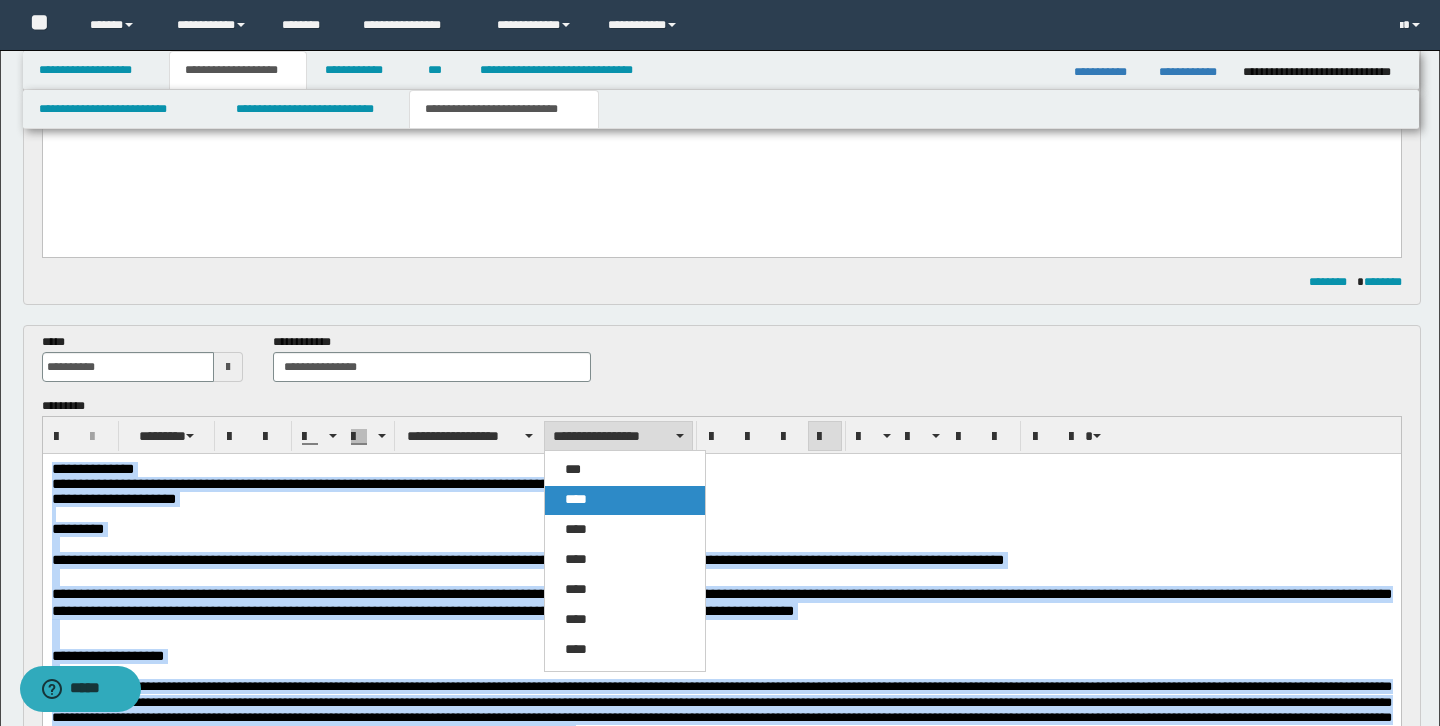 click on "****" at bounding box center [625, 500] 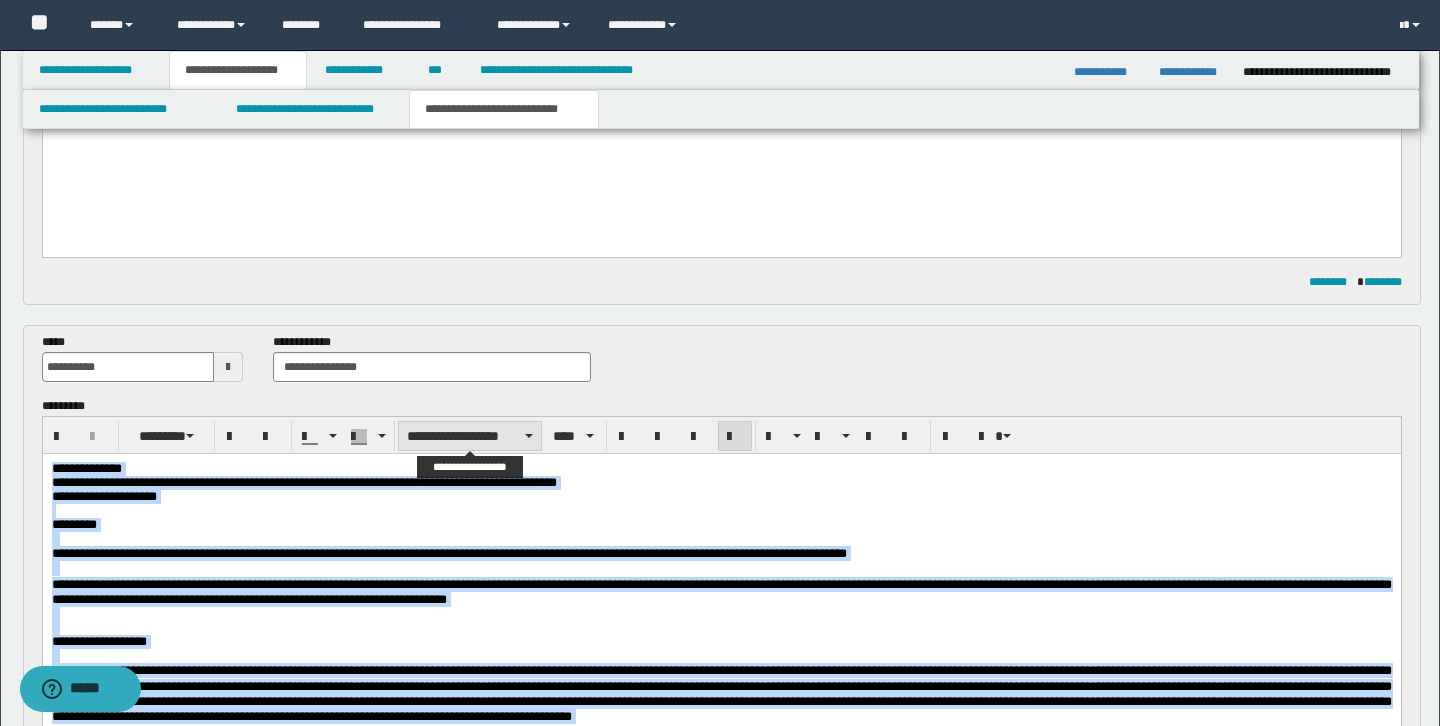 click on "**********" at bounding box center (470, 436) 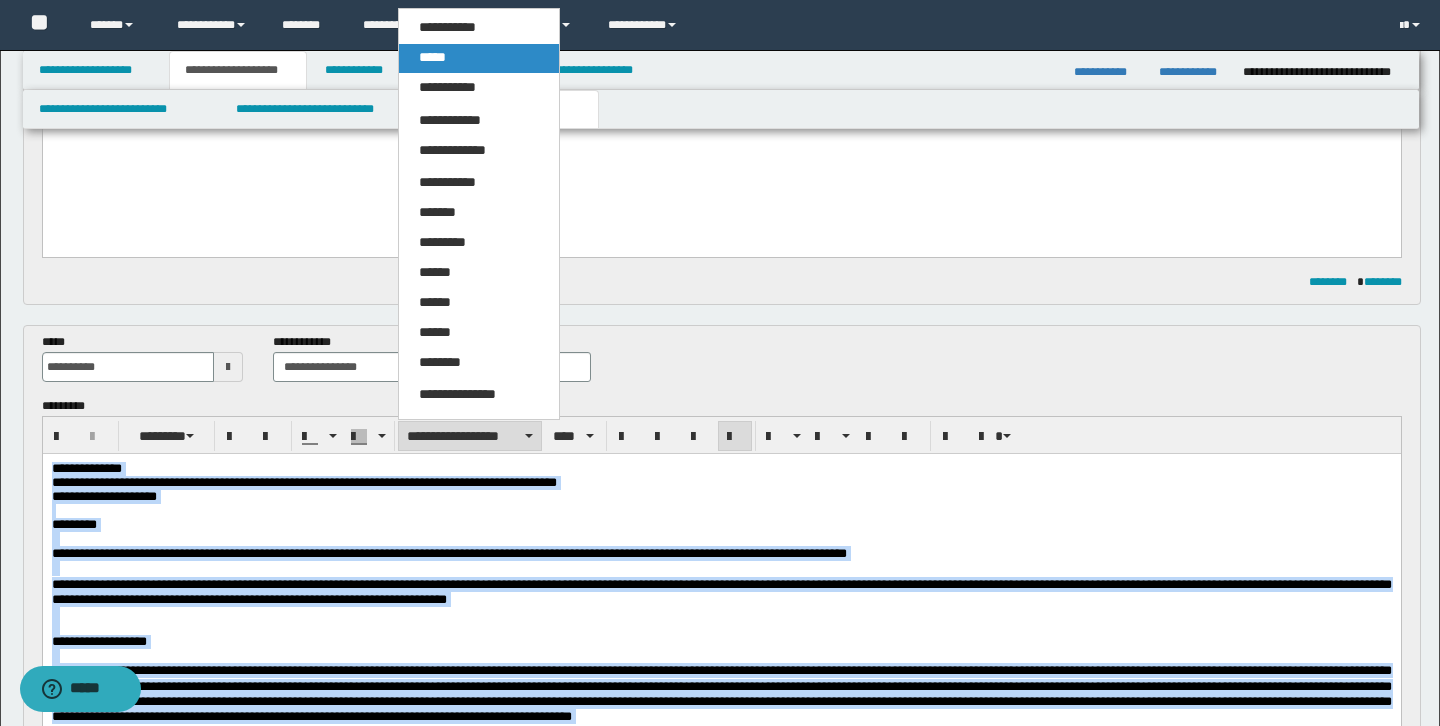 click on "*****" at bounding box center [479, 58] 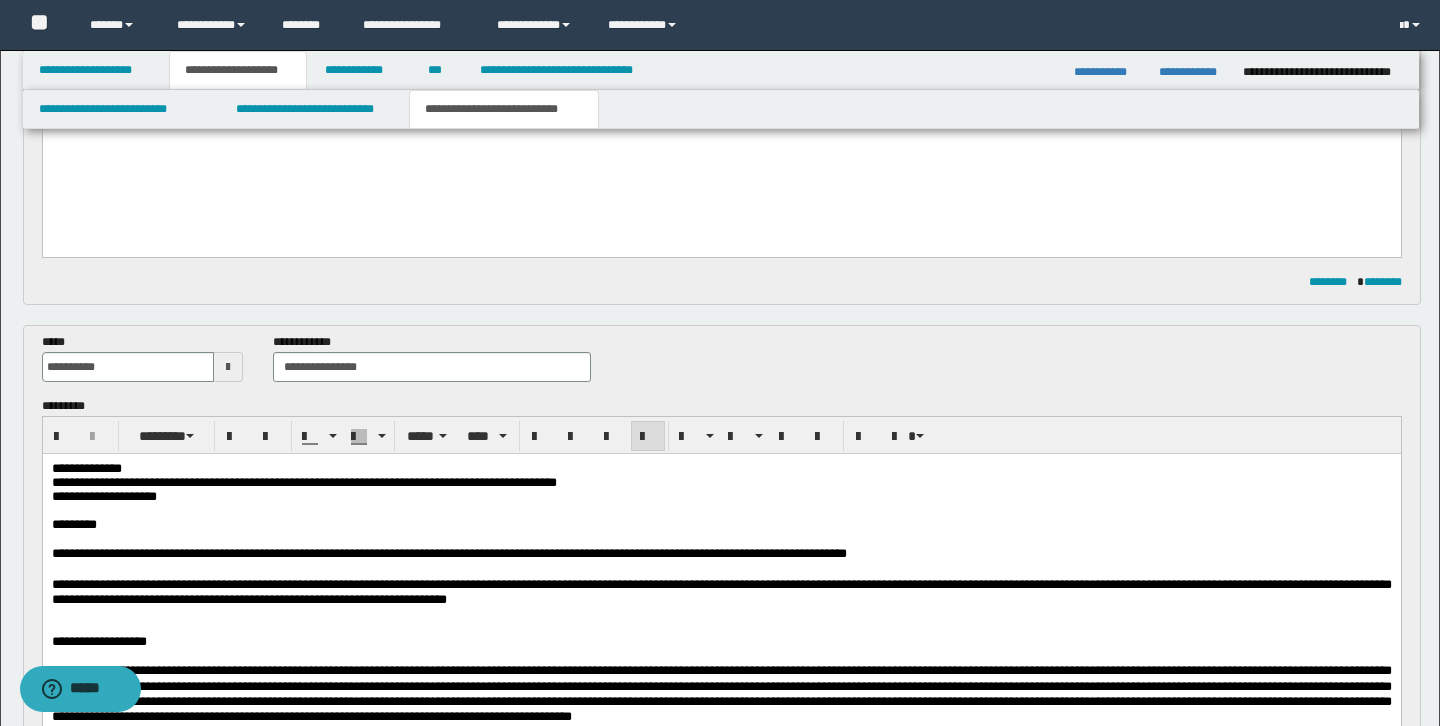 click on "**********" at bounding box center [721, 552] 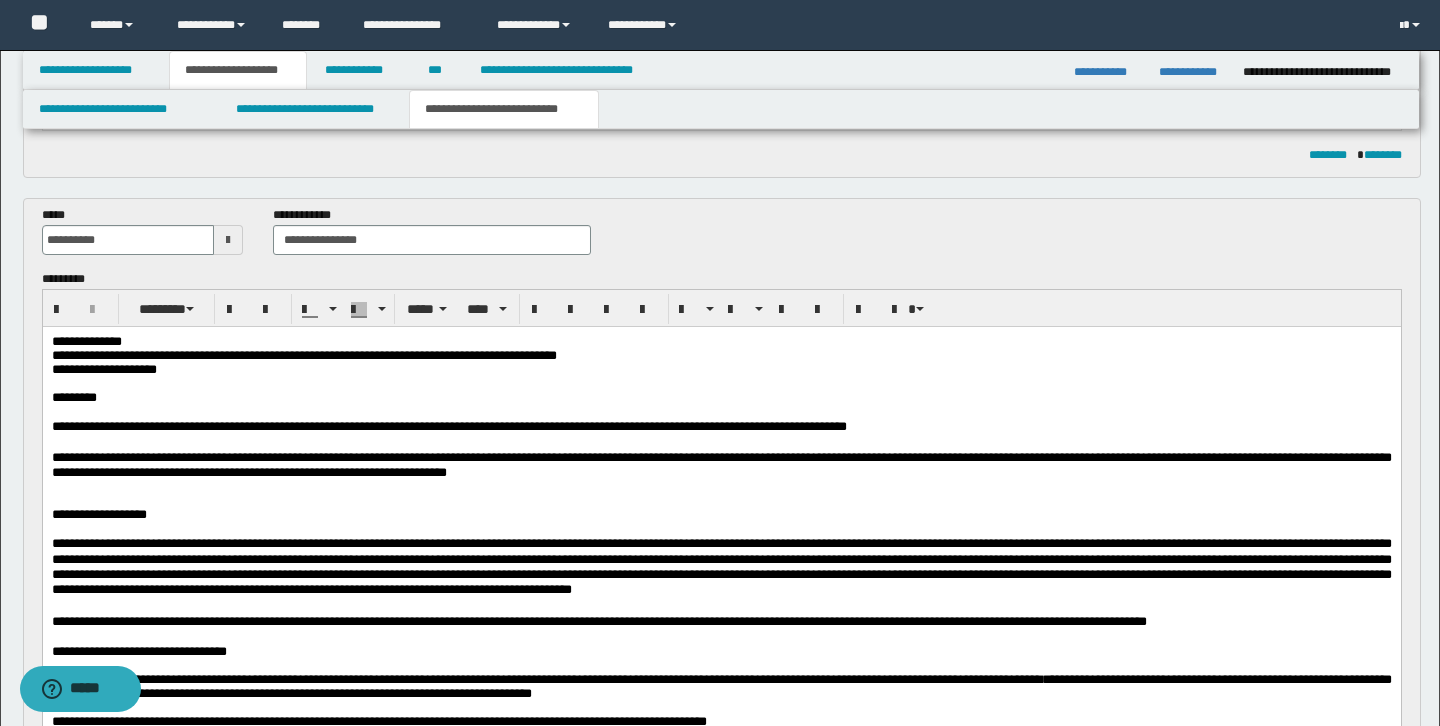 scroll, scrollTop: 443, scrollLeft: 0, axis: vertical 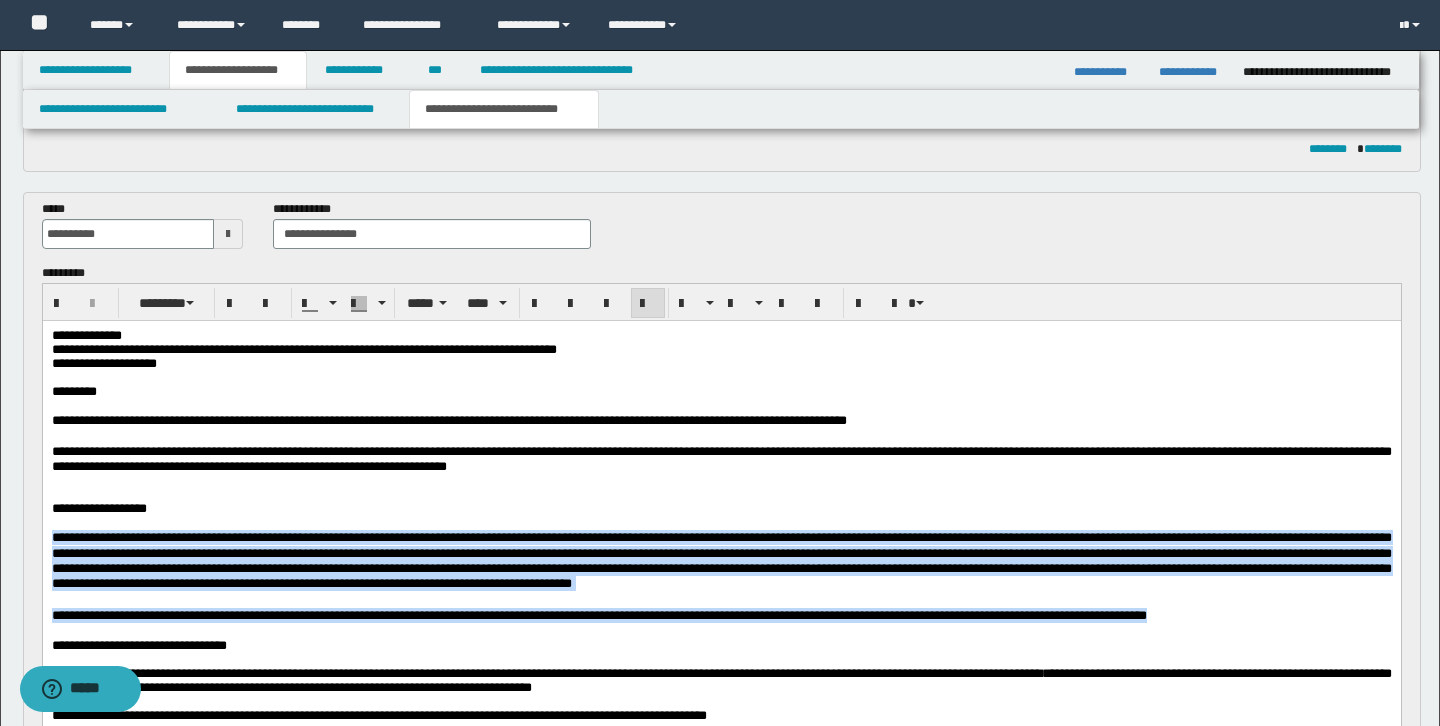 drag, startPoint x: 52, startPoint y: 550, endPoint x: 218, endPoint y: 654, distance: 195.88773 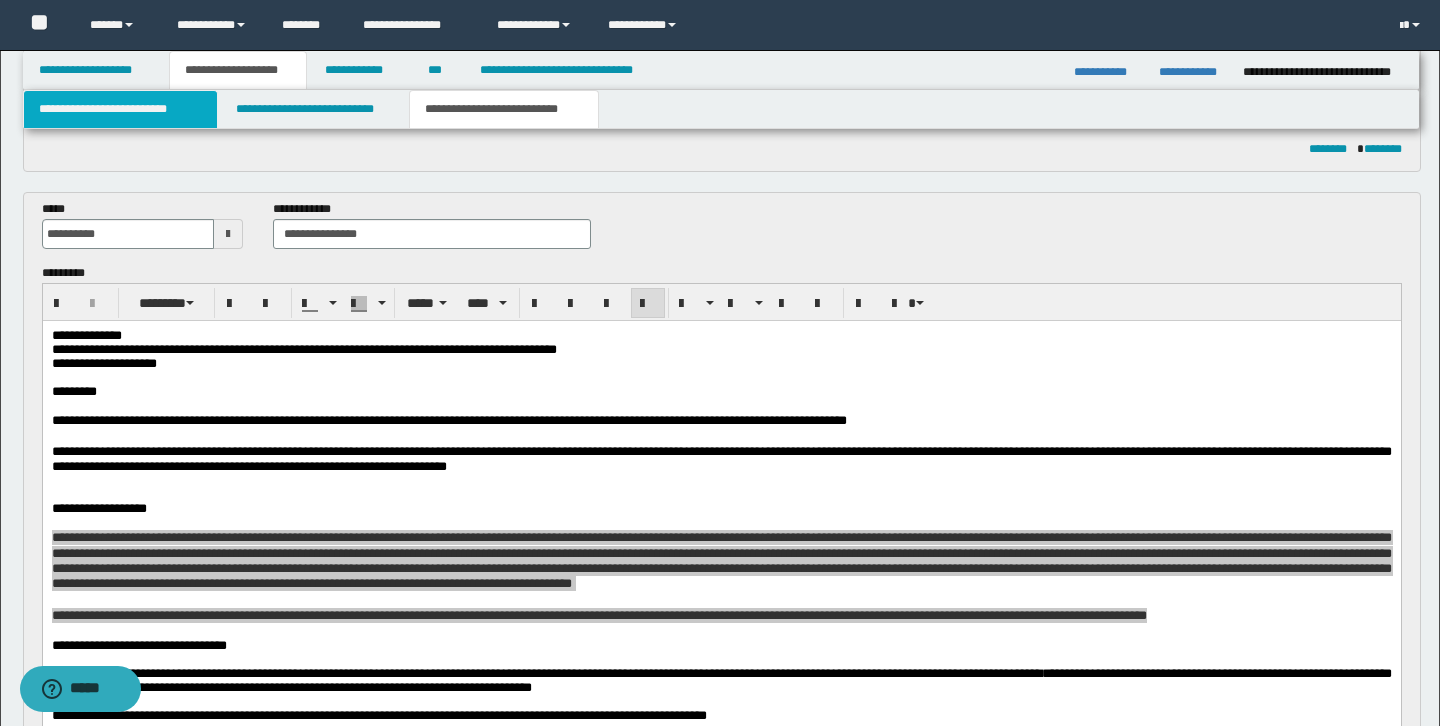 click on "**********" at bounding box center [120, 109] 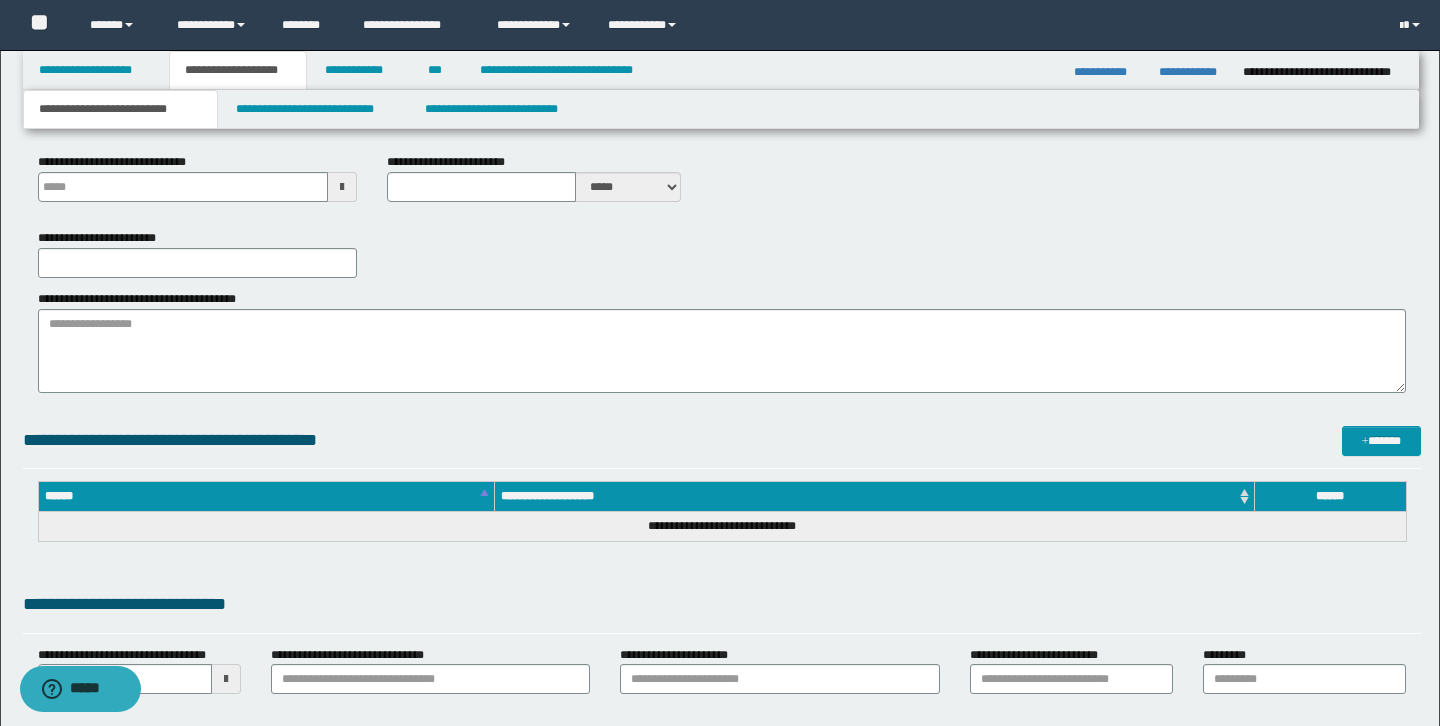 type 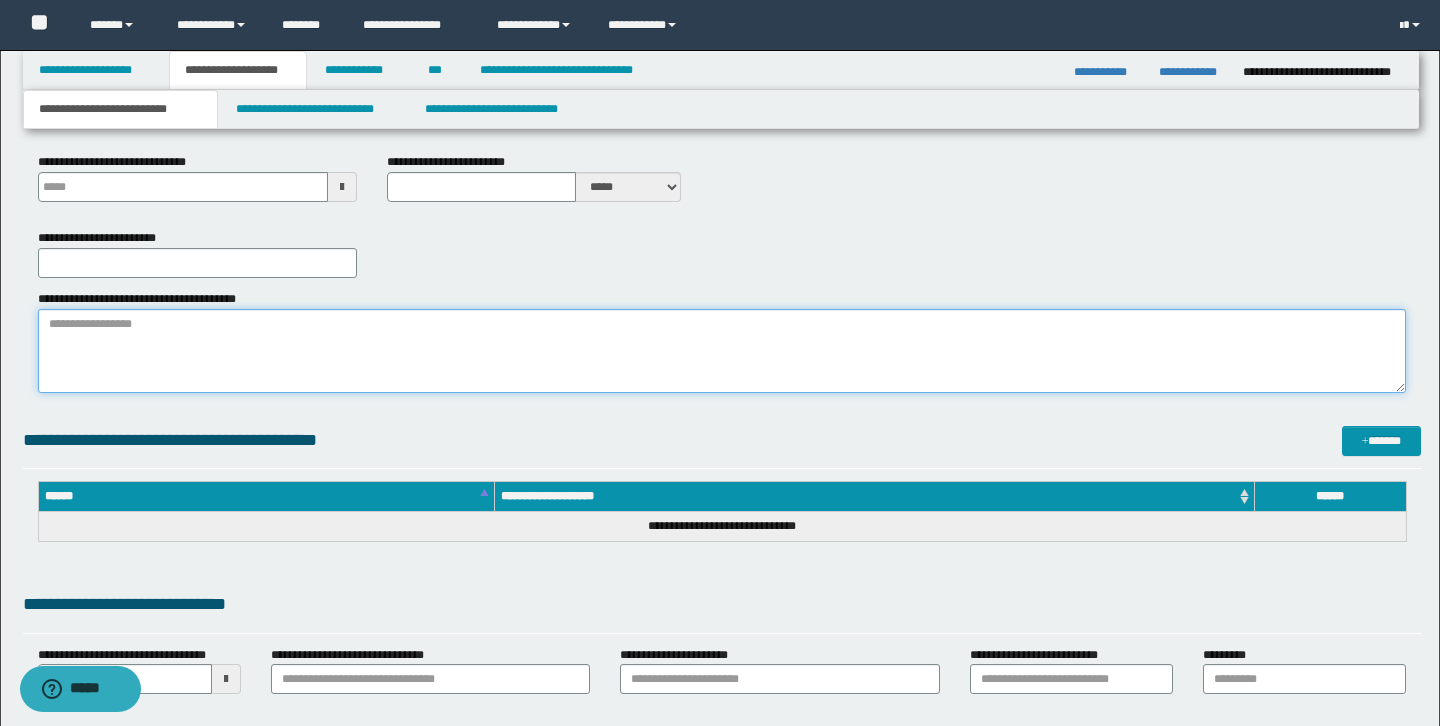 click on "**********" at bounding box center (722, 351) 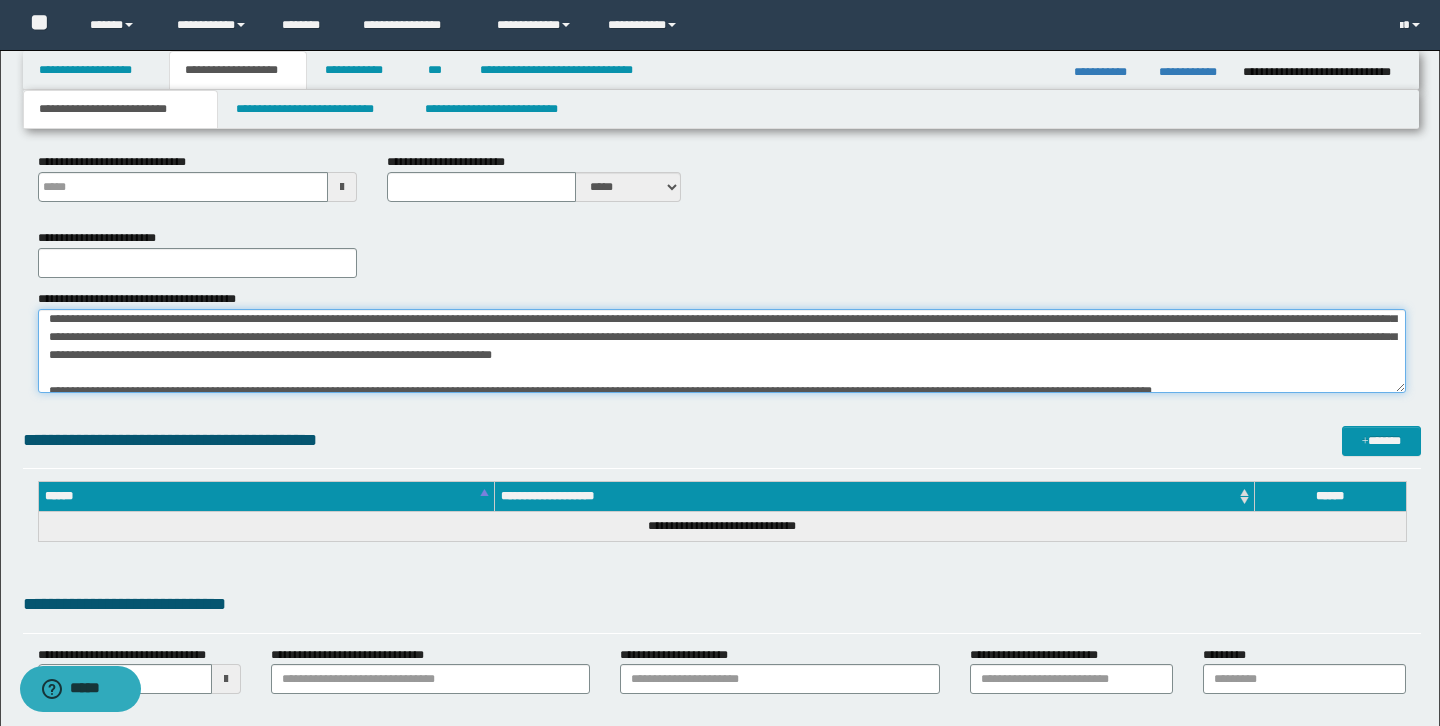scroll, scrollTop: 0, scrollLeft: 0, axis: both 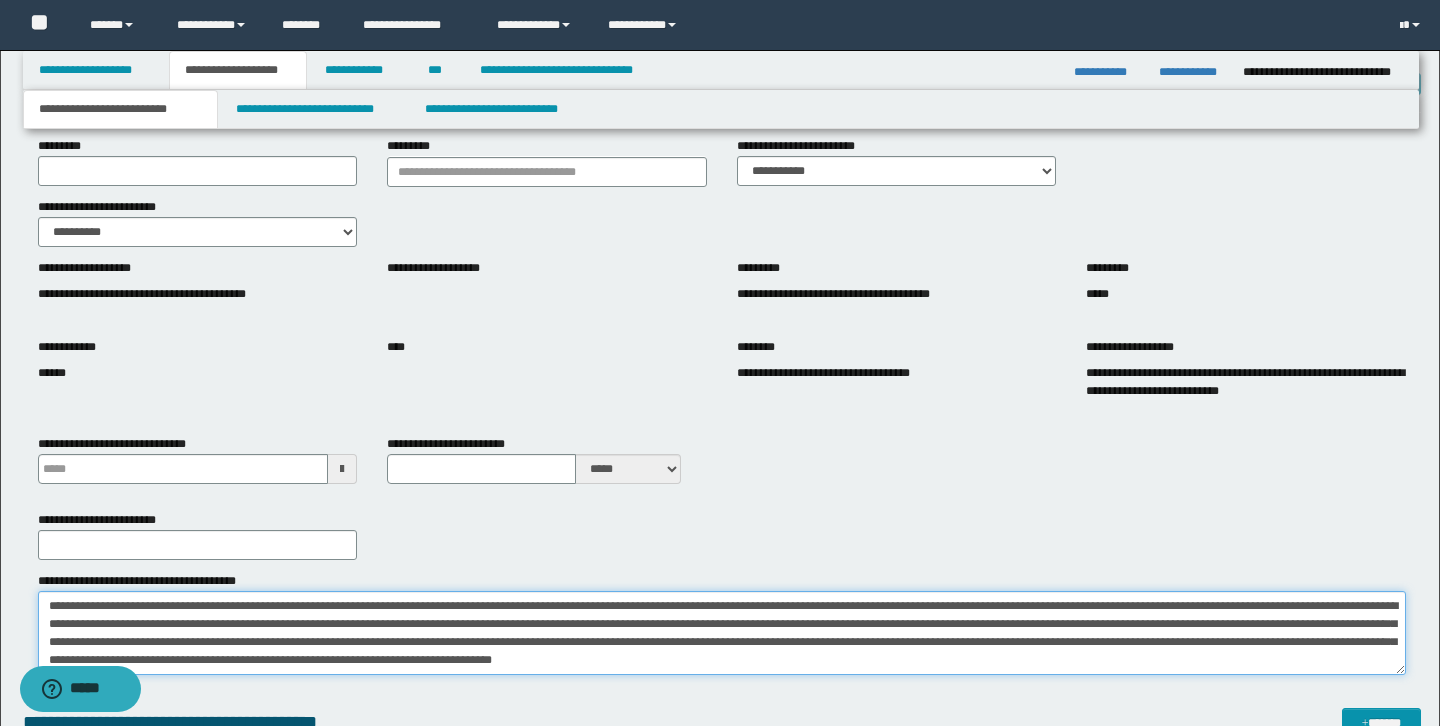 type on "**********" 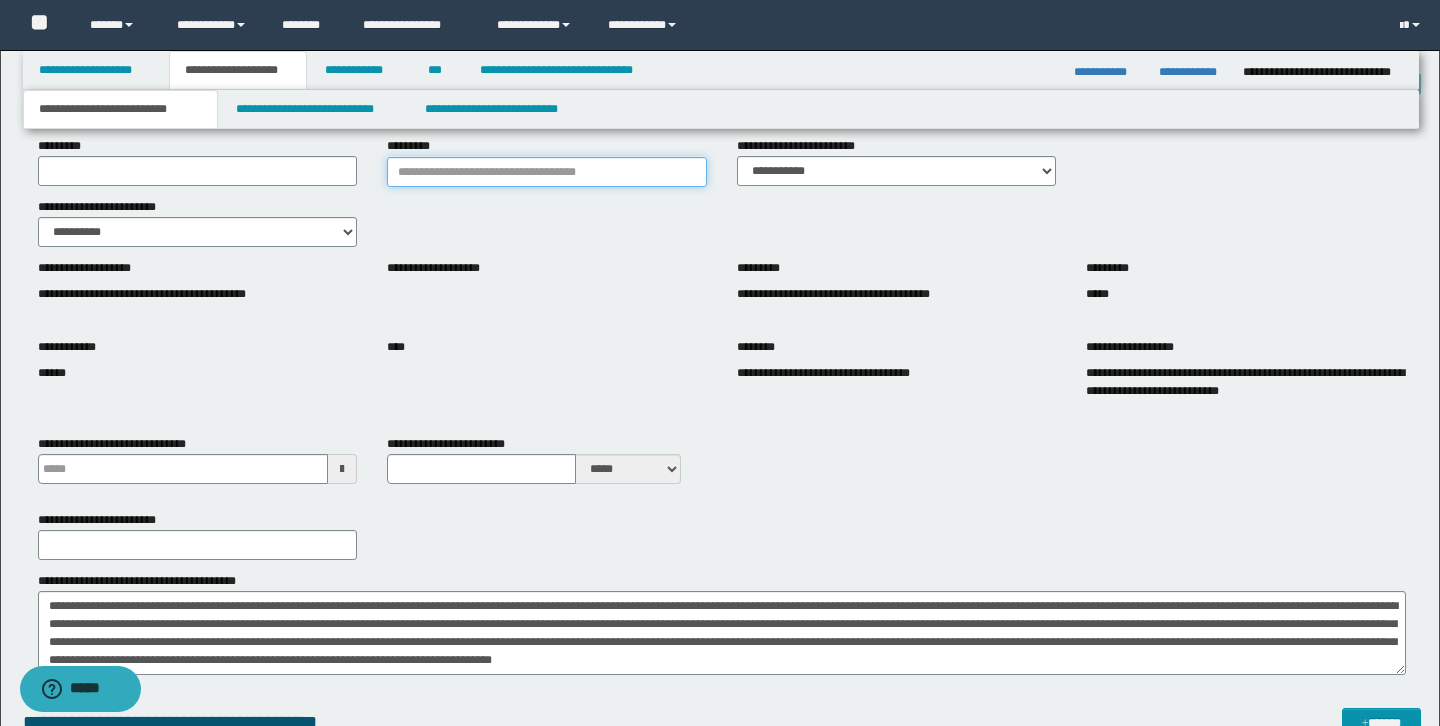 click on "*********" at bounding box center (547, 172) 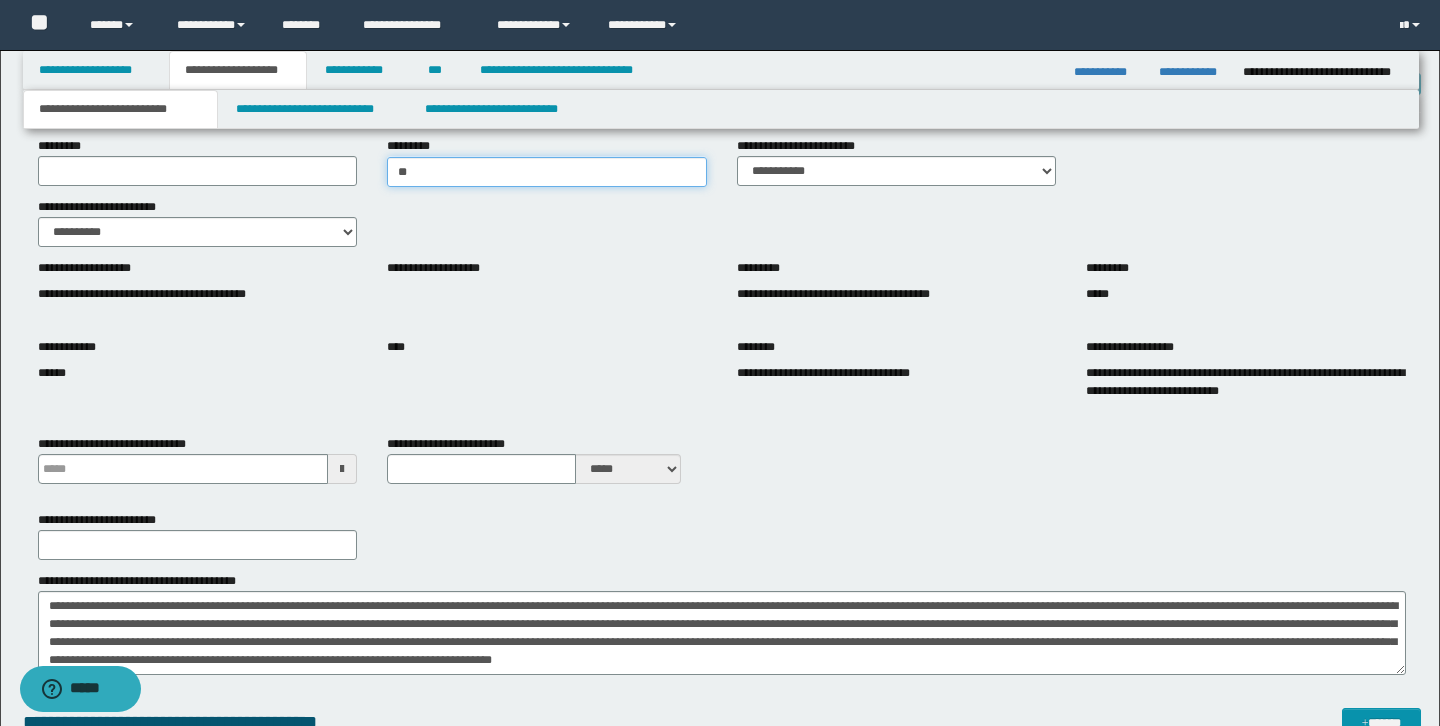 type on "***" 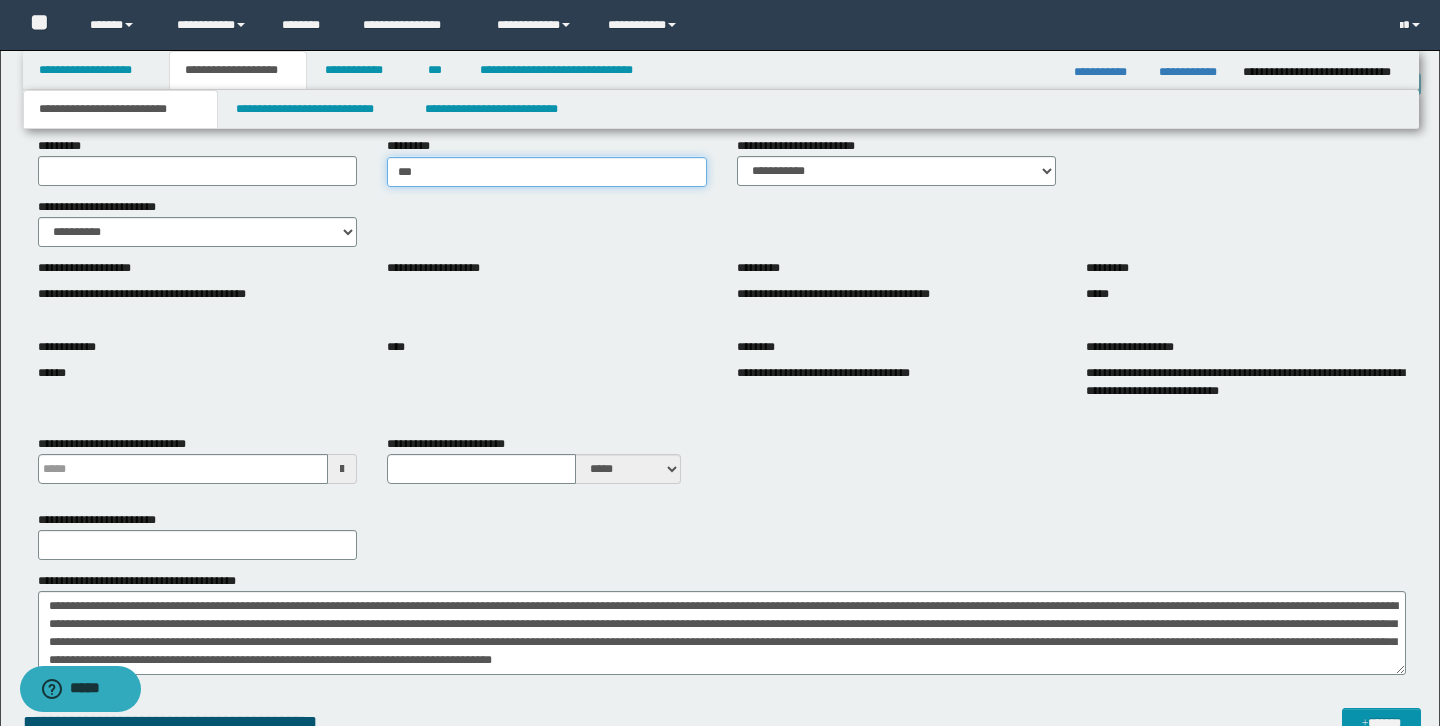 type on "********" 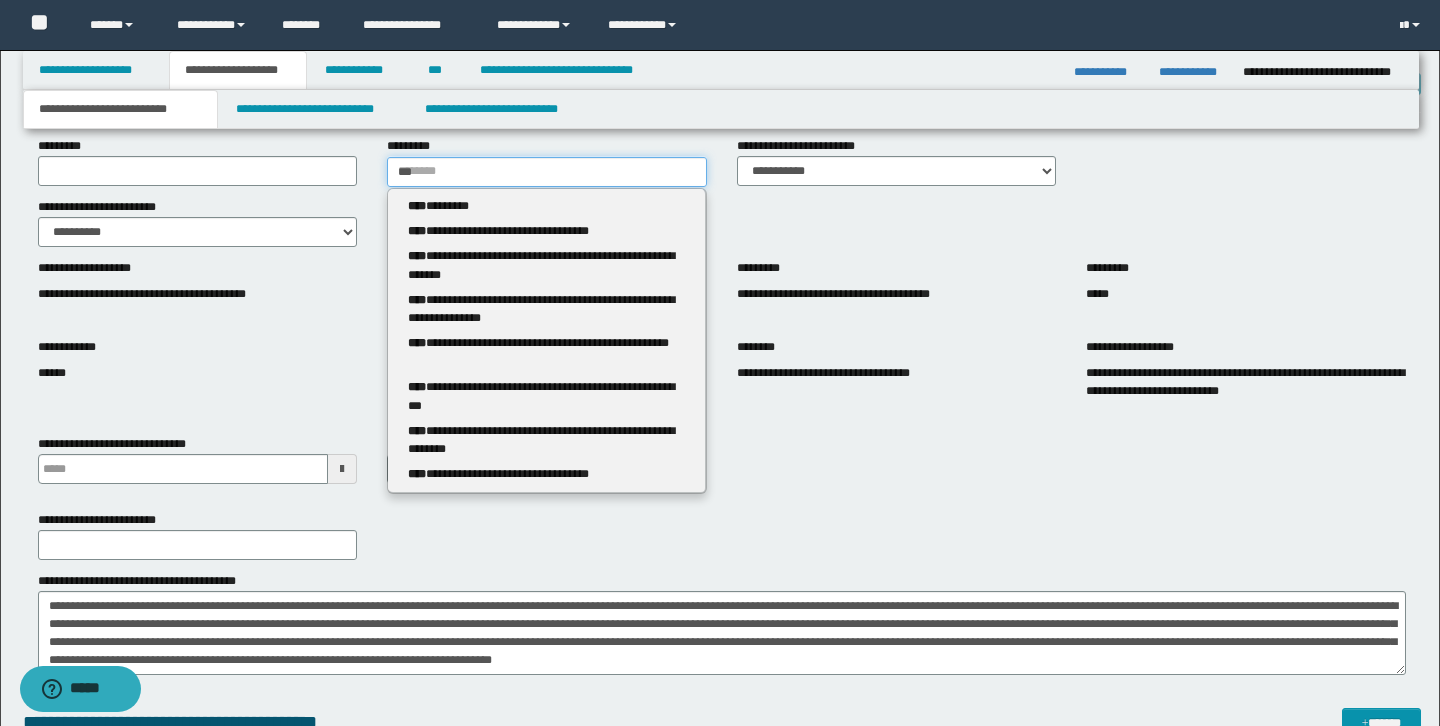 type 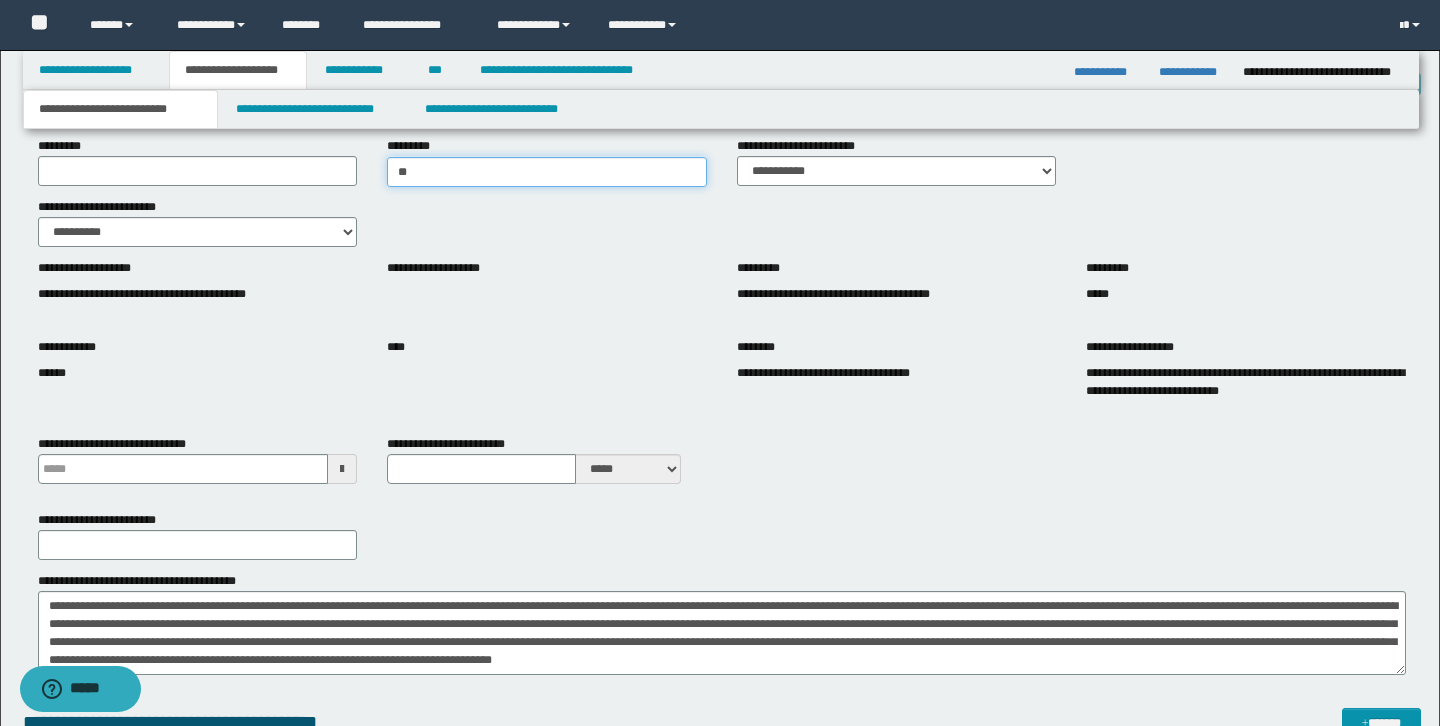 type on "*" 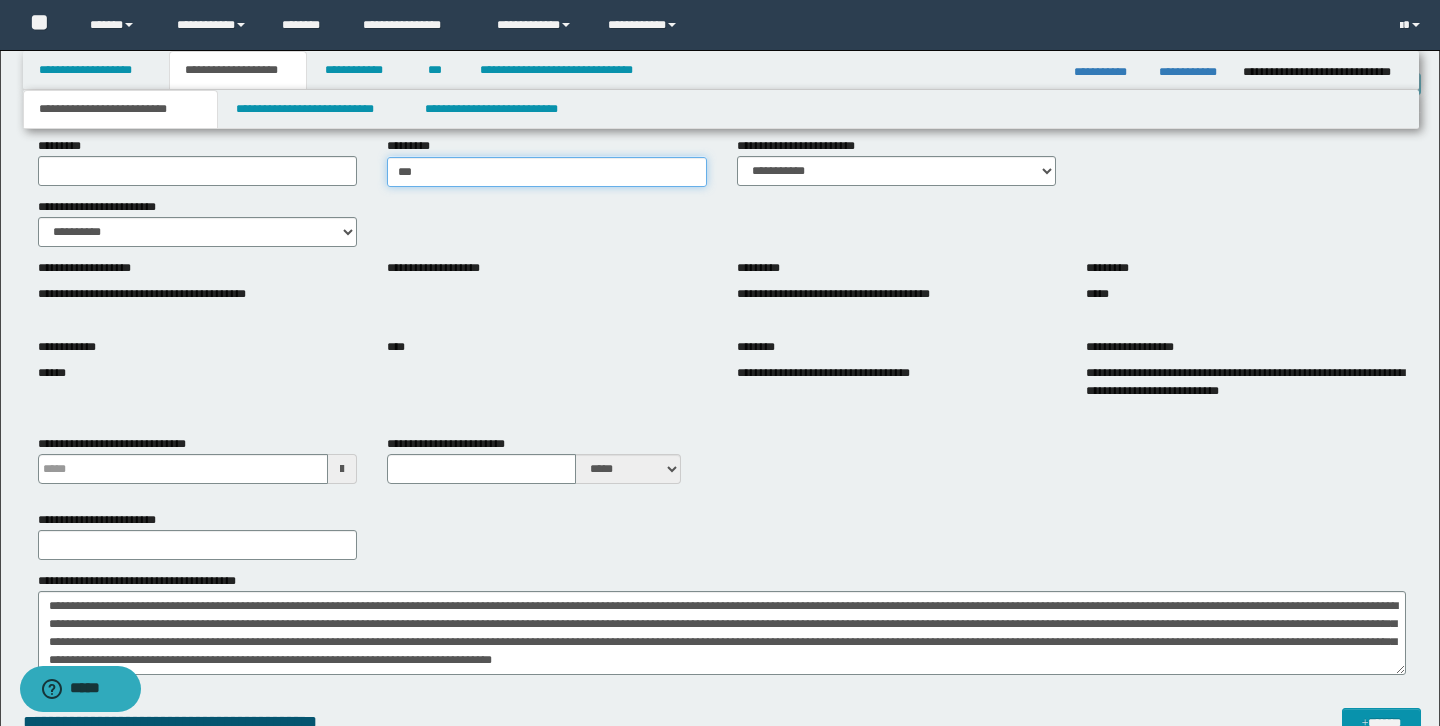 type on "********" 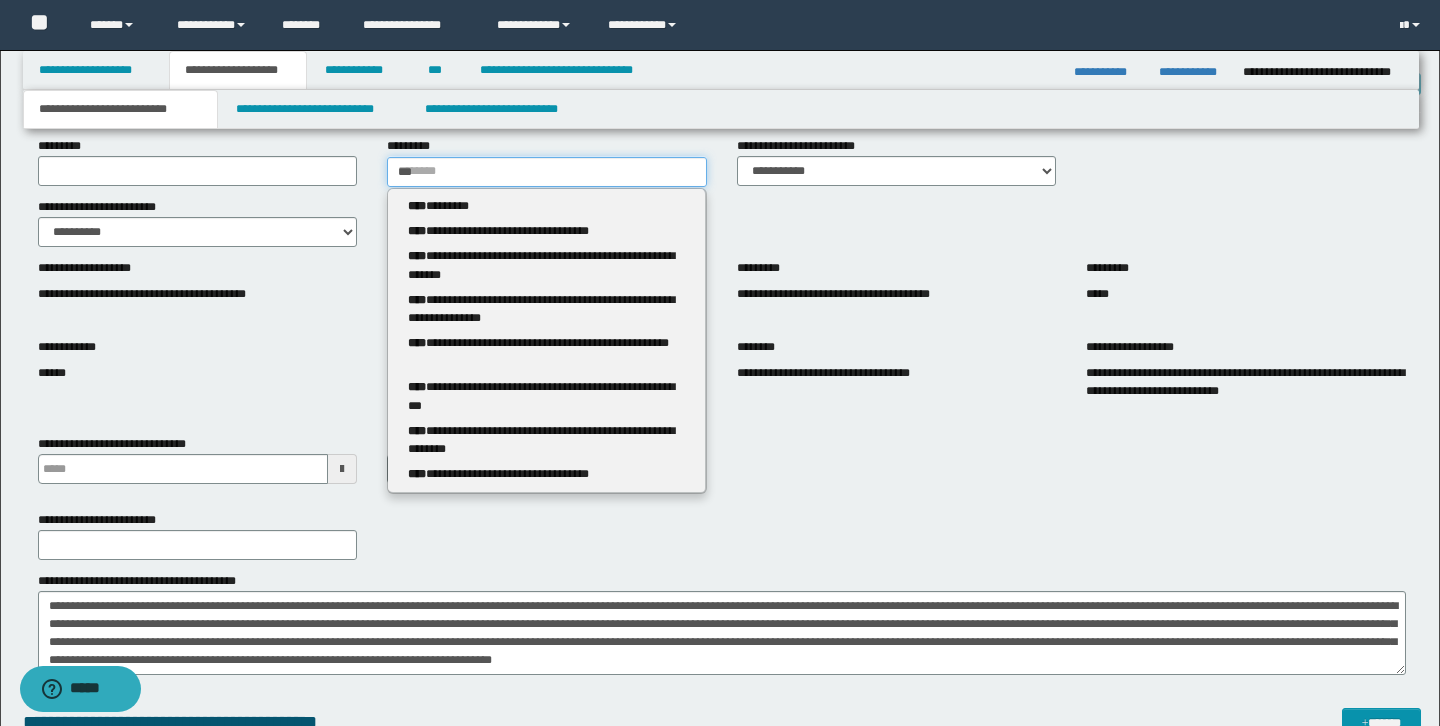 type 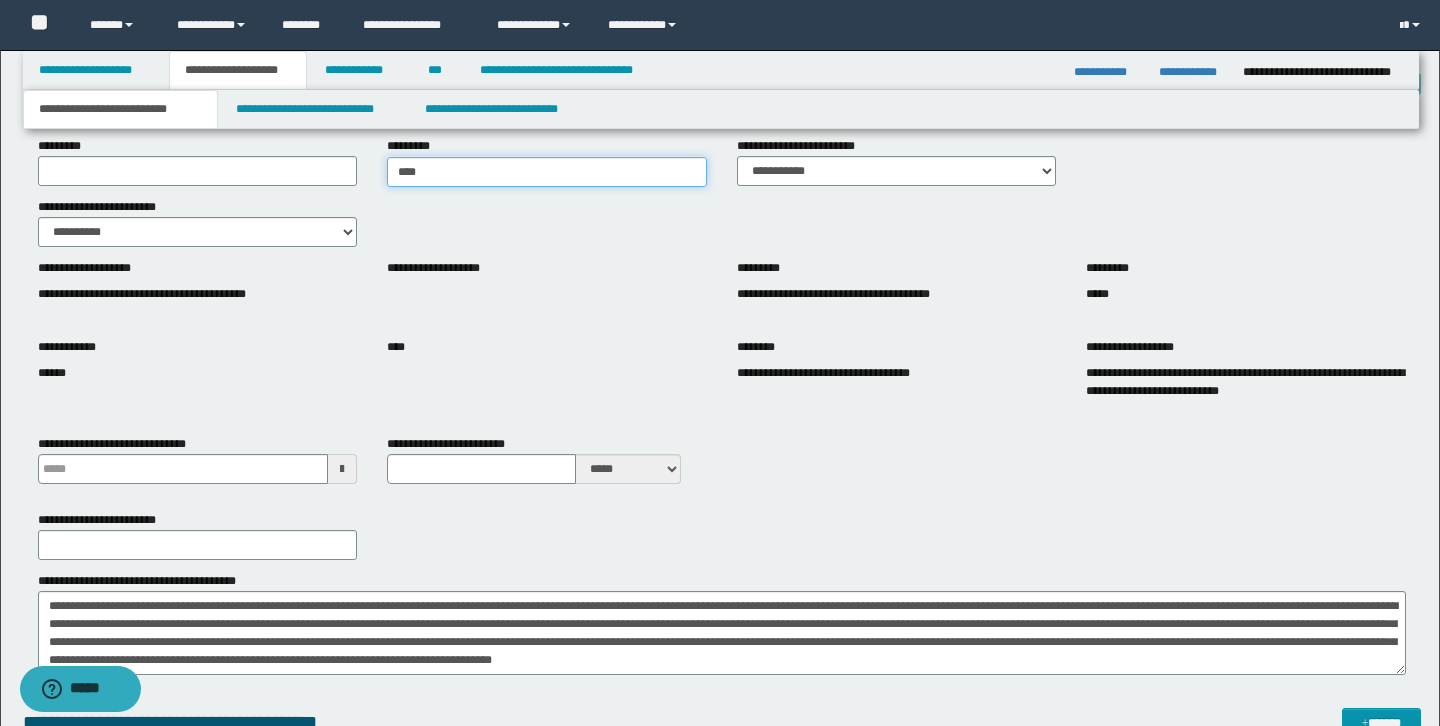 type on "********" 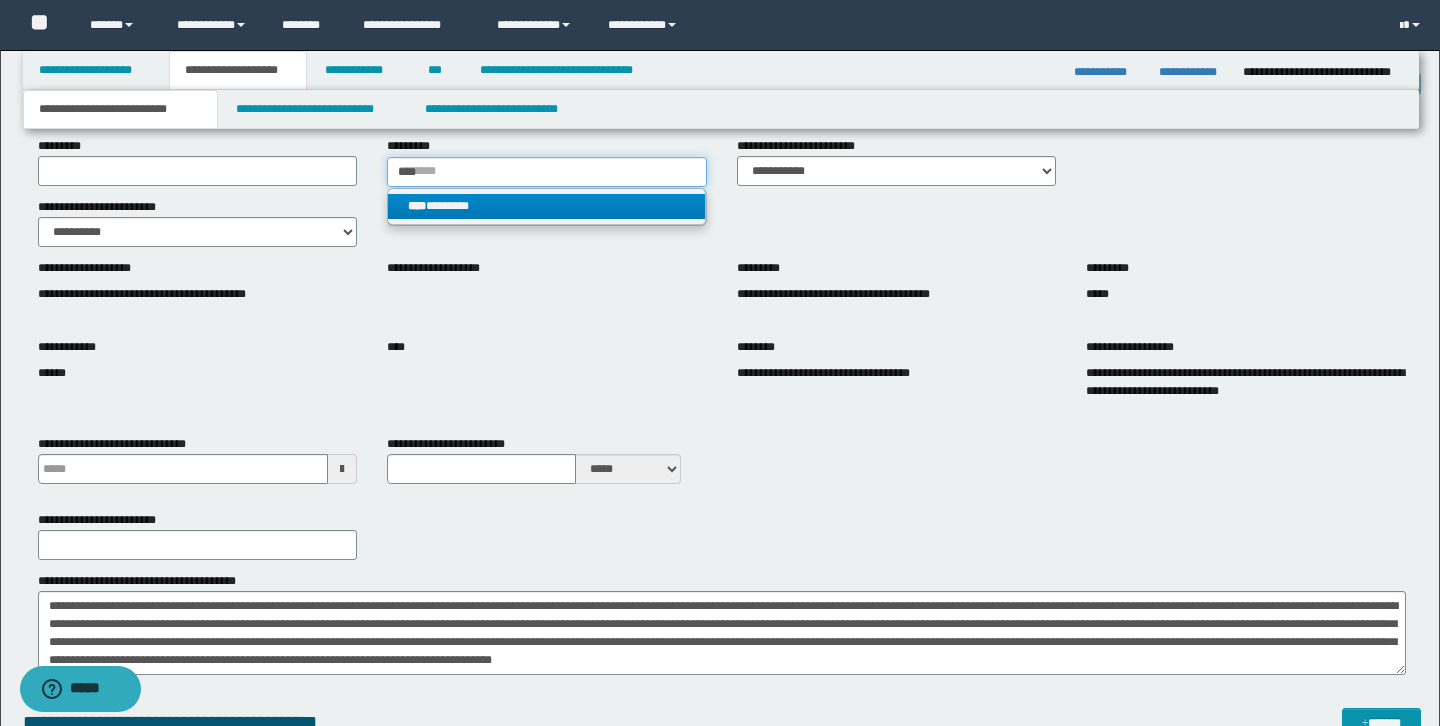 type on "****" 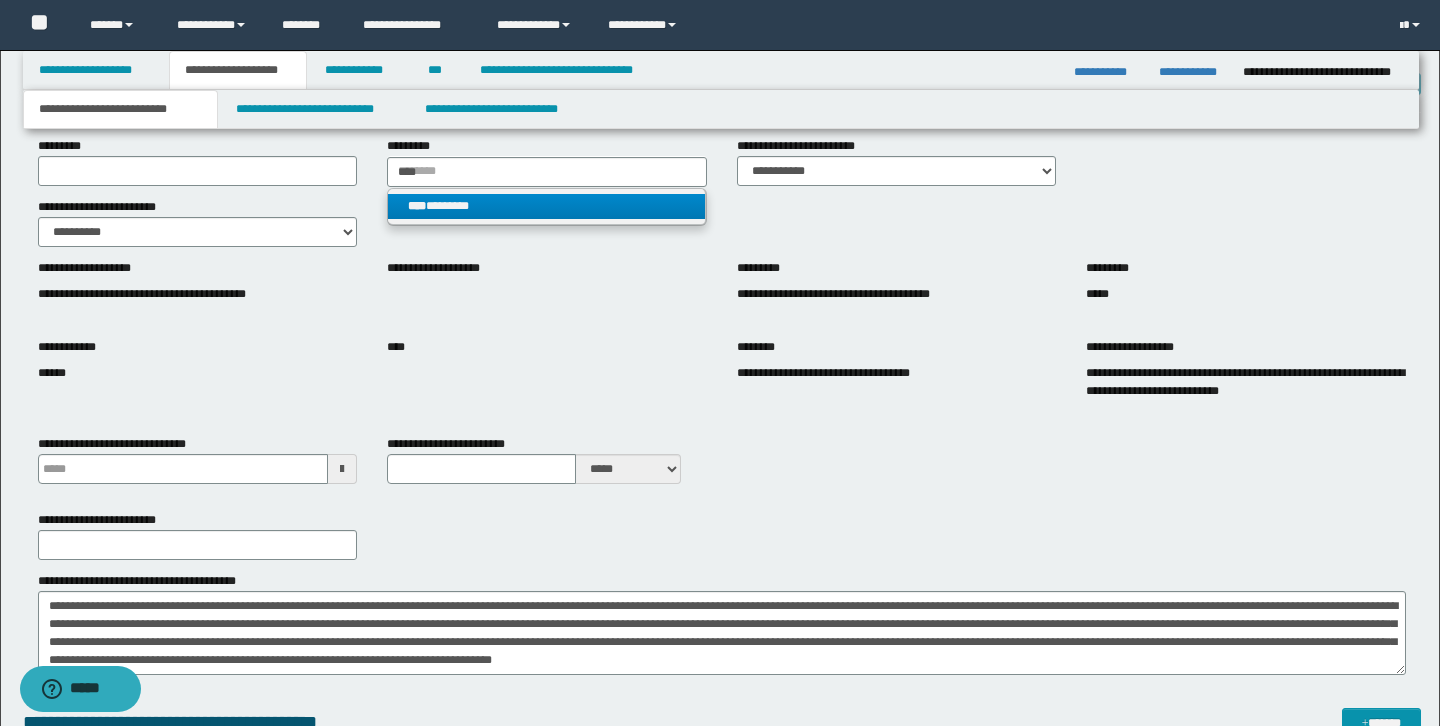 click on "**** ********" at bounding box center (546, 206) 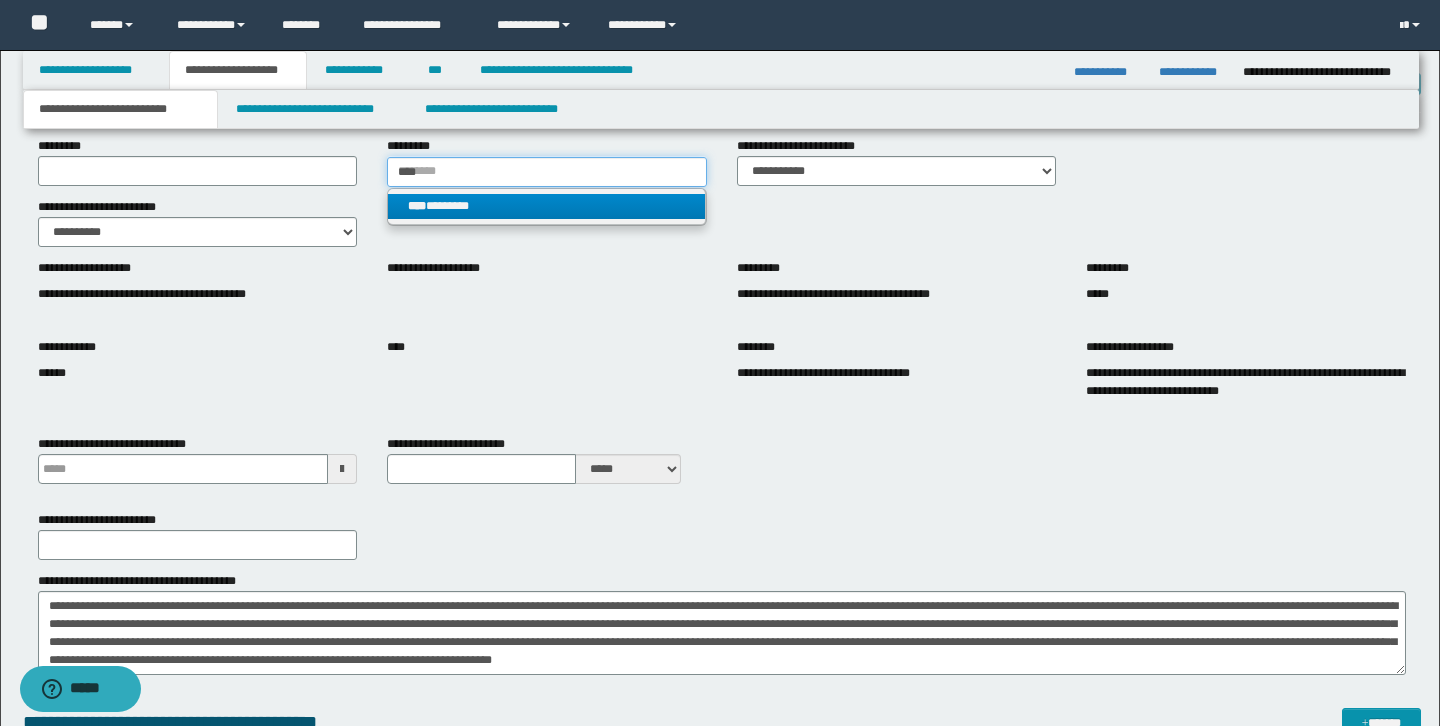 type 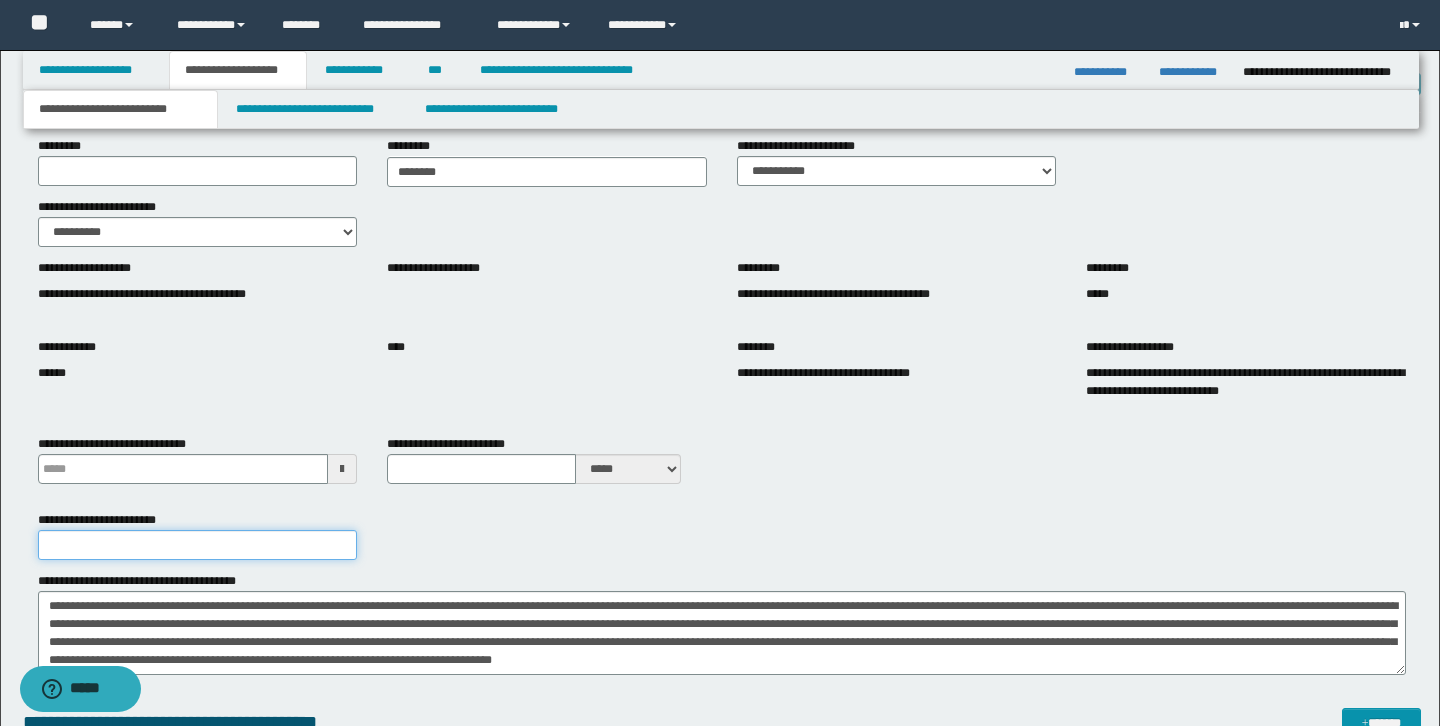 click on "**********" at bounding box center [198, 545] 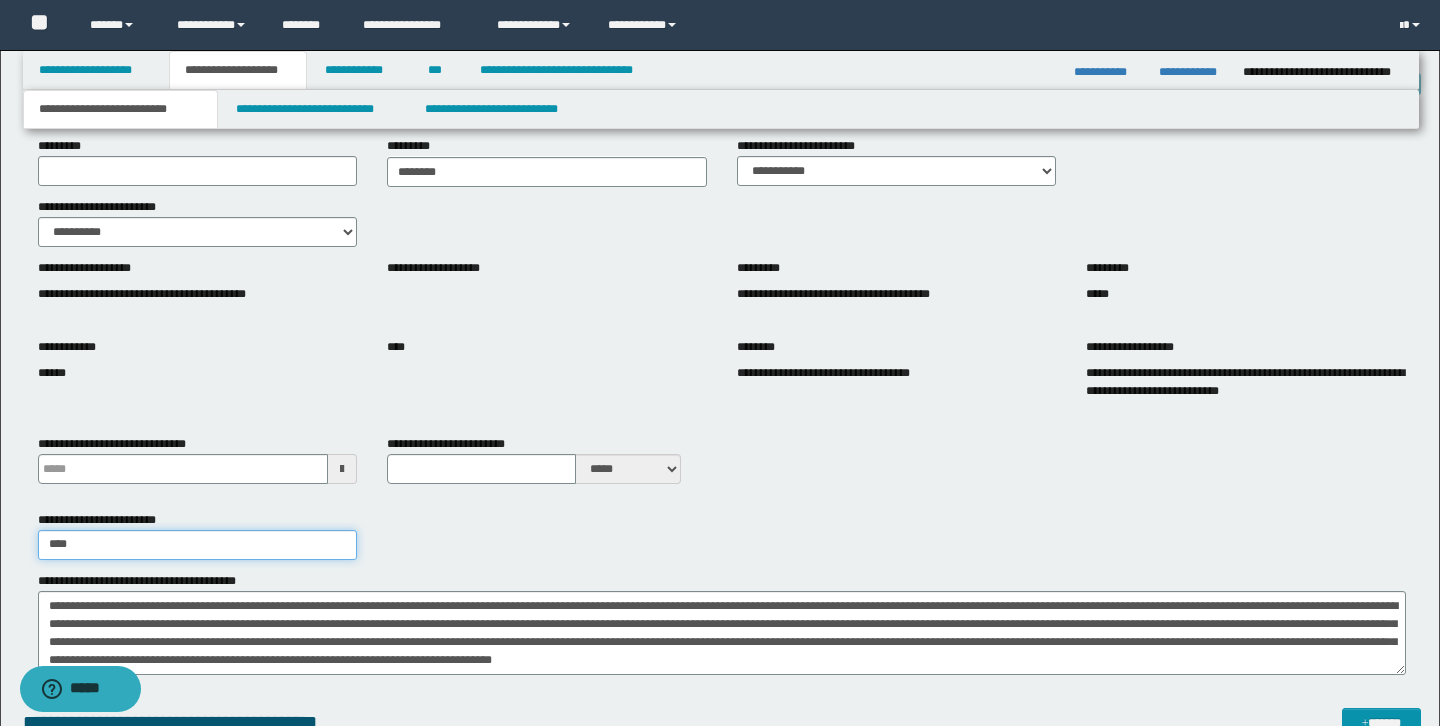 type on "**********" 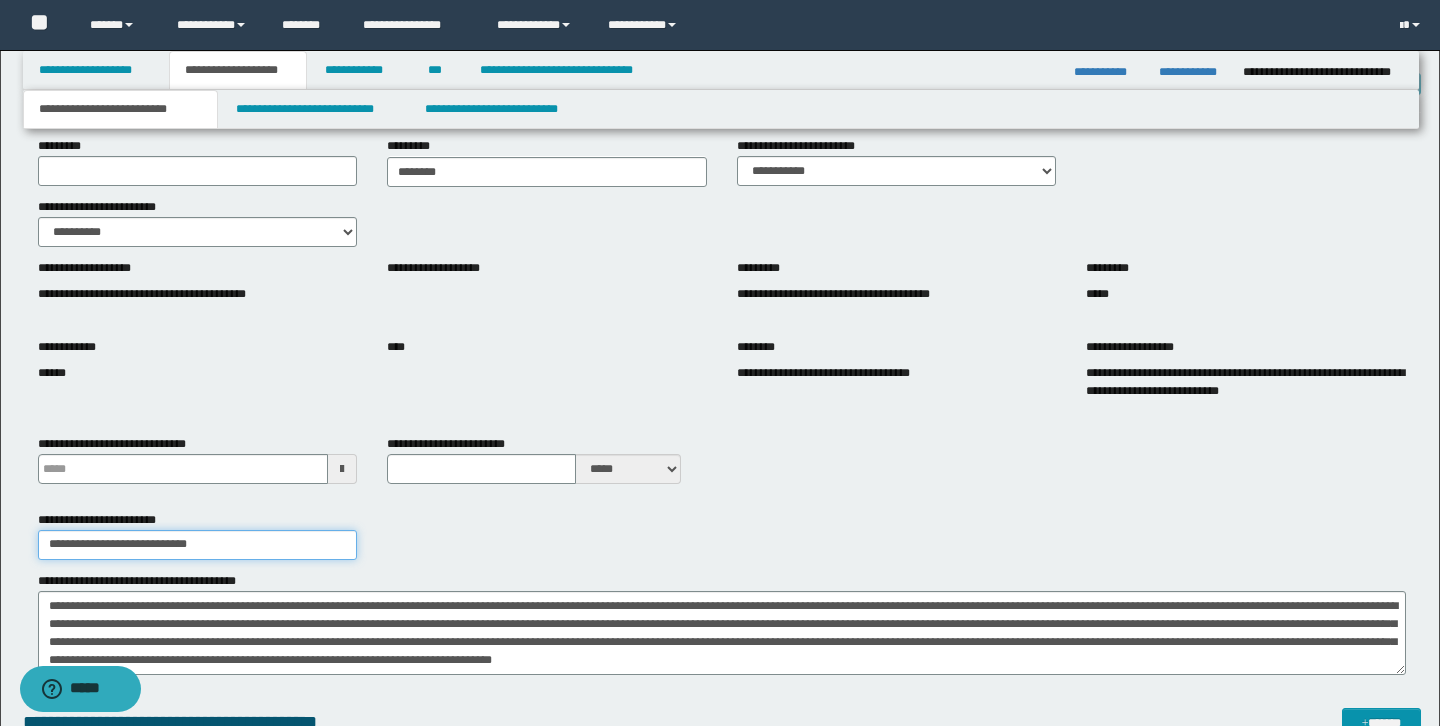 type 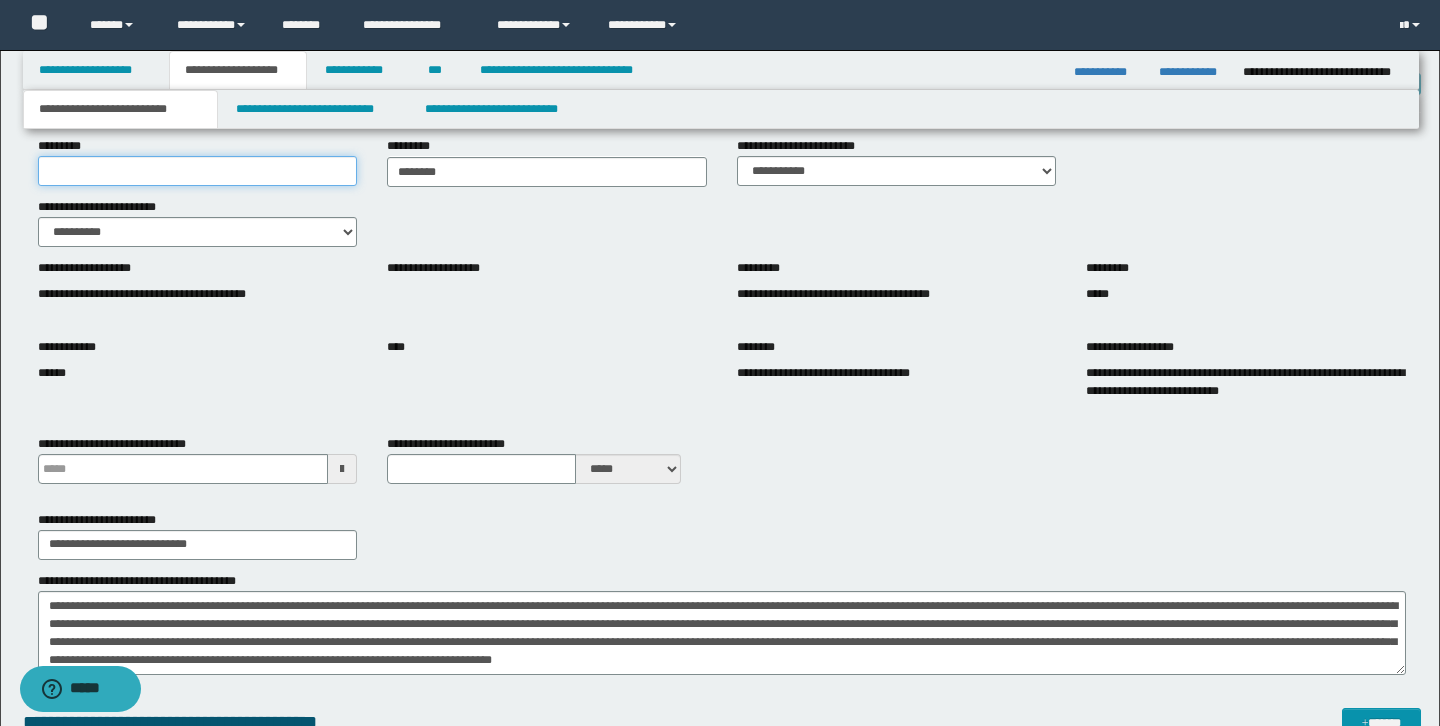 click on "*********" at bounding box center (198, 171) 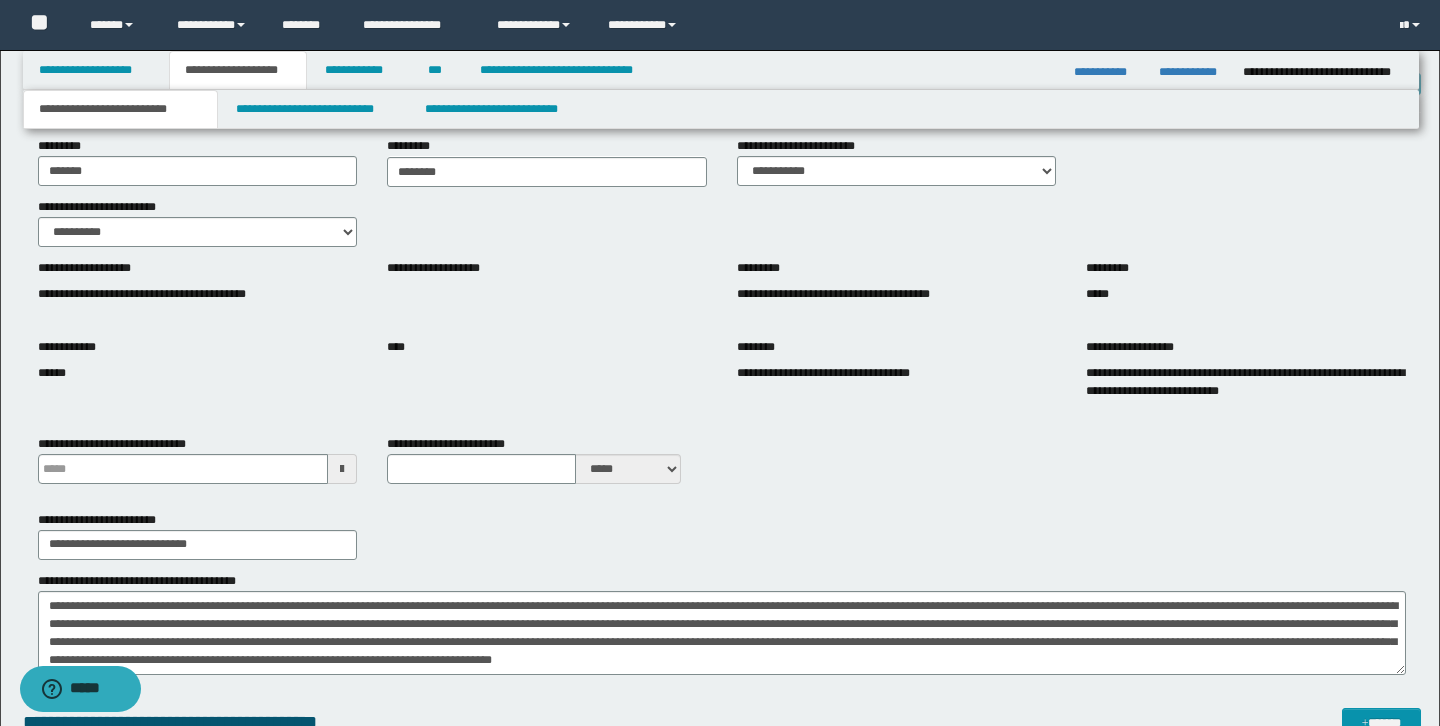 click on "**********" at bounding box center [722, 381] 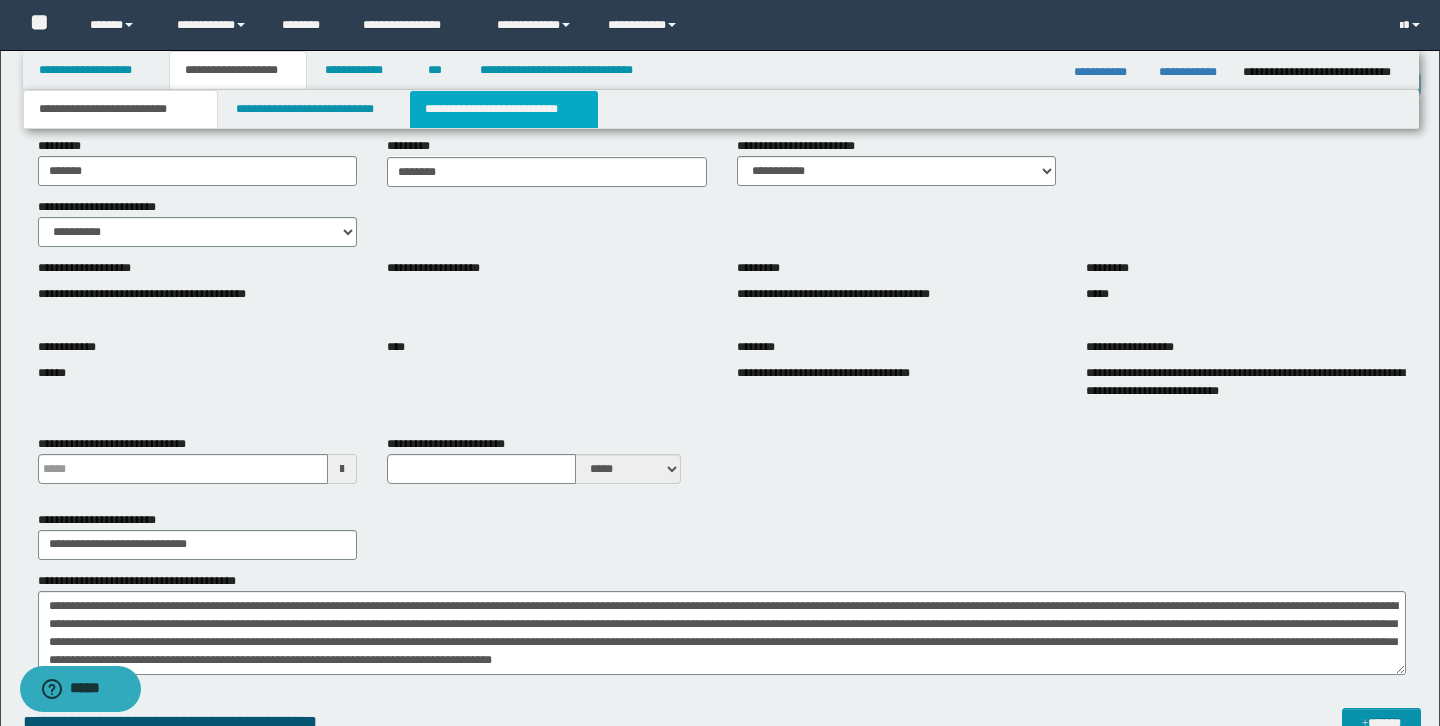 click on "**********" at bounding box center [504, 109] 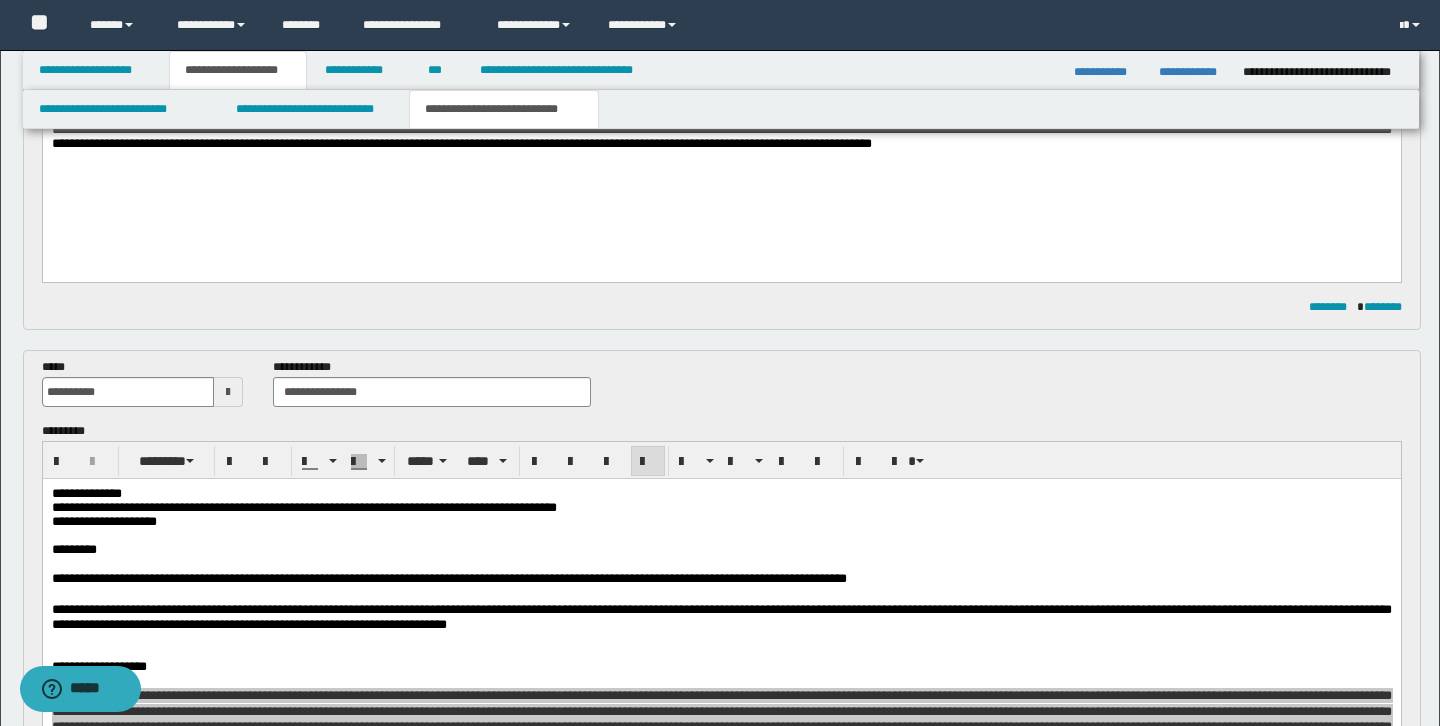 scroll, scrollTop: 91, scrollLeft: 0, axis: vertical 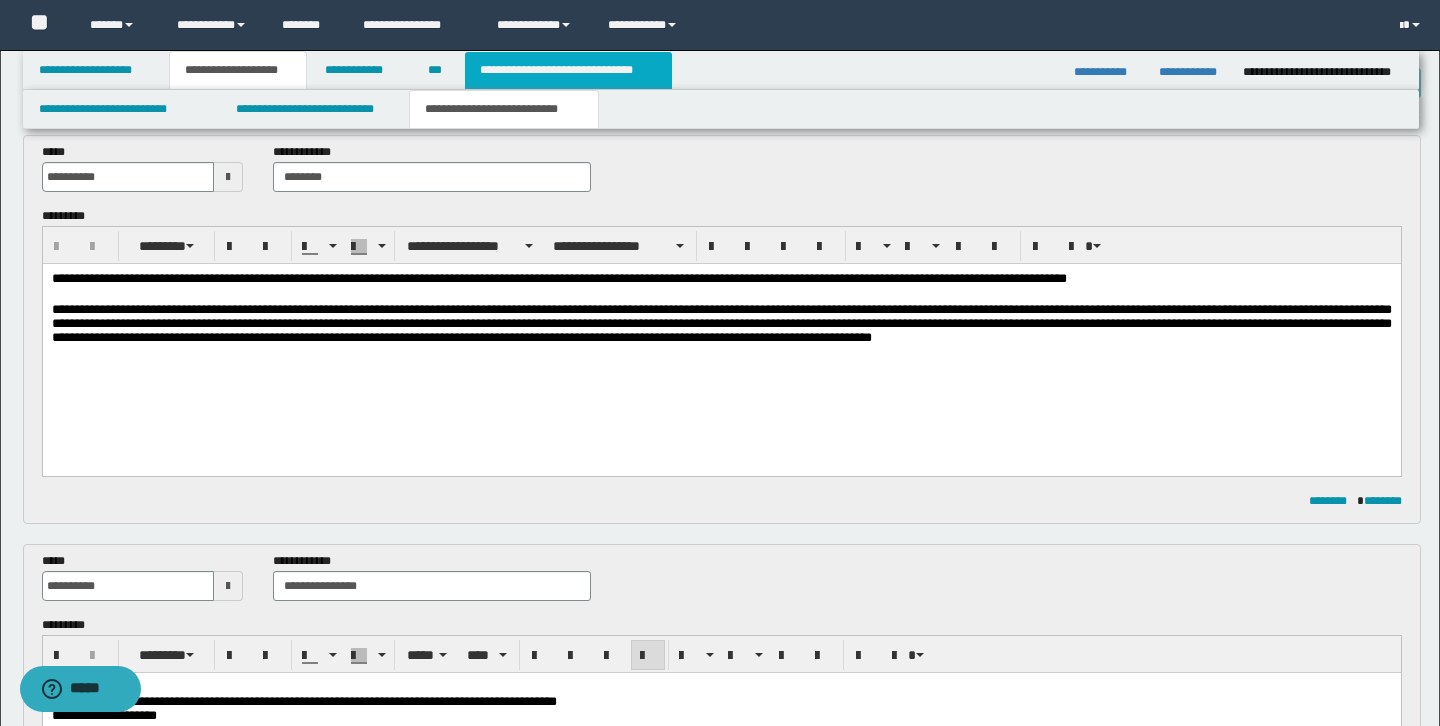 click on "**********" at bounding box center [568, 70] 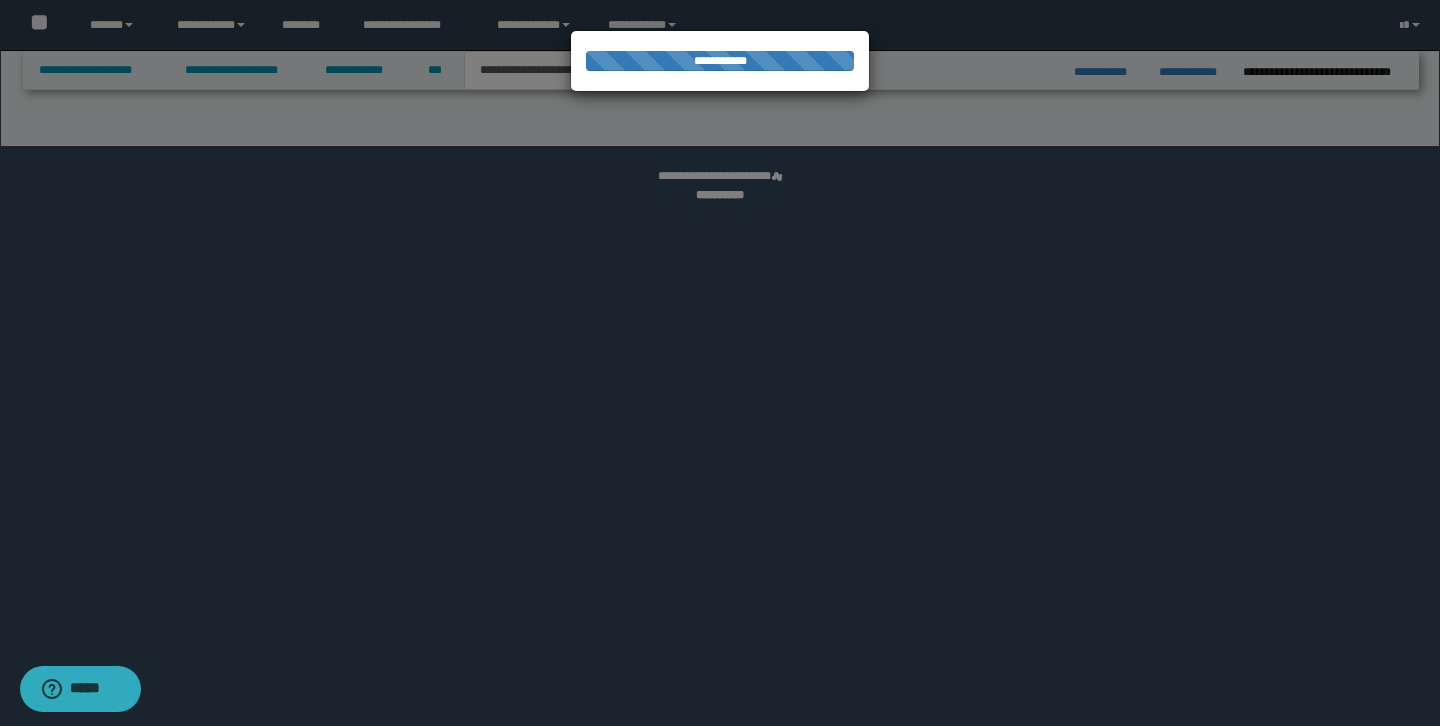 select on "*" 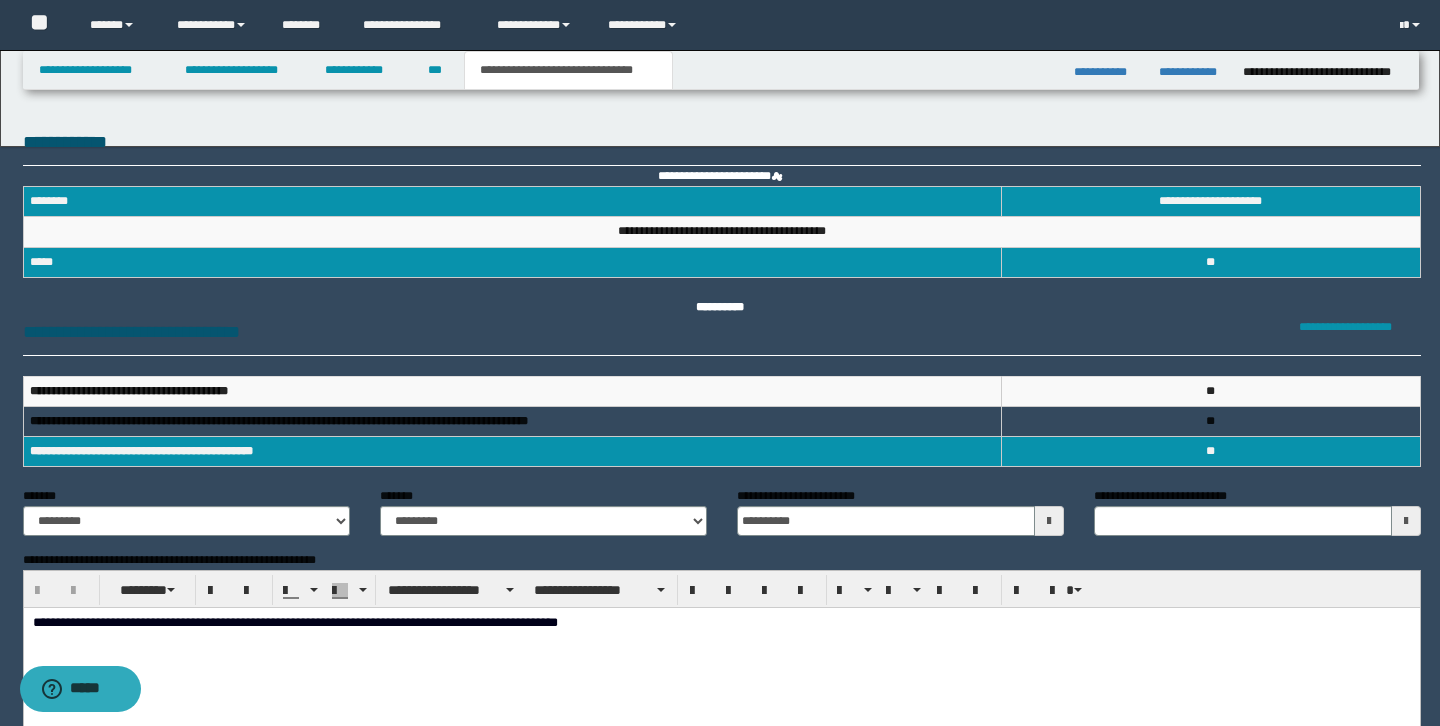 scroll, scrollTop: 0, scrollLeft: 0, axis: both 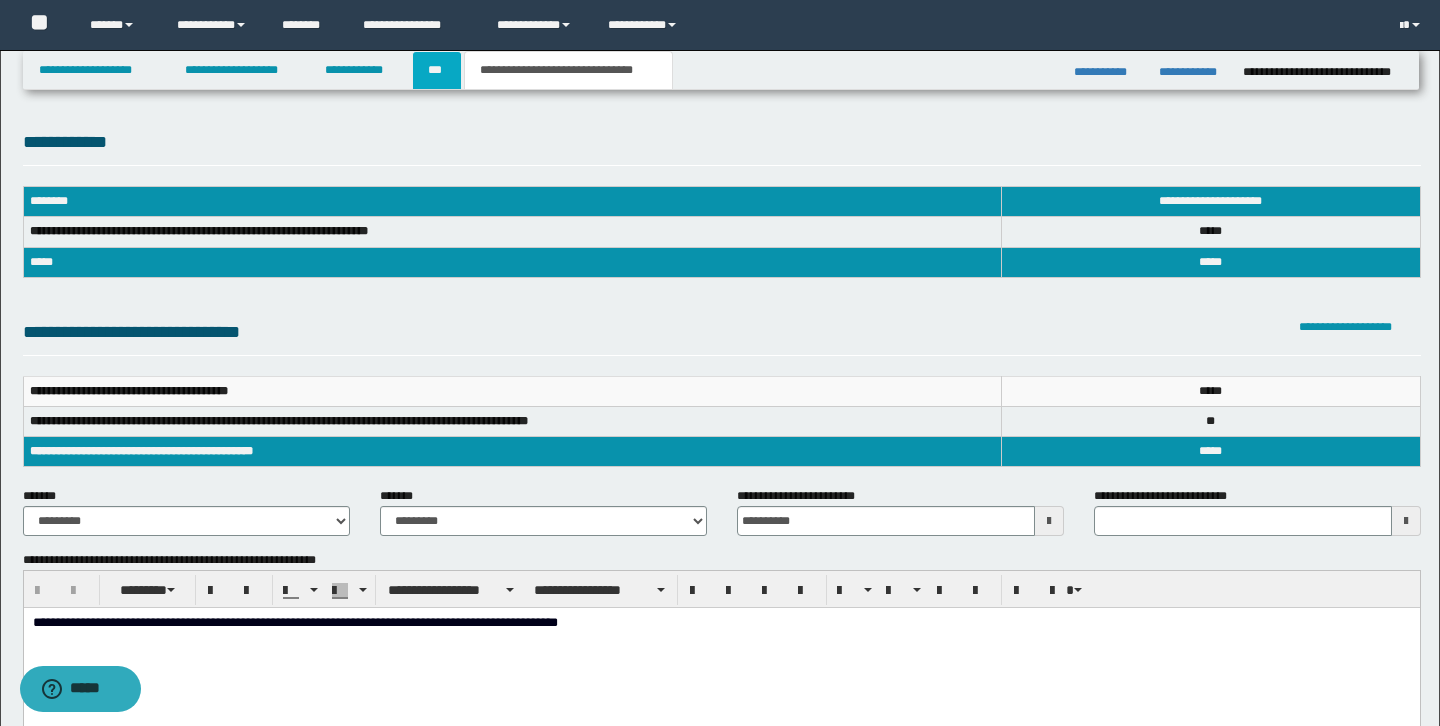 click on "***" at bounding box center (437, 70) 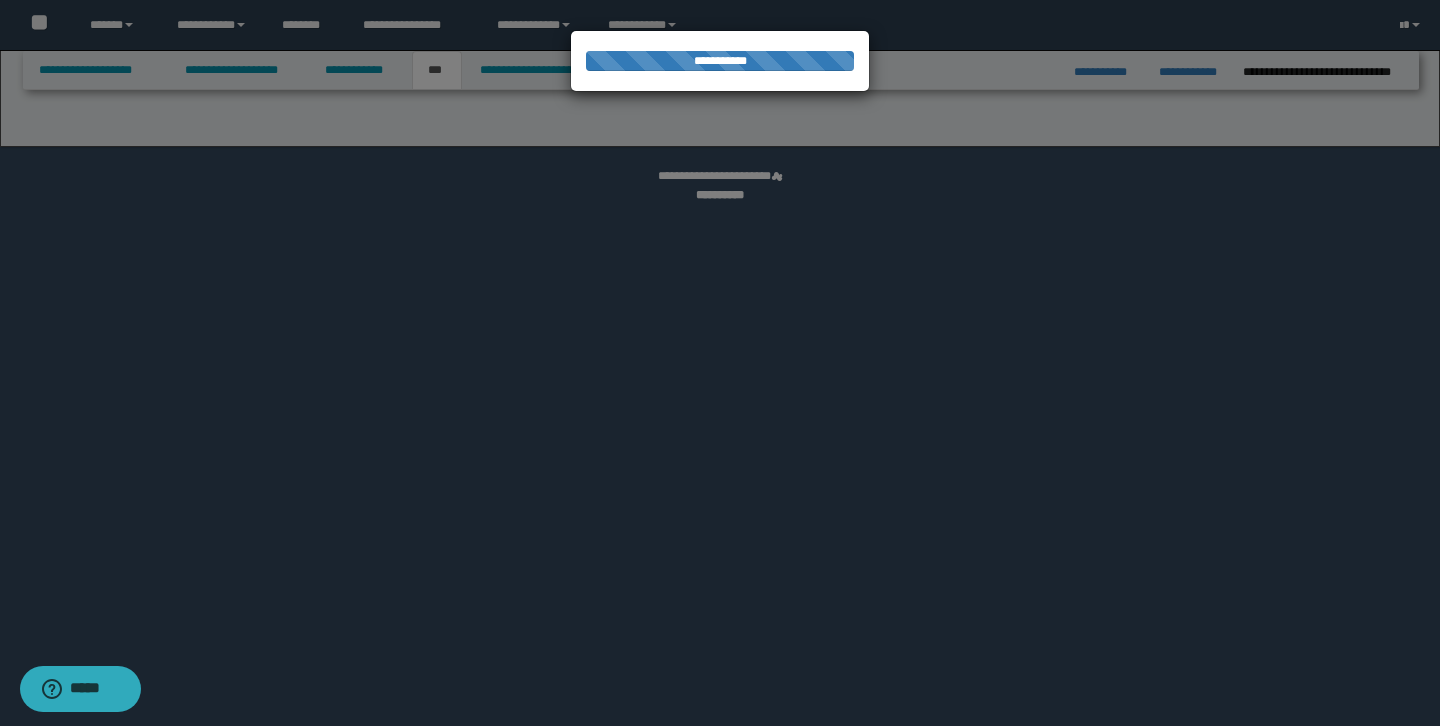 select on "*" 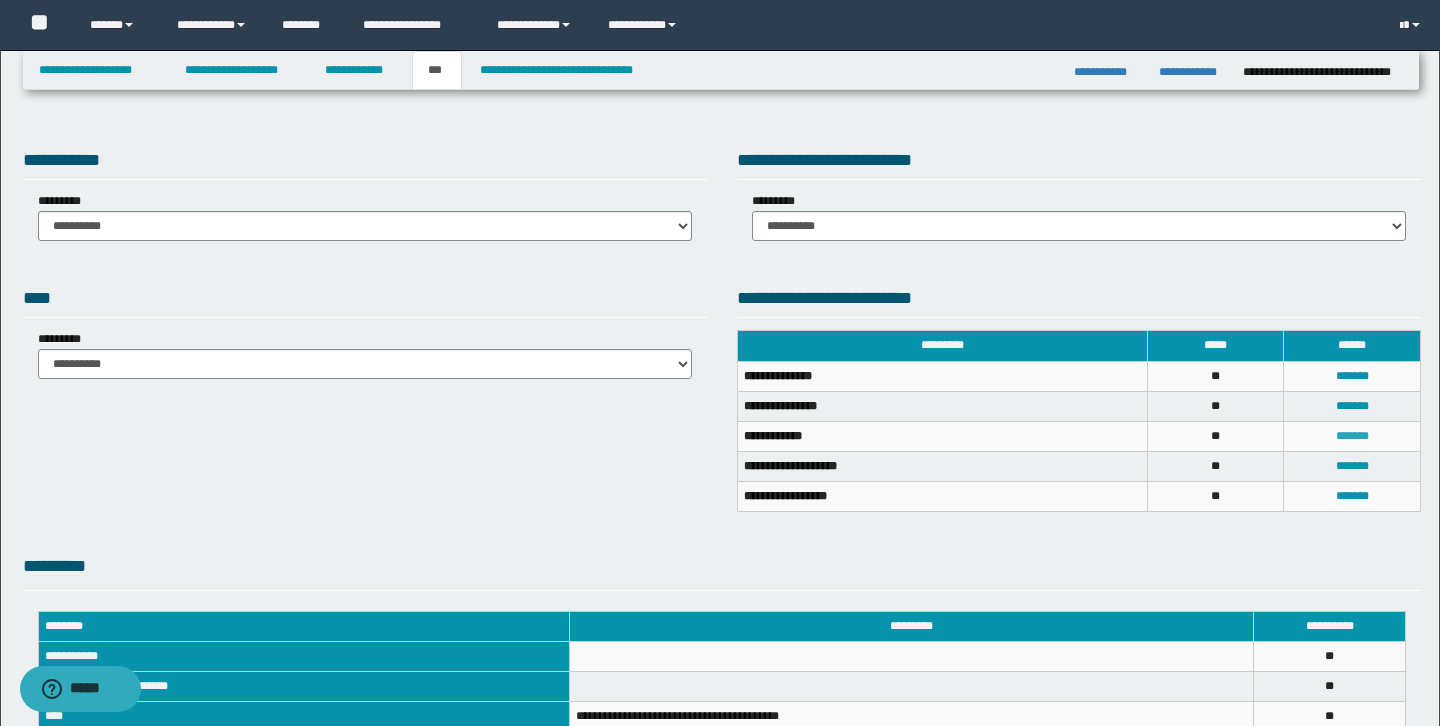 click on "*******" at bounding box center [1352, 436] 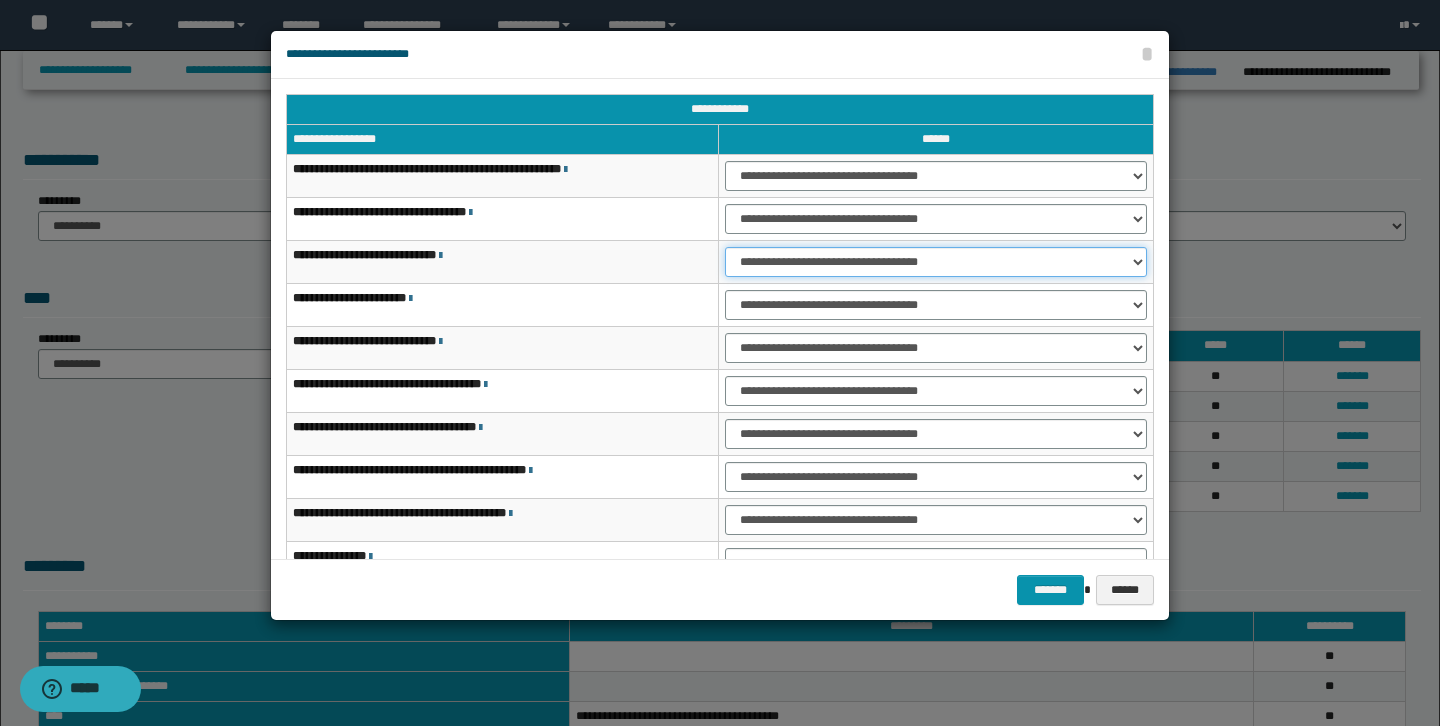 click on "**********" at bounding box center [936, 262] 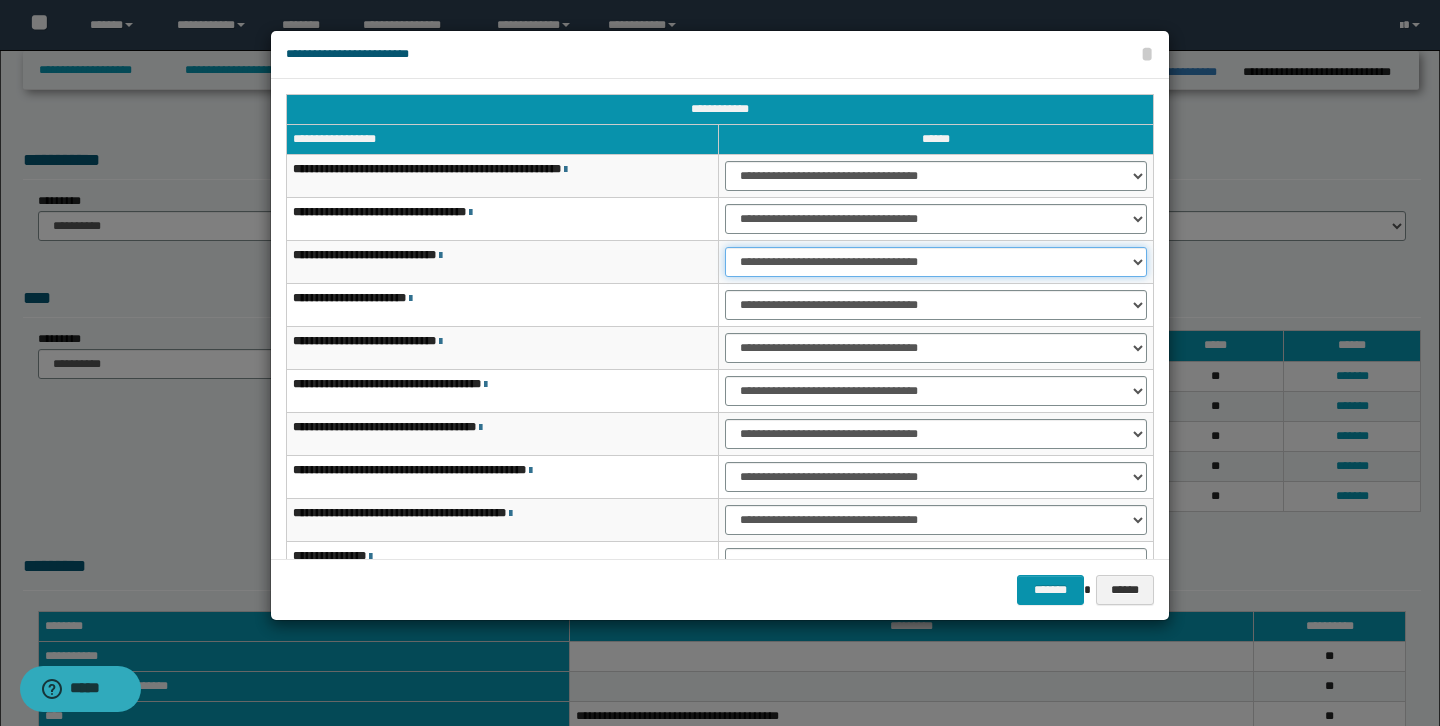 select on "***" 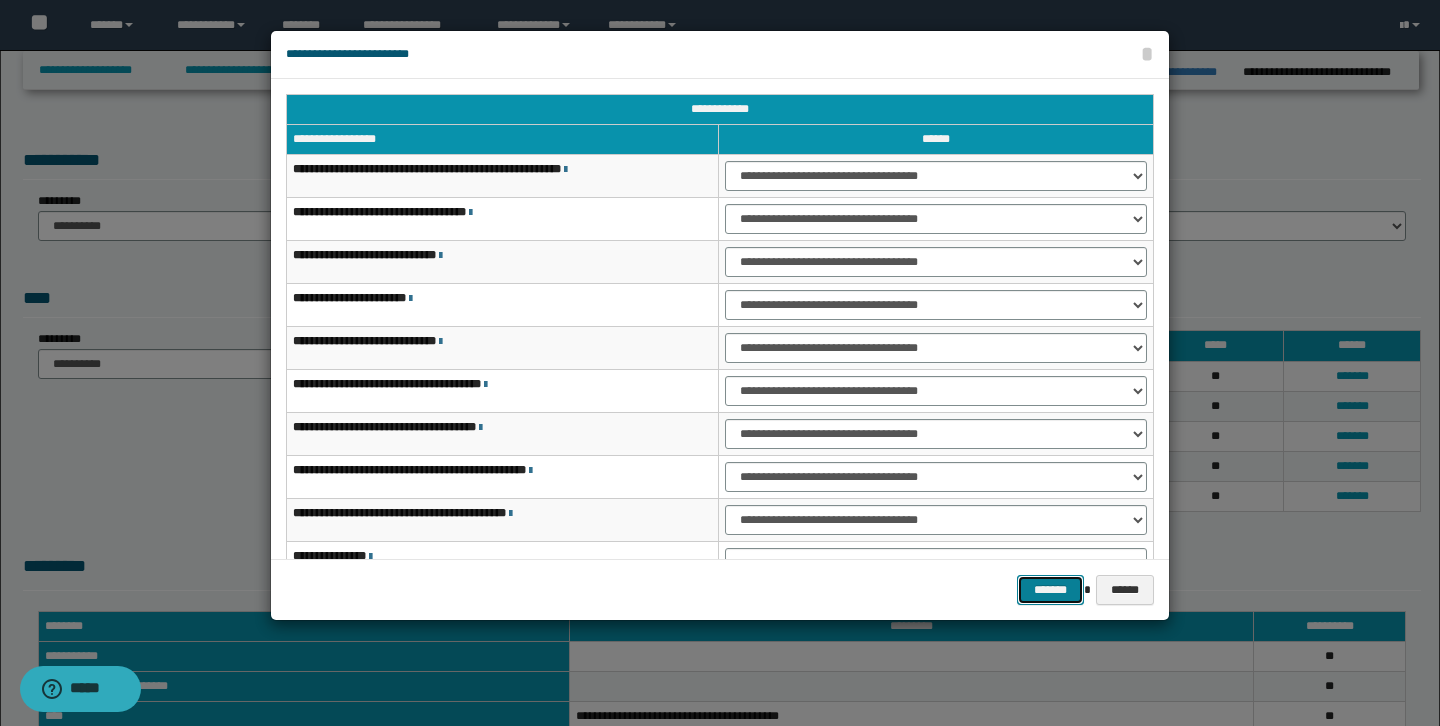 click on "*******" at bounding box center (1051, 590) 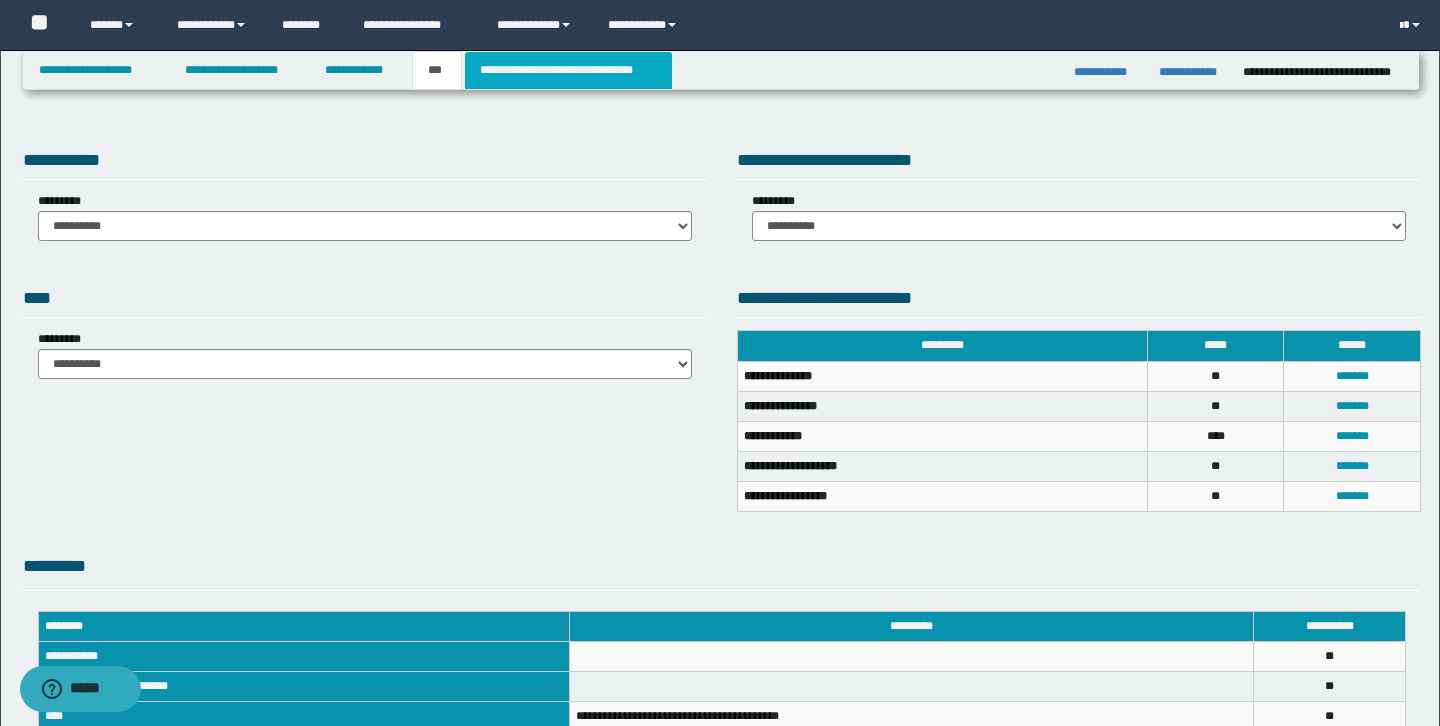 click on "**********" at bounding box center (568, 70) 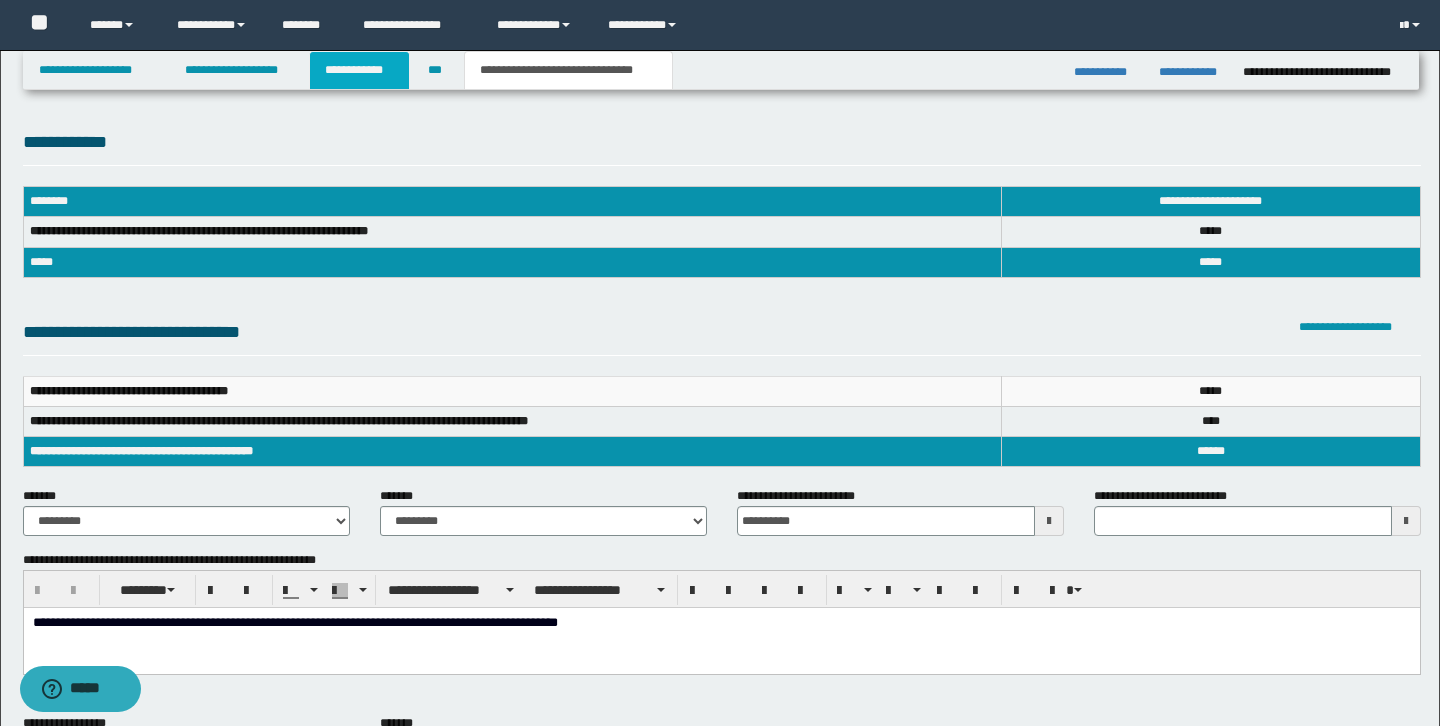 click on "**********" at bounding box center (359, 70) 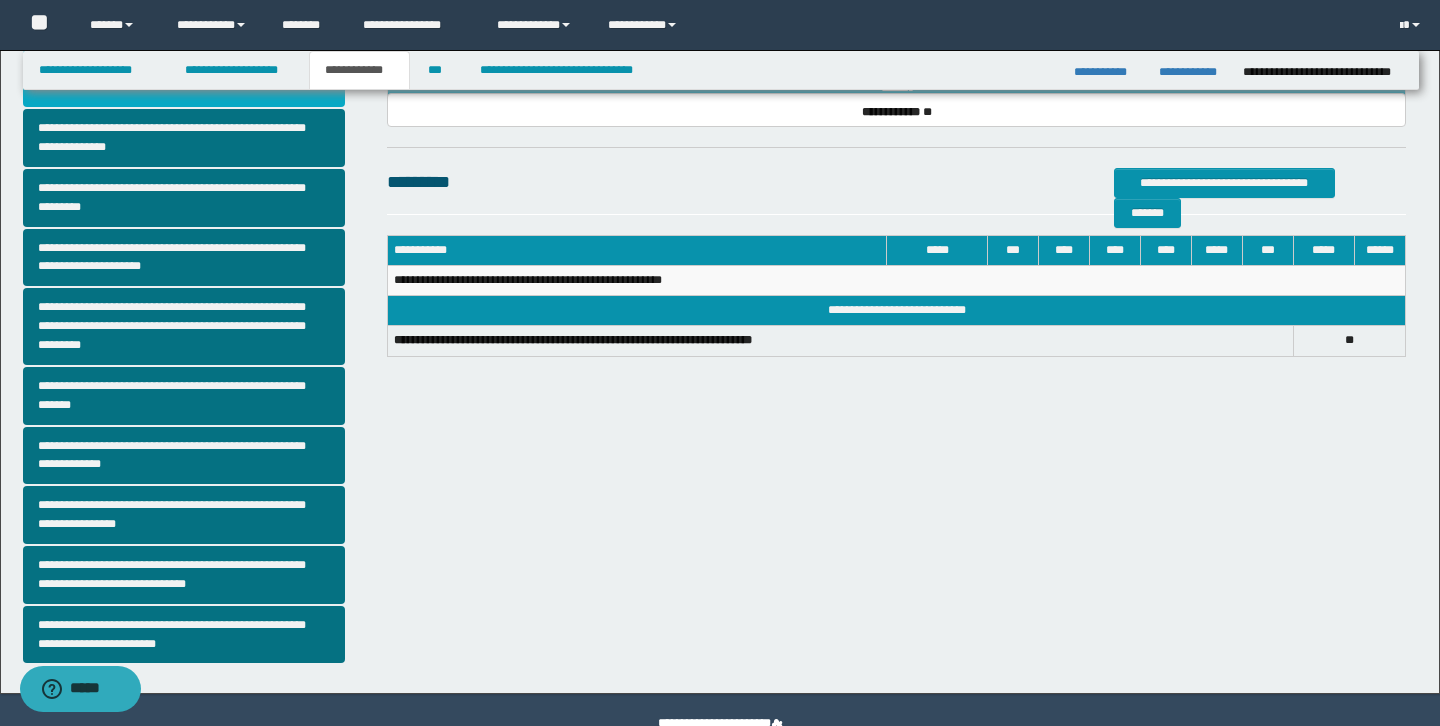 scroll, scrollTop: 423, scrollLeft: 0, axis: vertical 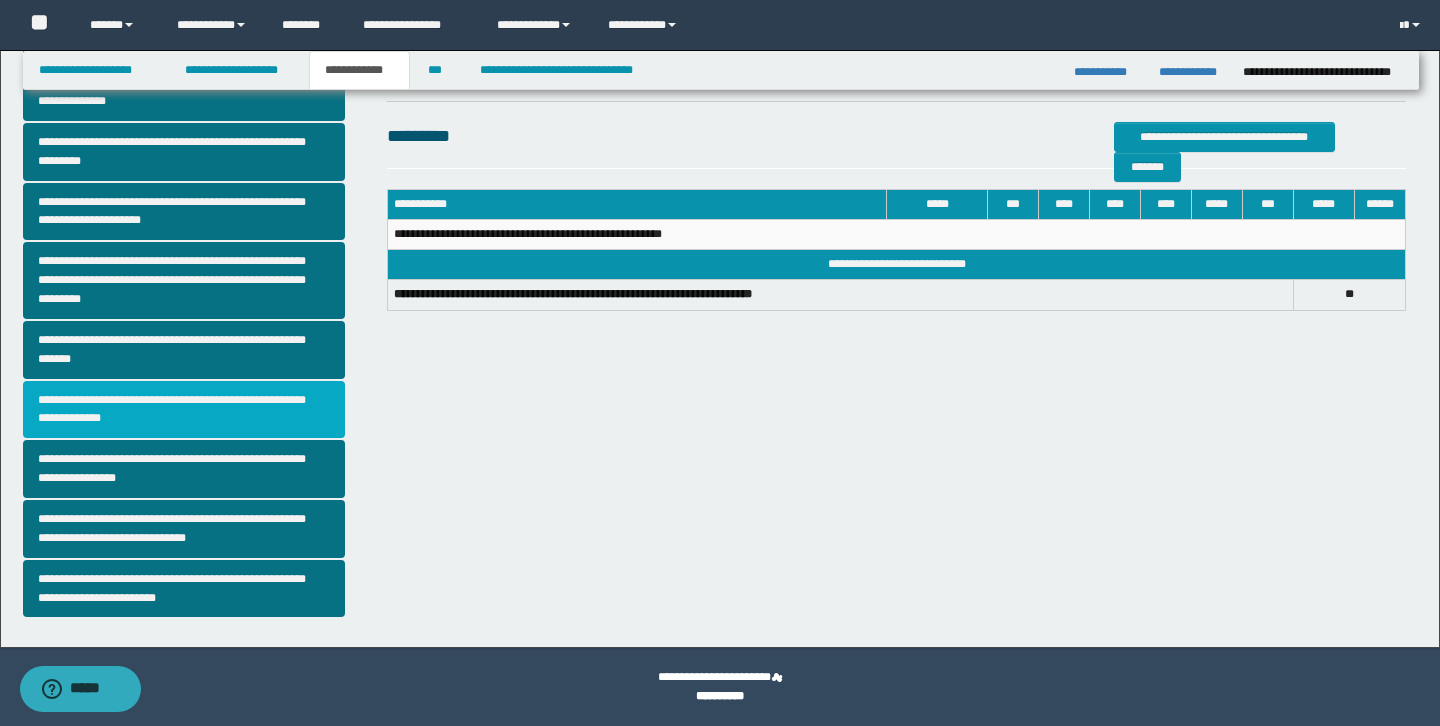 click on "**********" at bounding box center (184, 410) 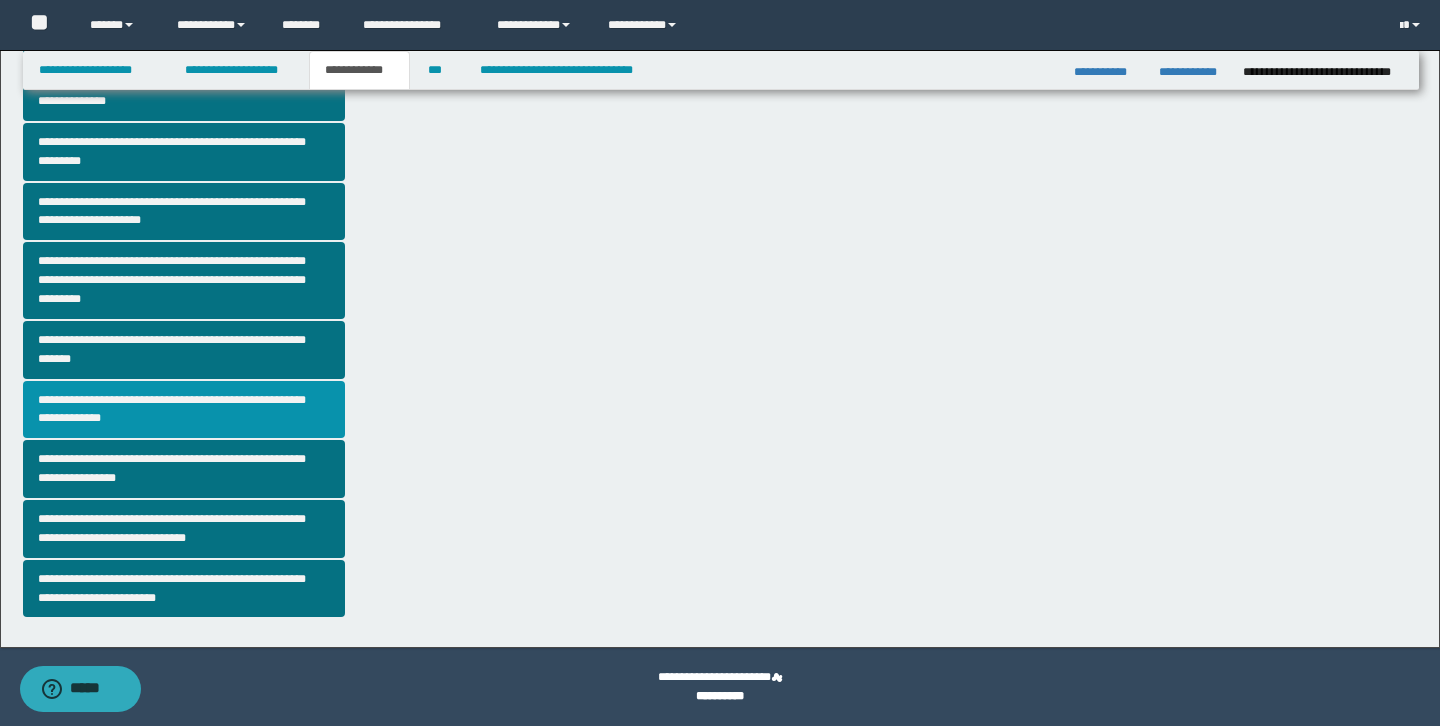 scroll, scrollTop: 0, scrollLeft: 0, axis: both 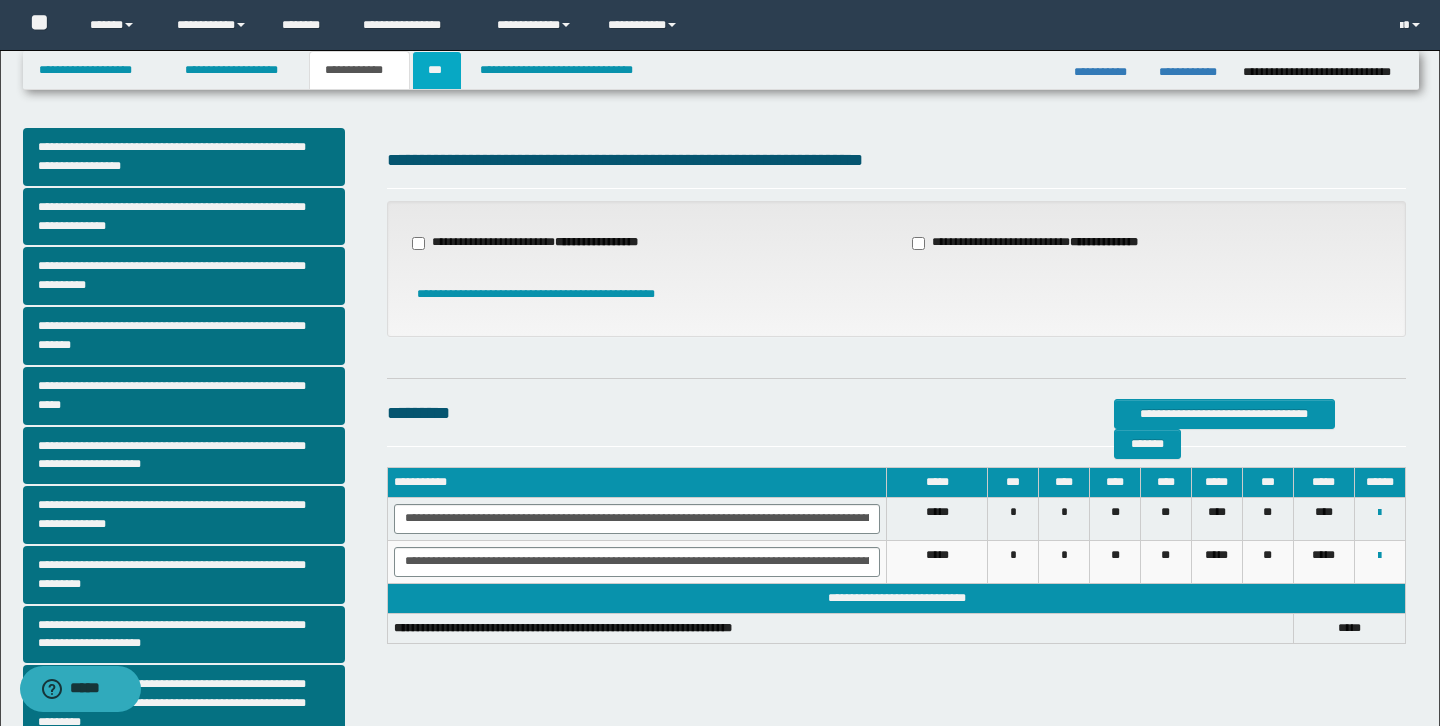 click on "***" at bounding box center [437, 70] 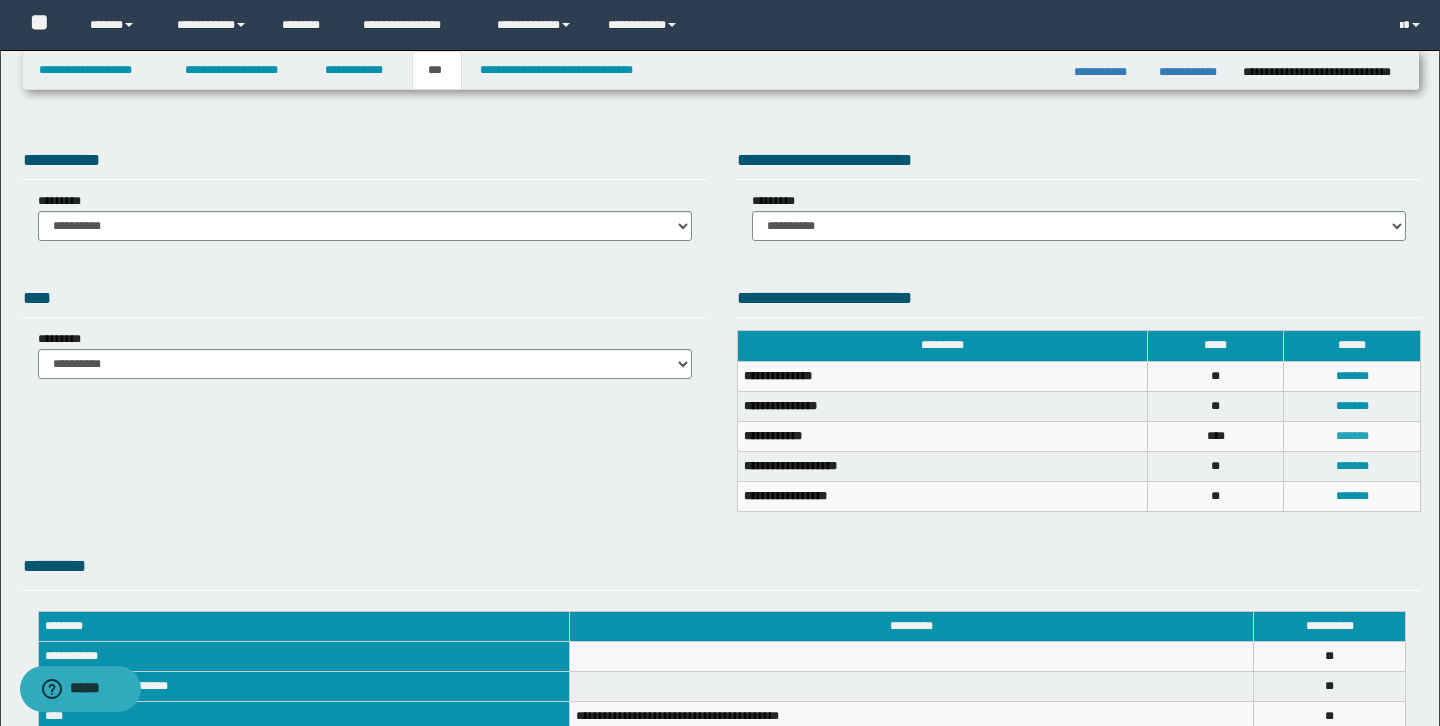 click on "*******" at bounding box center (1352, 436) 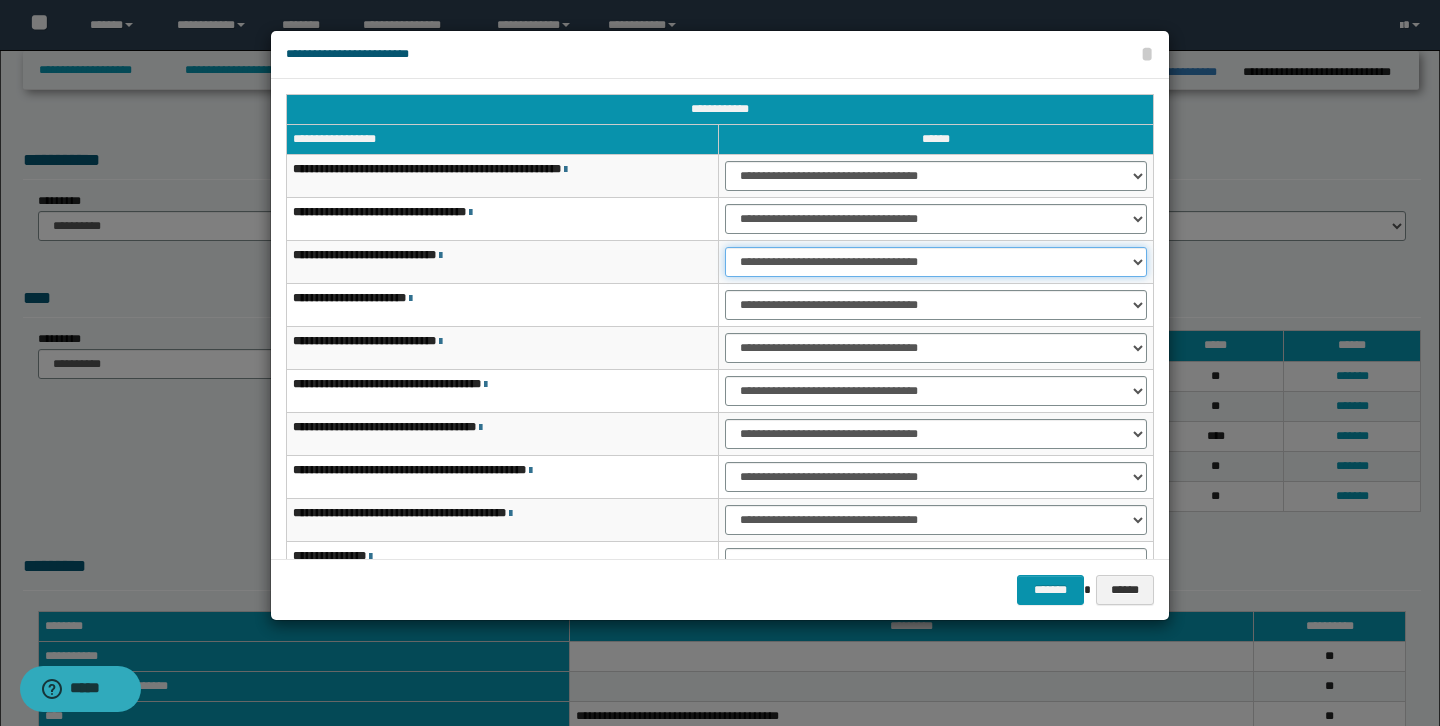 click on "**********" at bounding box center [936, 262] 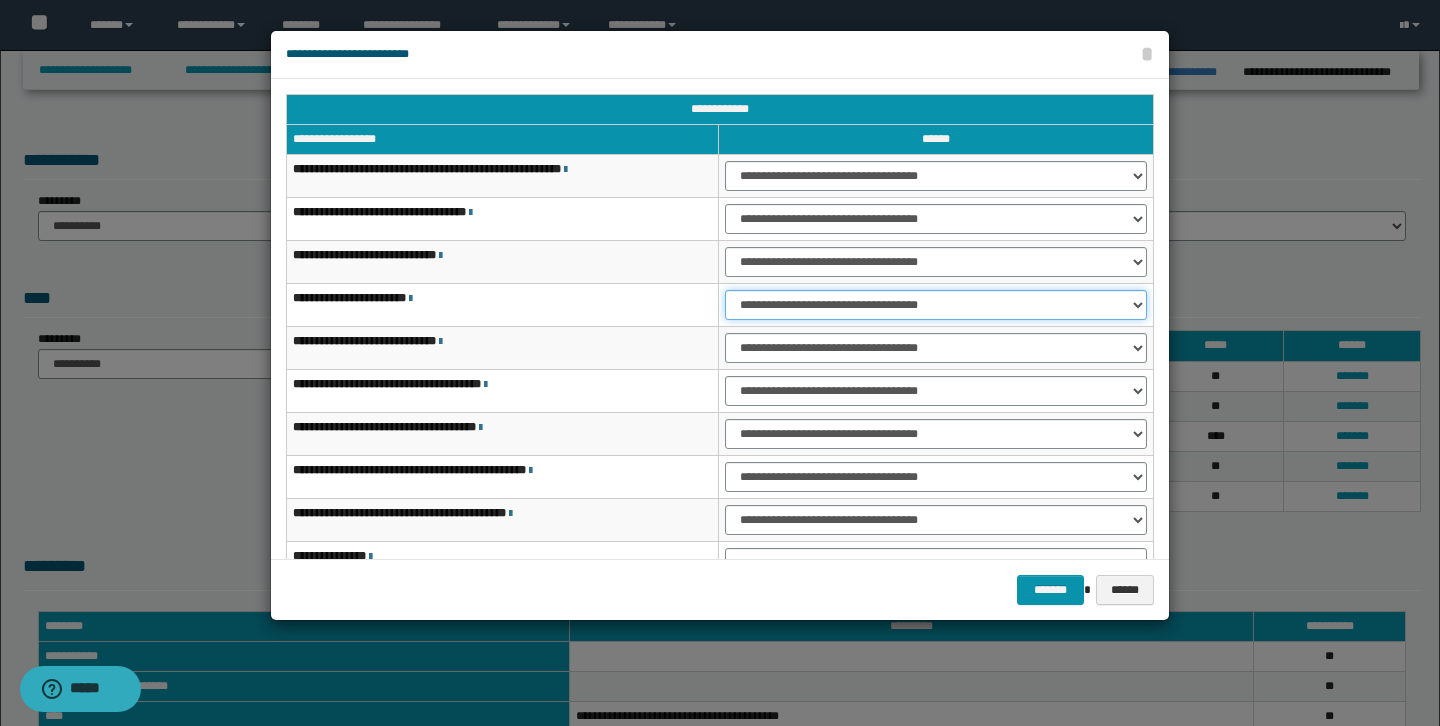 select on "***" 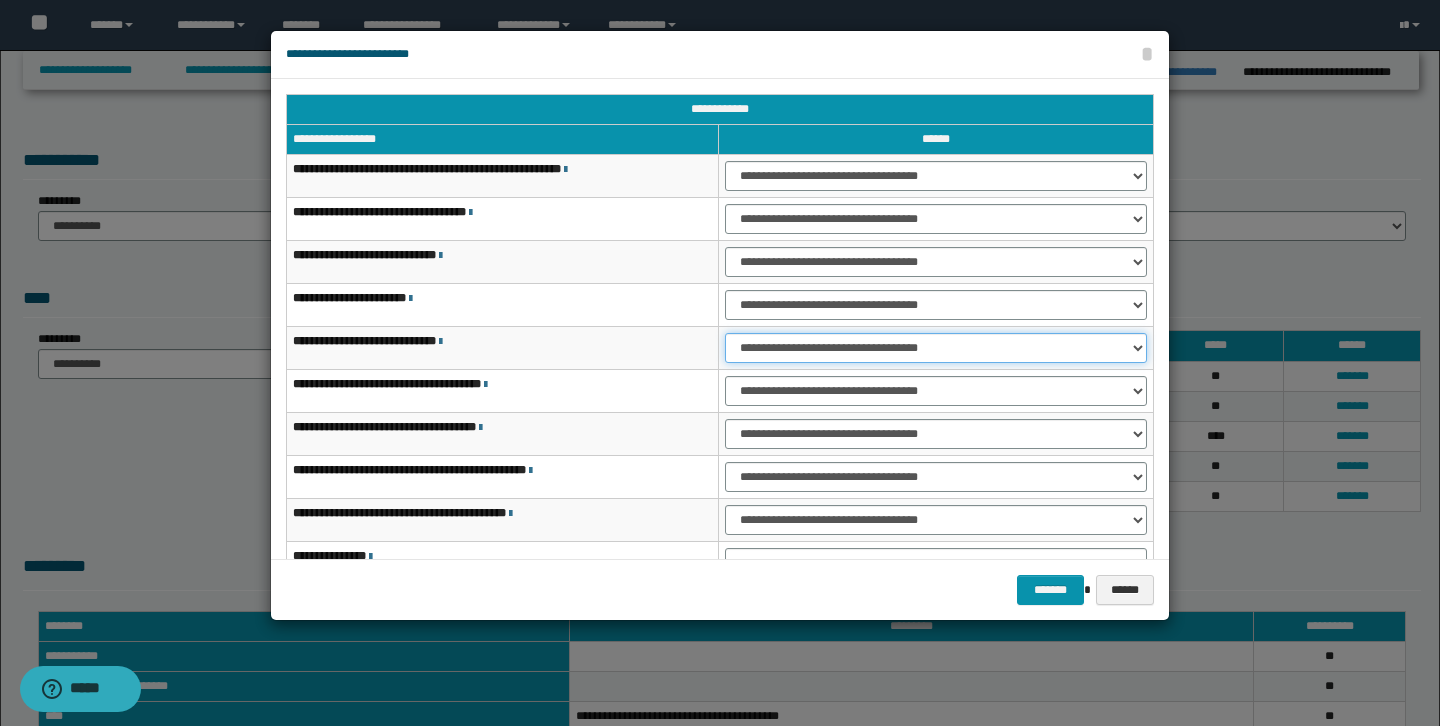 select on "***" 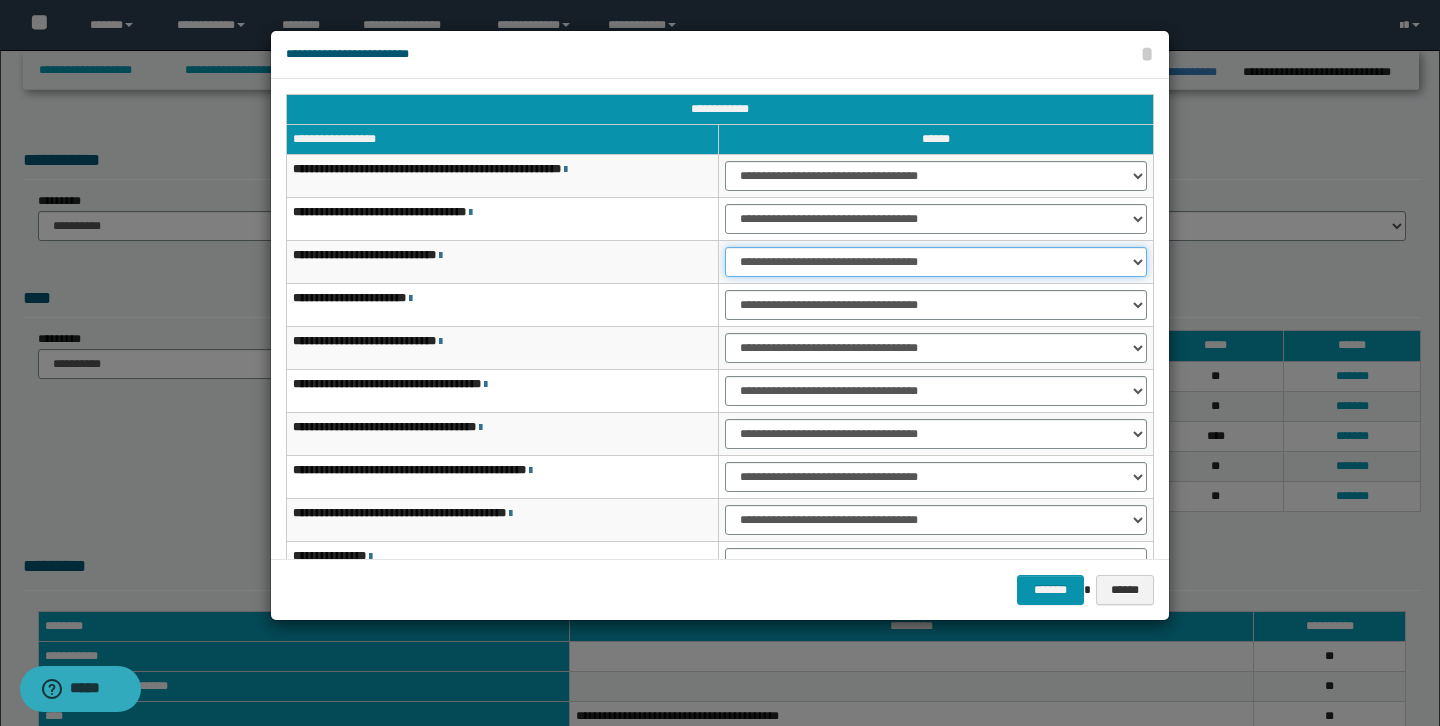 click on "**********" at bounding box center [936, 262] 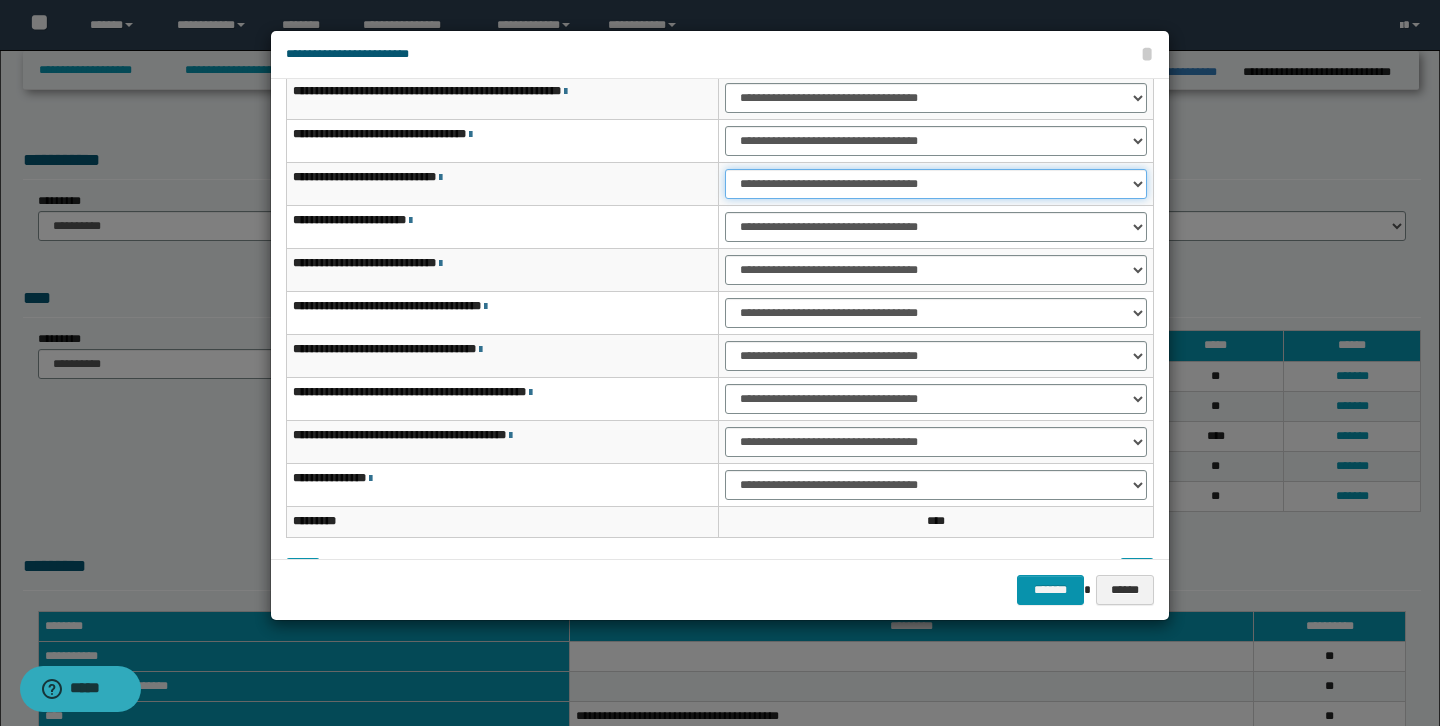 scroll, scrollTop: 96, scrollLeft: 0, axis: vertical 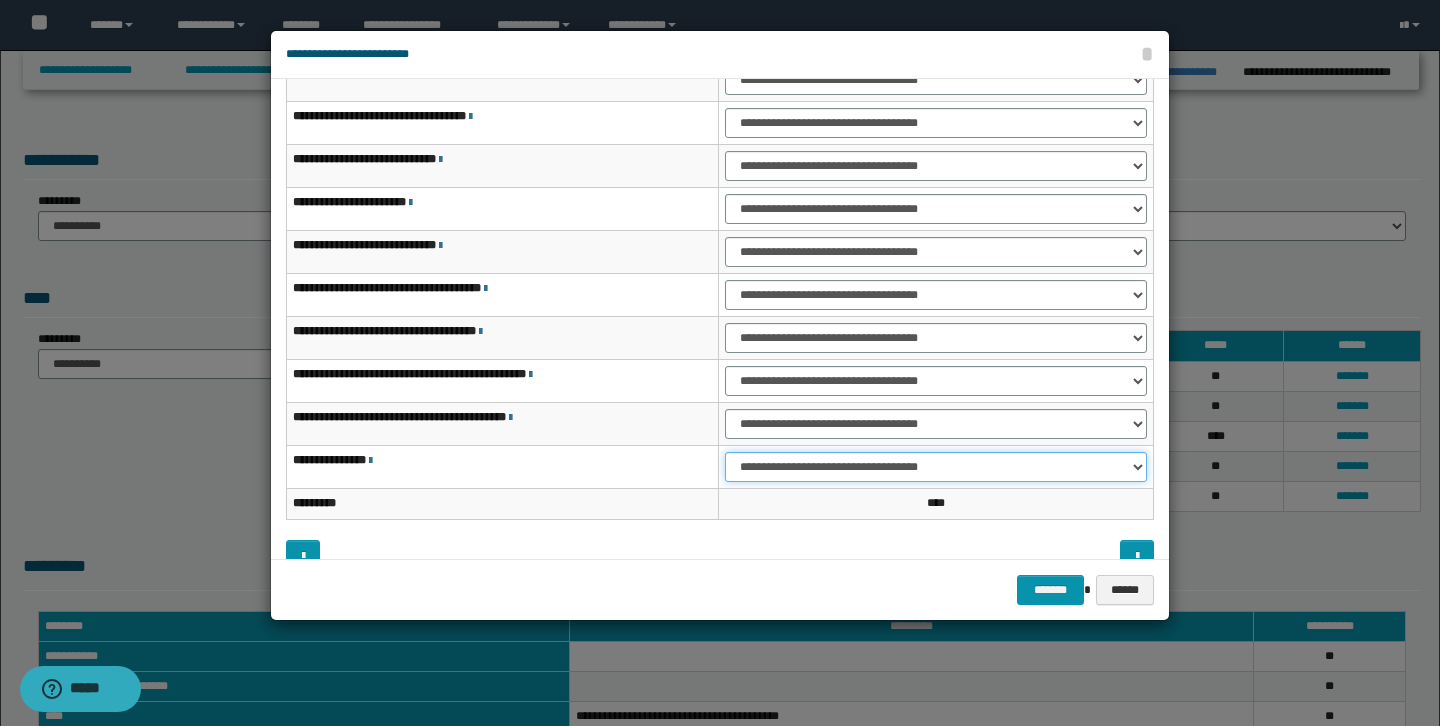 click on "**********" at bounding box center [936, 467] 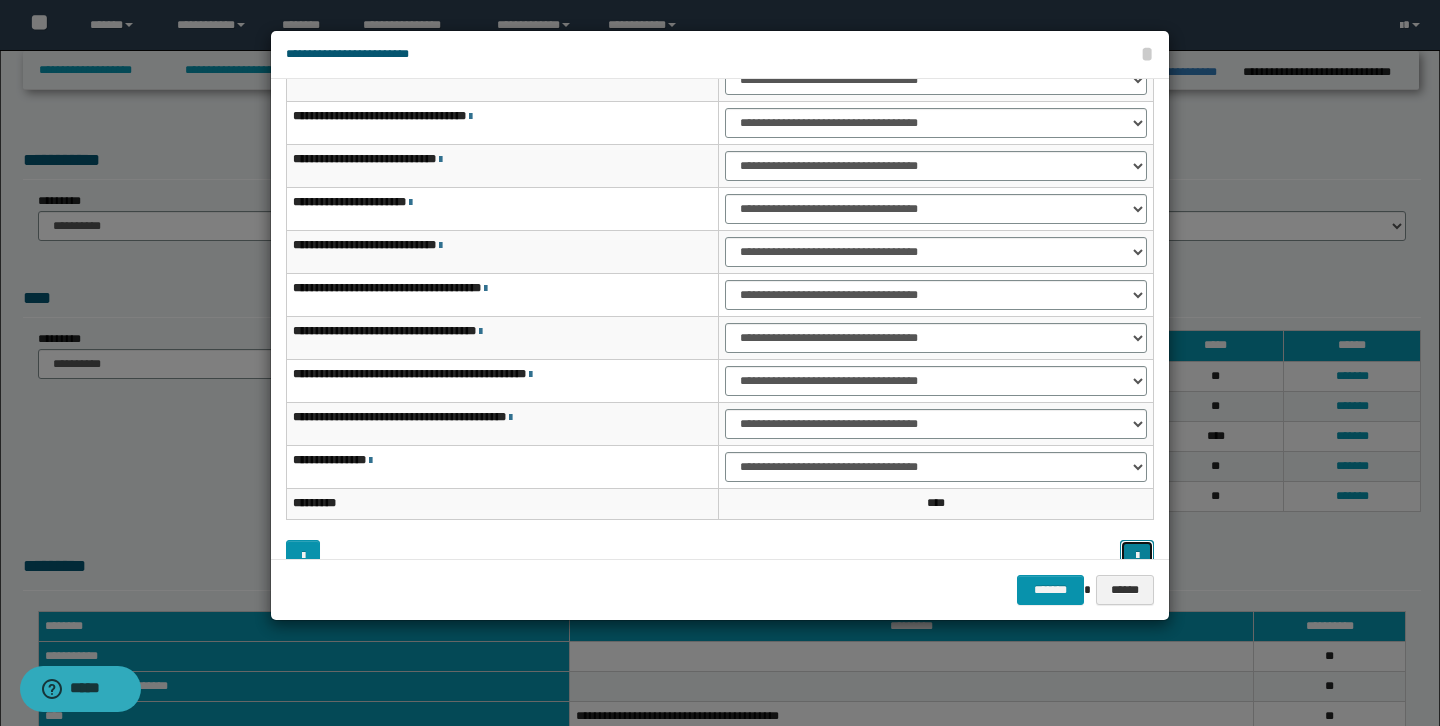 click at bounding box center [1137, 555] 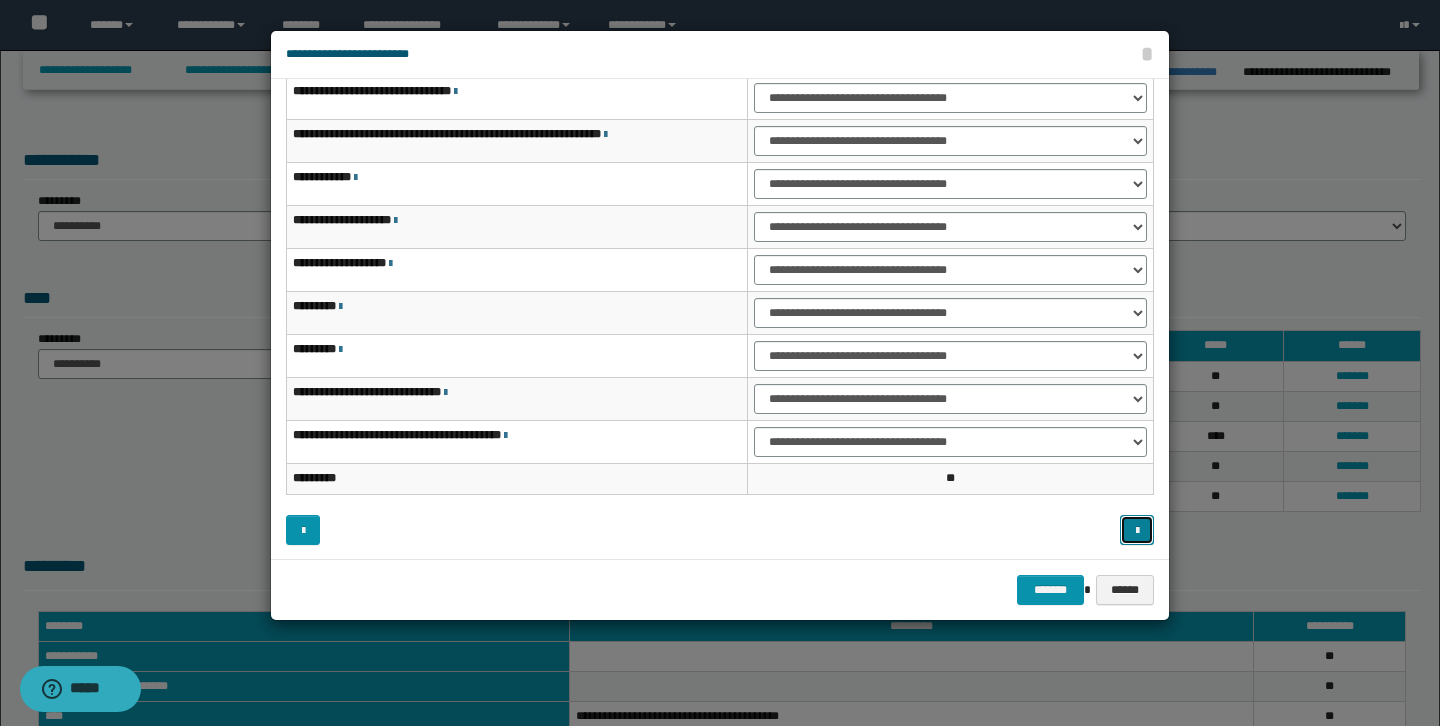 scroll, scrollTop: 0, scrollLeft: 0, axis: both 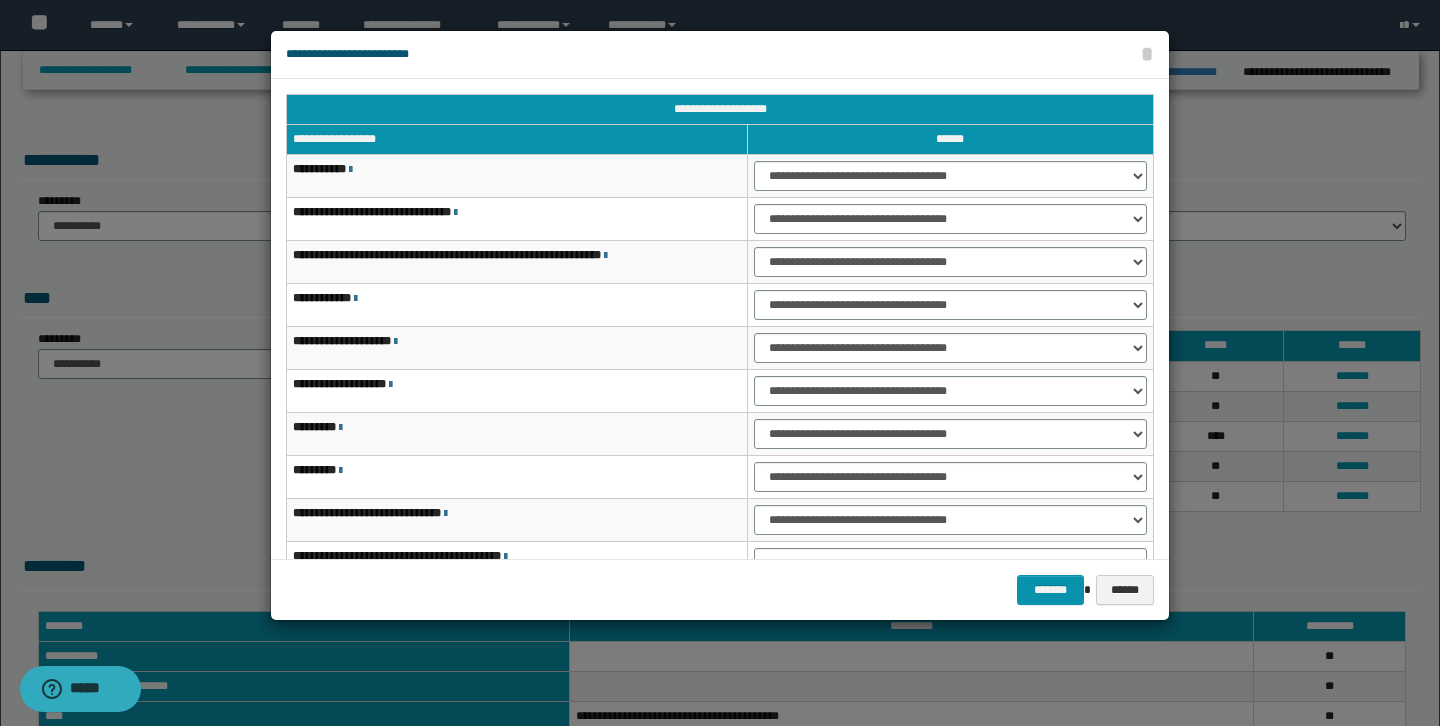 type 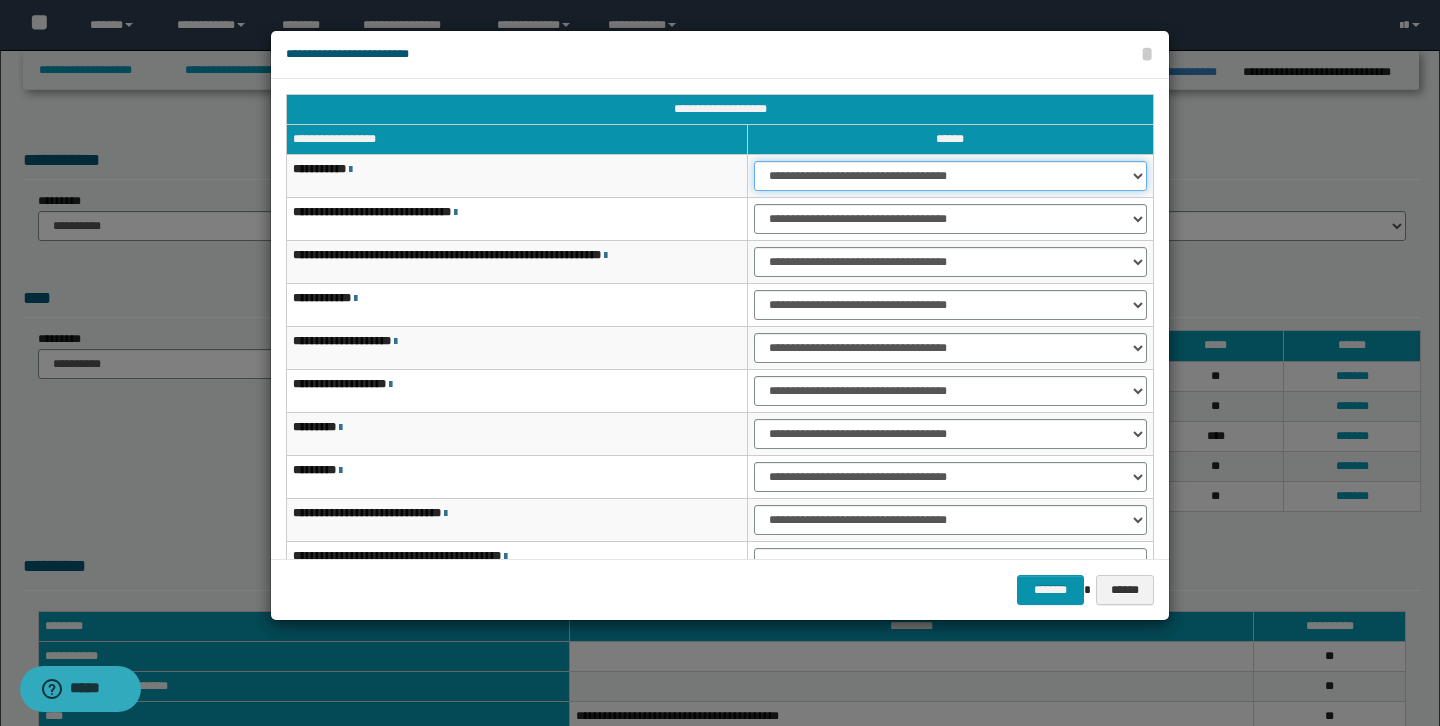 click on "**********" at bounding box center [950, 176] 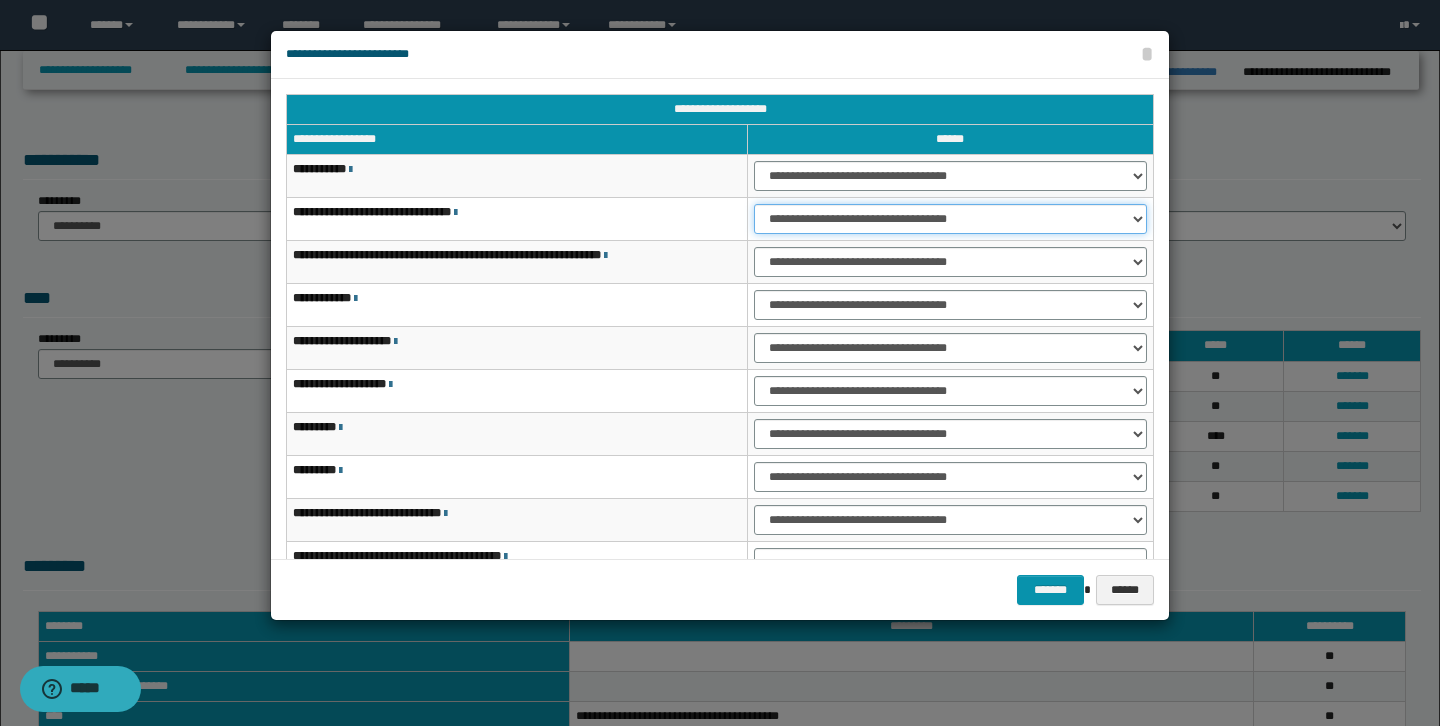click on "**********" at bounding box center [950, 219] 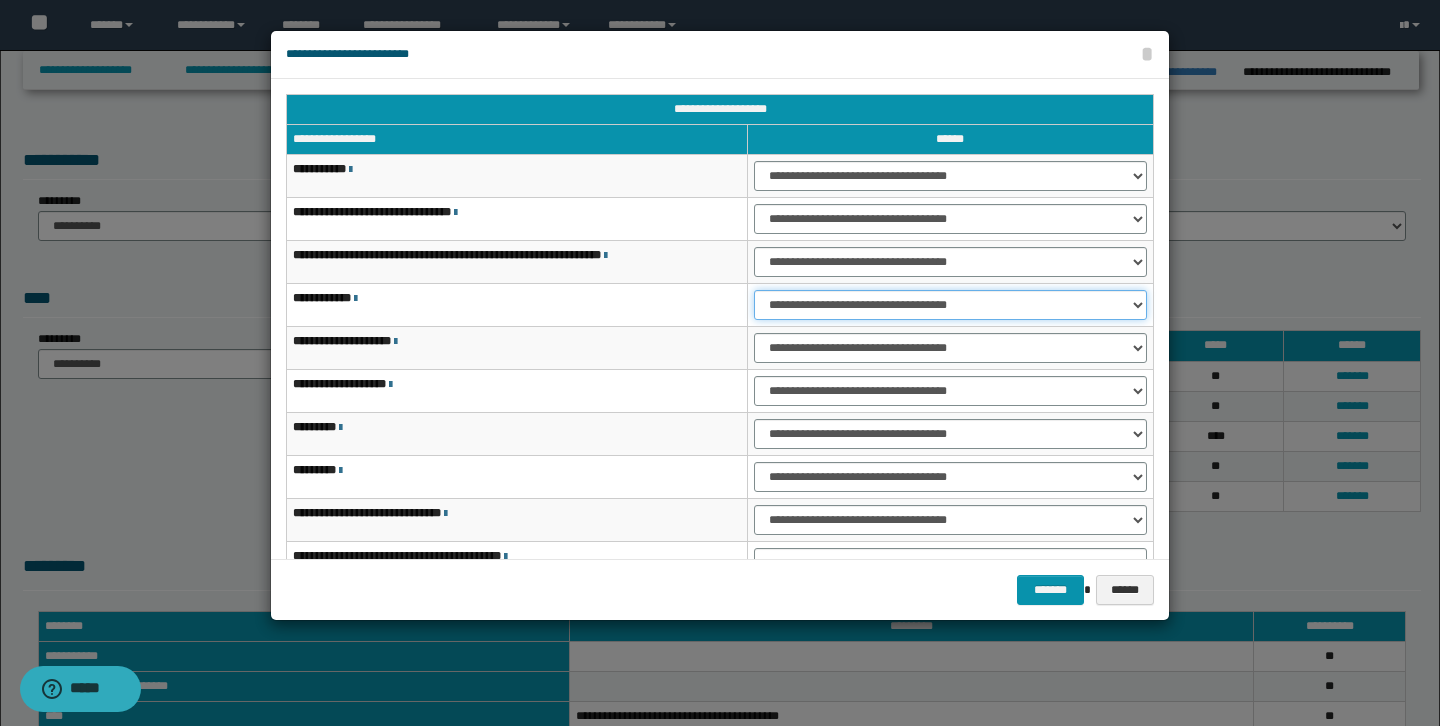 click on "**********" at bounding box center [950, 305] 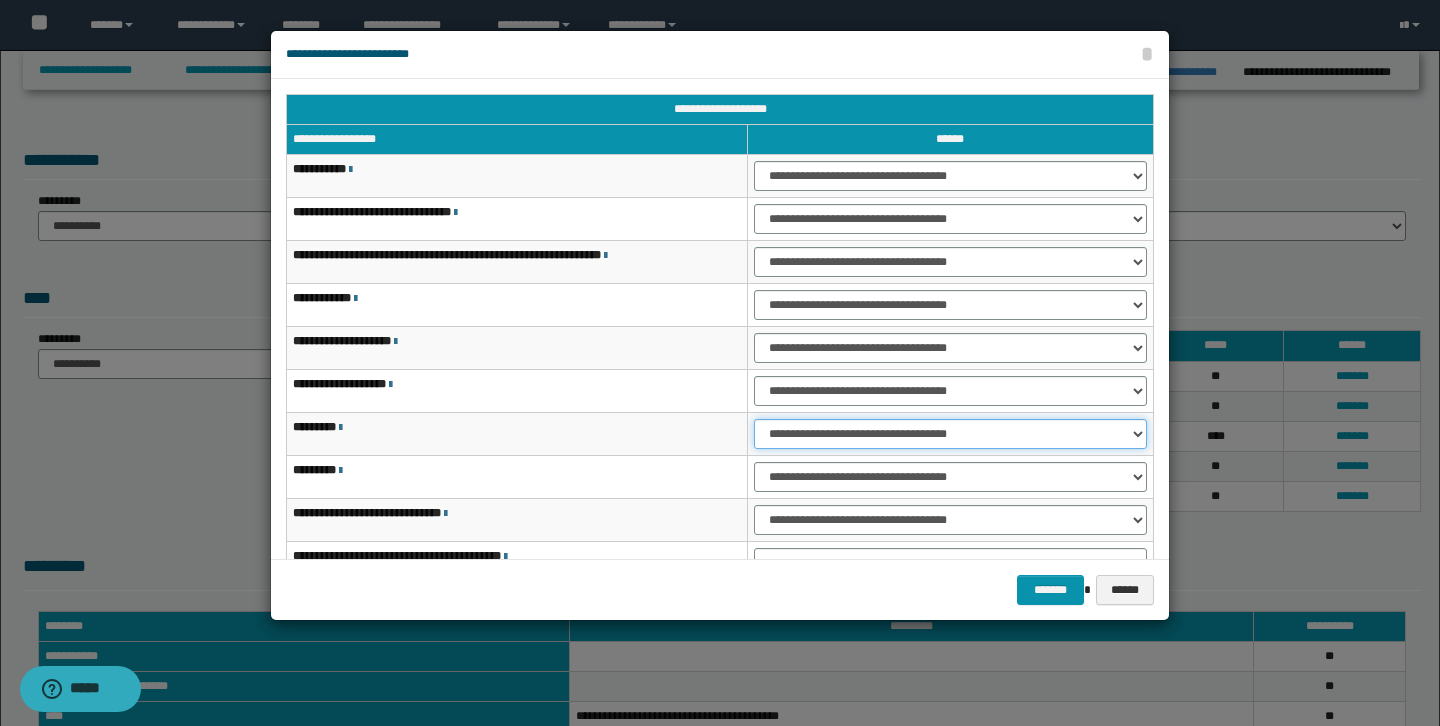 click on "**********" at bounding box center [950, 434] 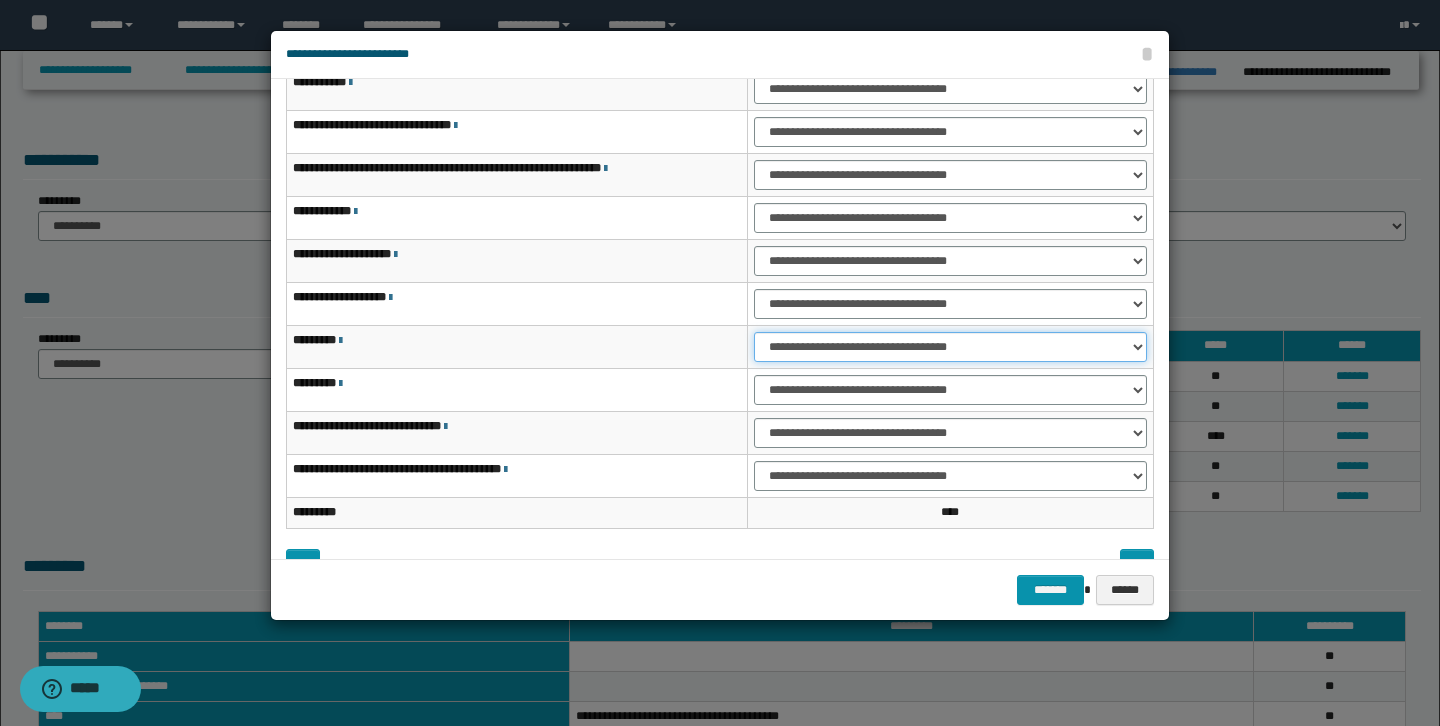 scroll, scrollTop: 88, scrollLeft: 0, axis: vertical 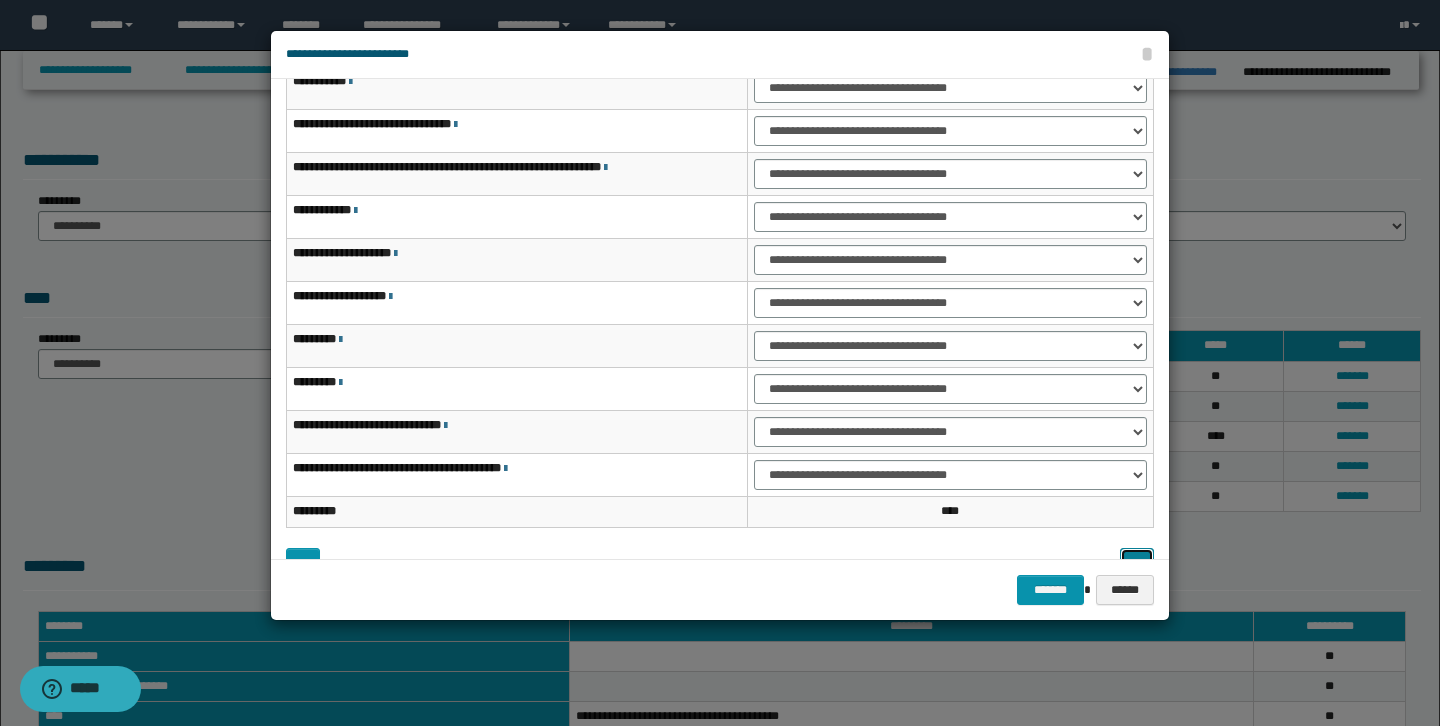 click at bounding box center (1137, 563) 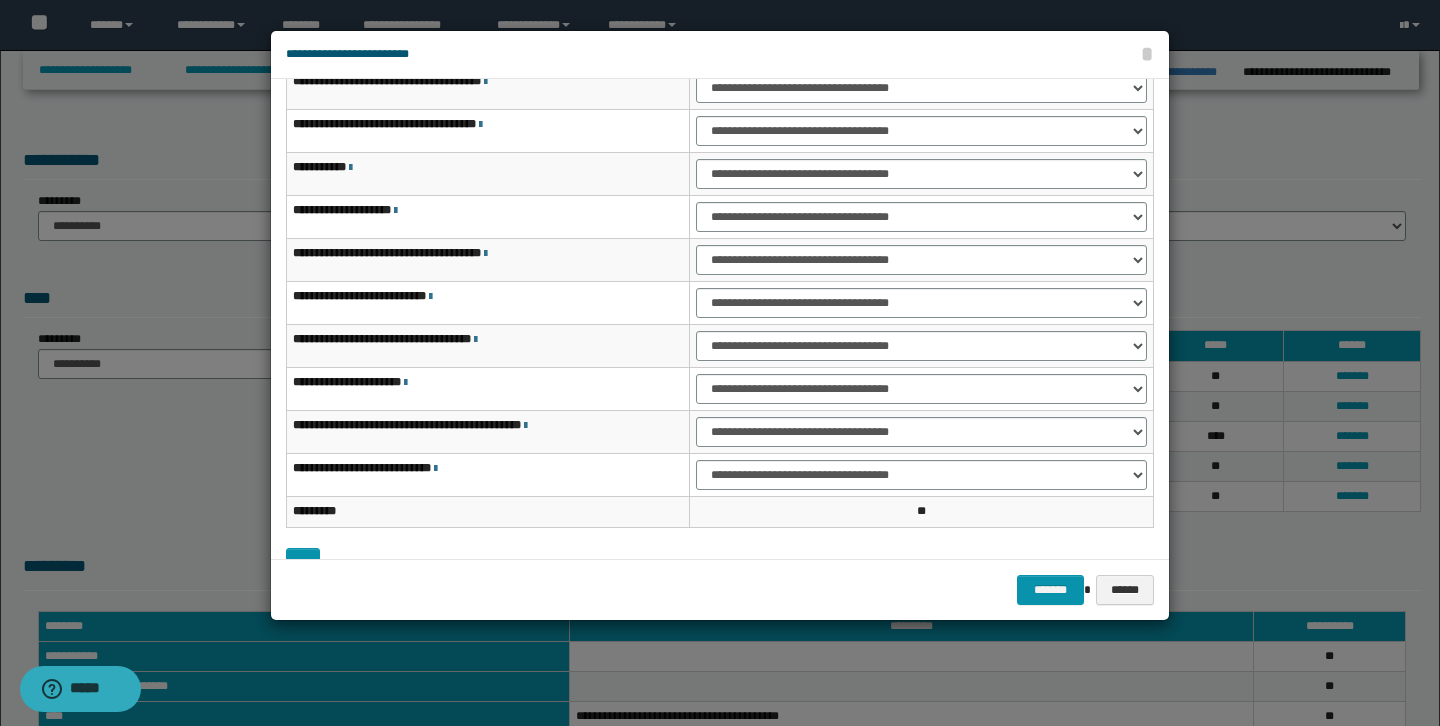 scroll, scrollTop: 21, scrollLeft: 0, axis: vertical 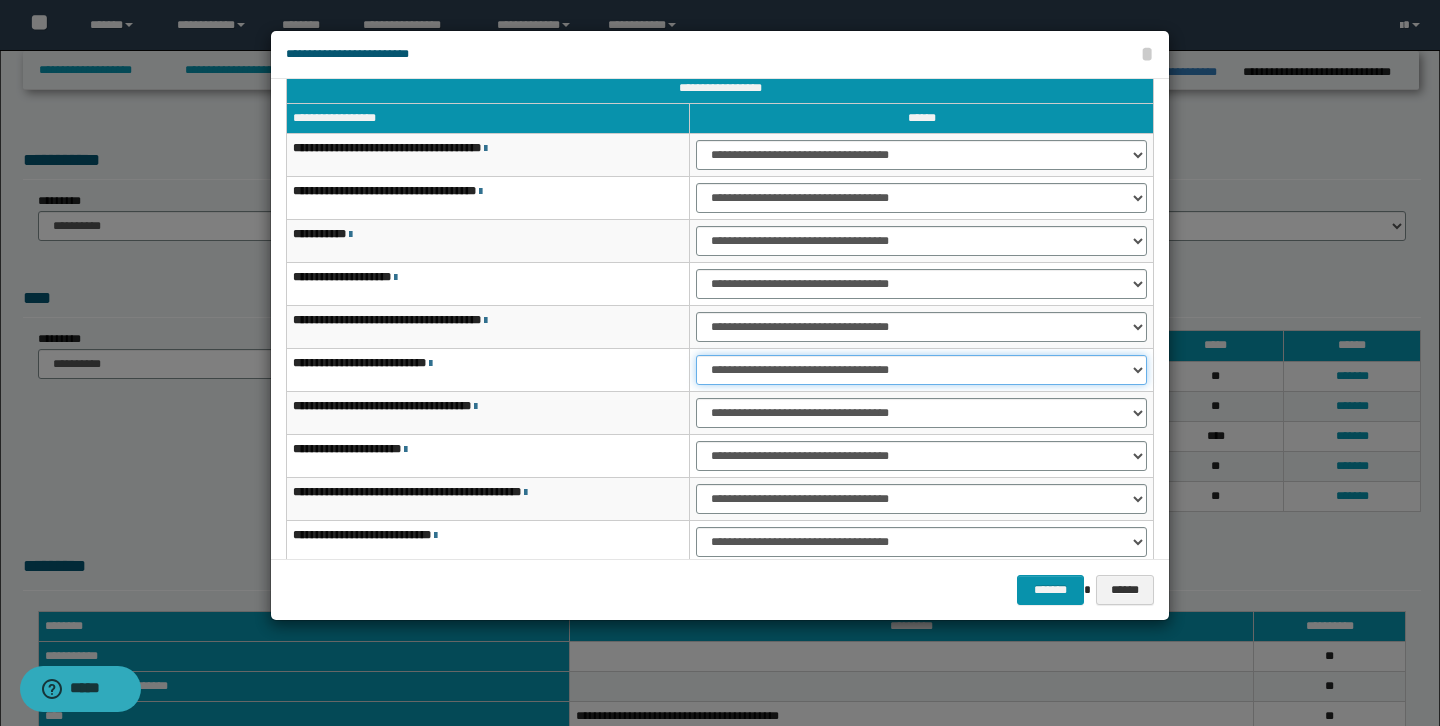 click on "**********" at bounding box center (921, 370) 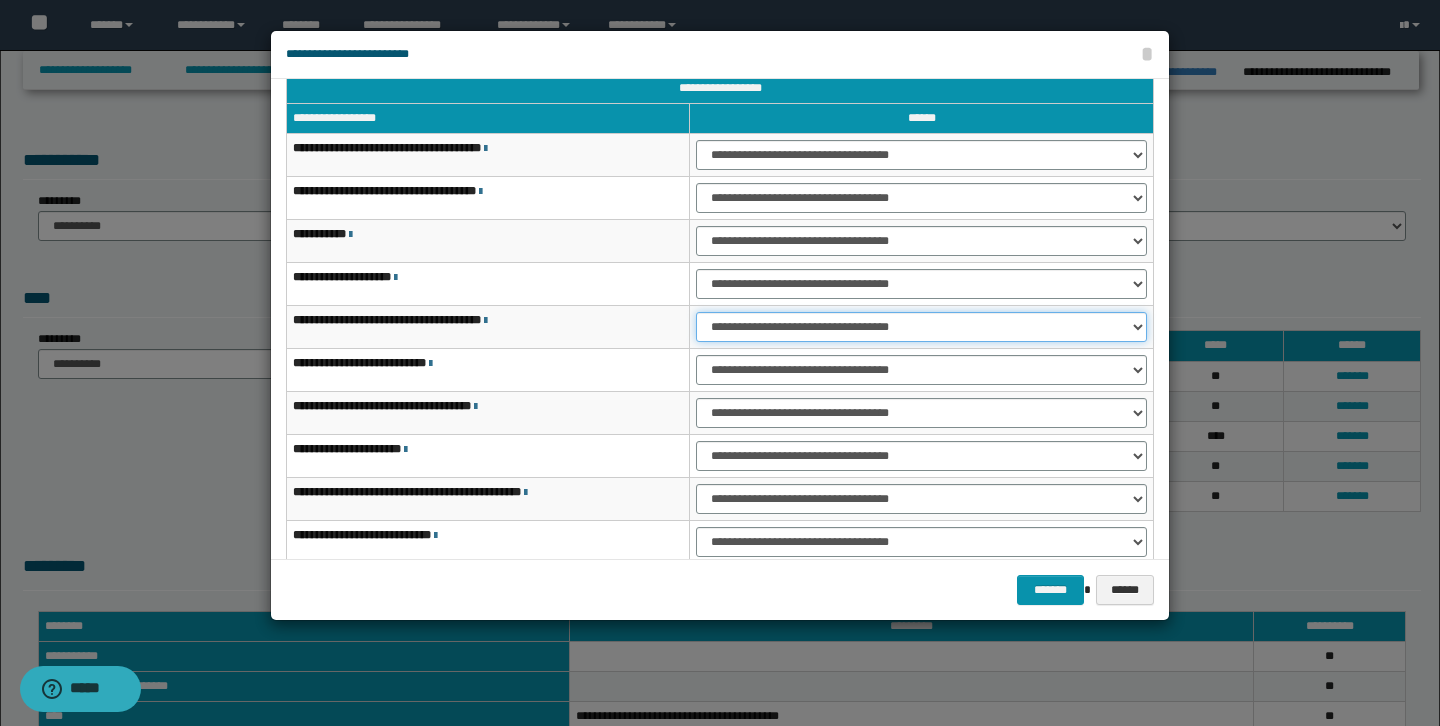 click on "**********" at bounding box center [921, 327] 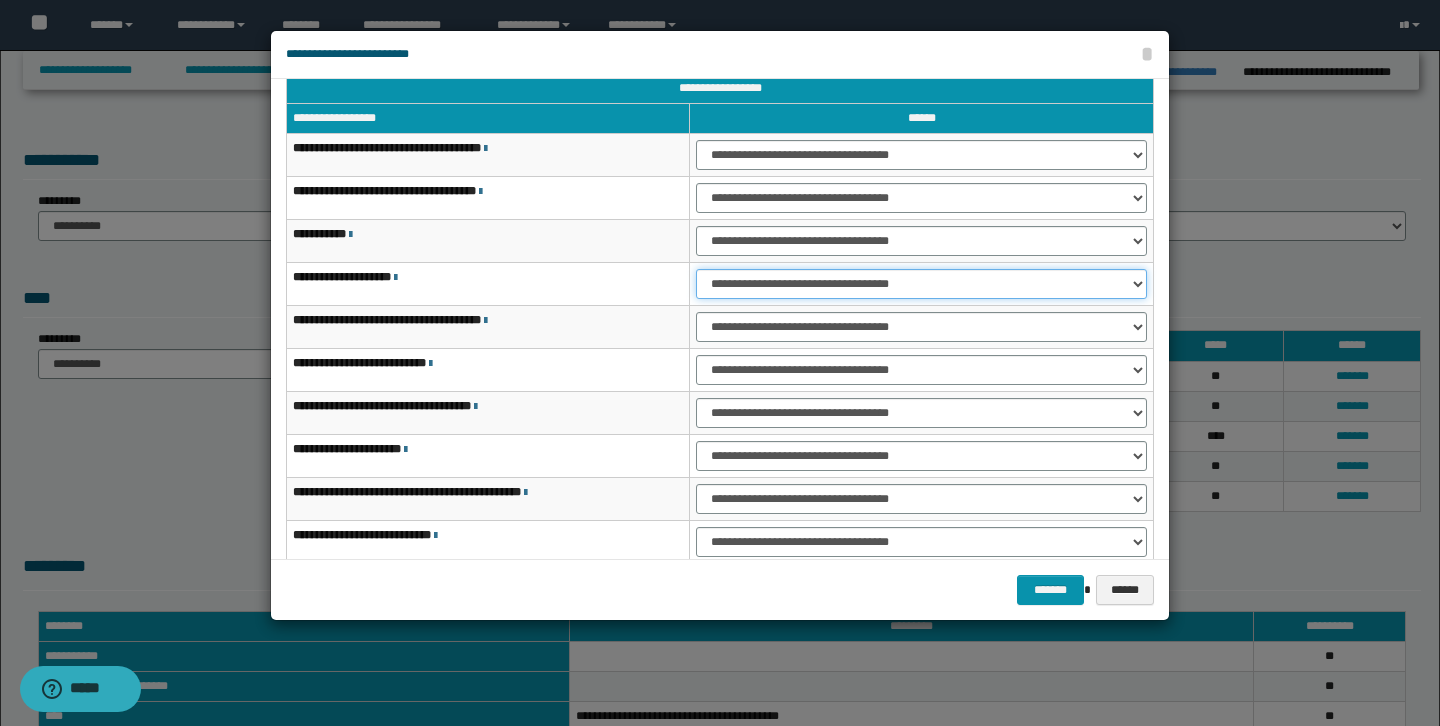 click on "**********" at bounding box center [921, 284] 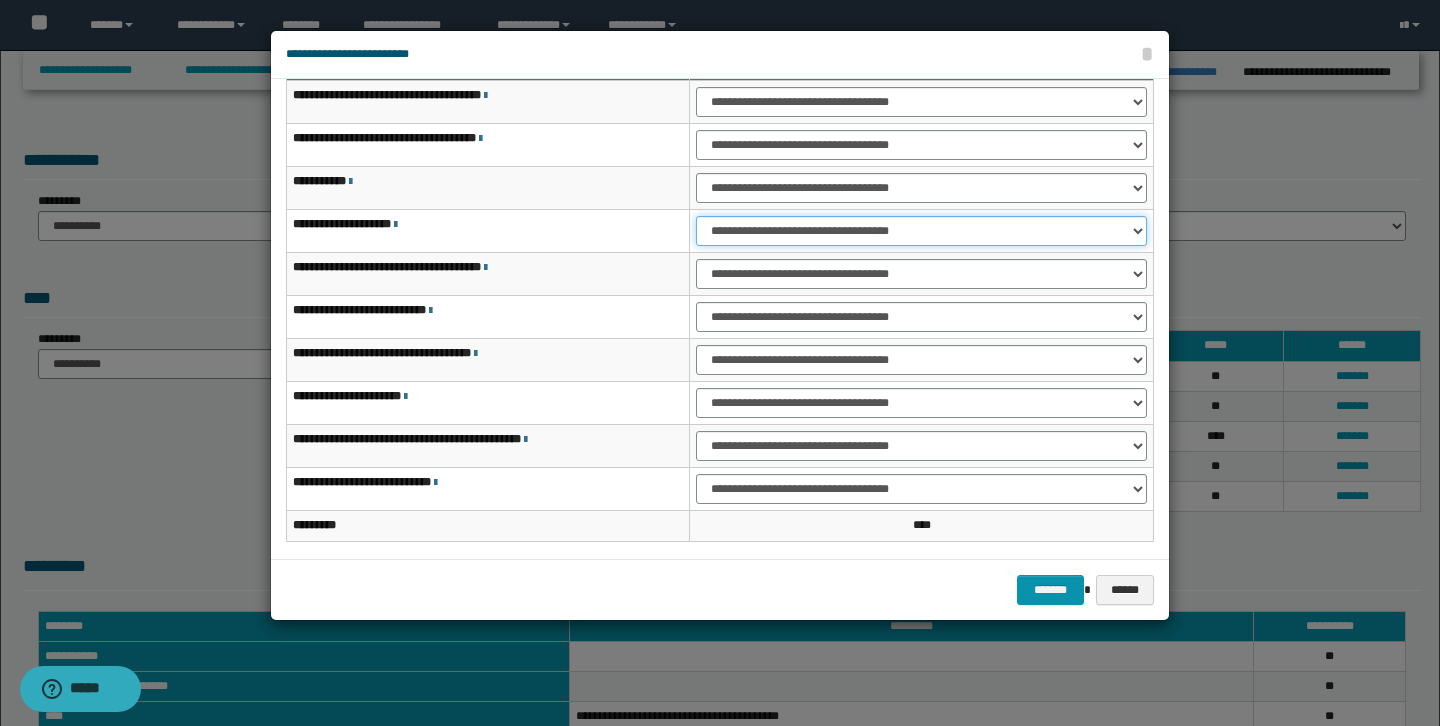 scroll, scrollTop: 75, scrollLeft: 0, axis: vertical 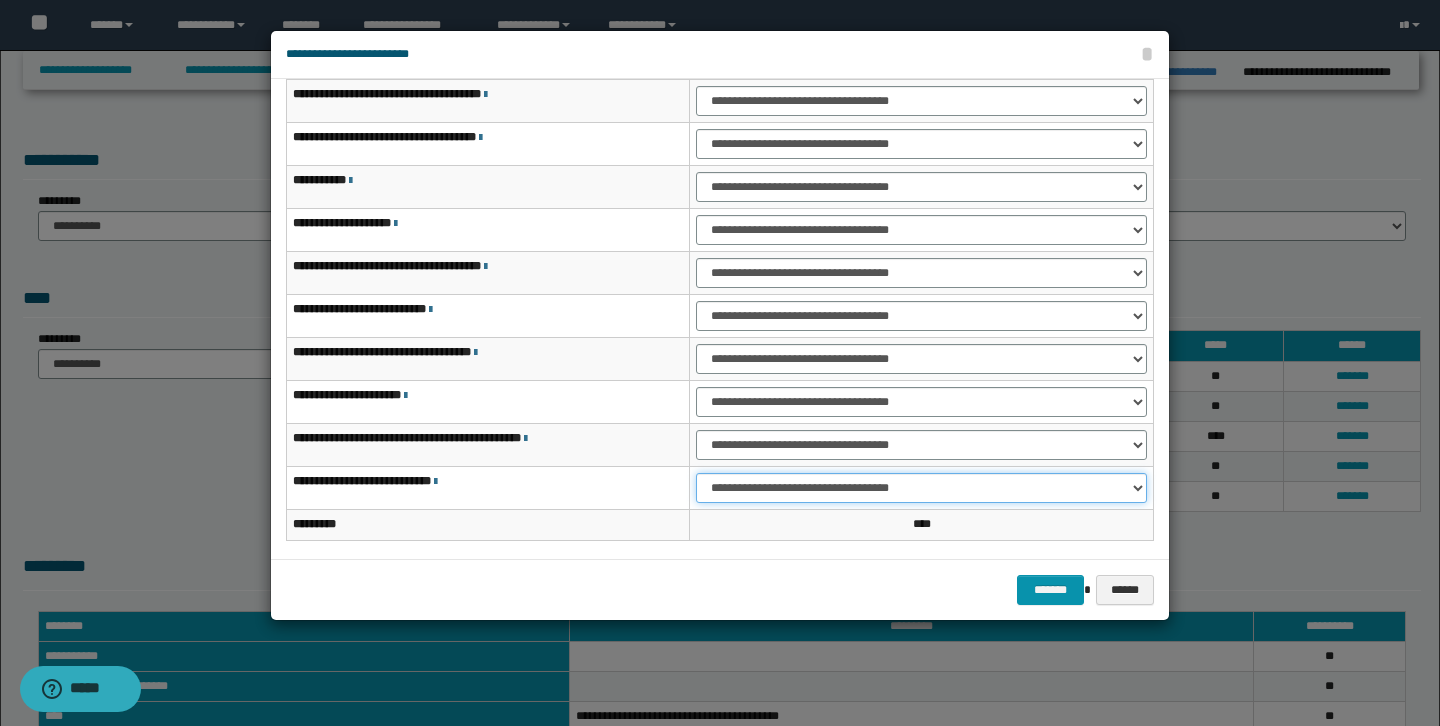 click on "**********" at bounding box center (921, 488) 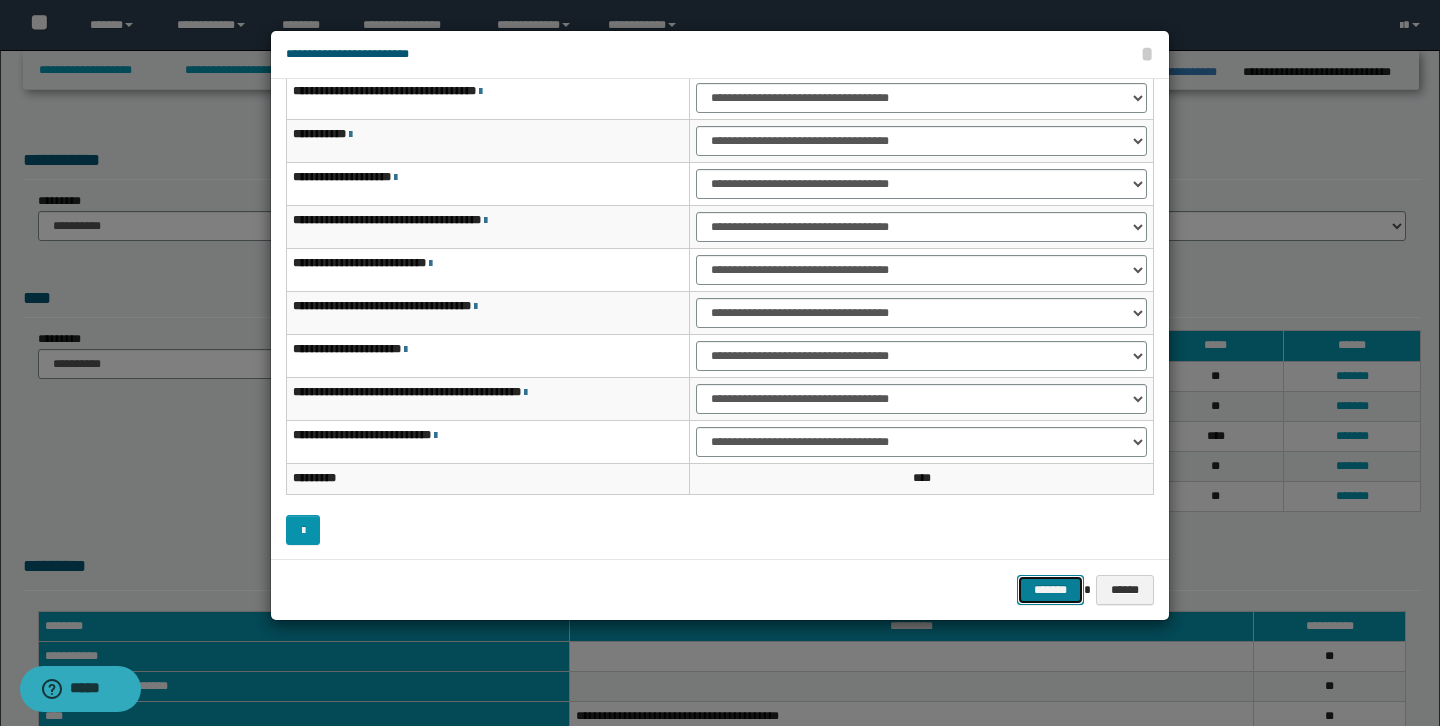 click on "*******" at bounding box center (1051, 590) 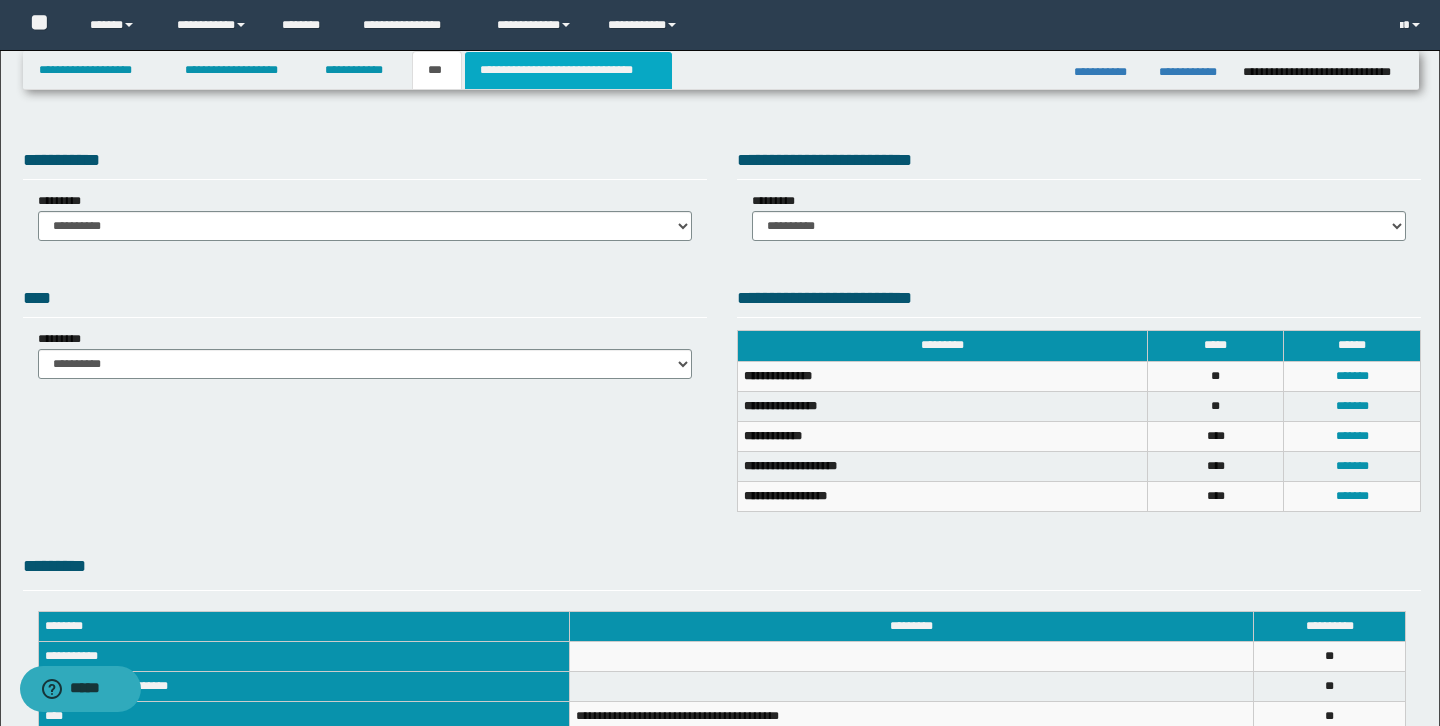 click on "**********" at bounding box center (568, 70) 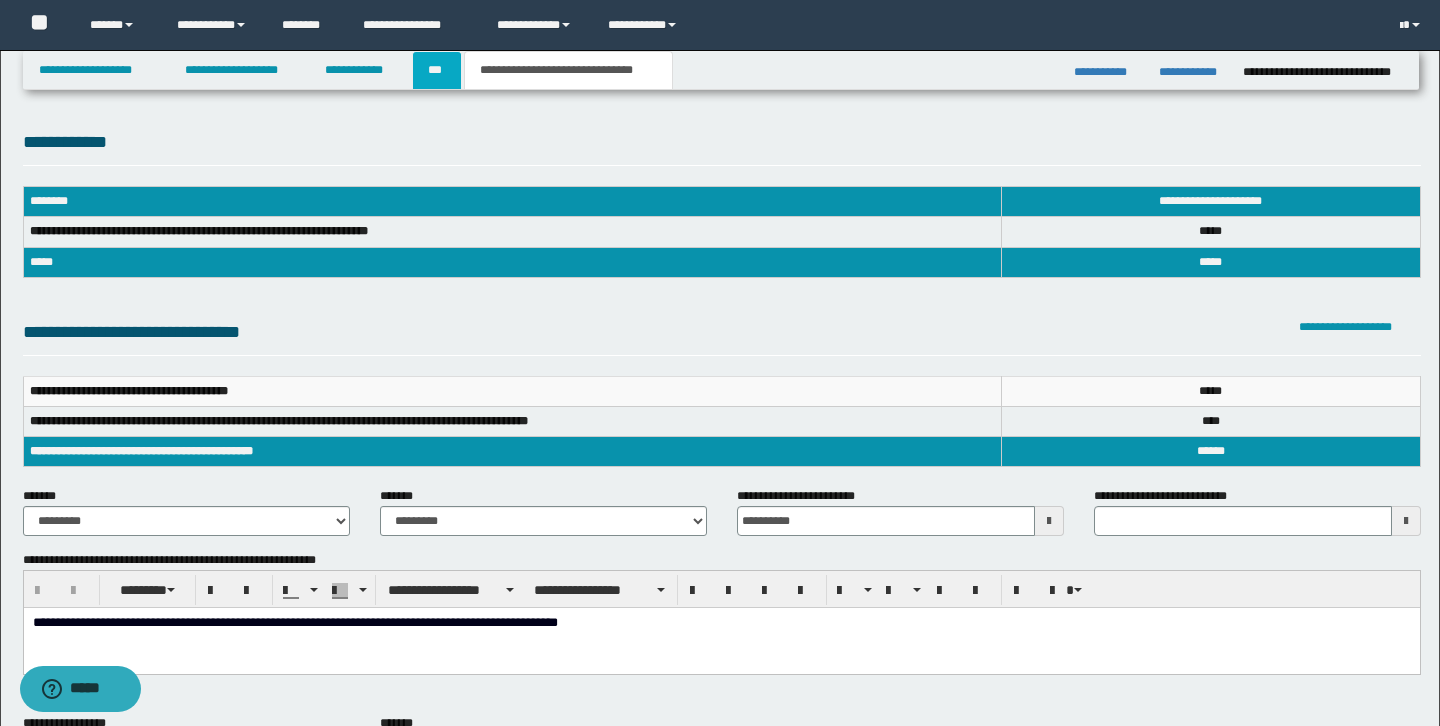 click on "***" at bounding box center [437, 70] 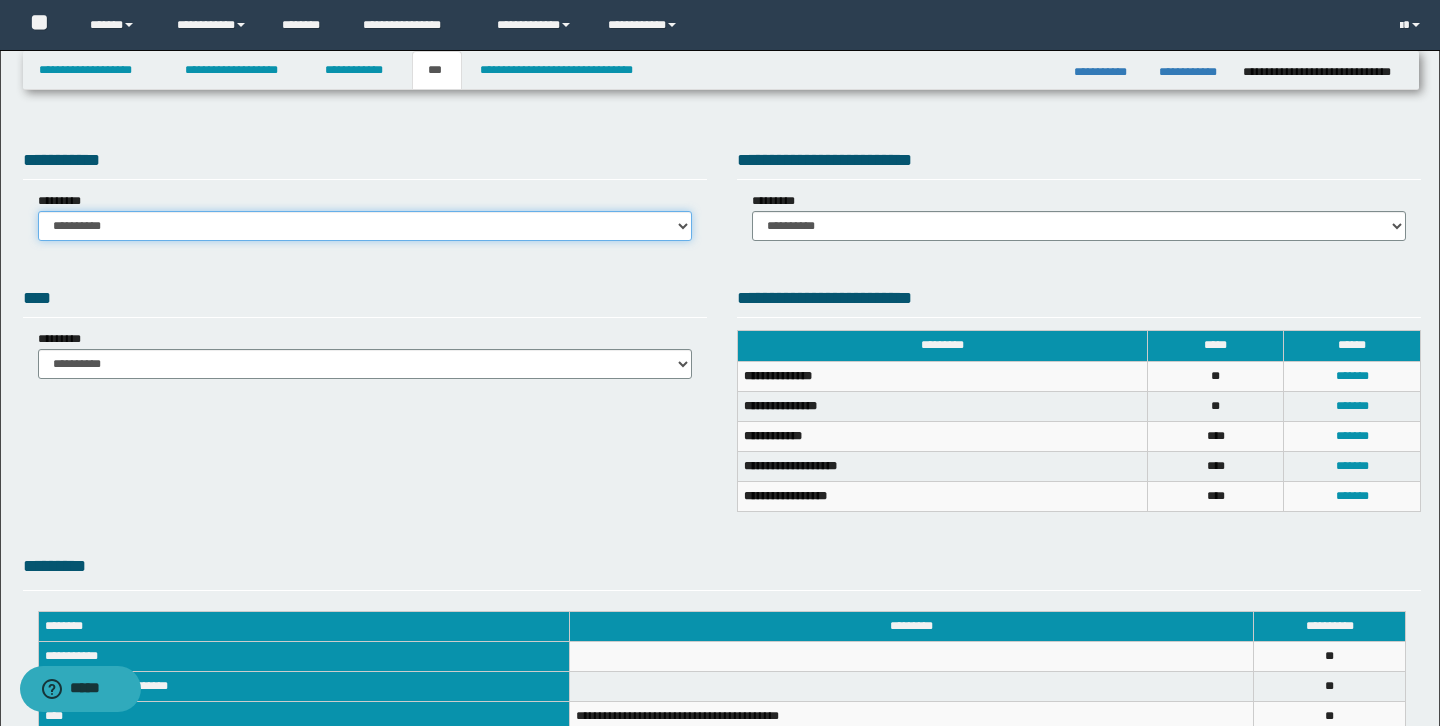 click on "**********" at bounding box center [365, 226] 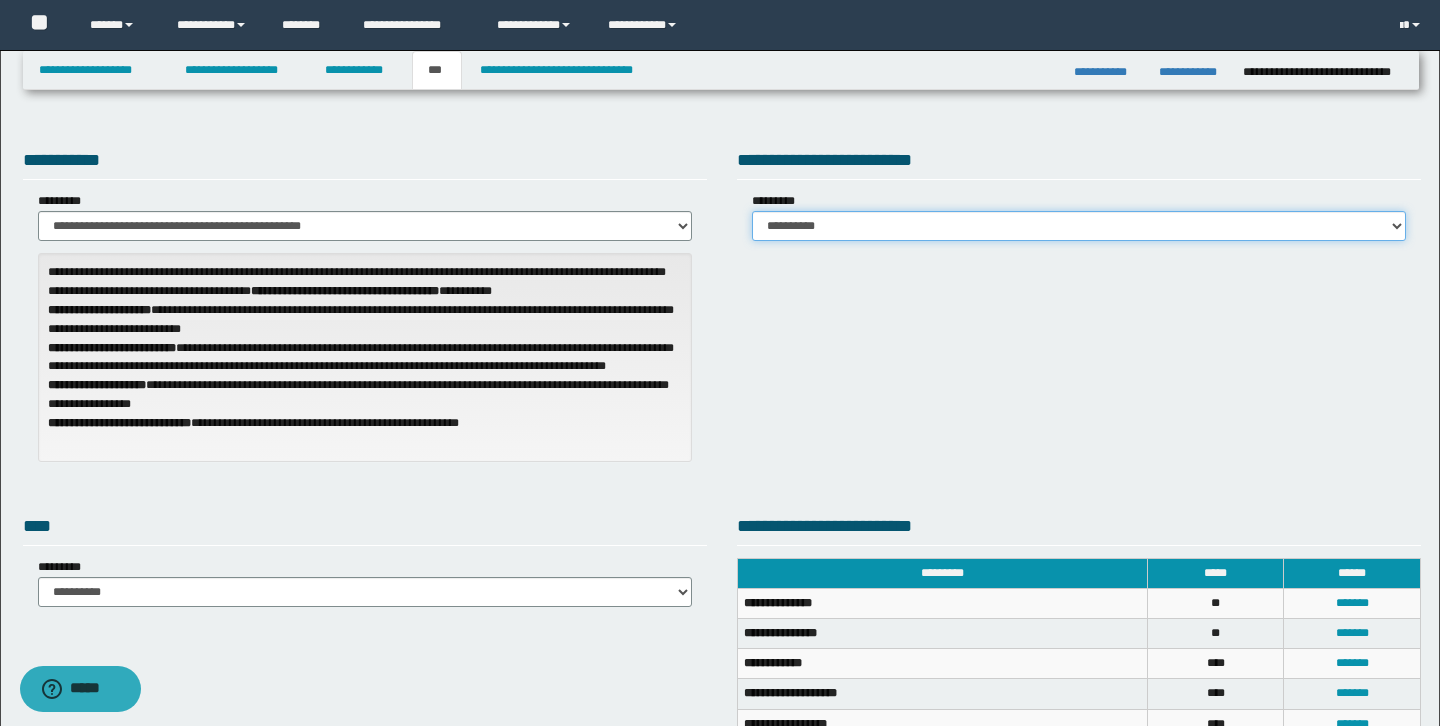 click on "**********" at bounding box center (1079, 226) 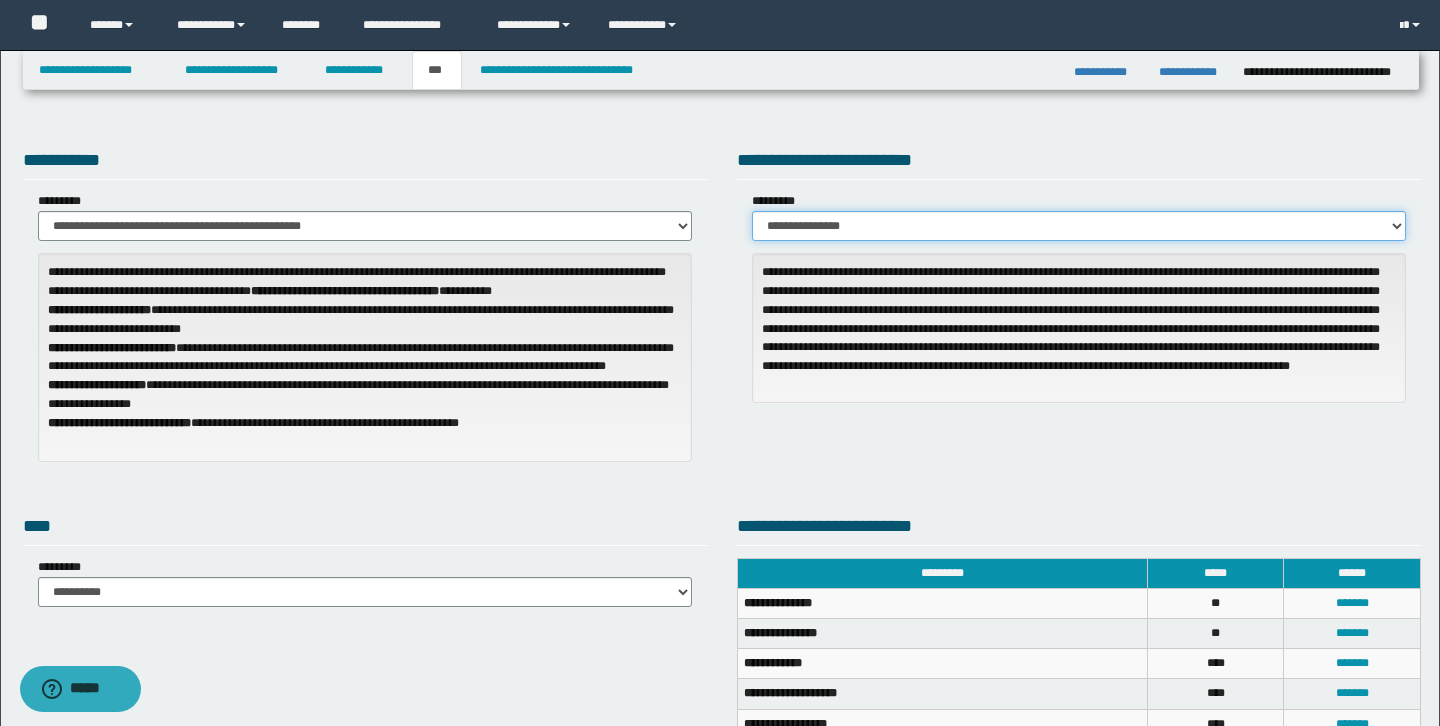 click on "**********" at bounding box center (1079, 226) 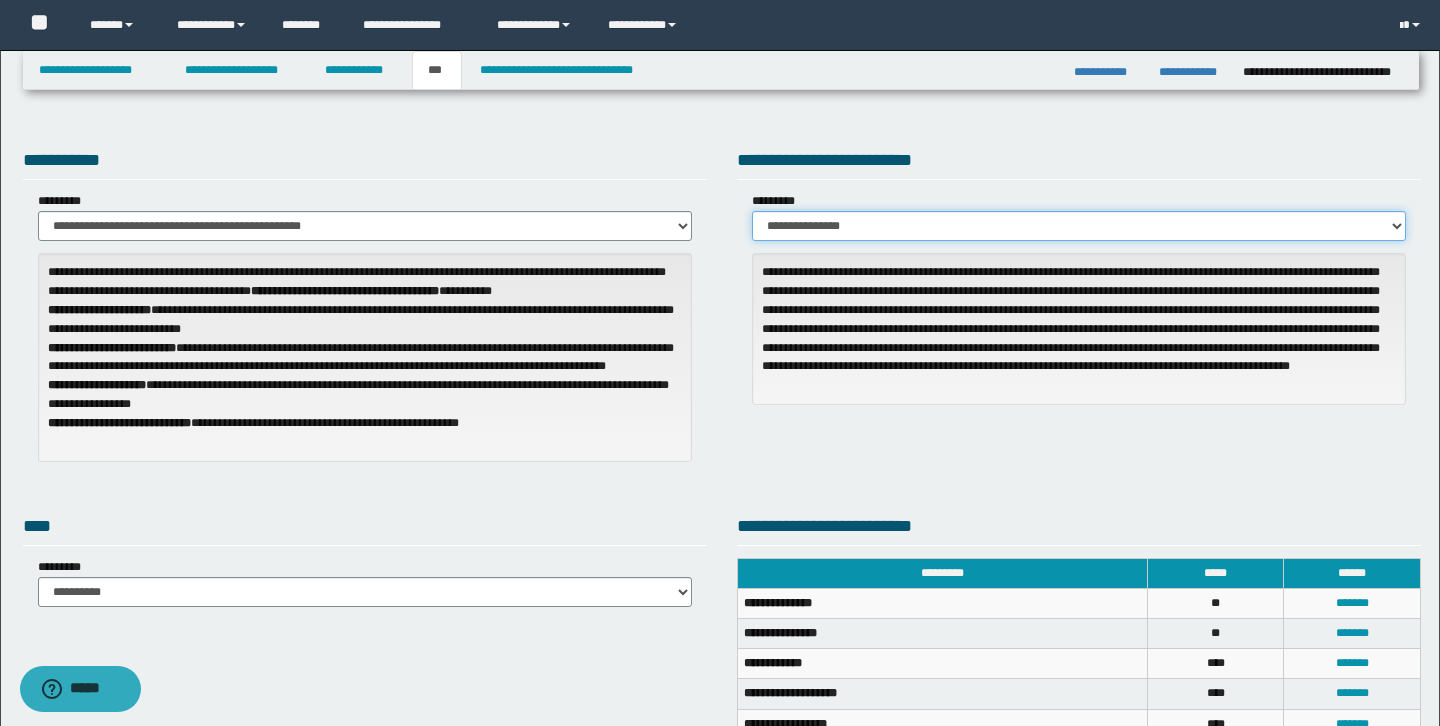select on "*" 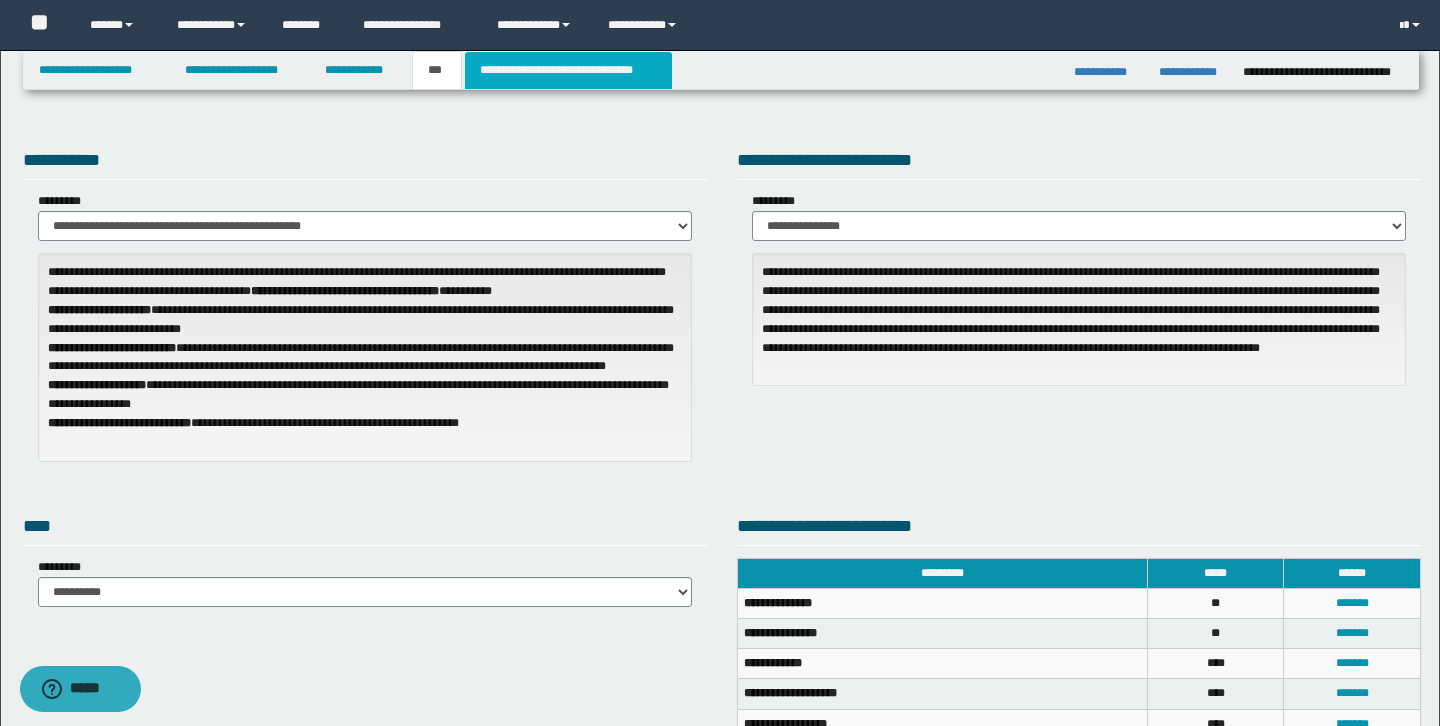 click on "**********" at bounding box center [568, 70] 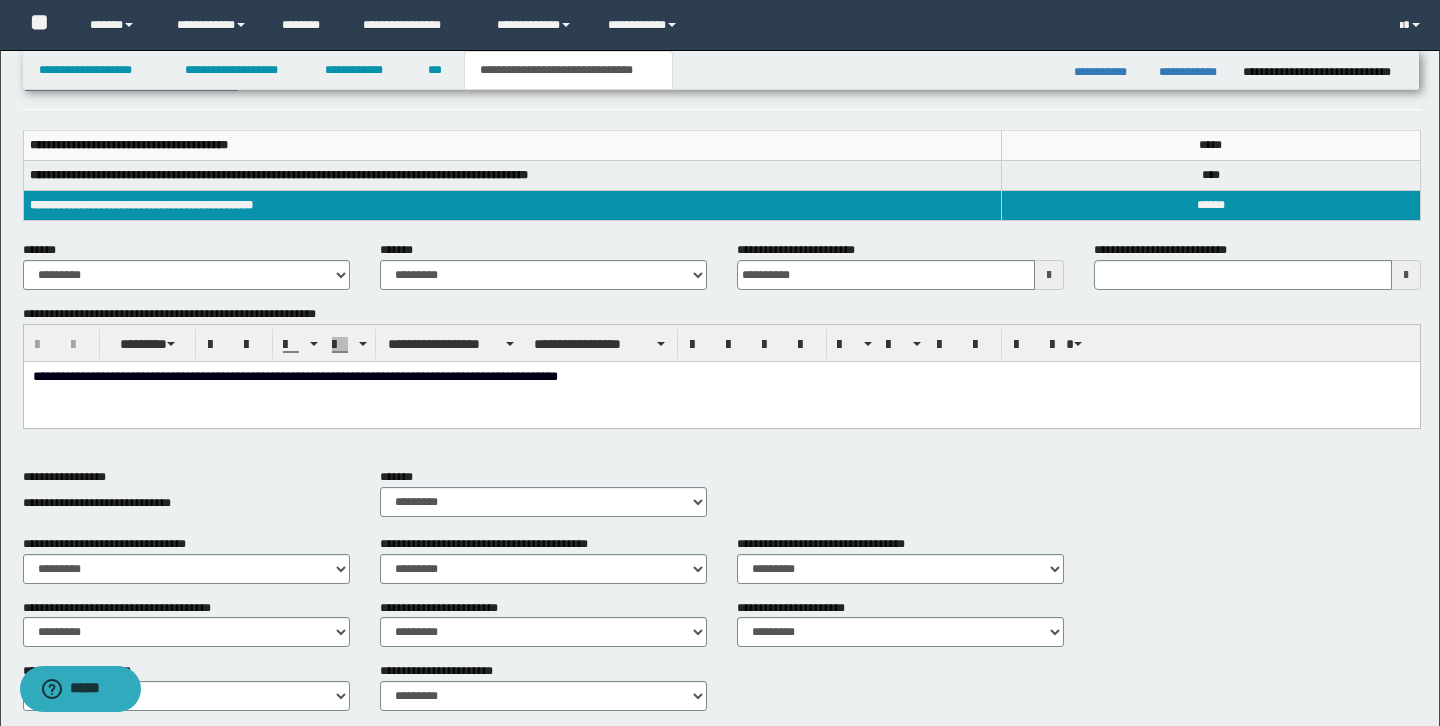 scroll, scrollTop: 277, scrollLeft: 0, axis: vertical 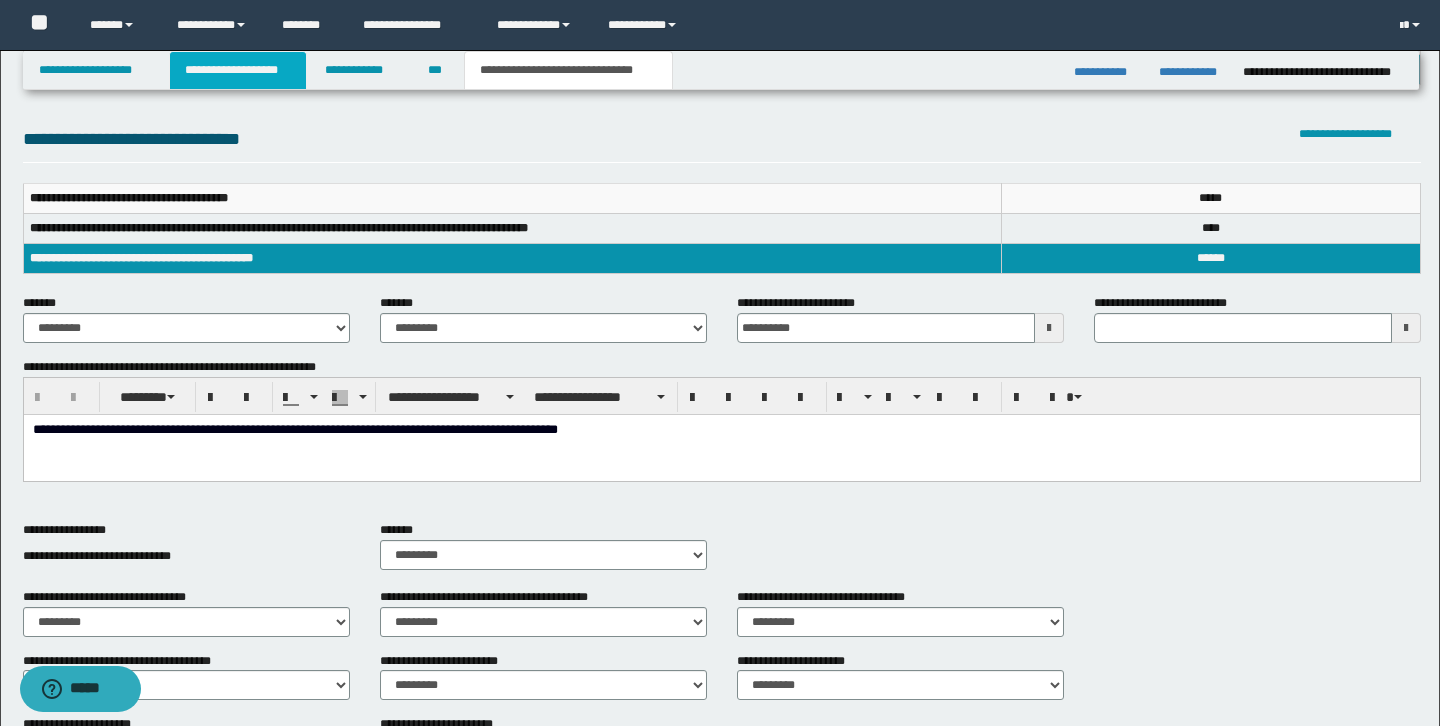 click on "**********" at bounding box center (238, 70) 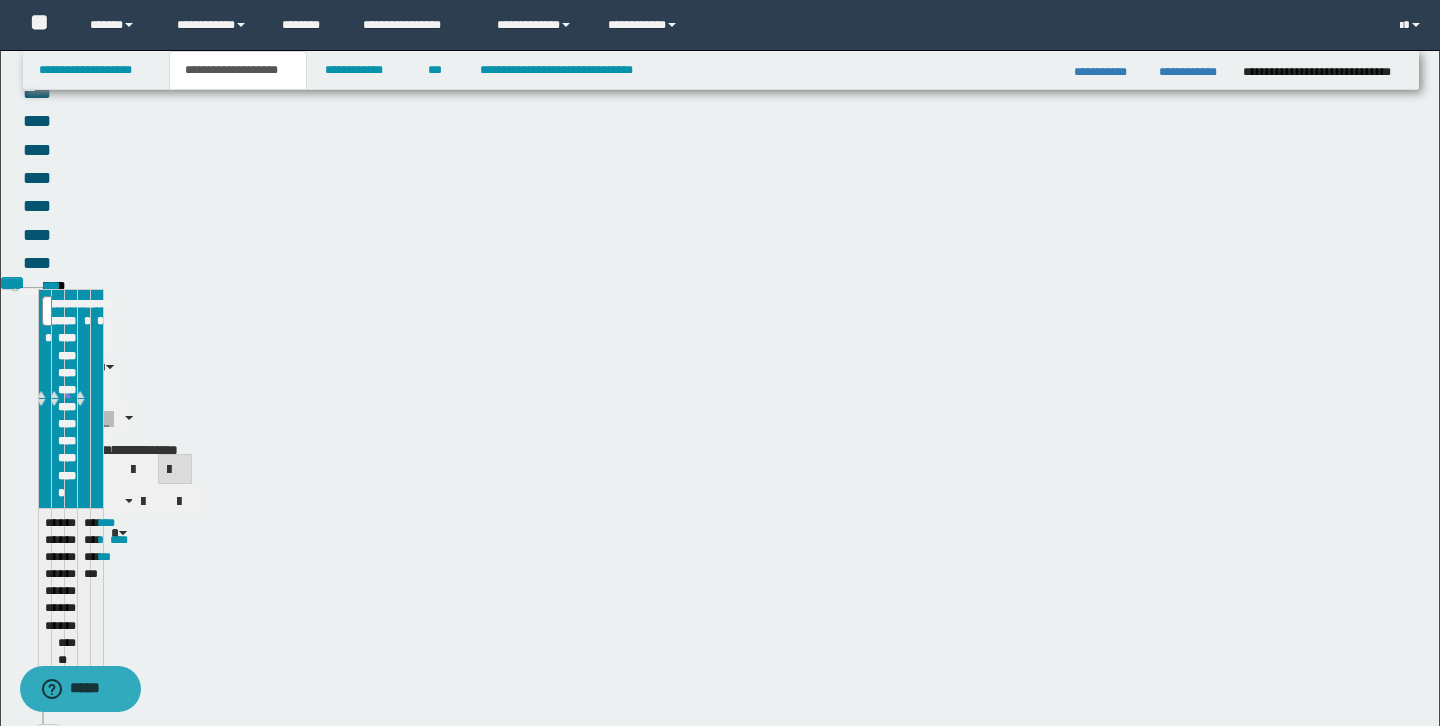 scroll, scrollTop: 224, scrollLeft: 0, axis: vertical 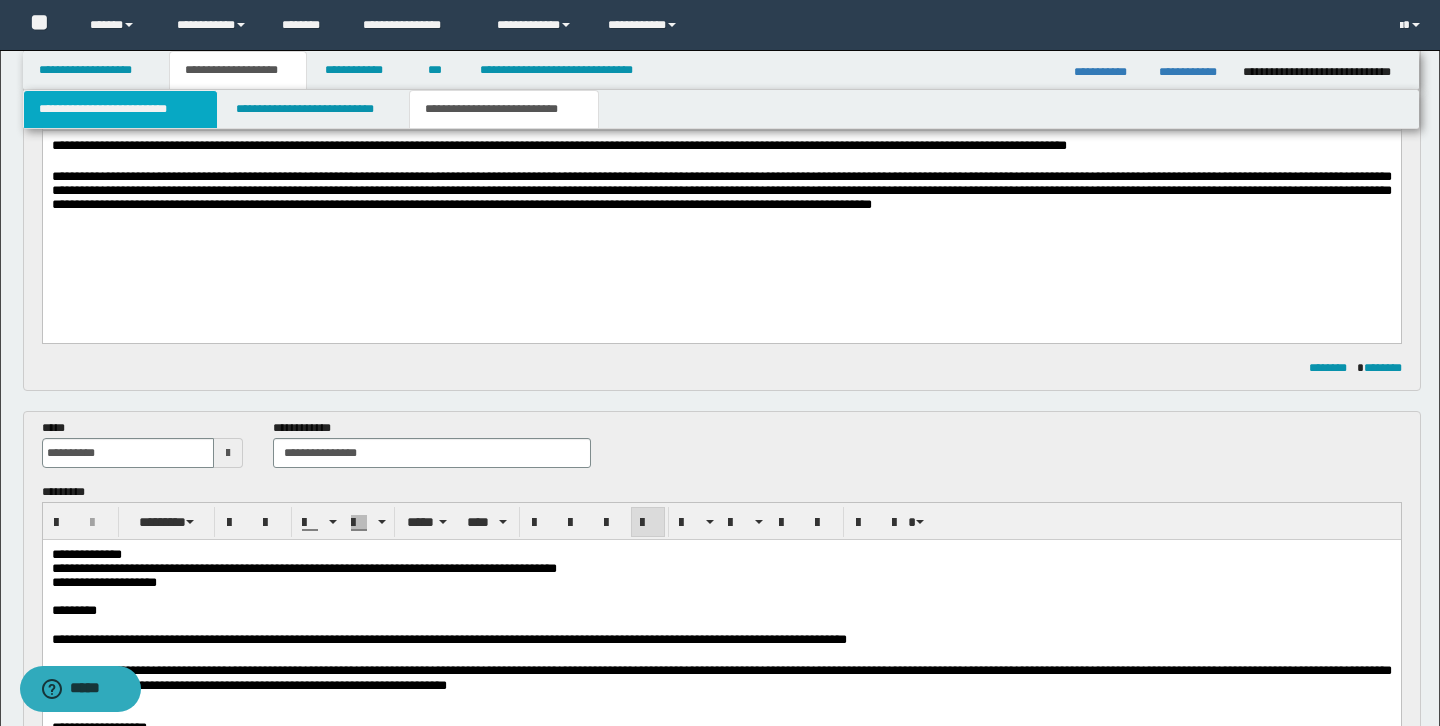 click on "**********" at bounding box center (120, 109) 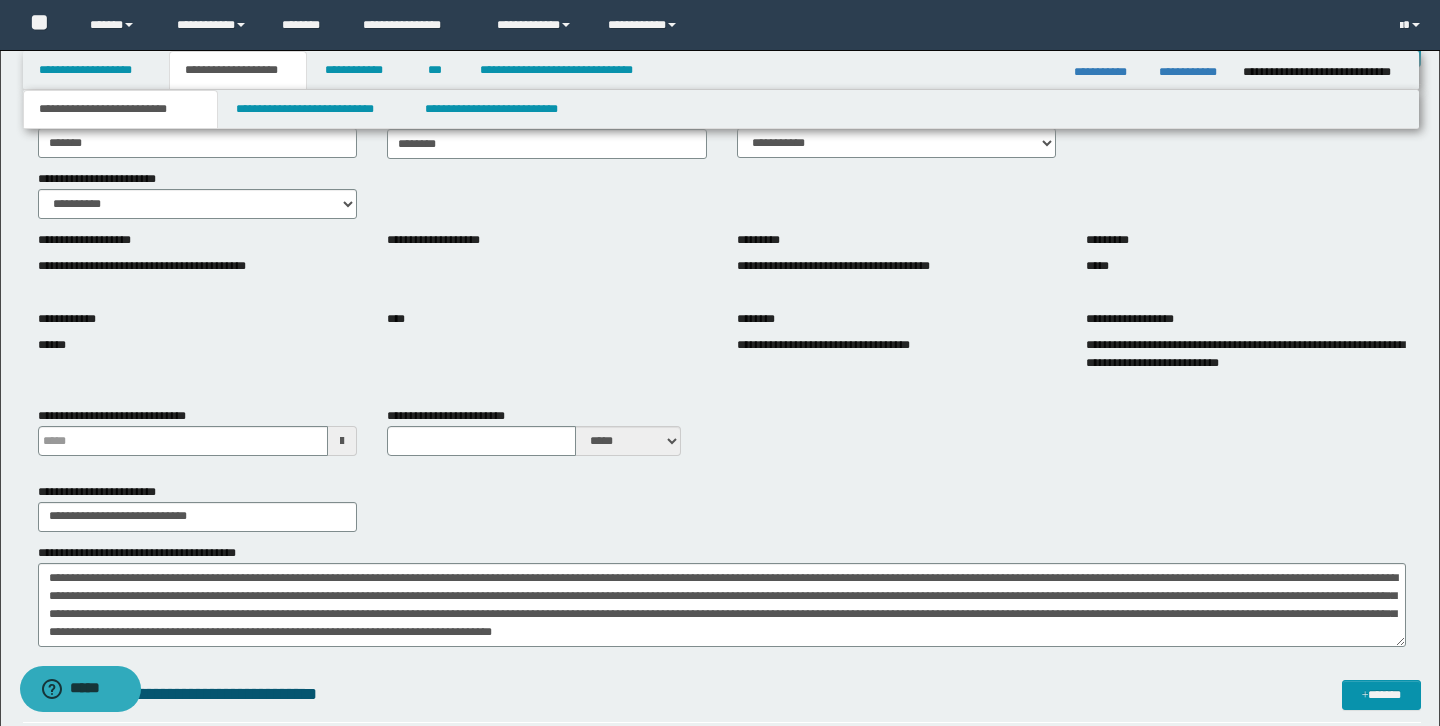 scroll, scrollTop: 168, scrollLeft: 0, axis: vertical 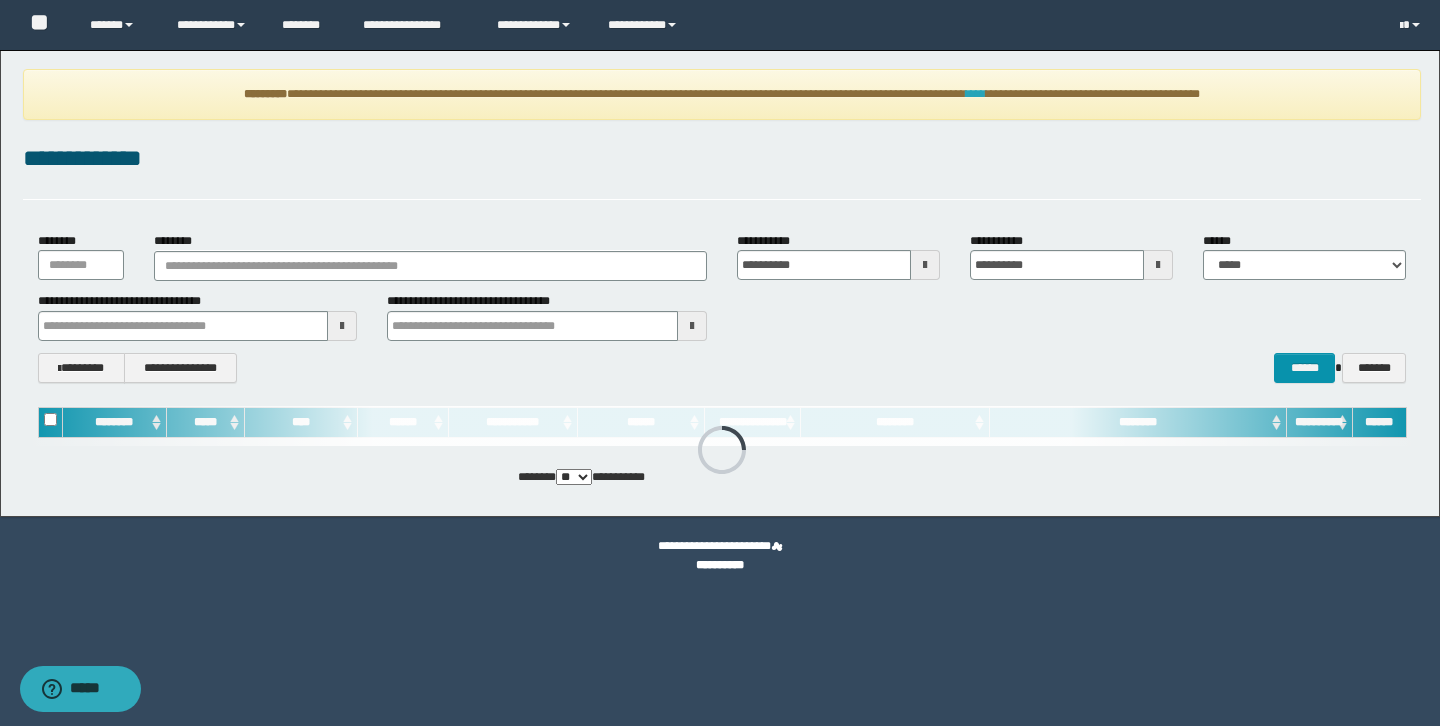 click on "****" at bounding box center (976, 94) 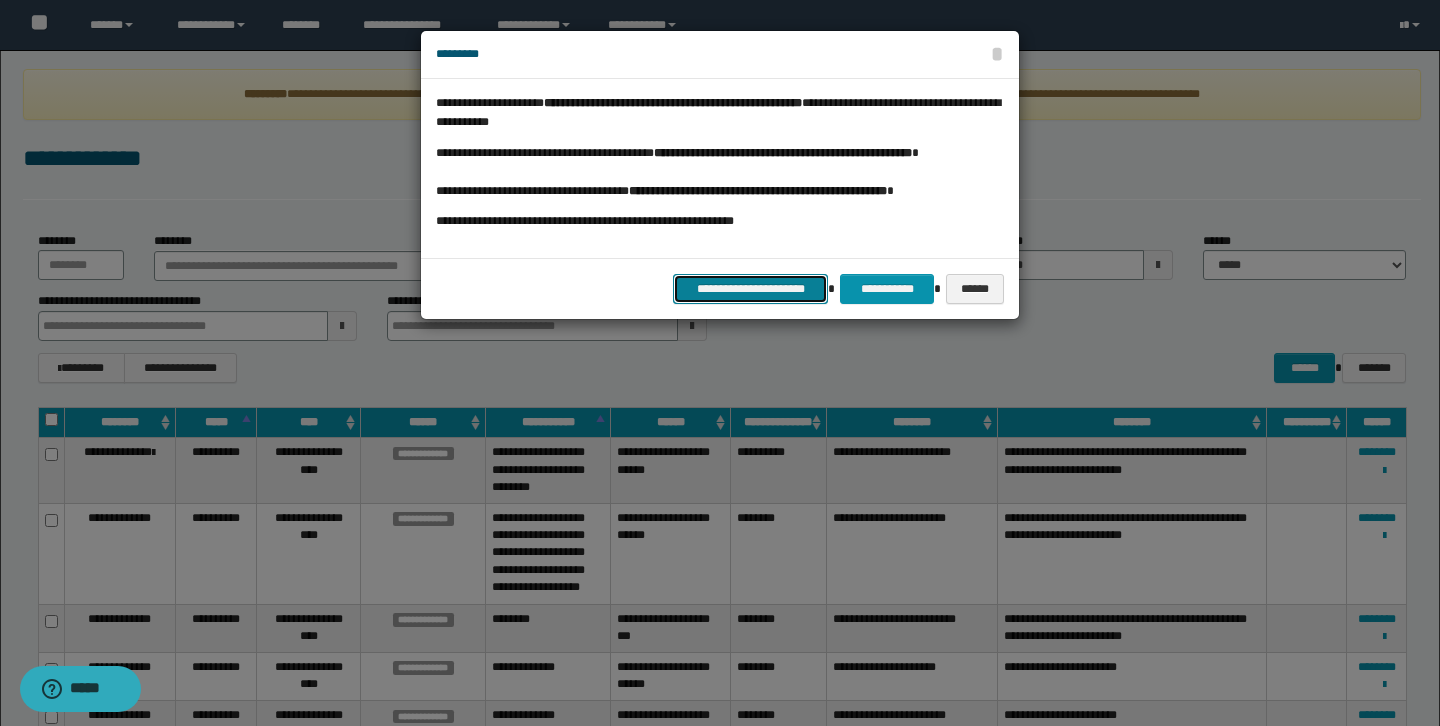 click on "**********" at bounding box center [750, 289] 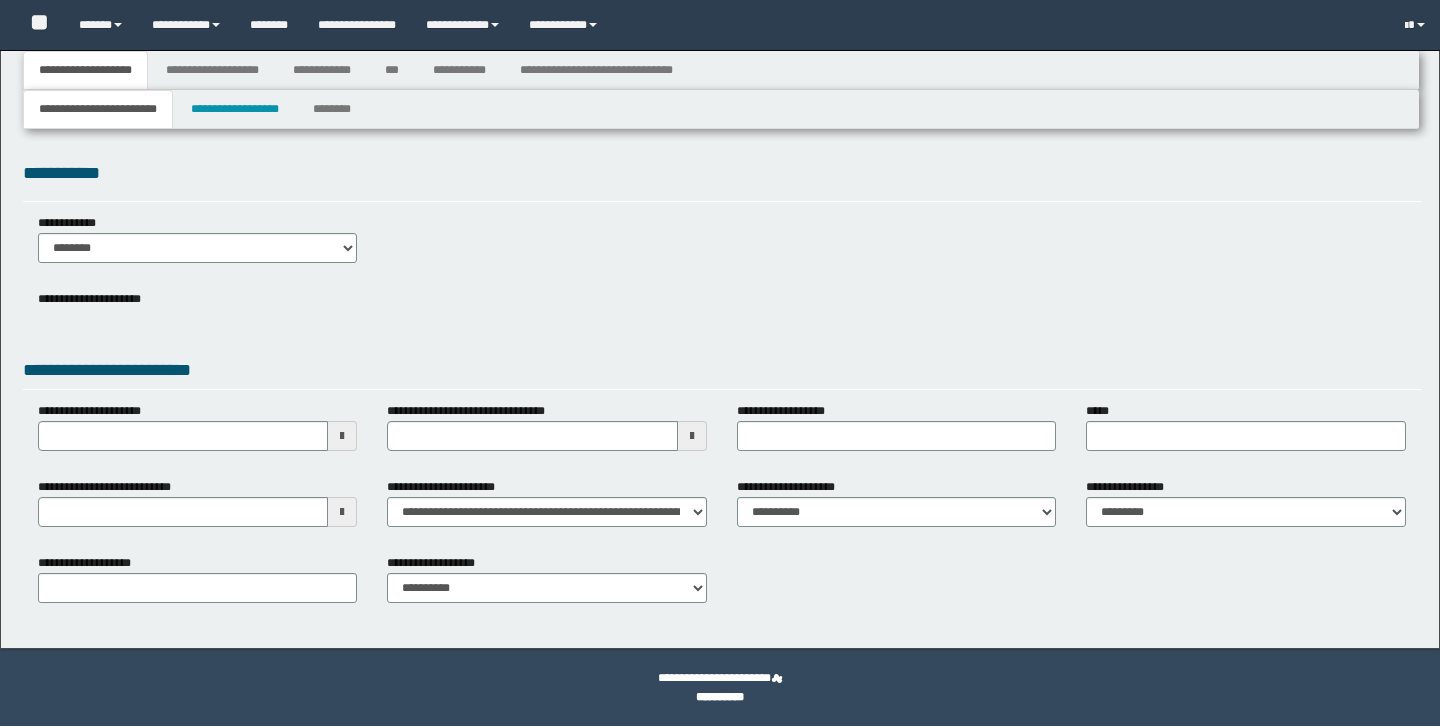 scroll, scrollTop: 0, scrollLeft: 0, axis: both 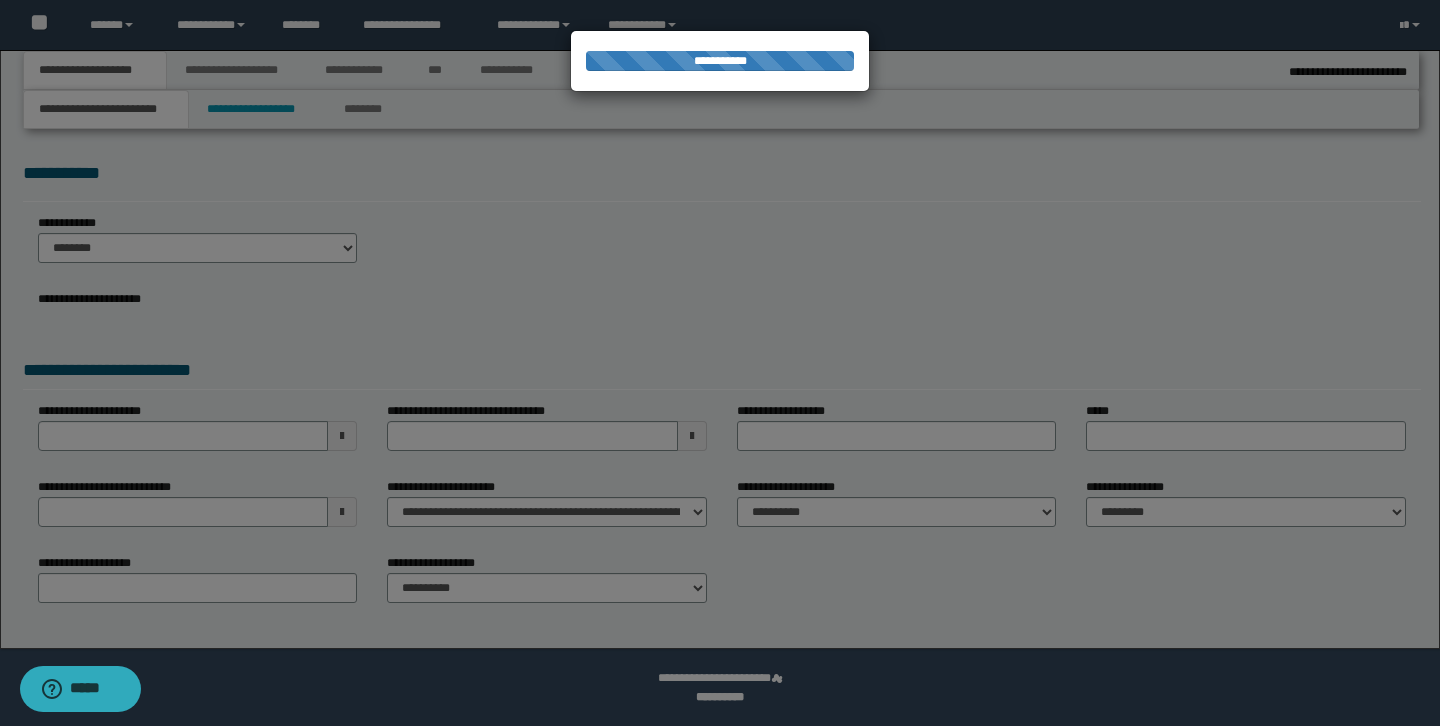 select on "*" 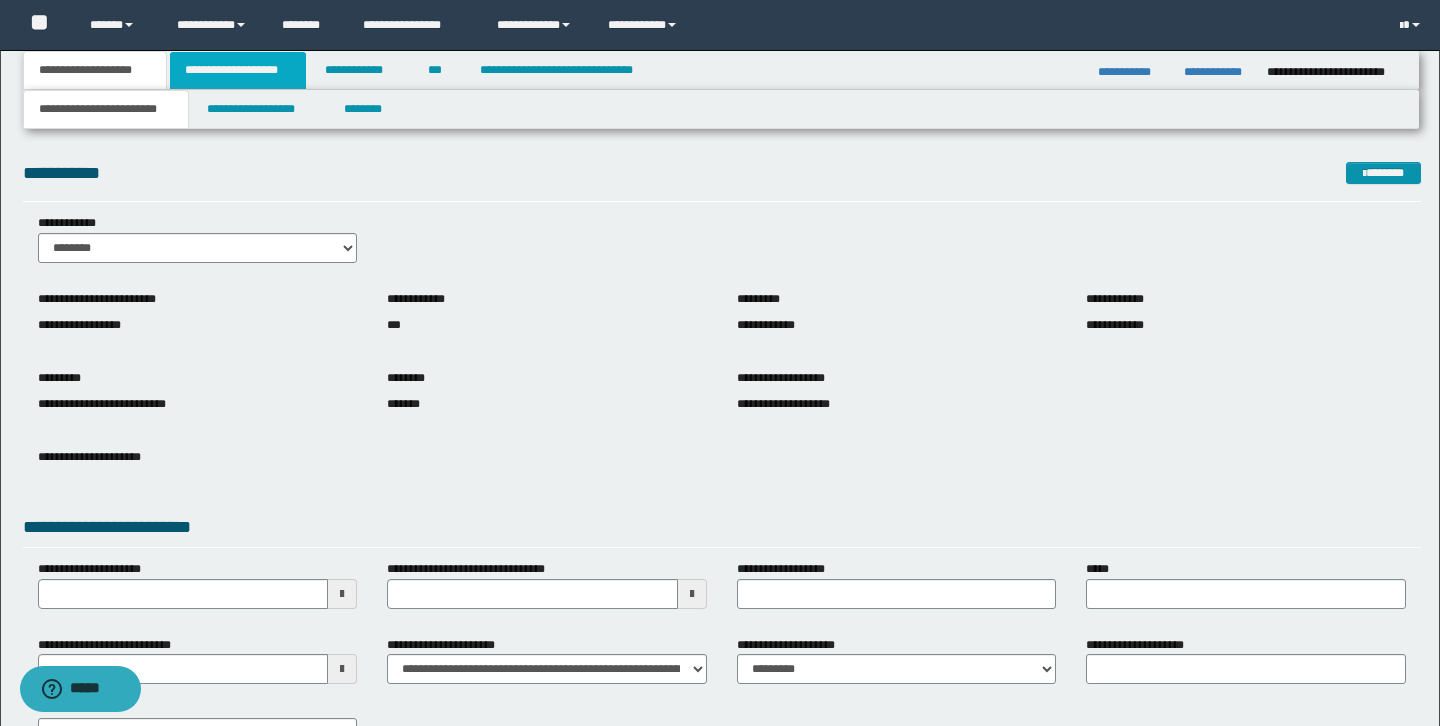 click on "**********" at bounding box center (238, 70) 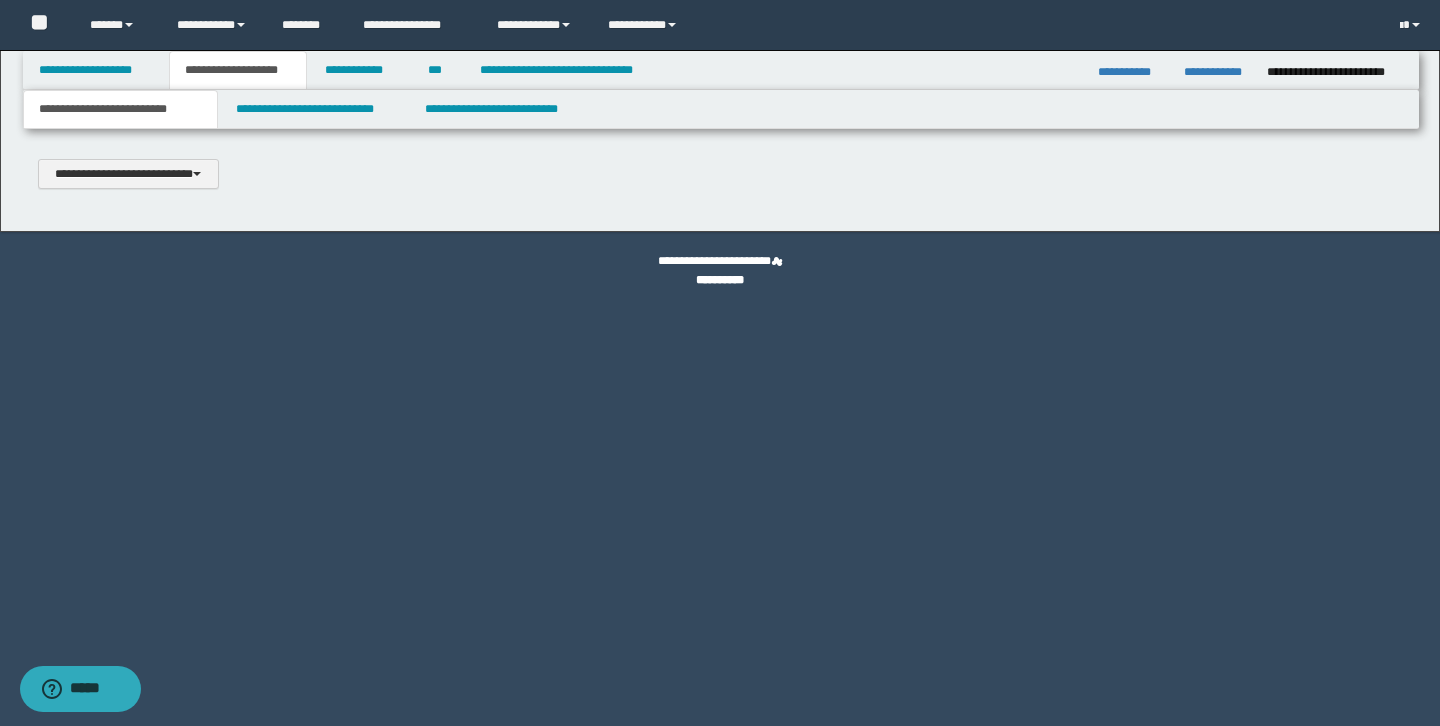 scroll, scrollTop: 0, scrollLeft: 0, axis: both 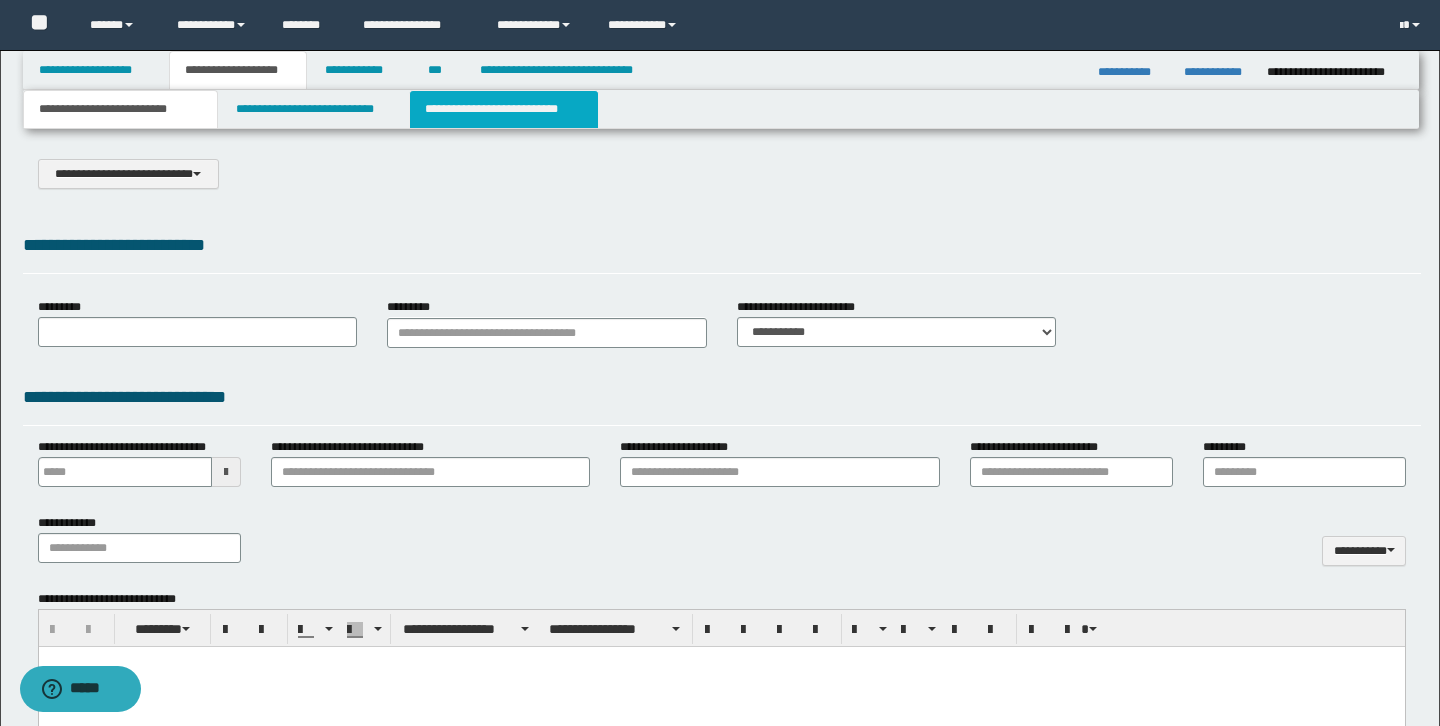 select on "*" 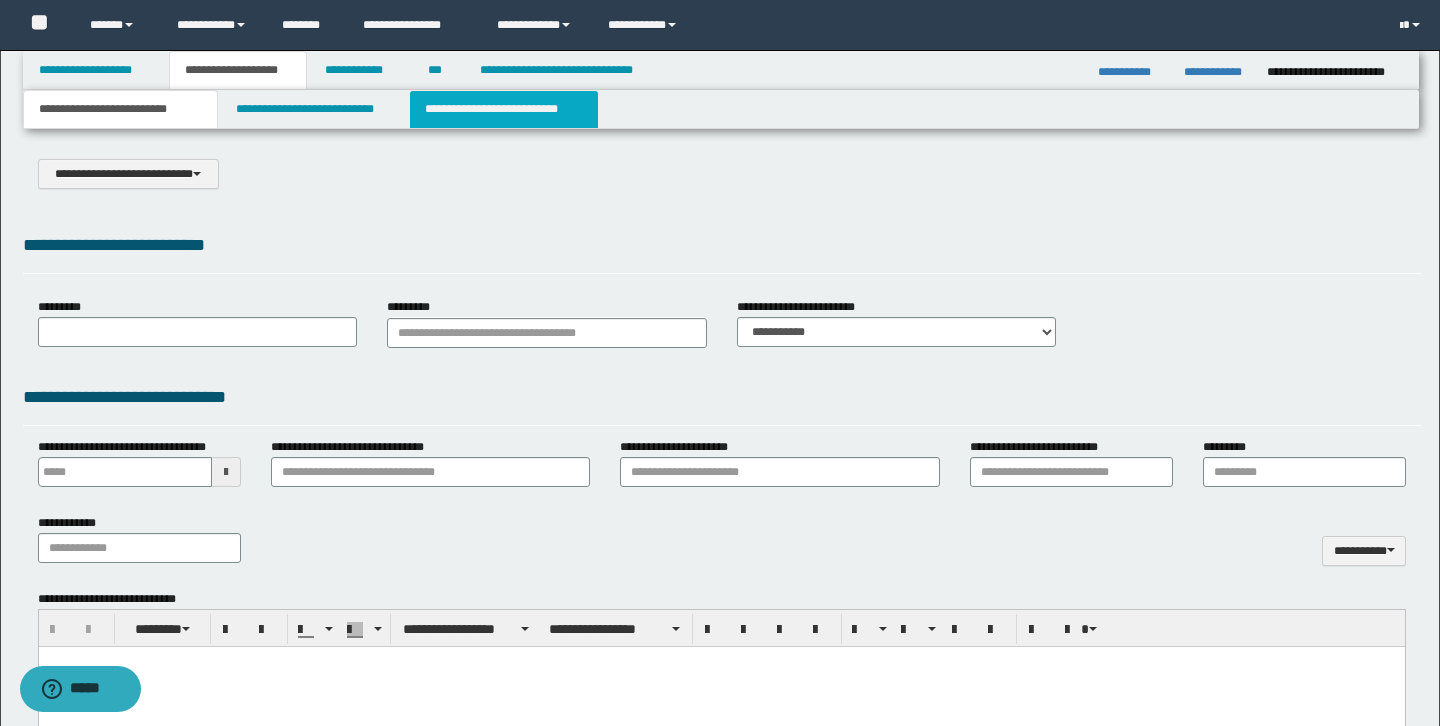 click on "**********" at bounding box center [504, 109] 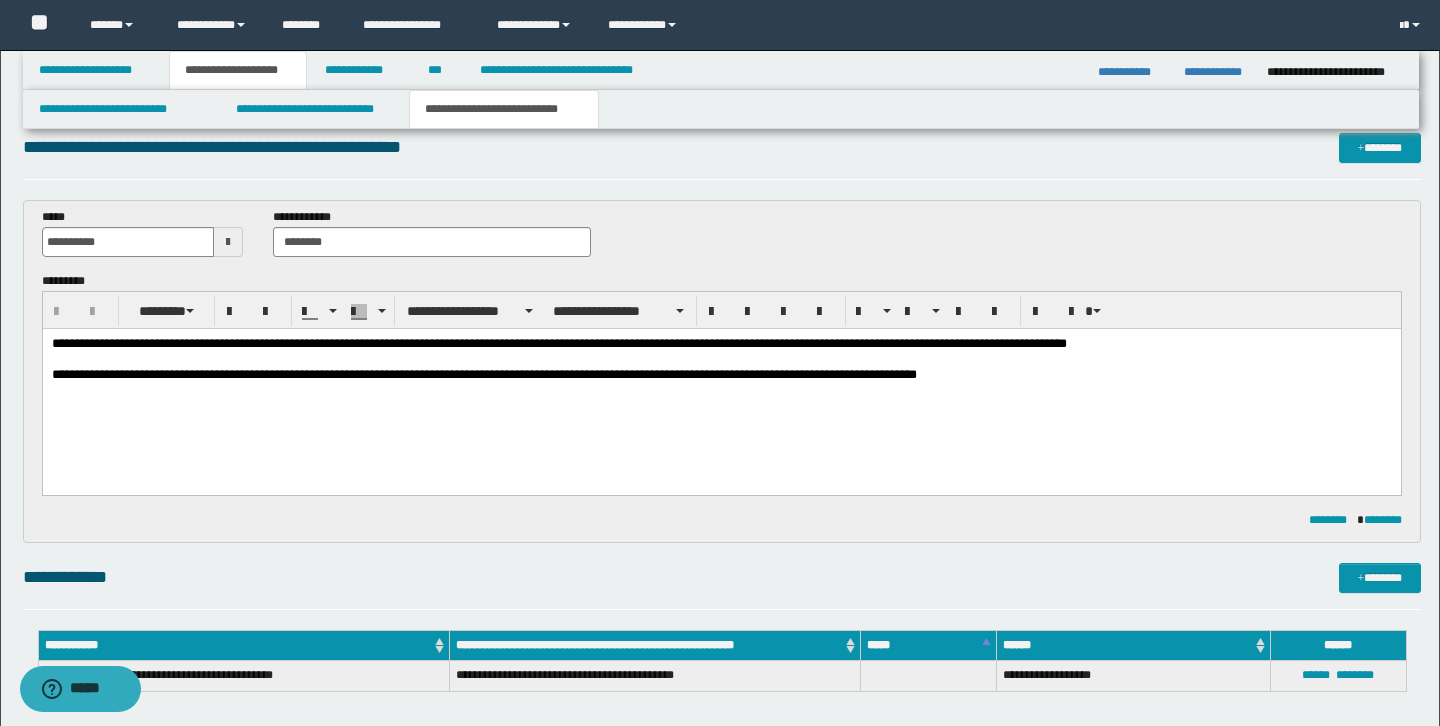 scroll, scrollTop: 19, scrollLeft: 0, axis: vertical 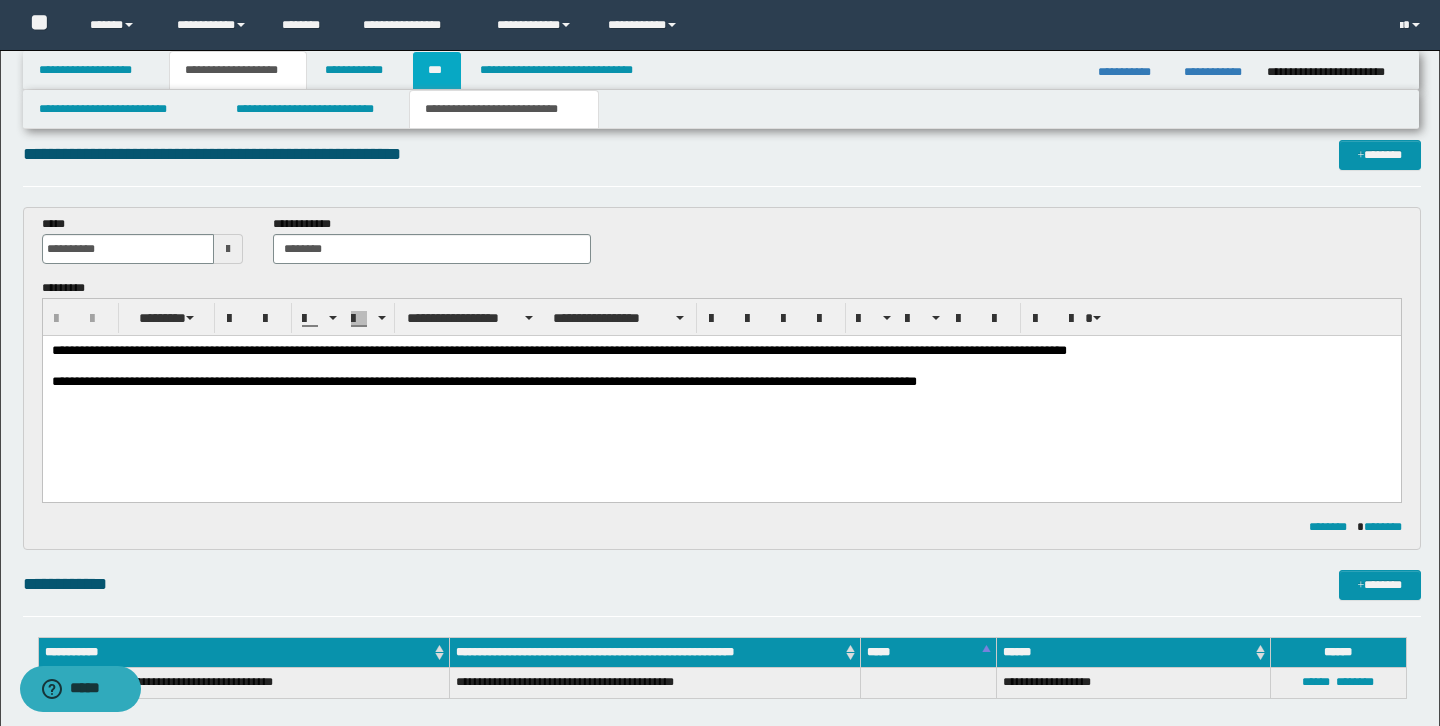 click on "***" at bounding box center (437, 70) 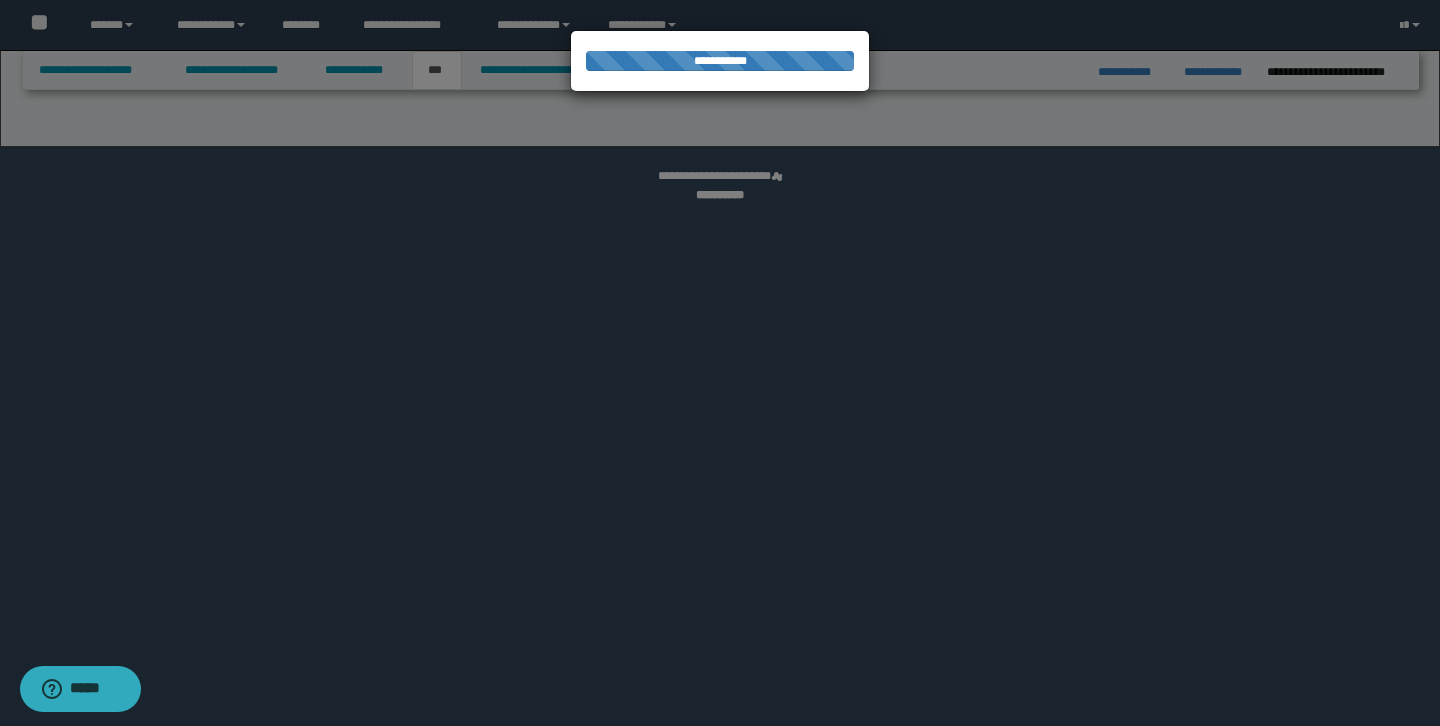 select on "*" 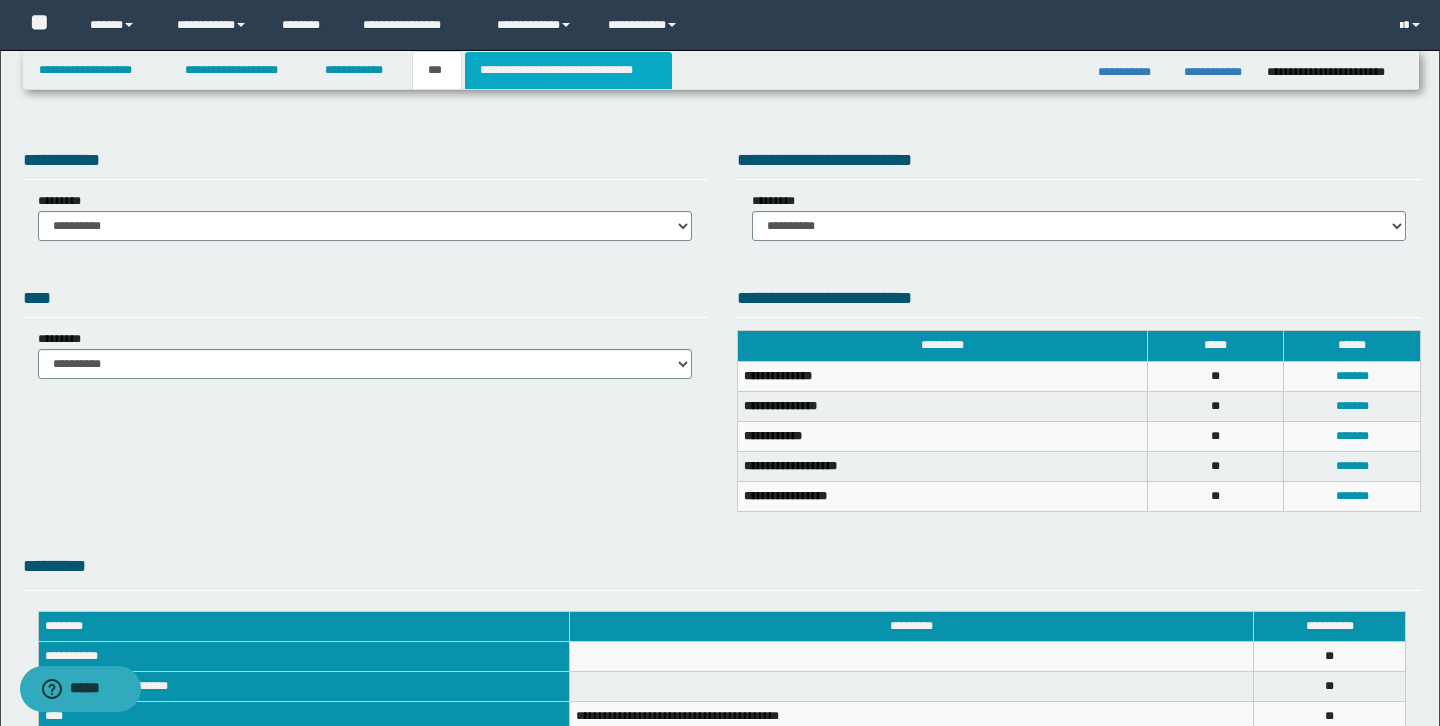 click on "**********" at bounding box center [568, 70] 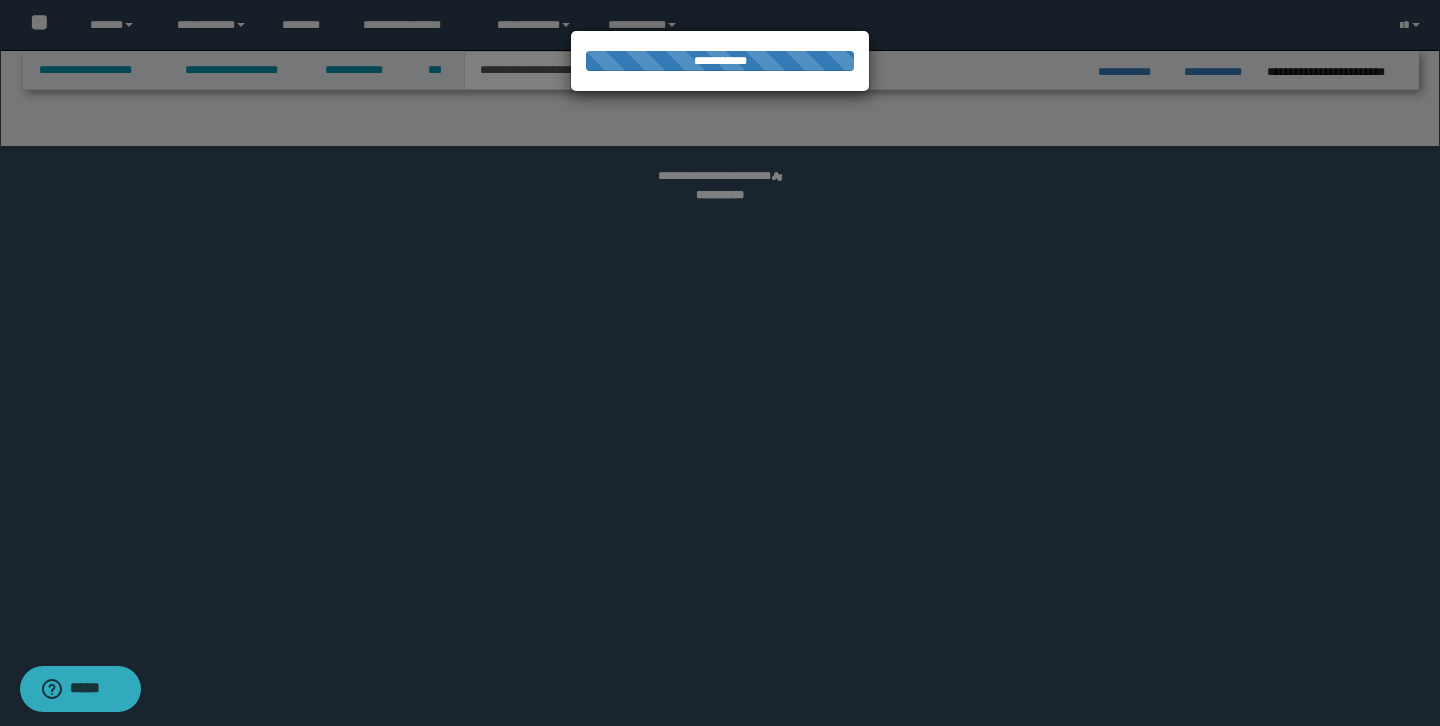 select on "*" 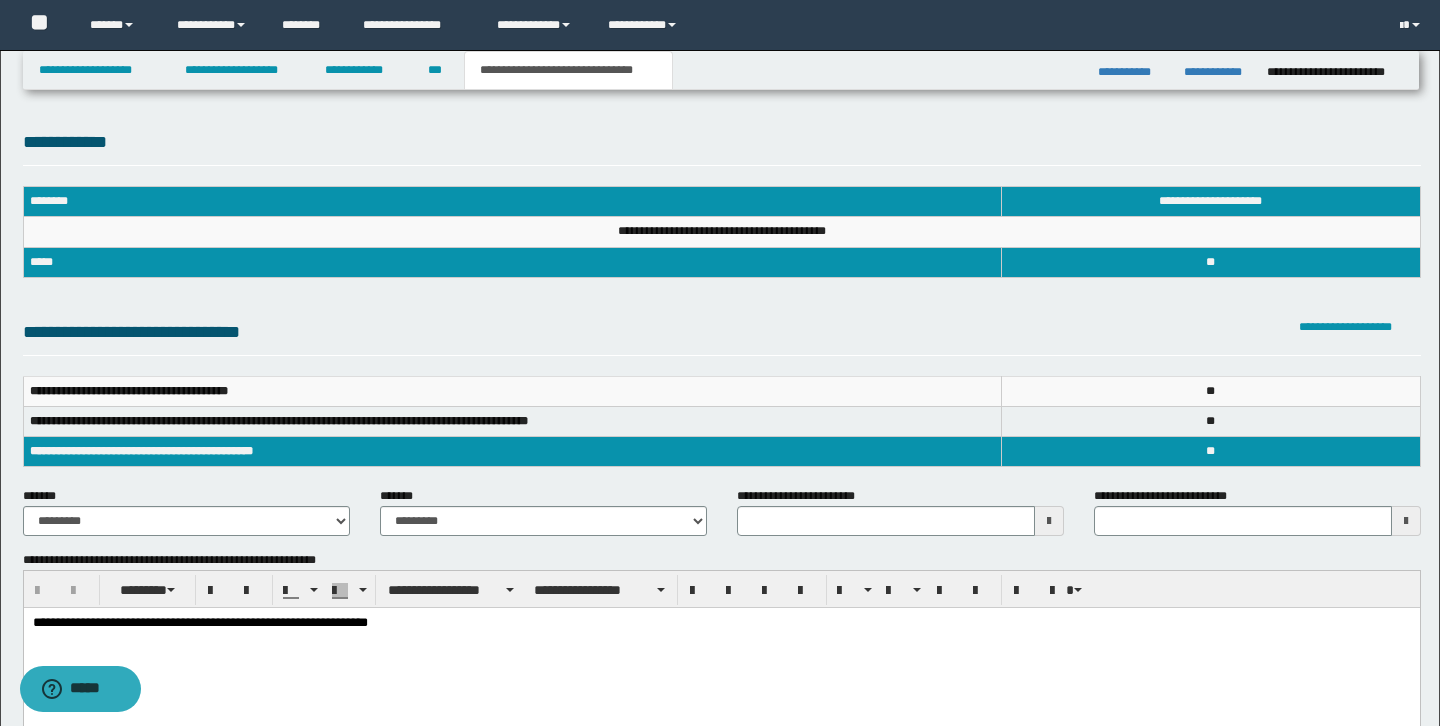 scroll, scrollTop: 0, scrollLeft: 0, axis: both 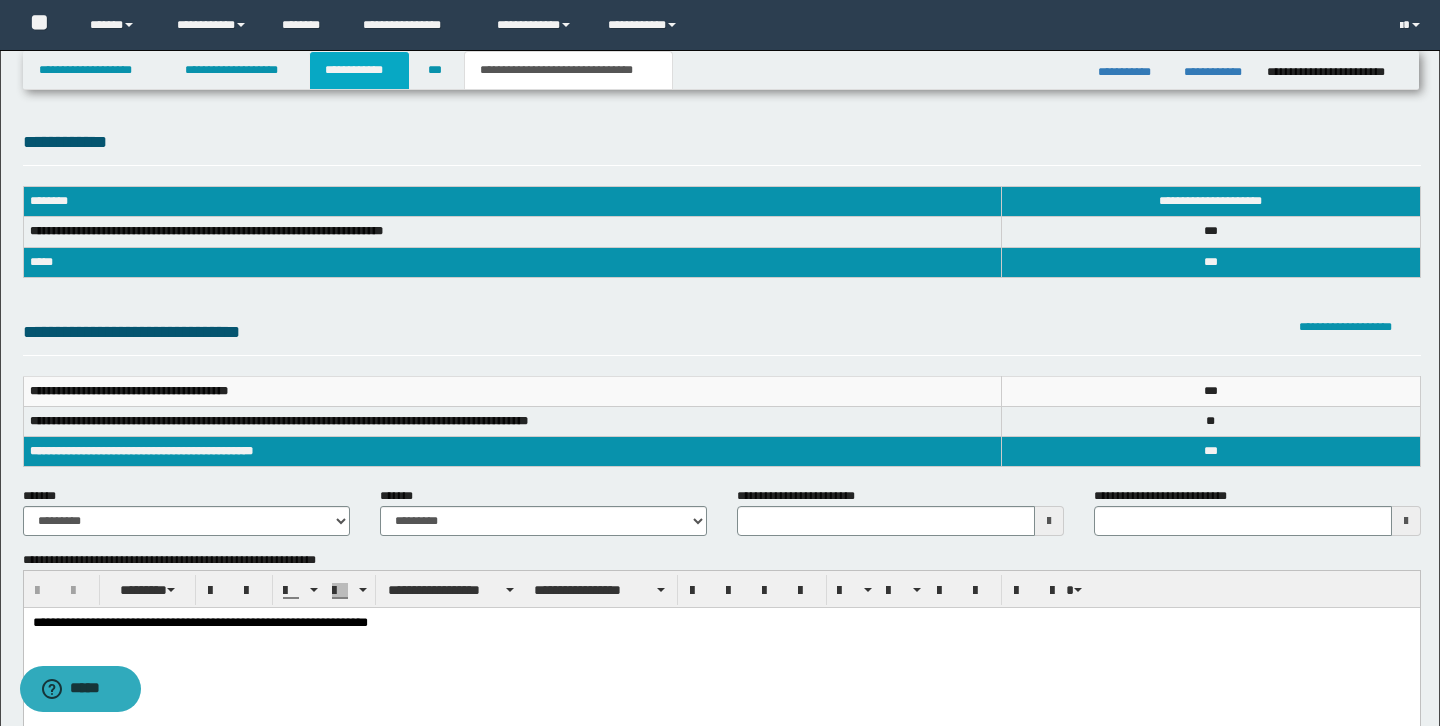 click on "**********" at bounding box center (359, 70) 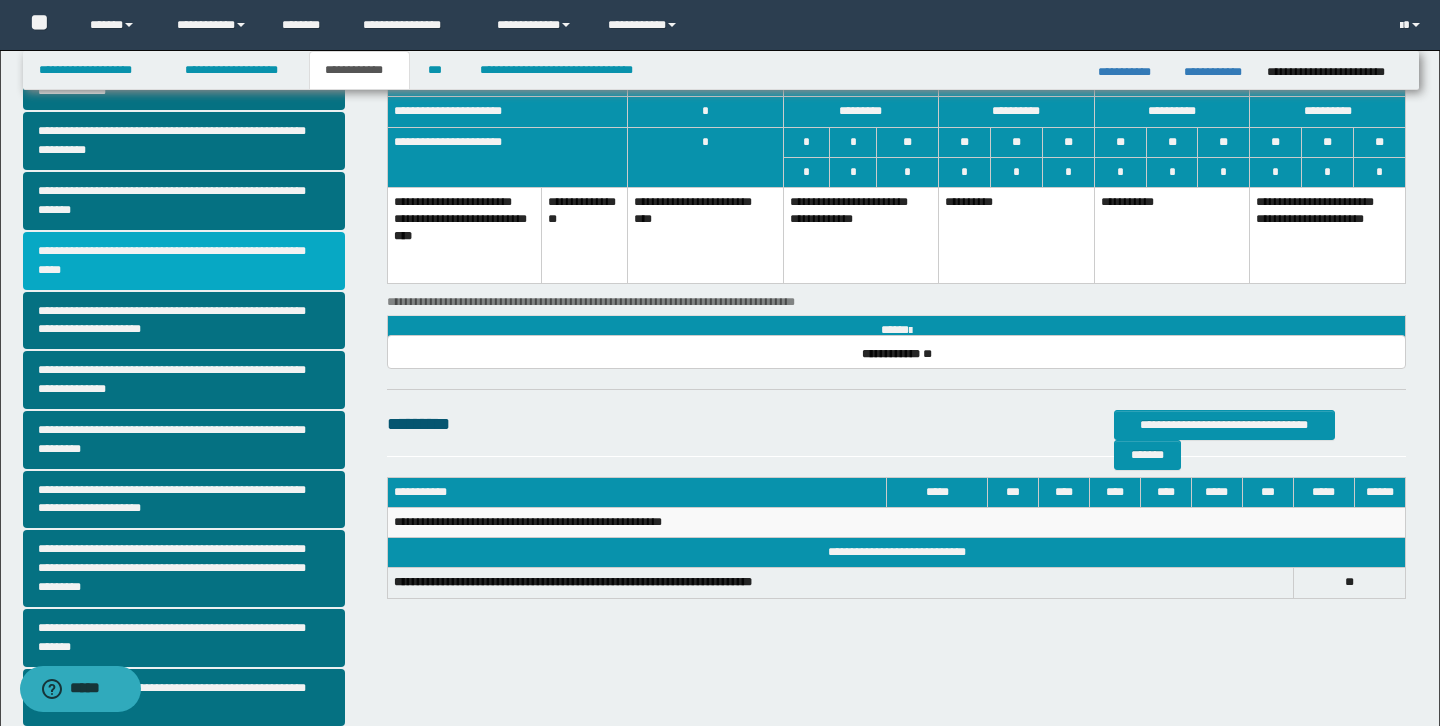 scroll, scrollTop: 423, scrollLeft: 0, axis: vertical 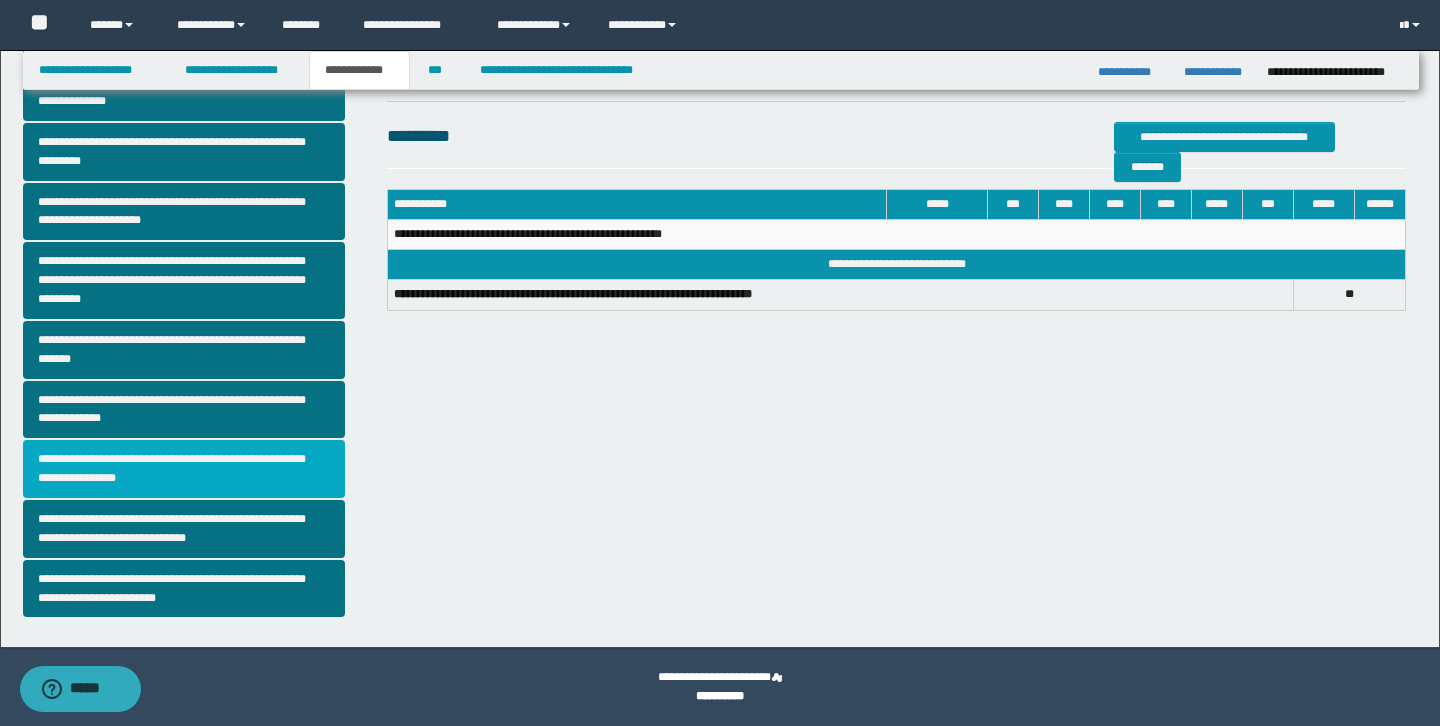 click on "**********" at bounding box center [184, 469] 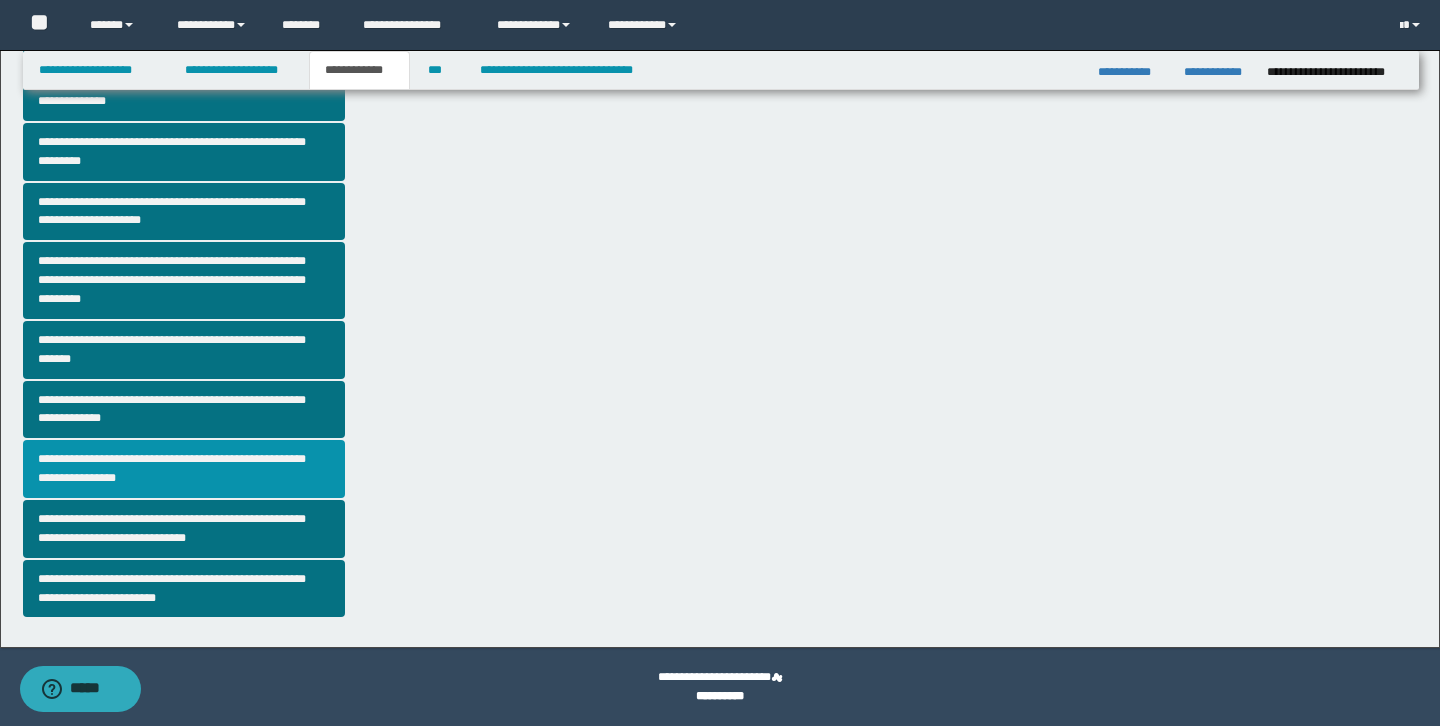 scroll, scrollTop: 0, scrollLeft: 0, axis: both 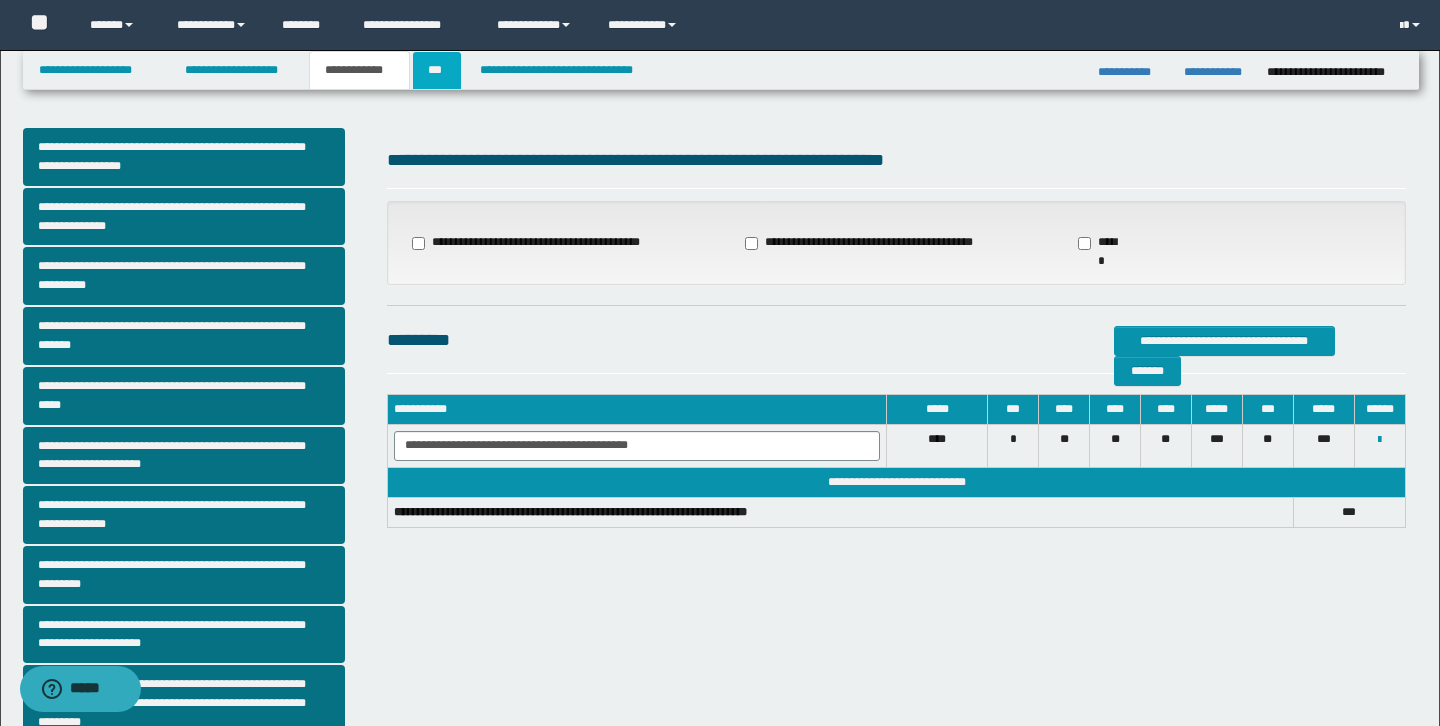 click on "***" at bounding box center [437, 70] 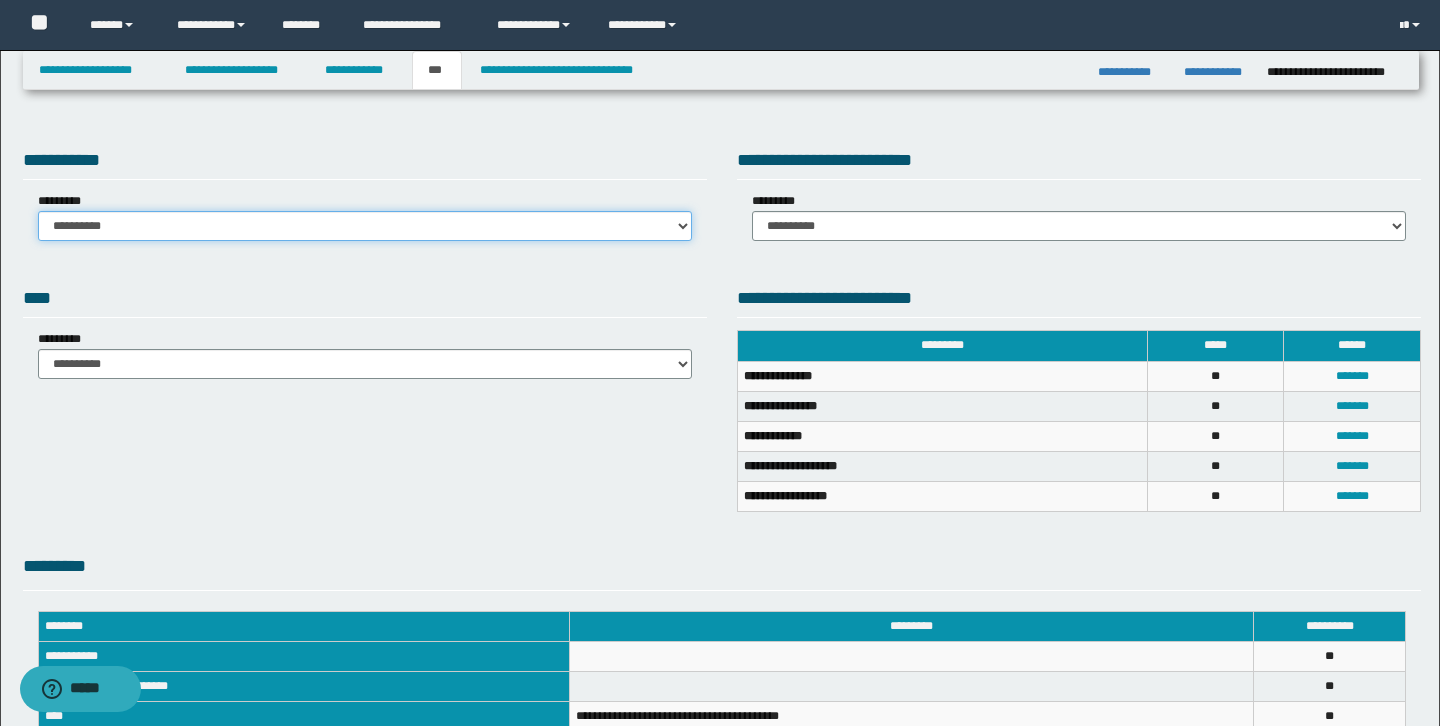 click on "**********" at bounding box center [365, 226] 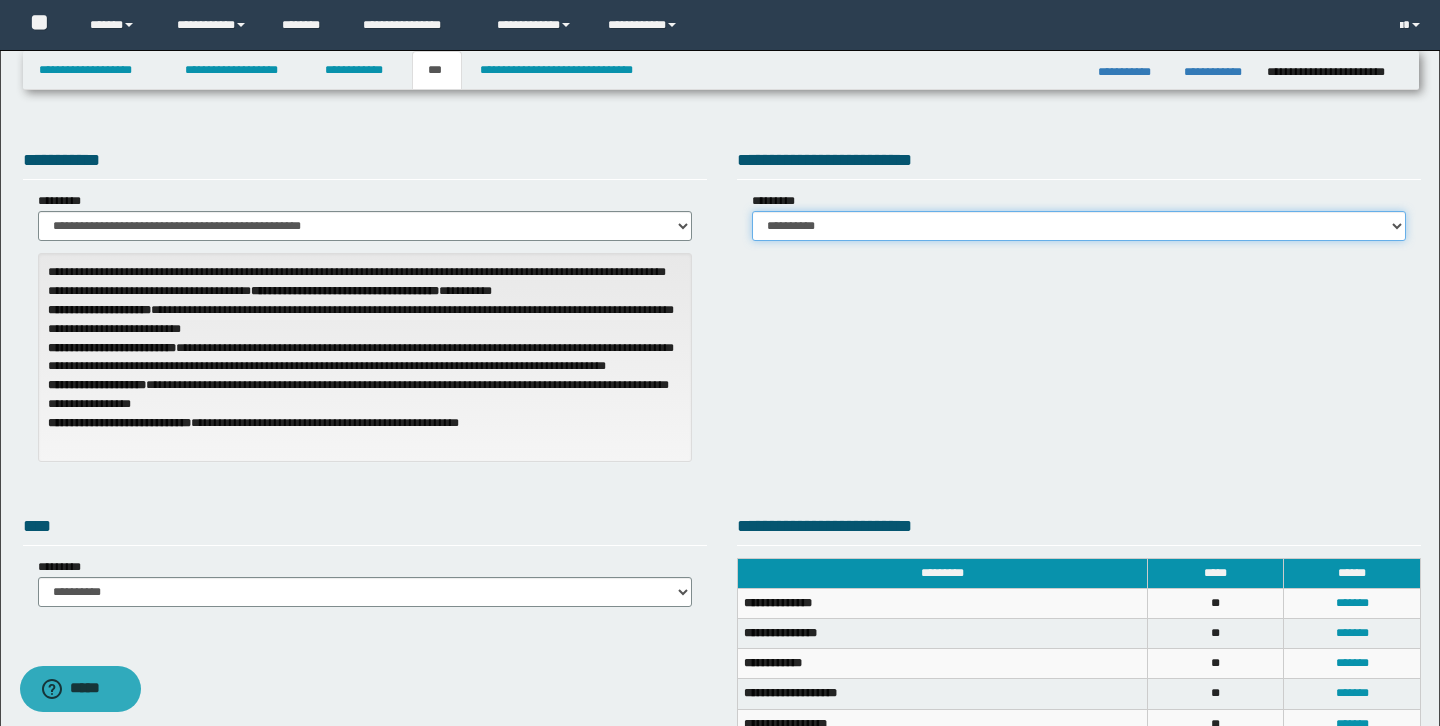 click on "**********" at bounding box center [1079, 226] 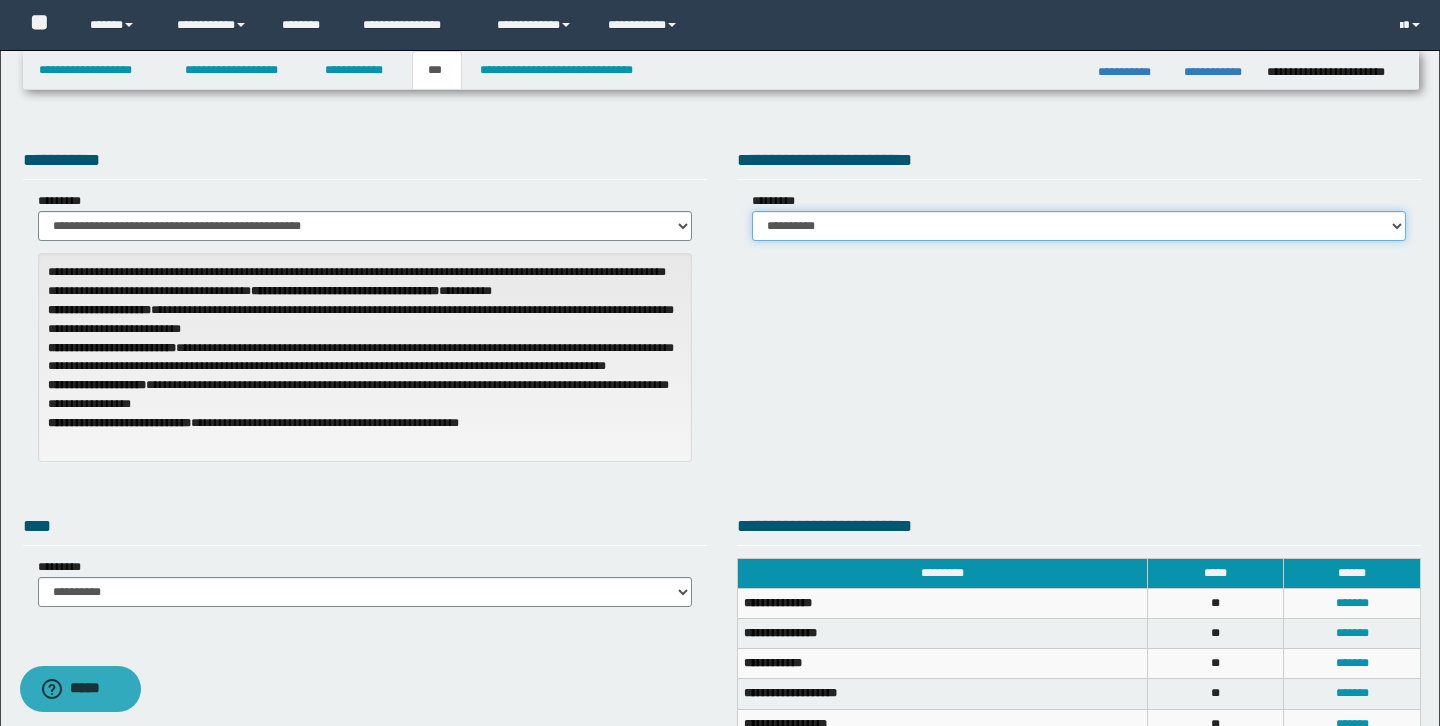 select on "*" 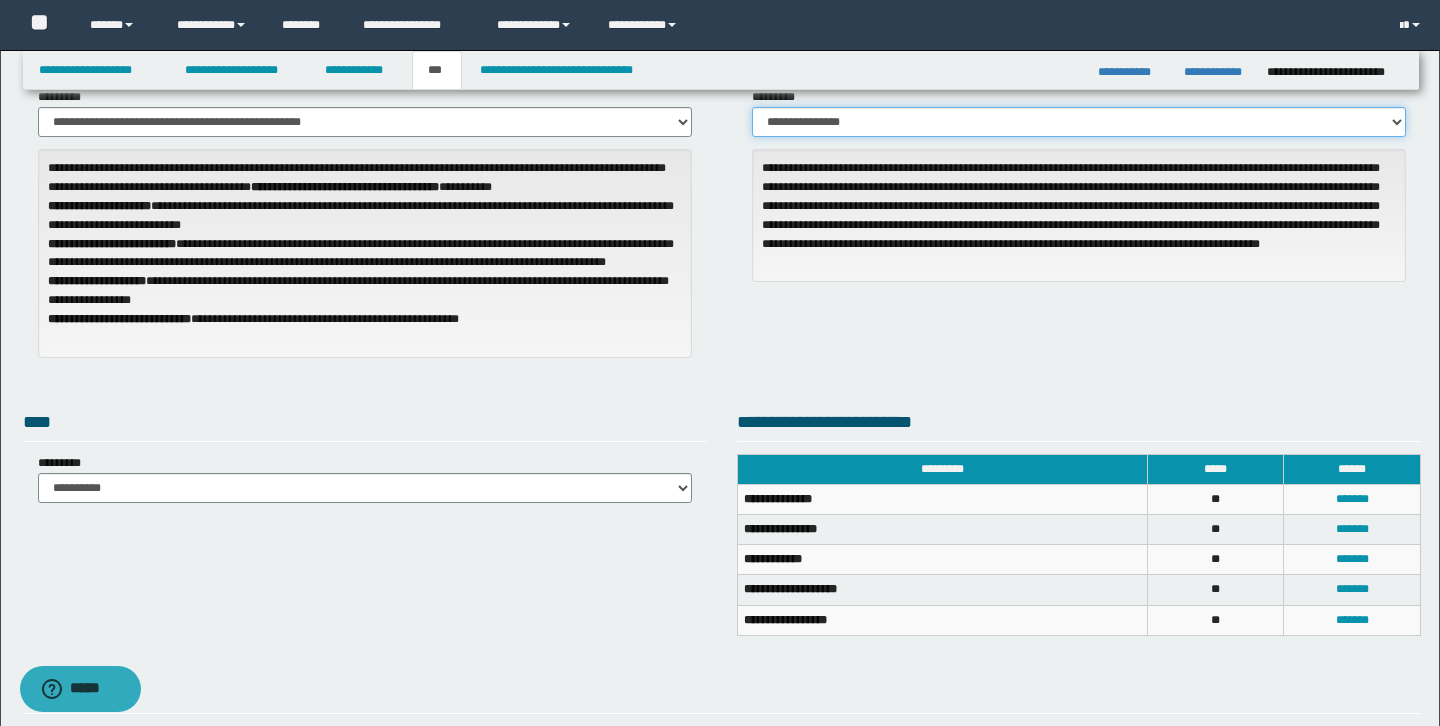scroll, scrollTop: 125, scrollLeft: 0, axis: vertical 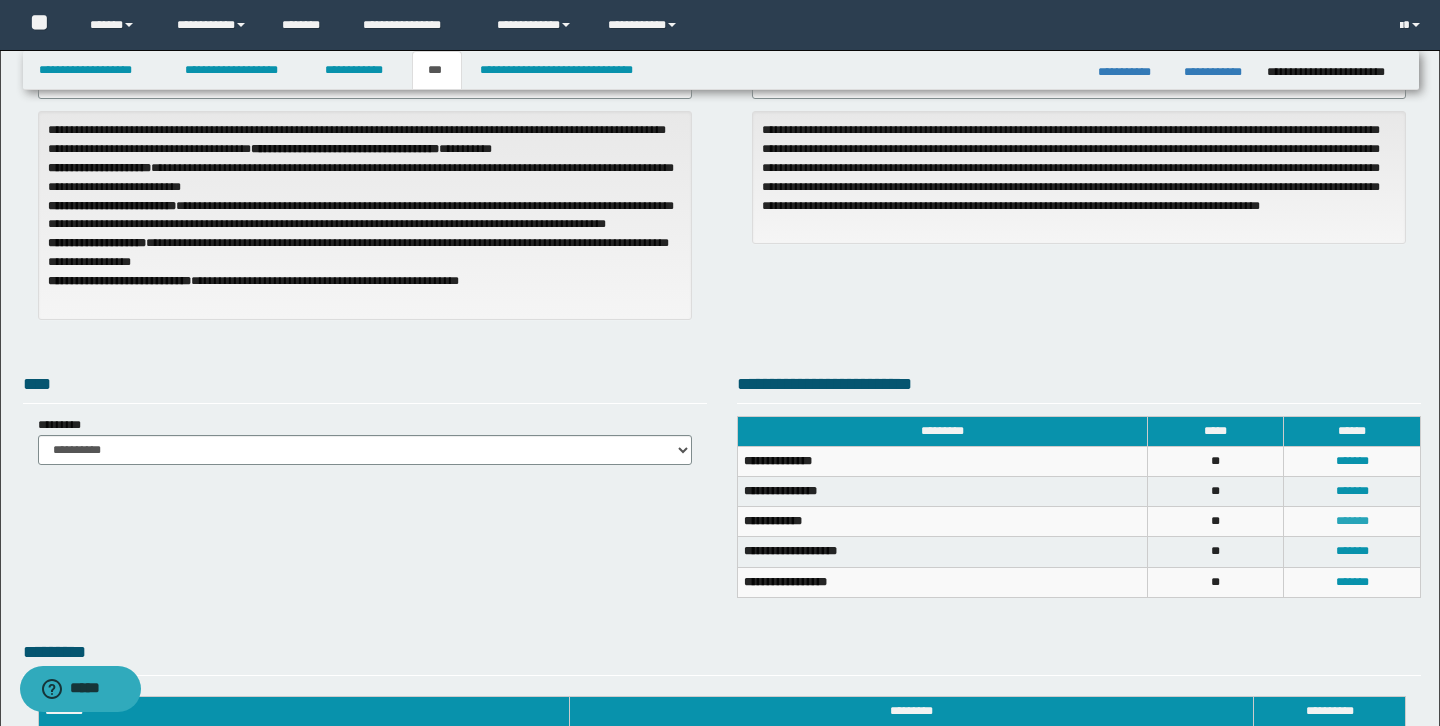 click on "*******" at bounding box center [1352, 521] 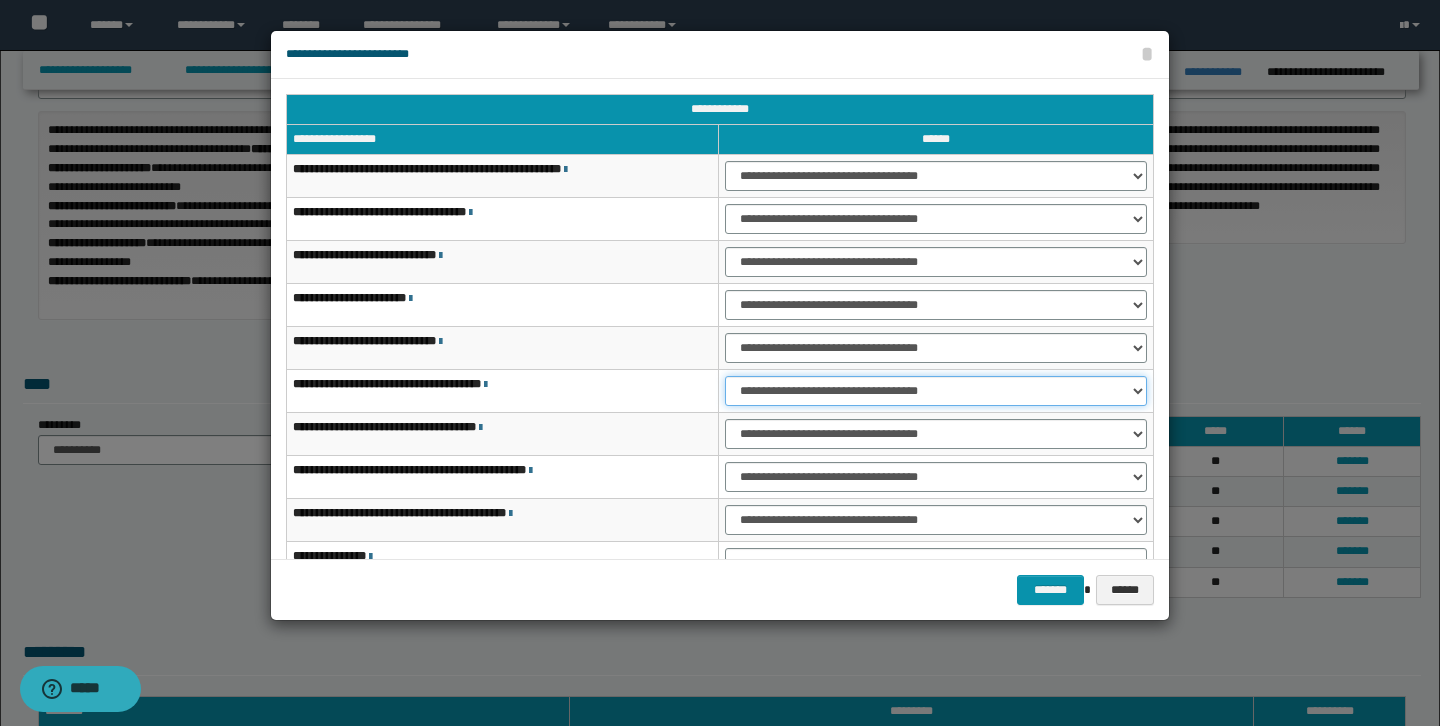 click on "**********" at bounding box center (936, 391) 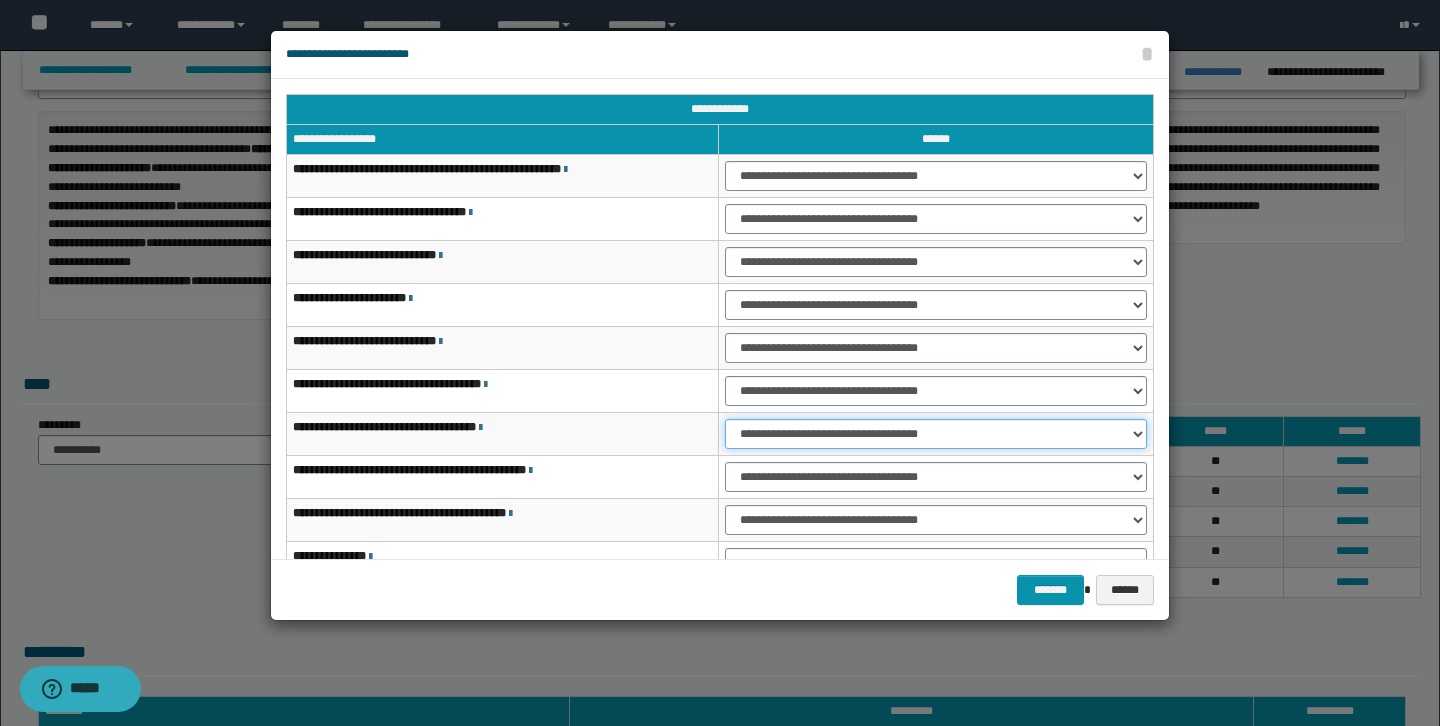 click on "**********" at bounding box center [936, 434] 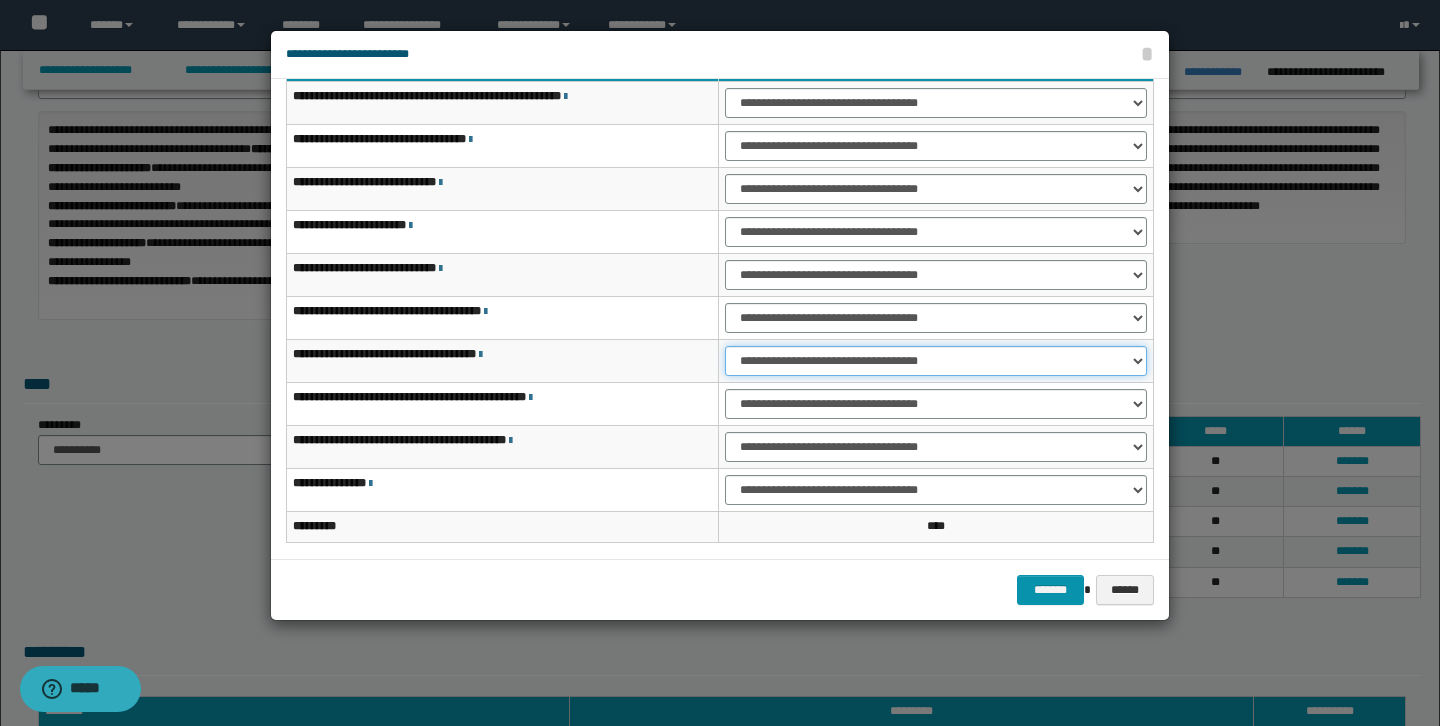 click on "**********" at bounding box center (936, 361) 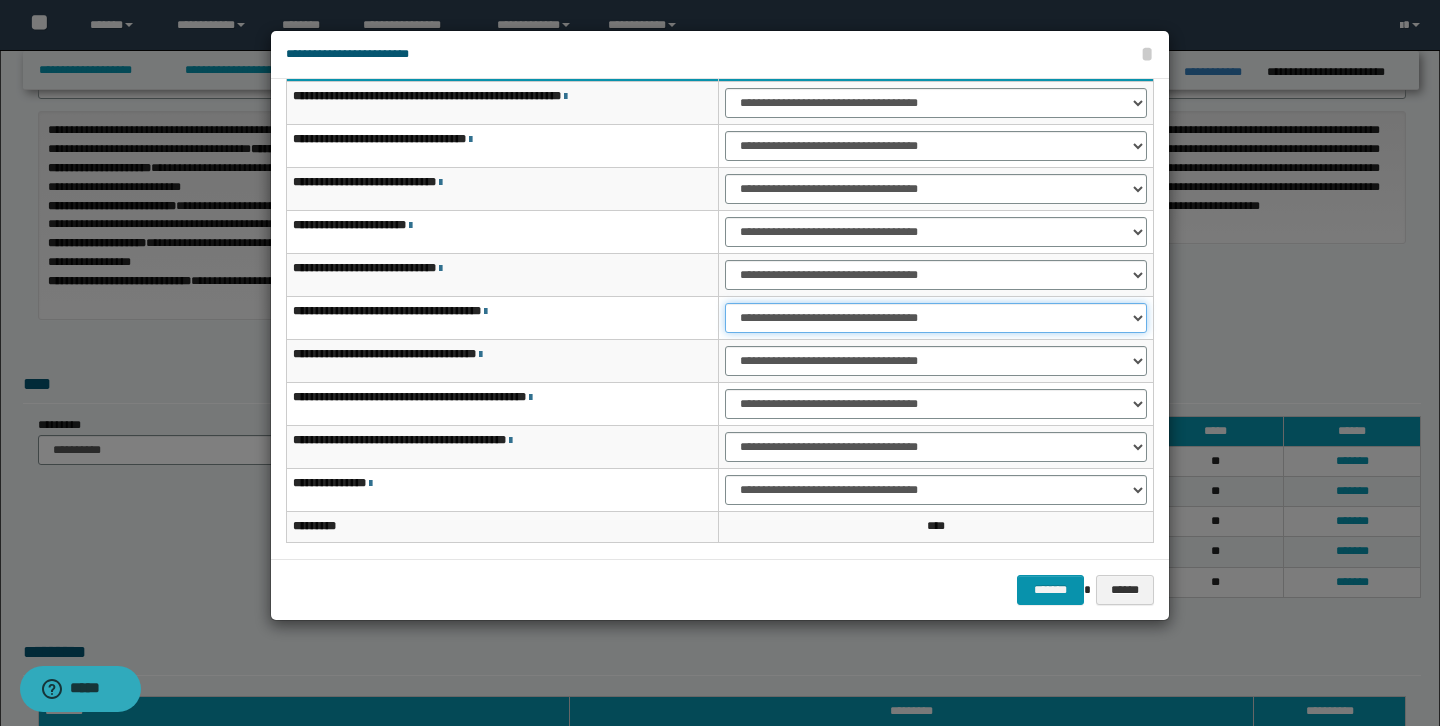 click on "**********" at bounding box center [936, 318] 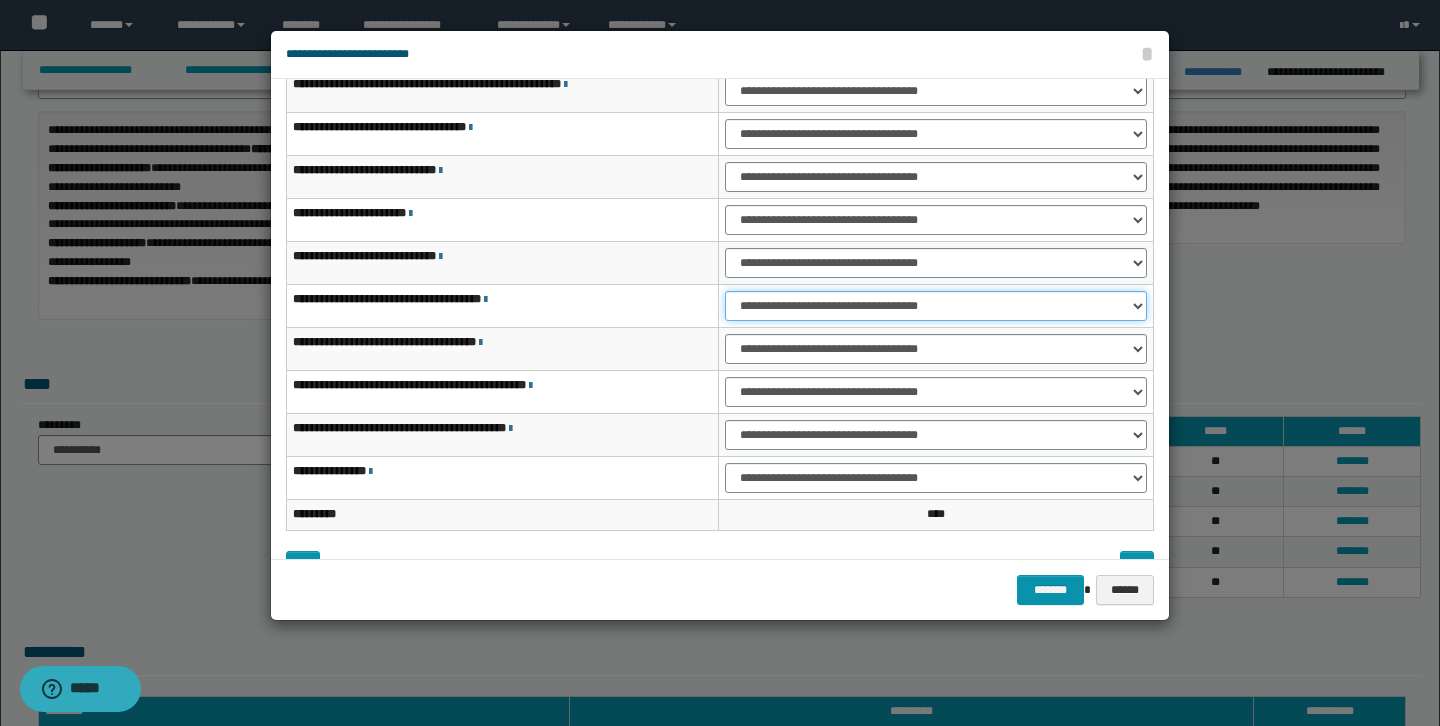 scroll, scrollTop: 121, scrollLeft: 0, axis: vertical 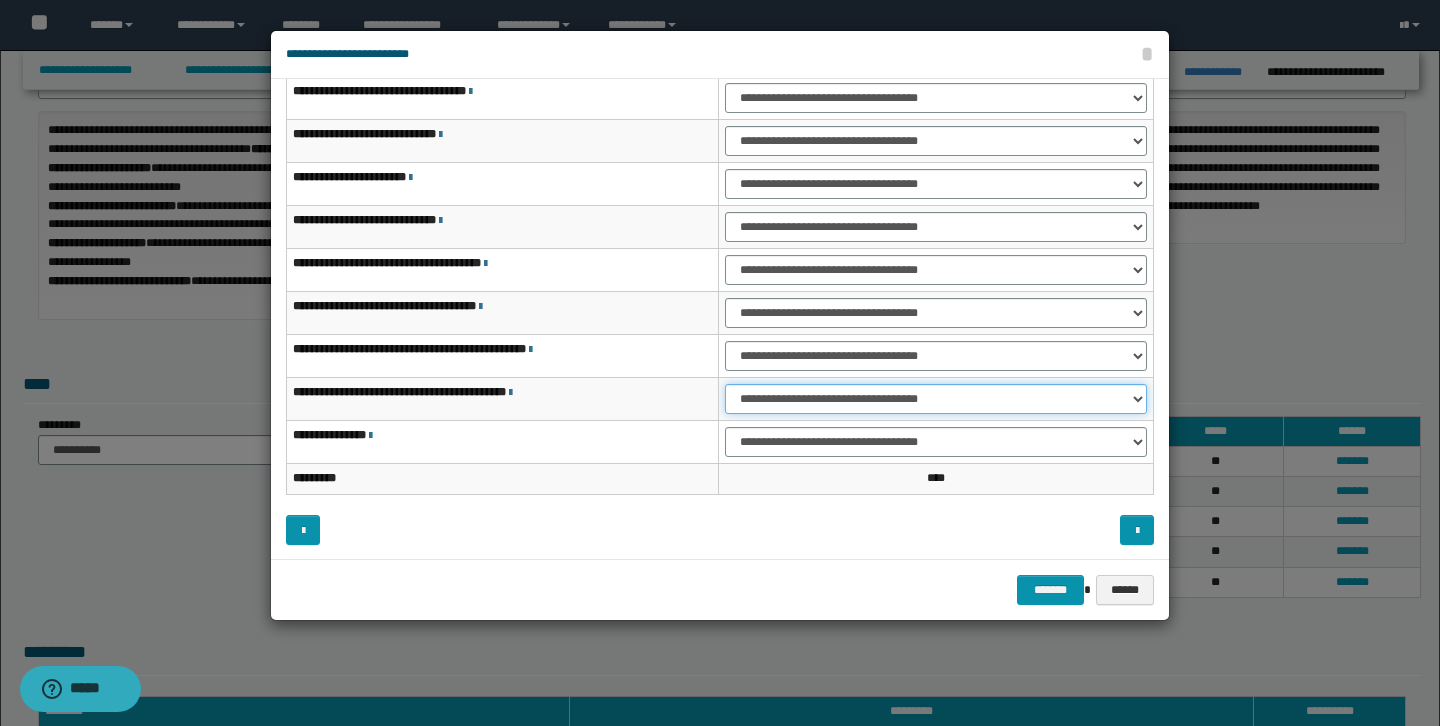 click on "**********" at bounding box center (936, 399) 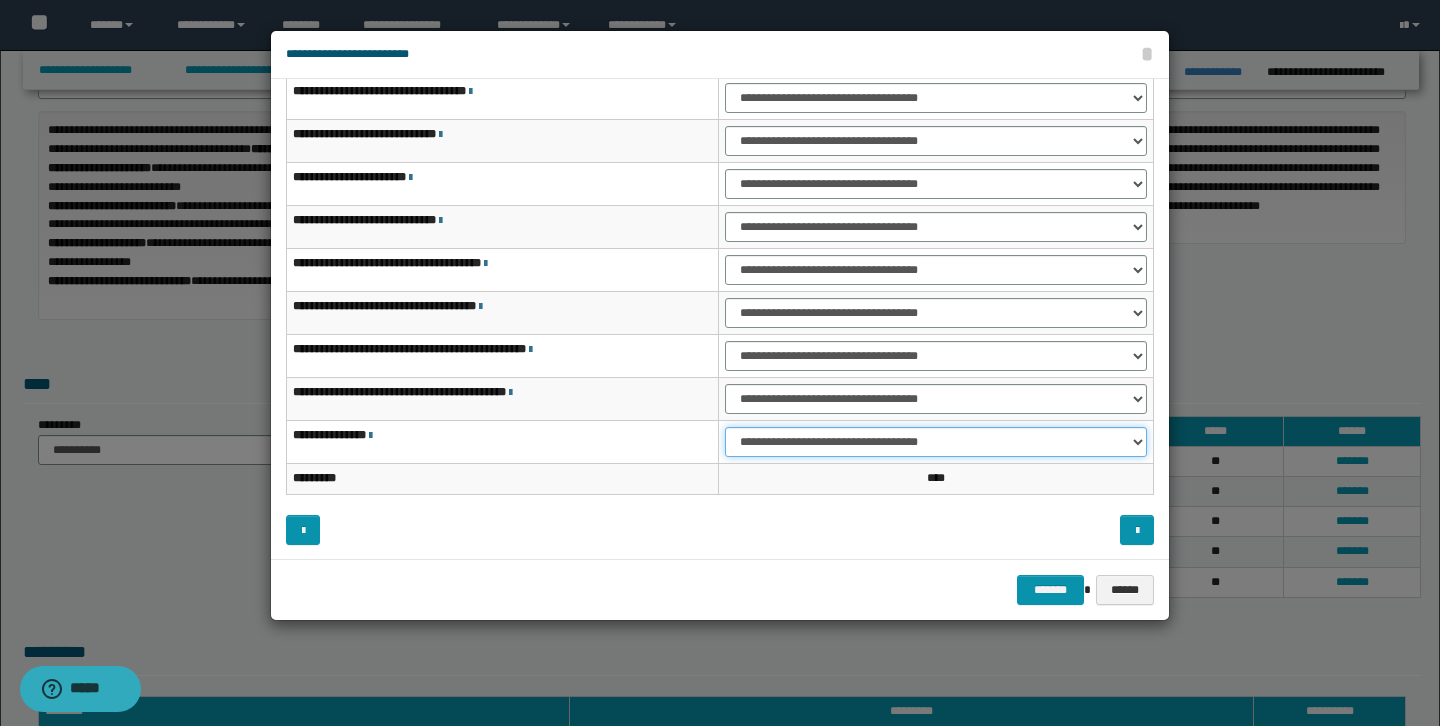 click on "**********" at bounding box center [936, 442] 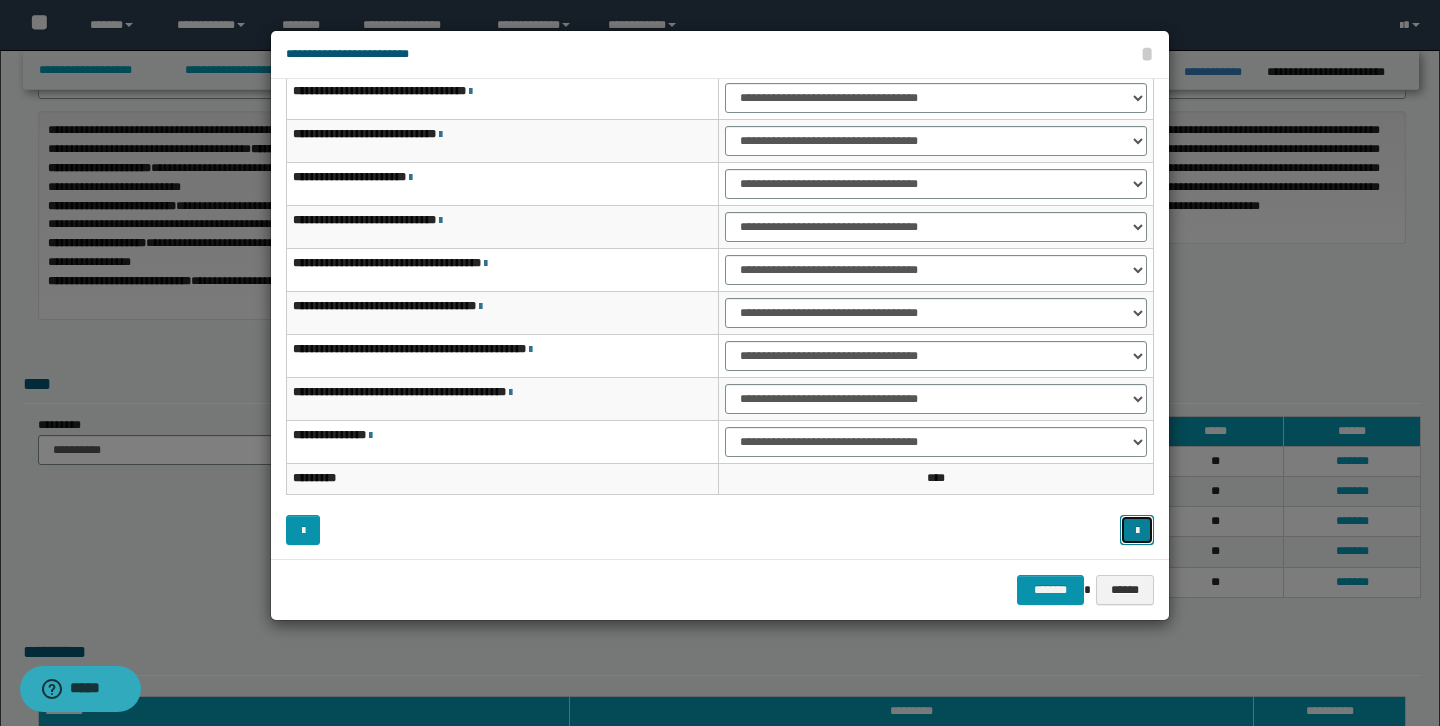 click at bounding box center [1137, 531] 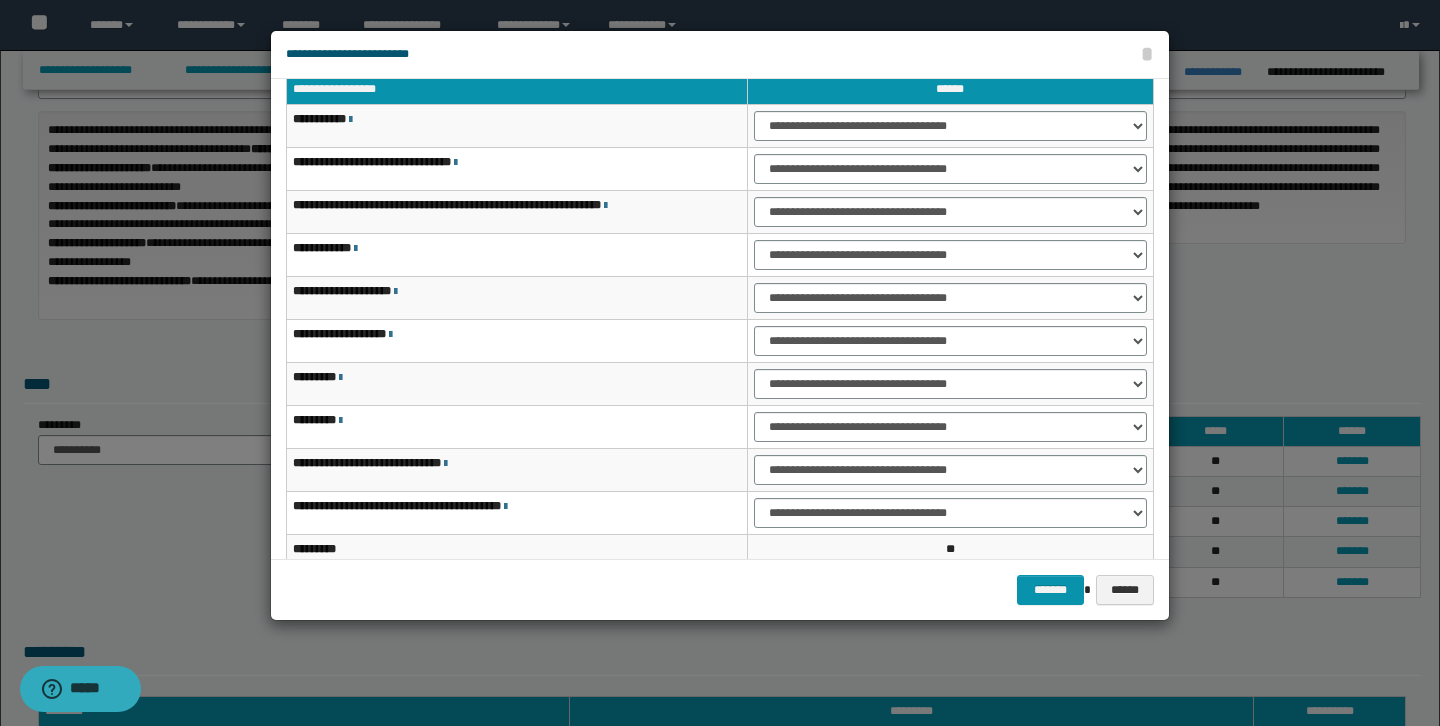 scroll, scrollTop: 48, scrollLeft: 0, axis: vertical 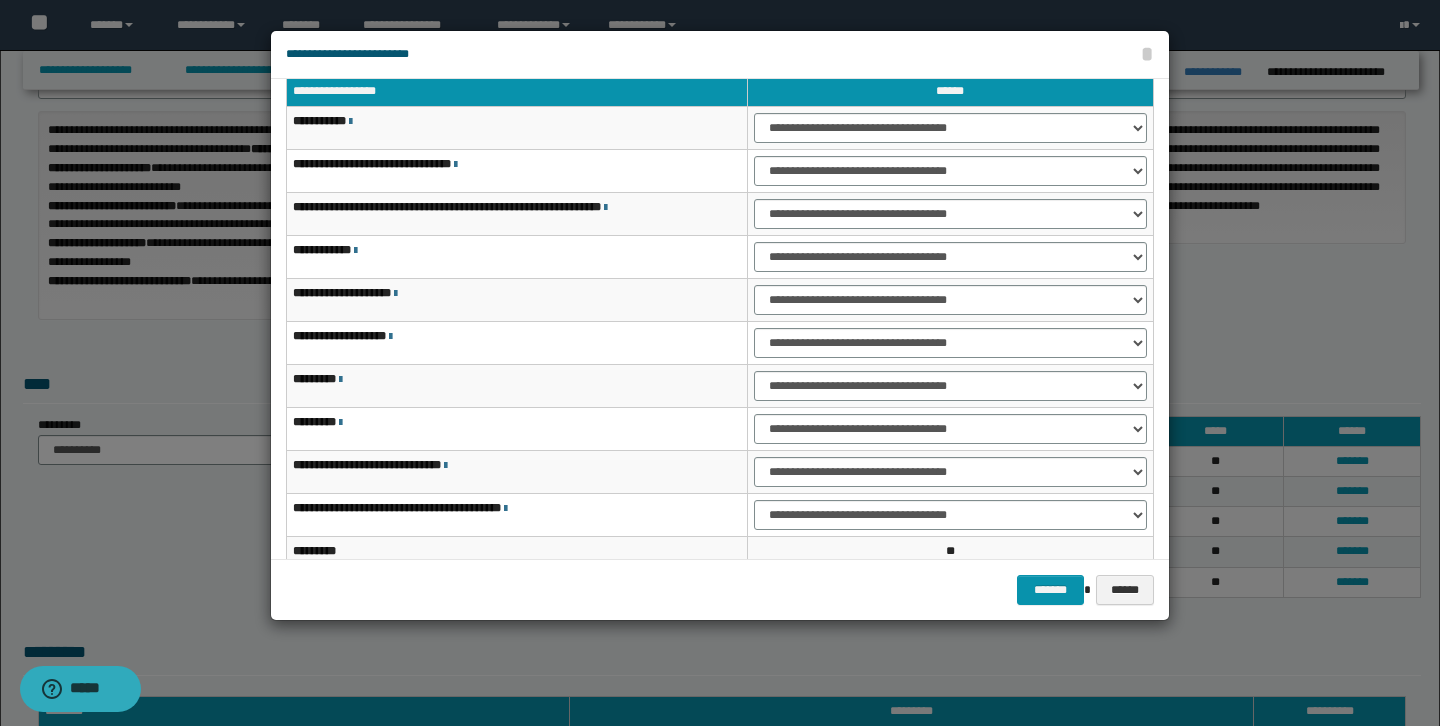 type 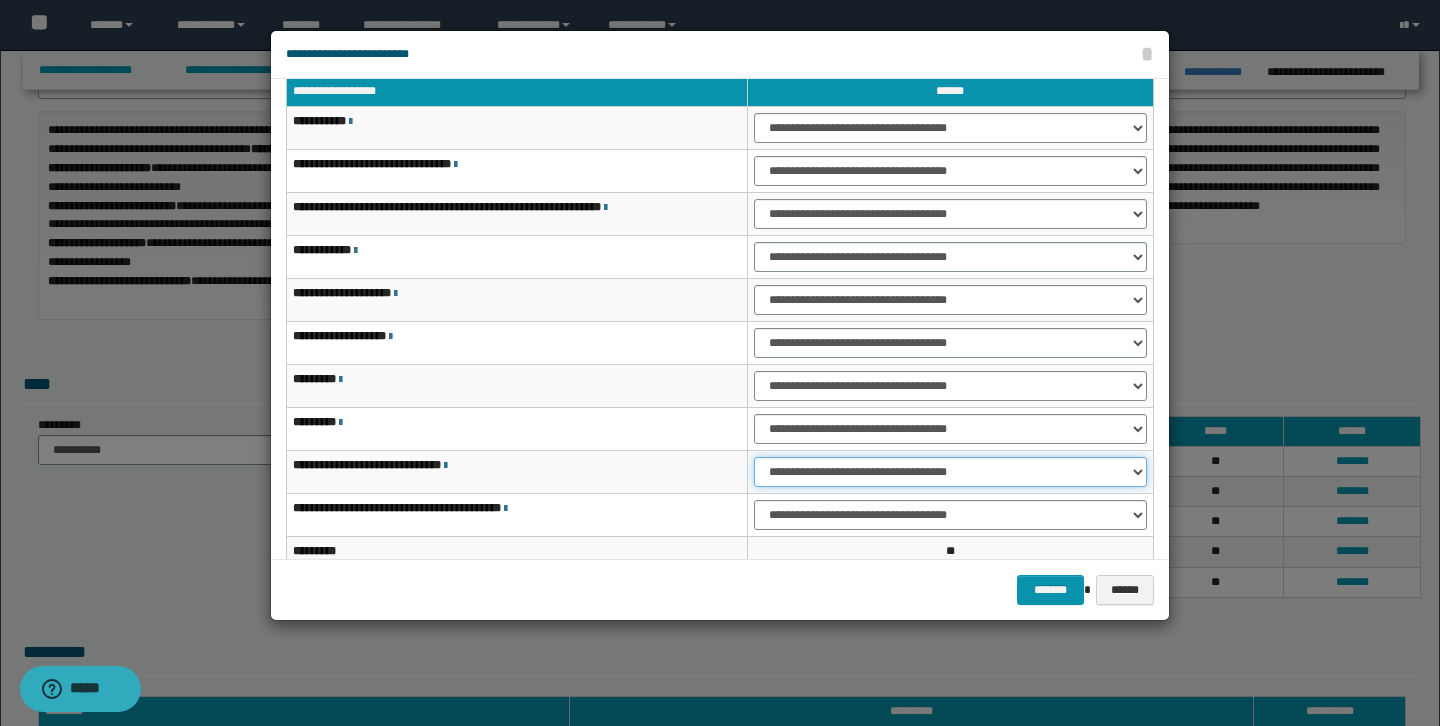 click on "**********" at bounding box center (950, 472) 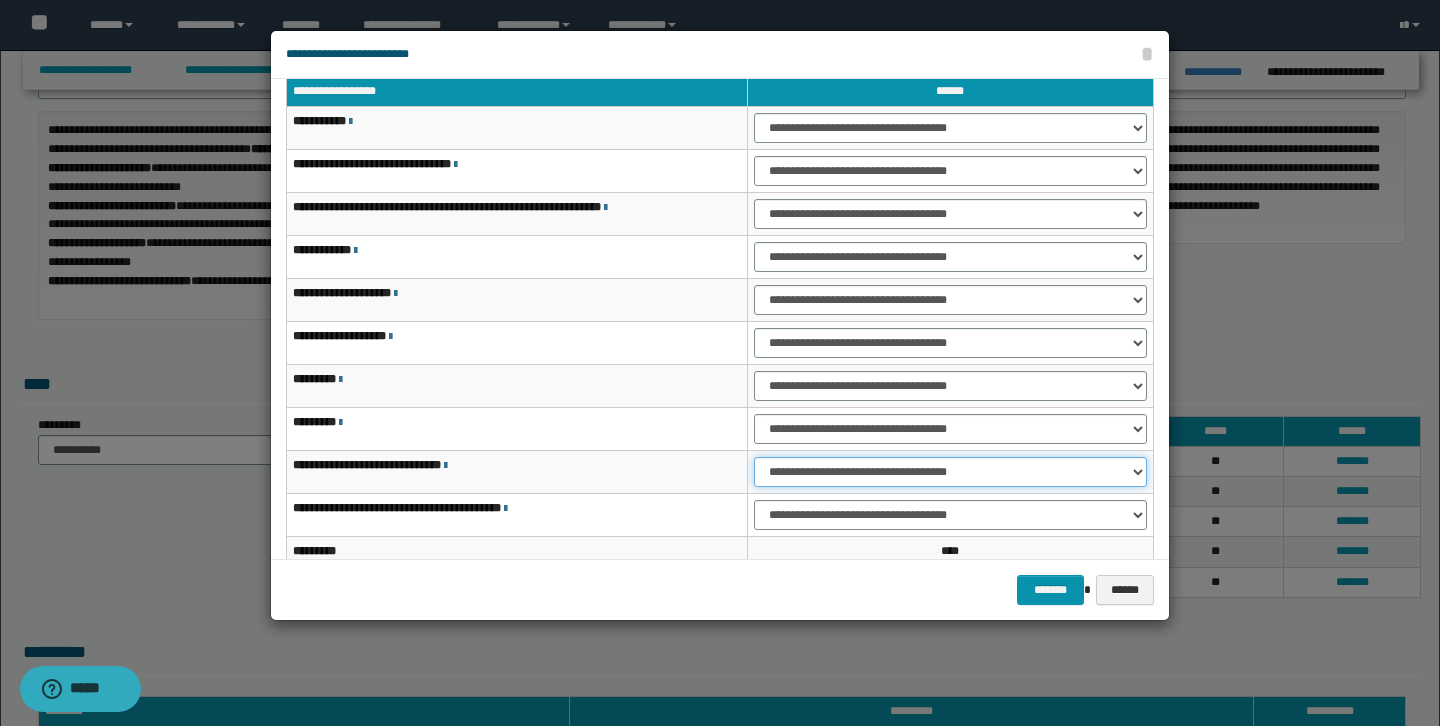 click on "**********" at bounding box center [950, 472] 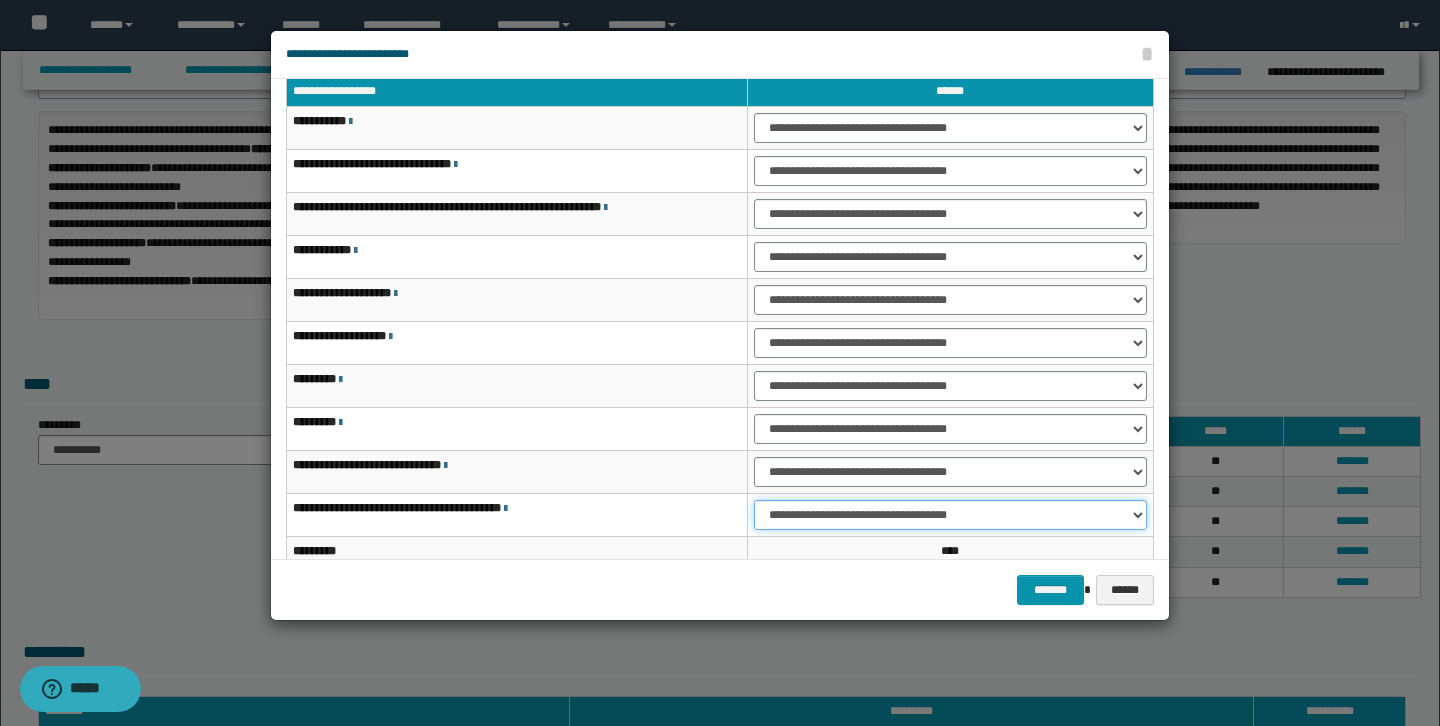 click on "**********" at bounding box center [950, 515] 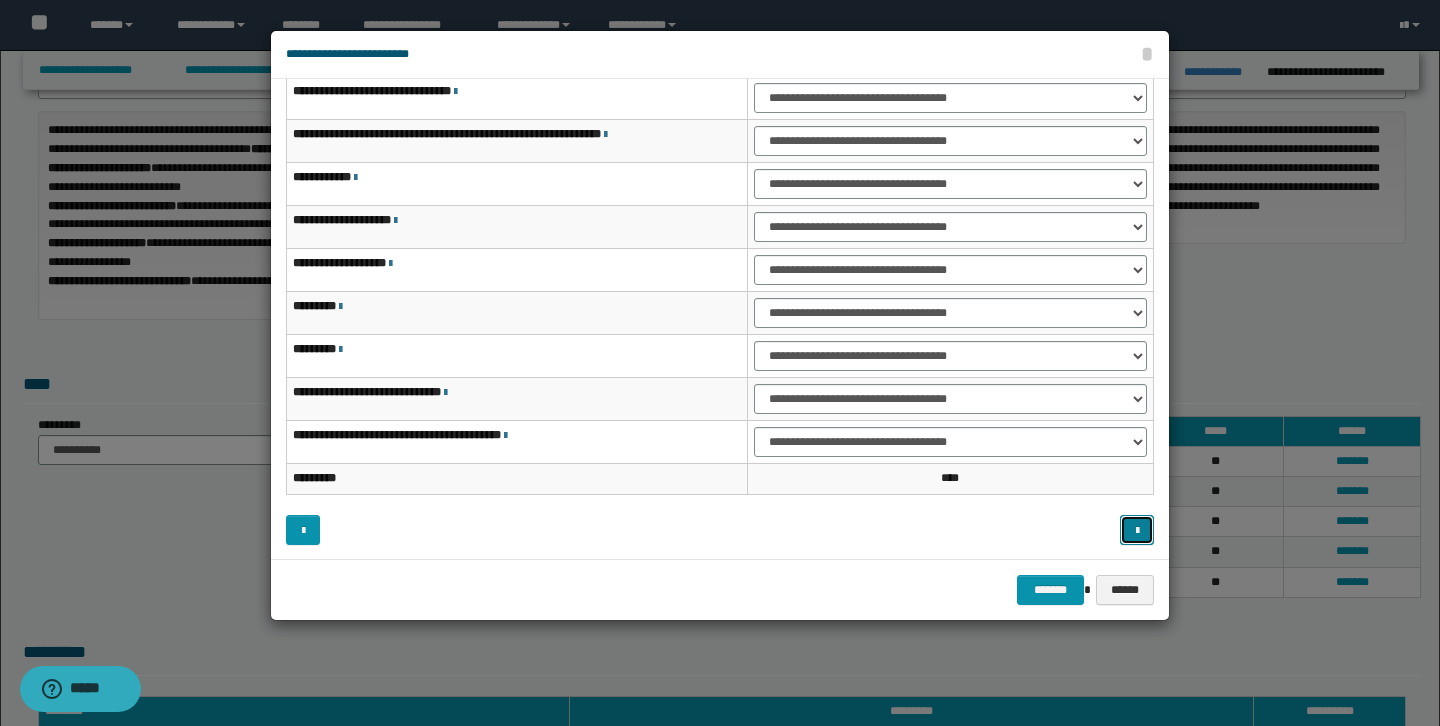 click at bounding box center [1137, 531] 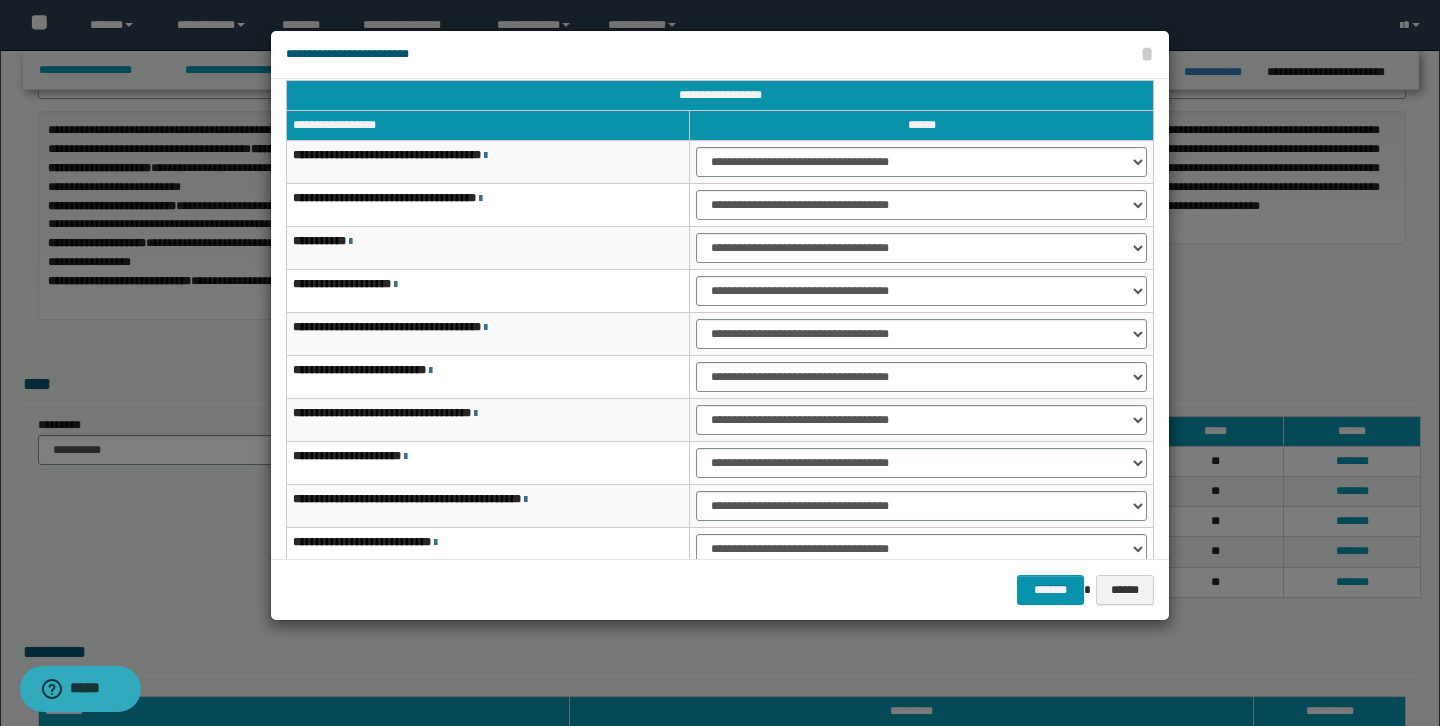 scroll, scrollTop: 75, scrollLeft: 0, axis: vertical 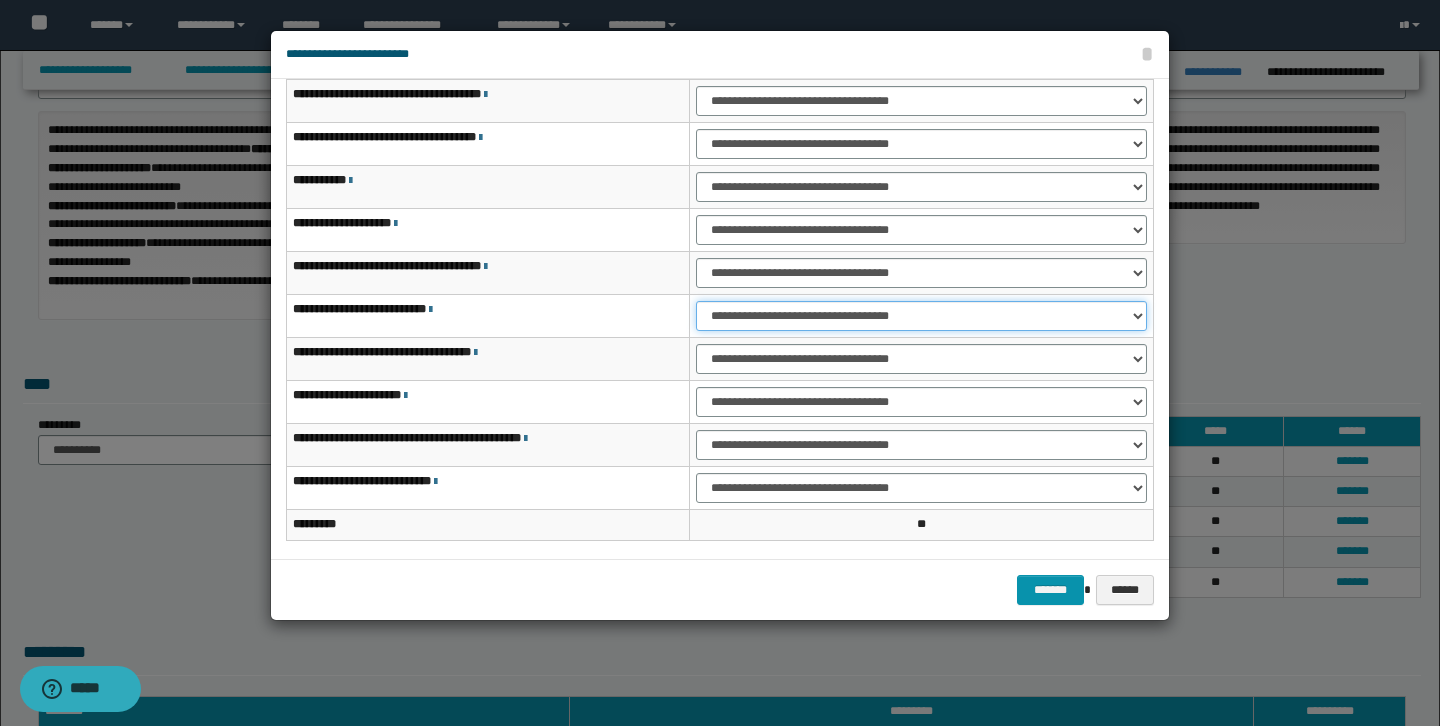 click on "**********" at bounding box center [921, 316] 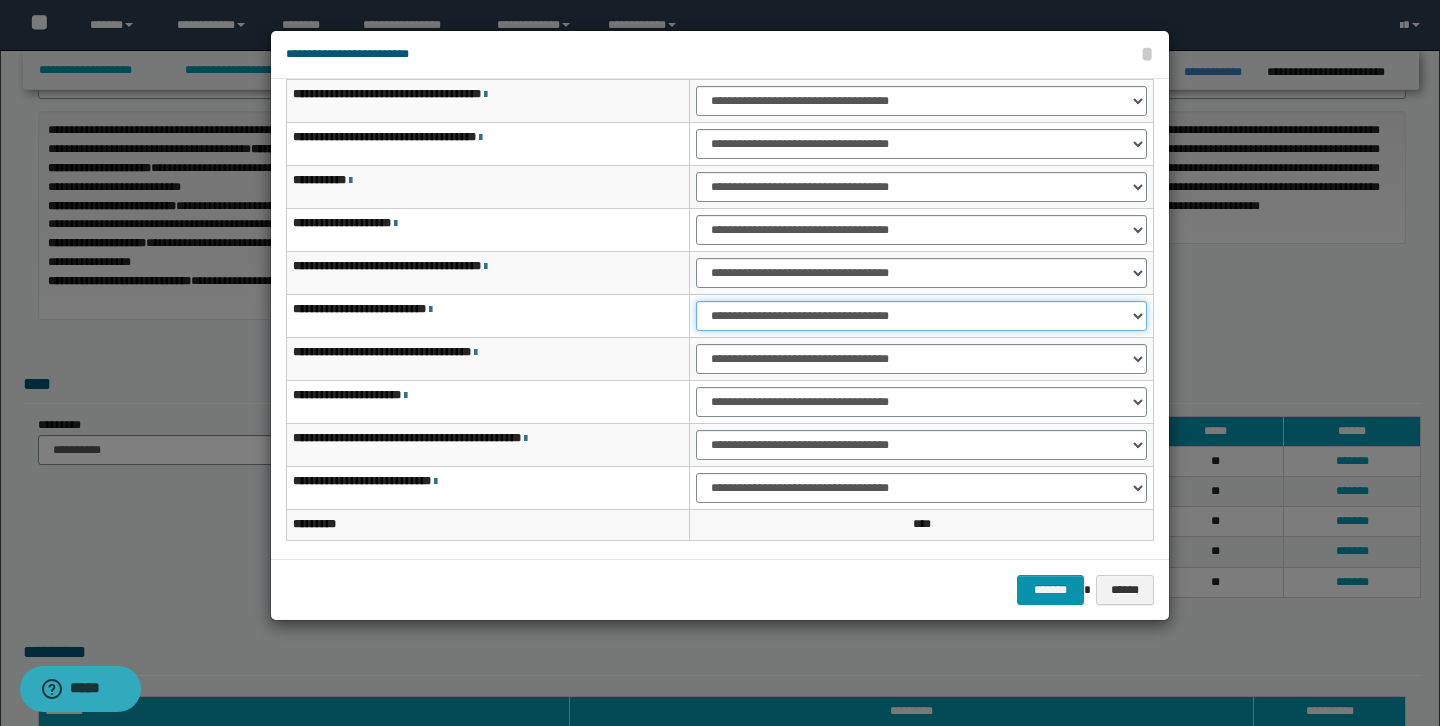 scroll, scrollTop: 121, scrollLeft: 0, axis: vertical 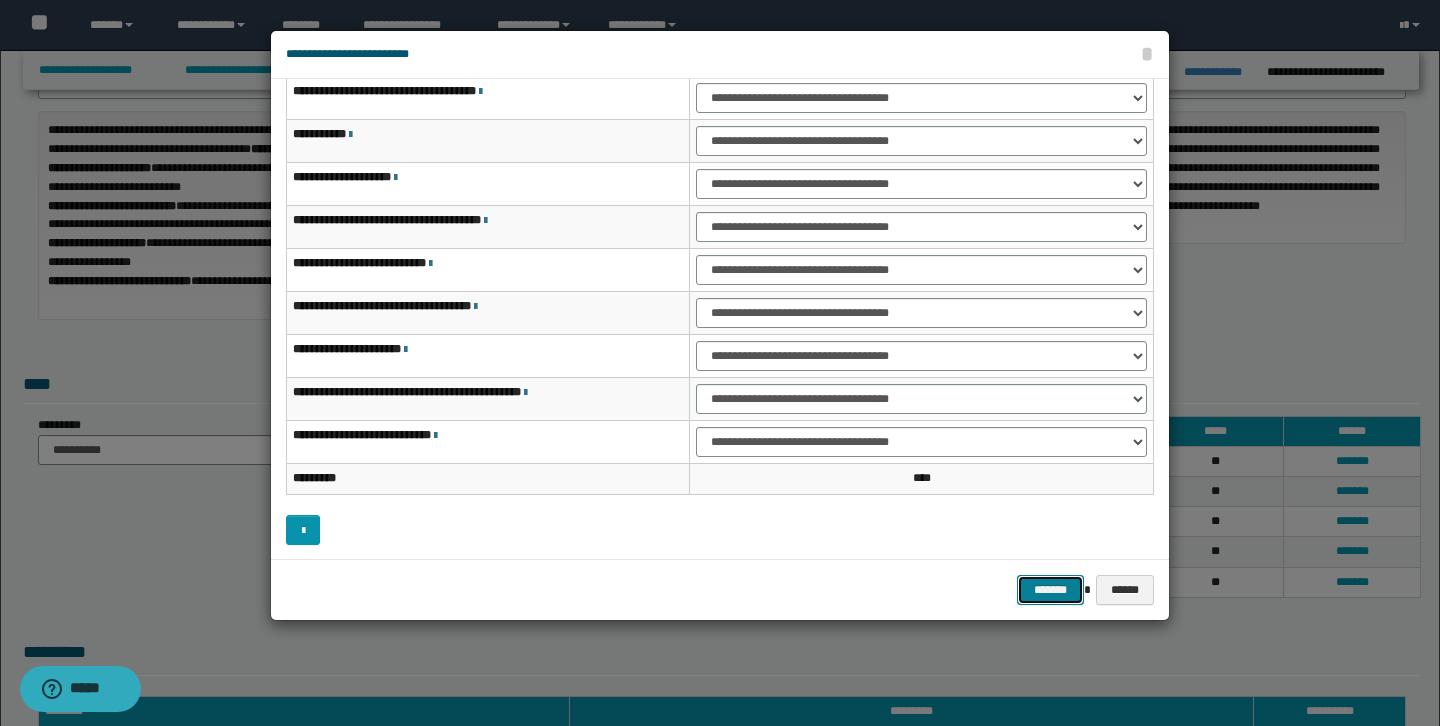 click on "*******" at bounding box center [1051, 590] 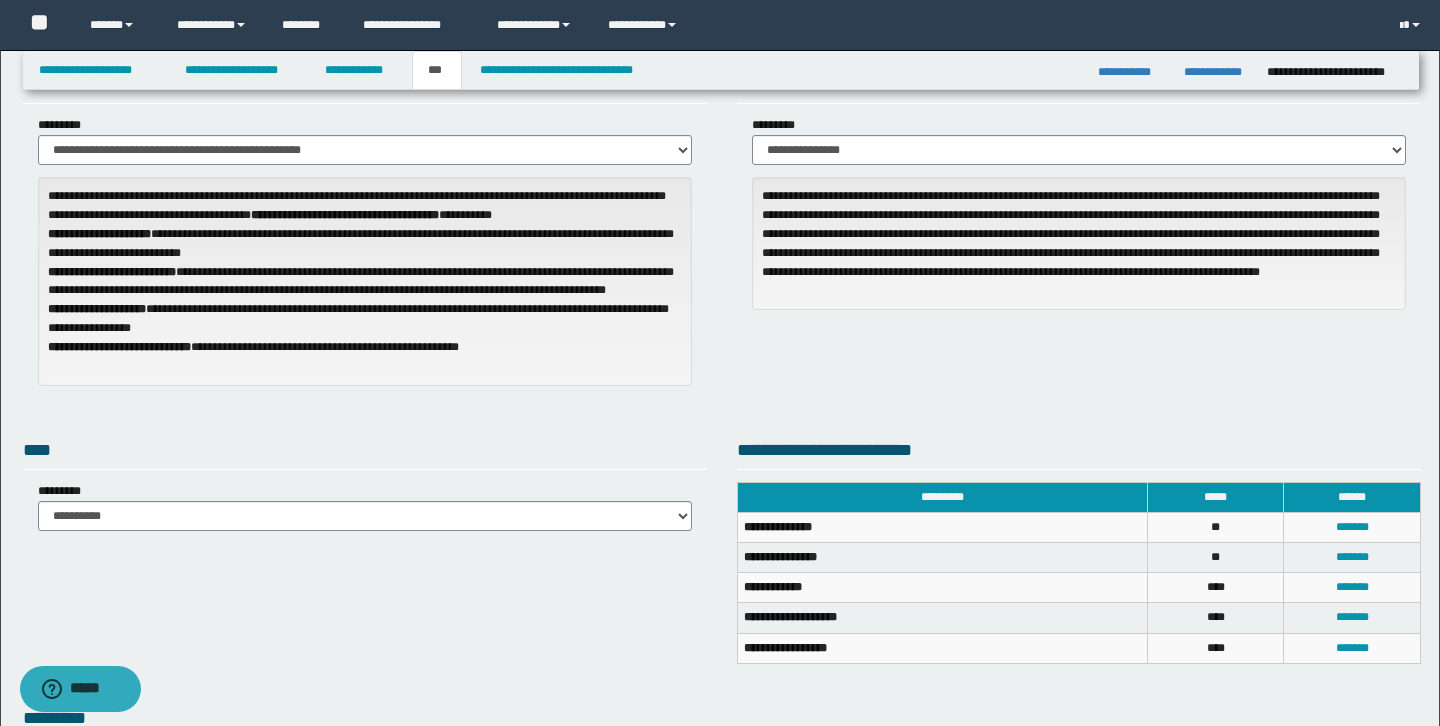 scroll, scrollTop: 0, scrollLeft: 0, axis: both 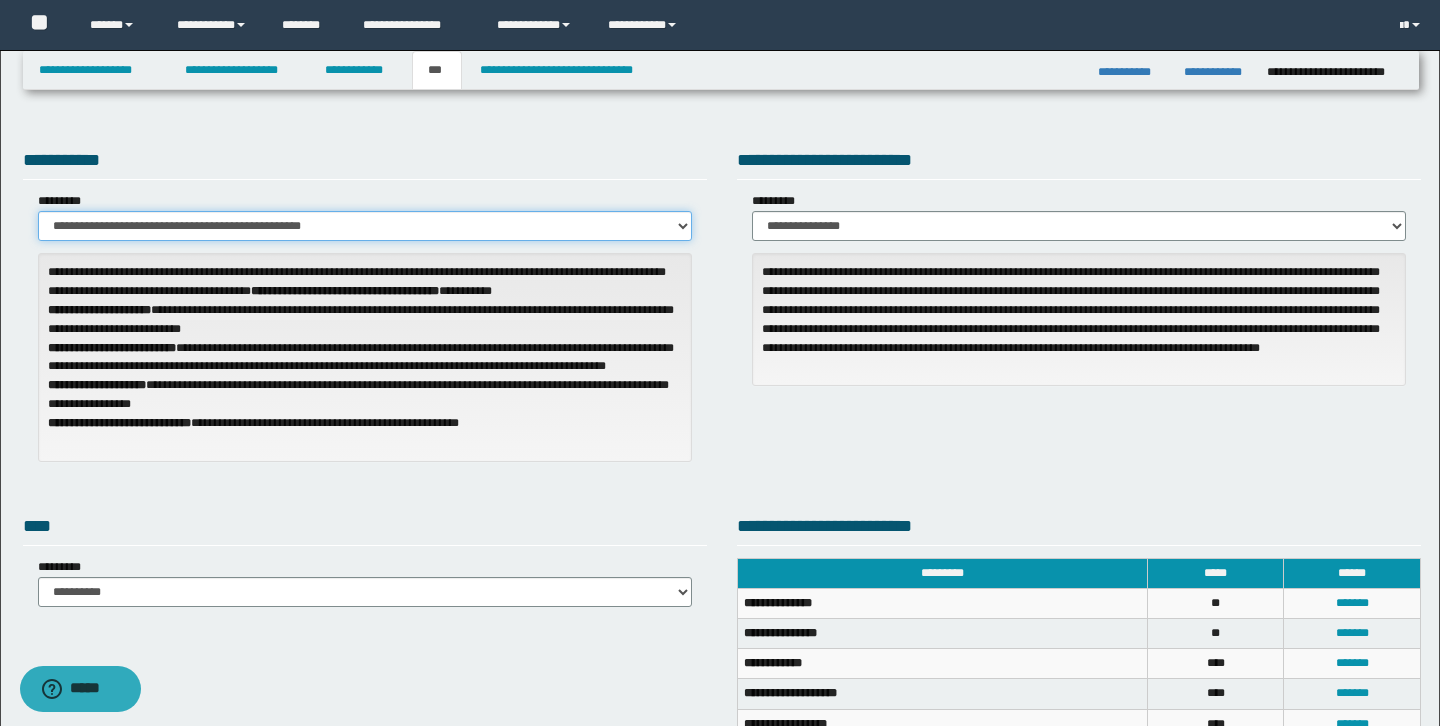 click on "**********" at bounding box center (365, 226) 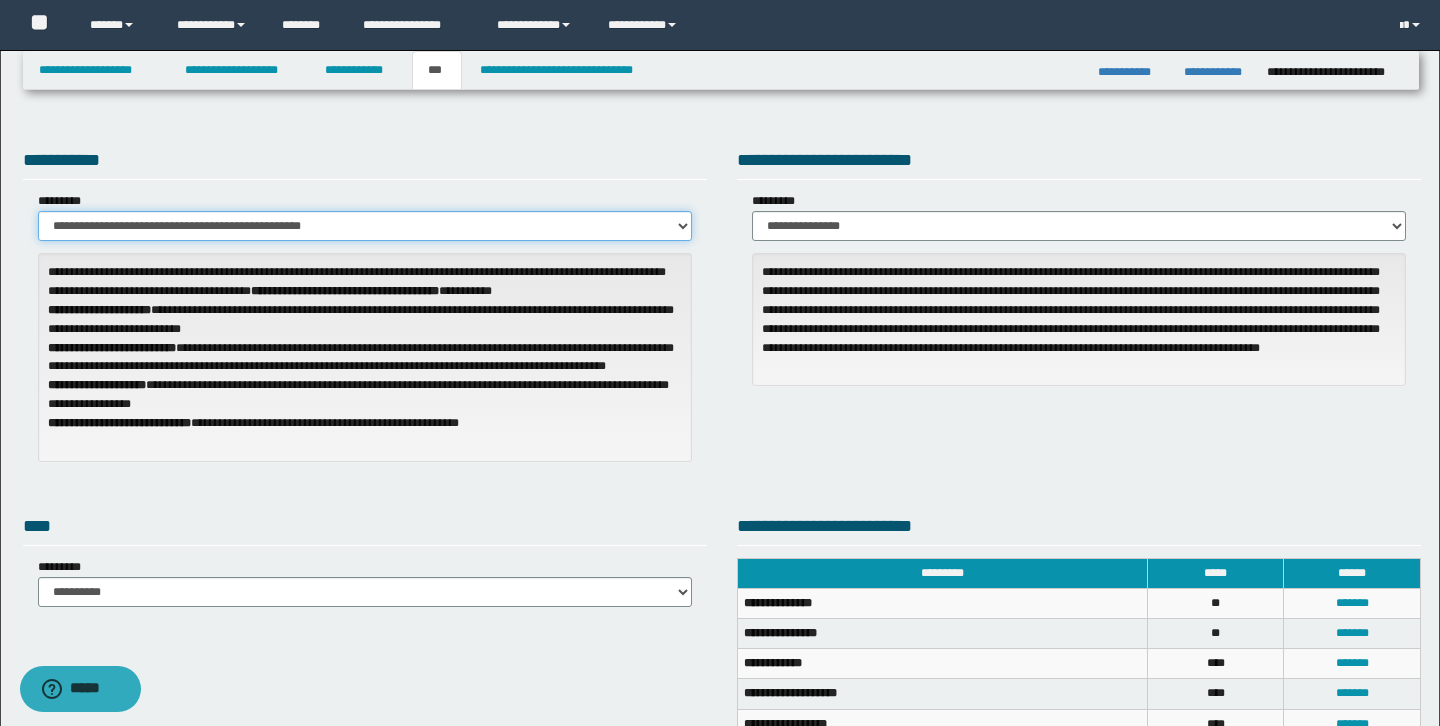 select on "**" 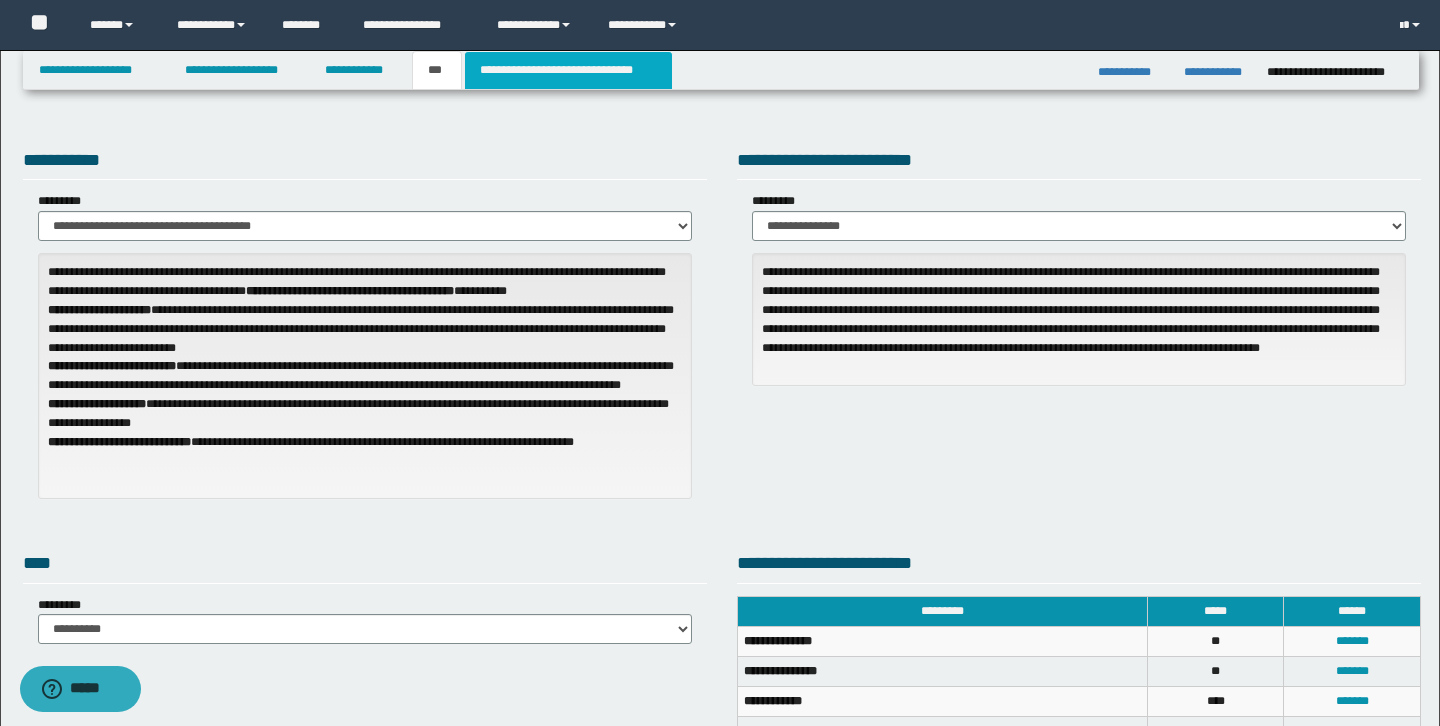 click on "**********" at bounding box center (568, 70) 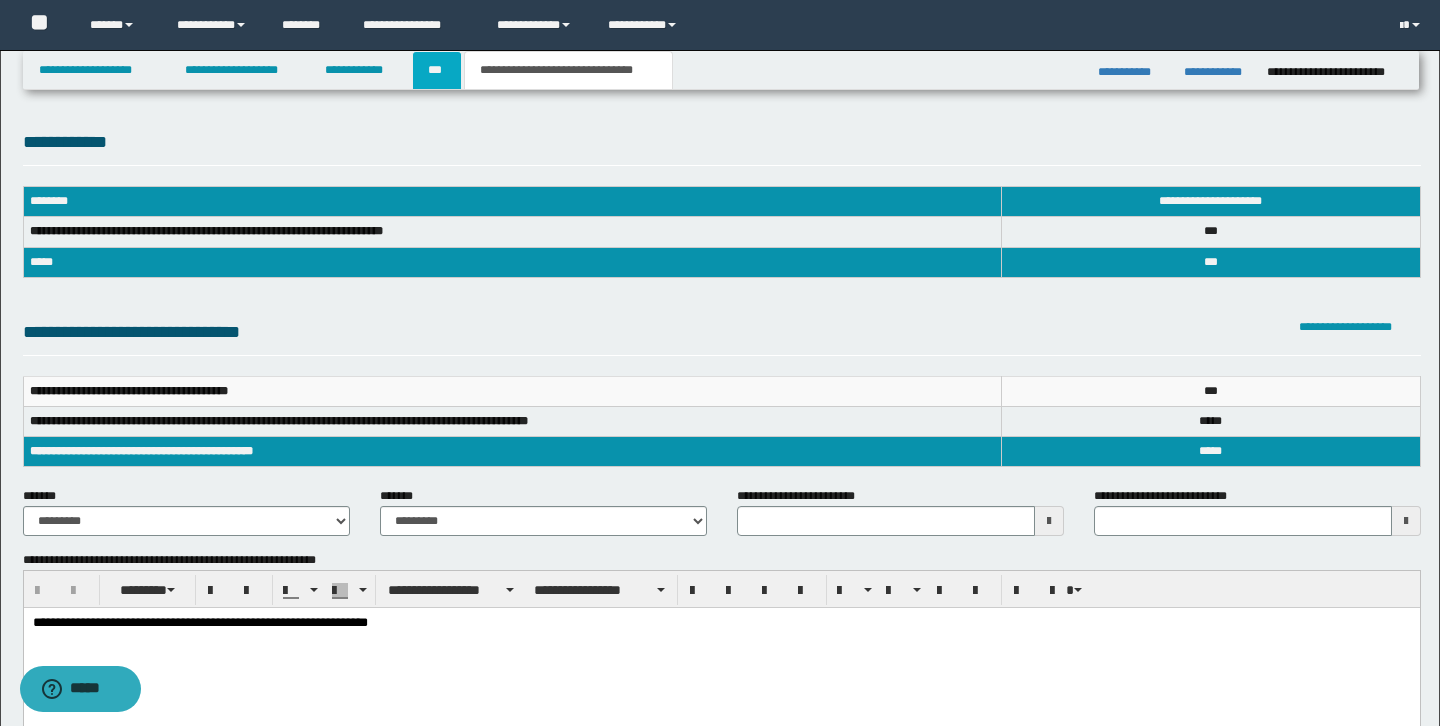 click on "***" at bounding box center (437, 70) 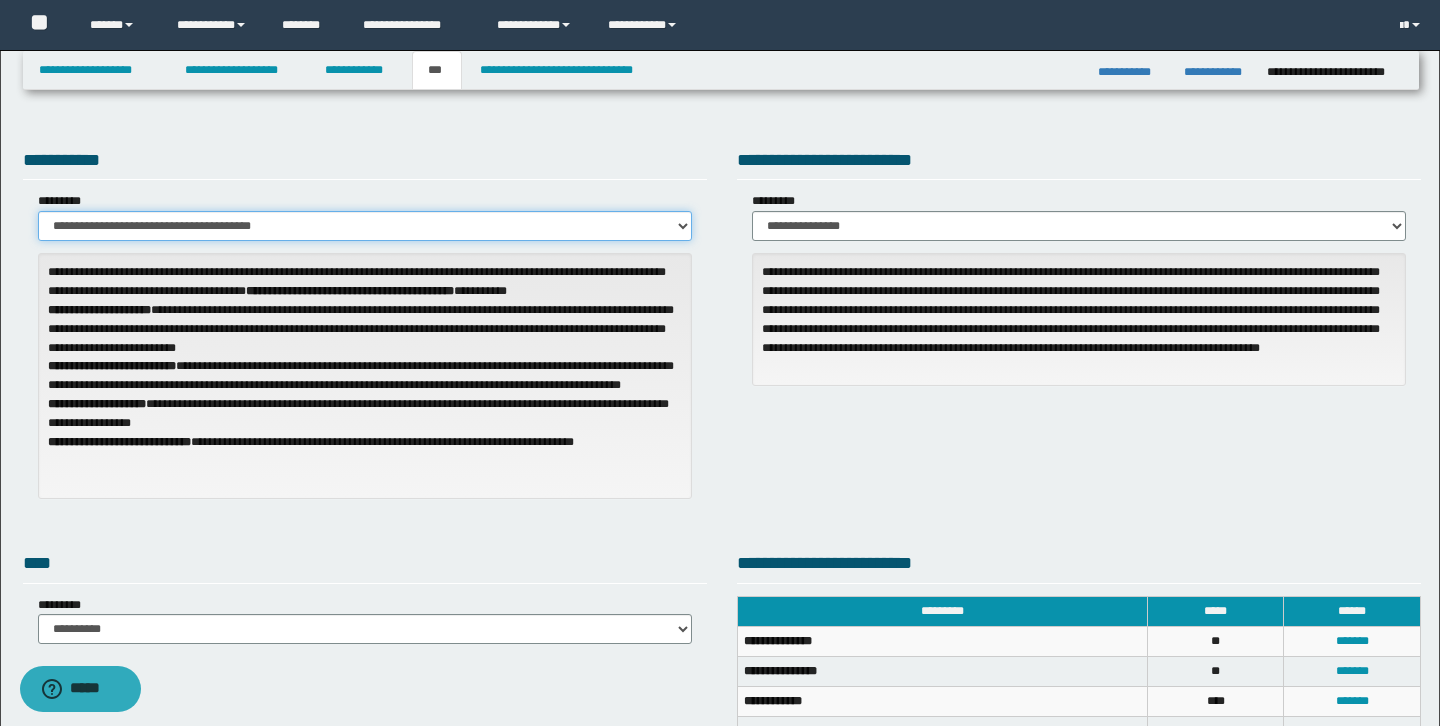 click on "**********" at bounding box center [365, 226] 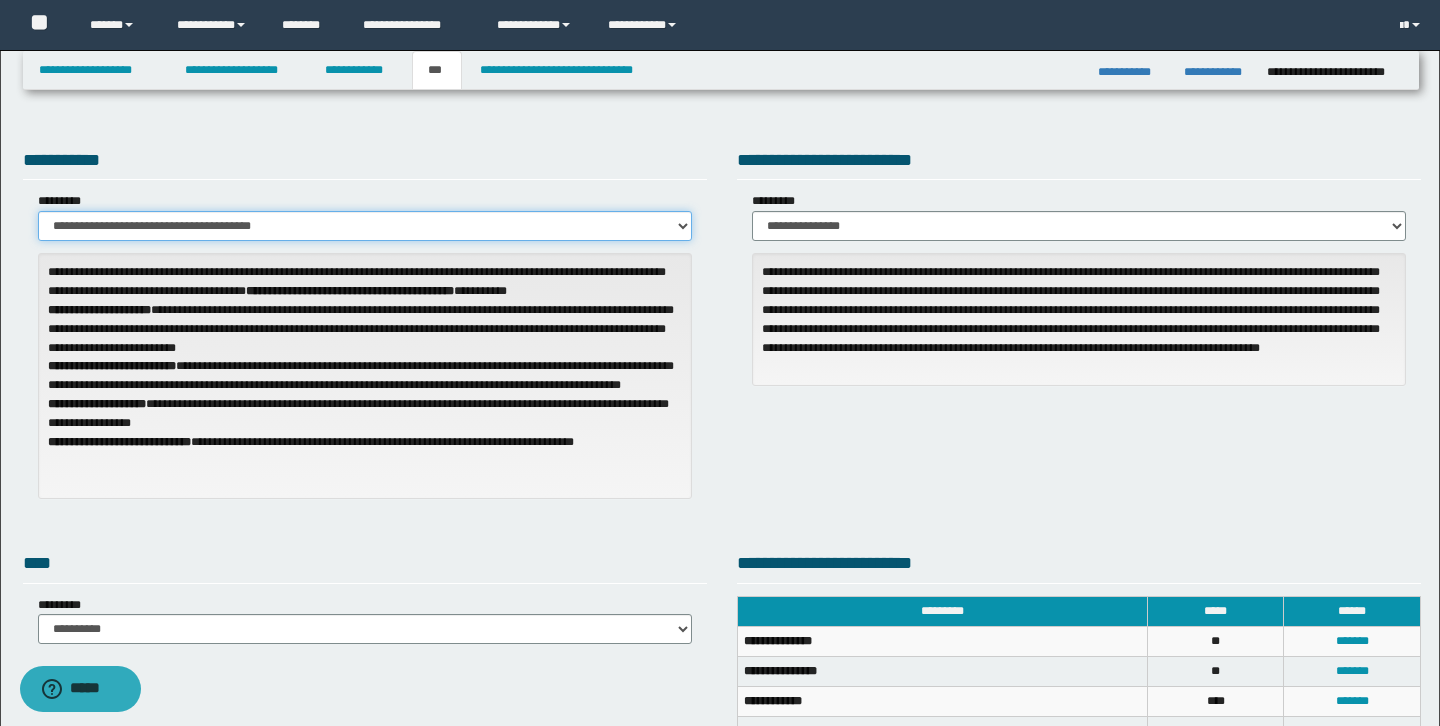 select on "*" 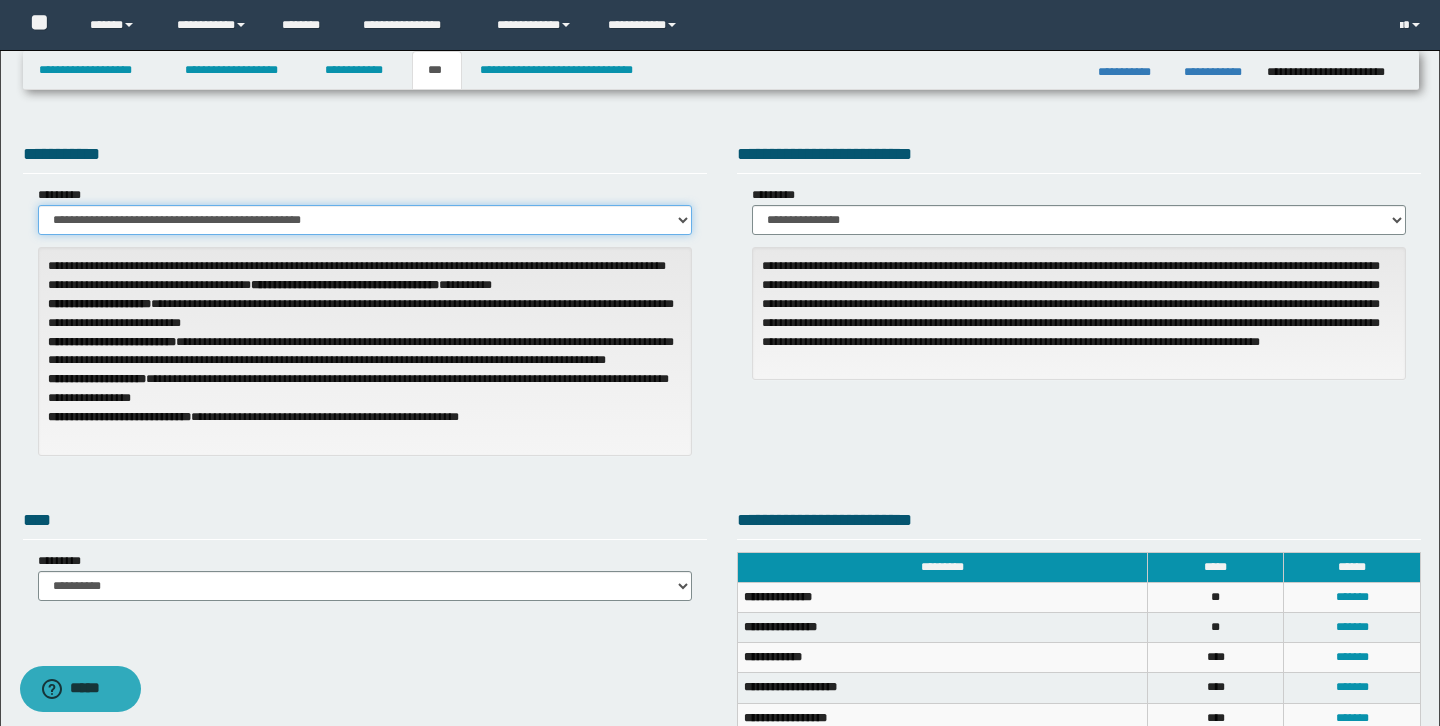 scroll, scrollTop: 0, scrollLeft: 0, axis: both 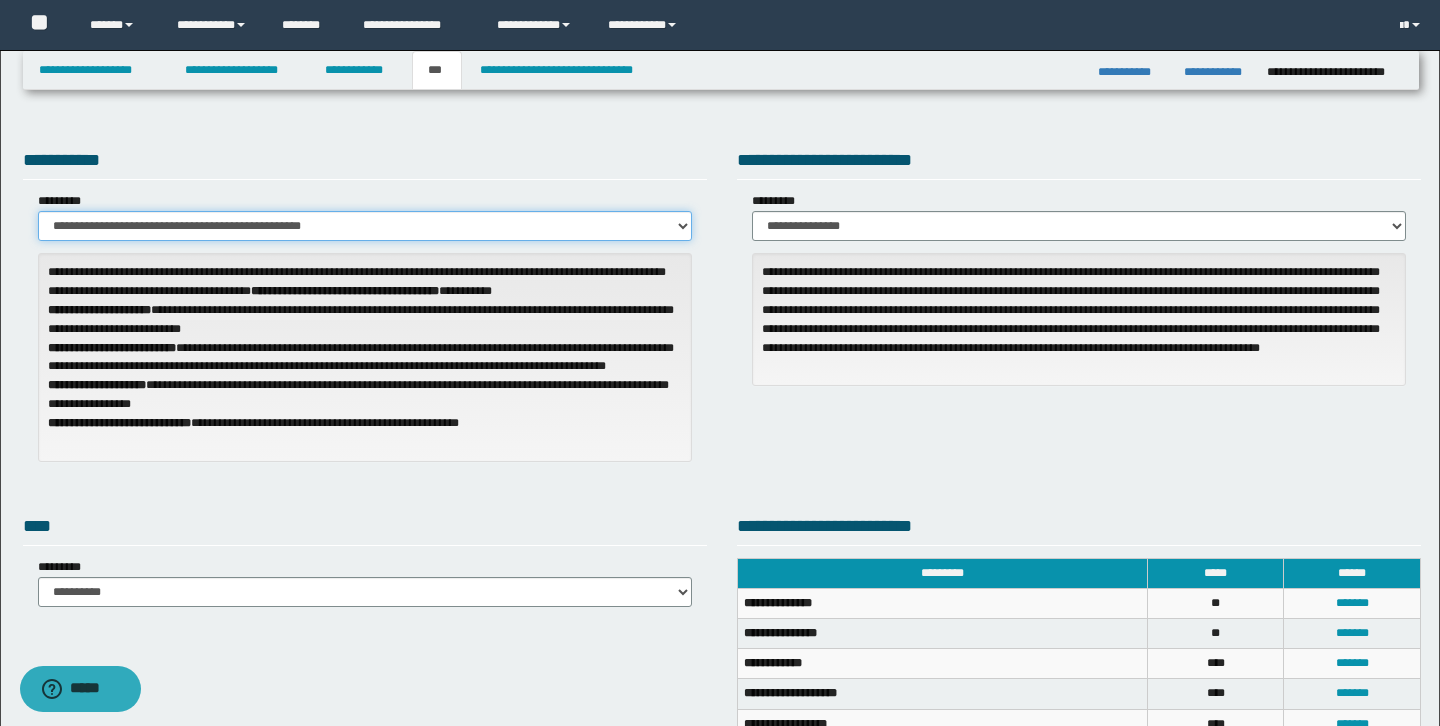 click on "**********" at bounding box center (365, 226) 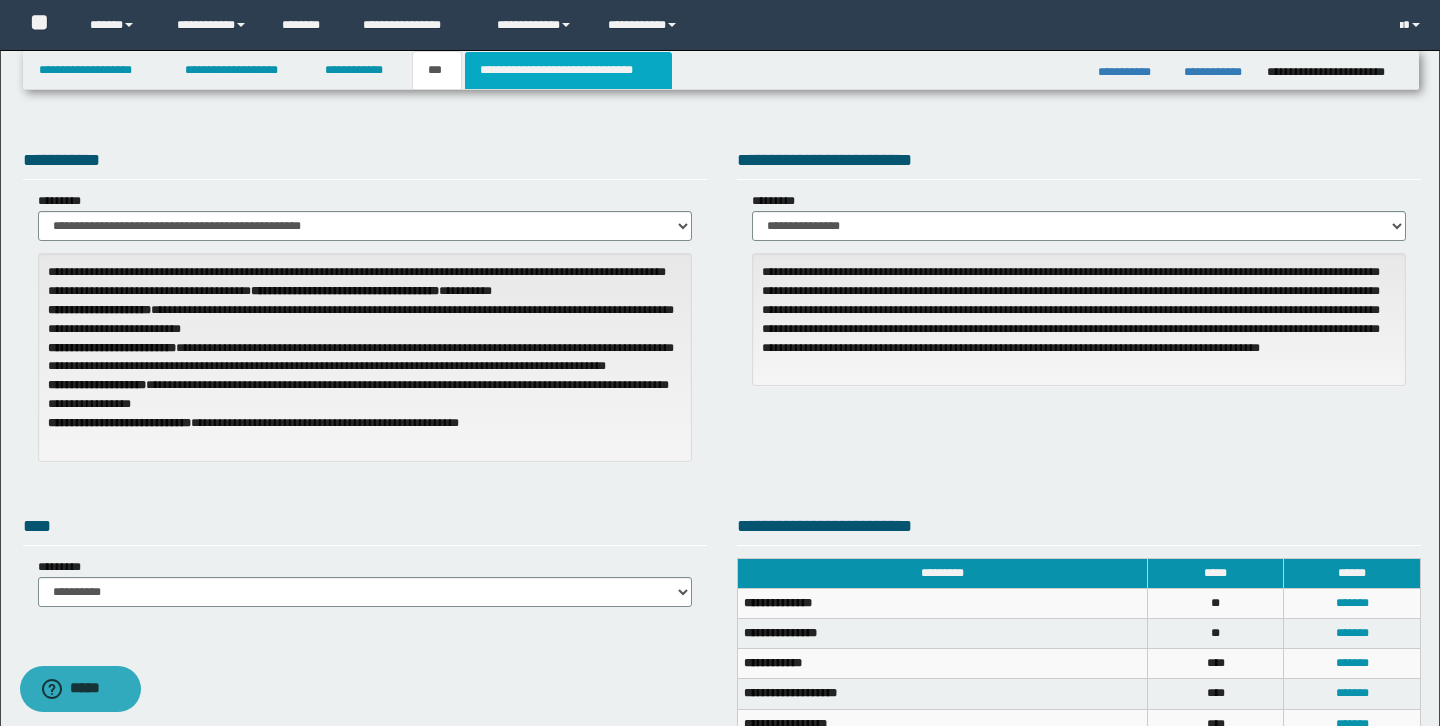 click on "**********" at bounding box center (568, 70) 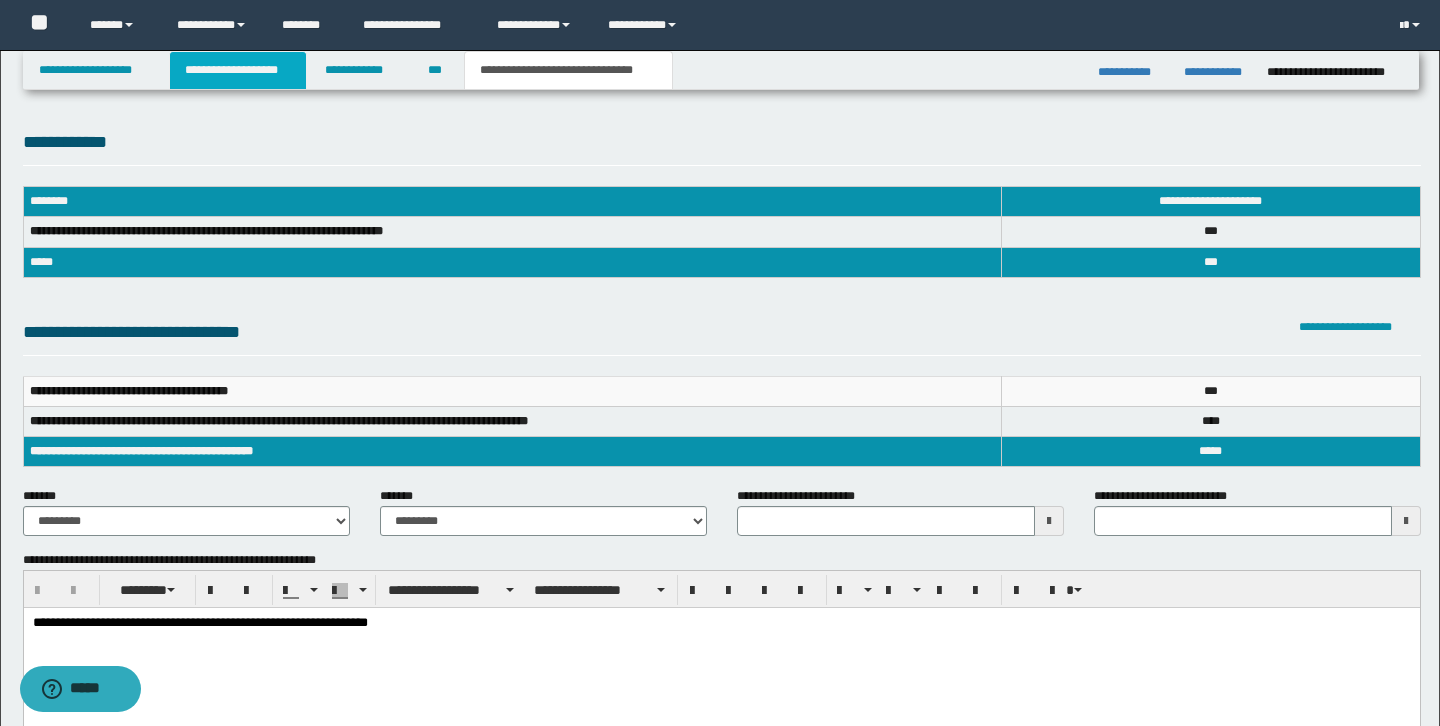 click on "**********" at bounding box center [238, 70] 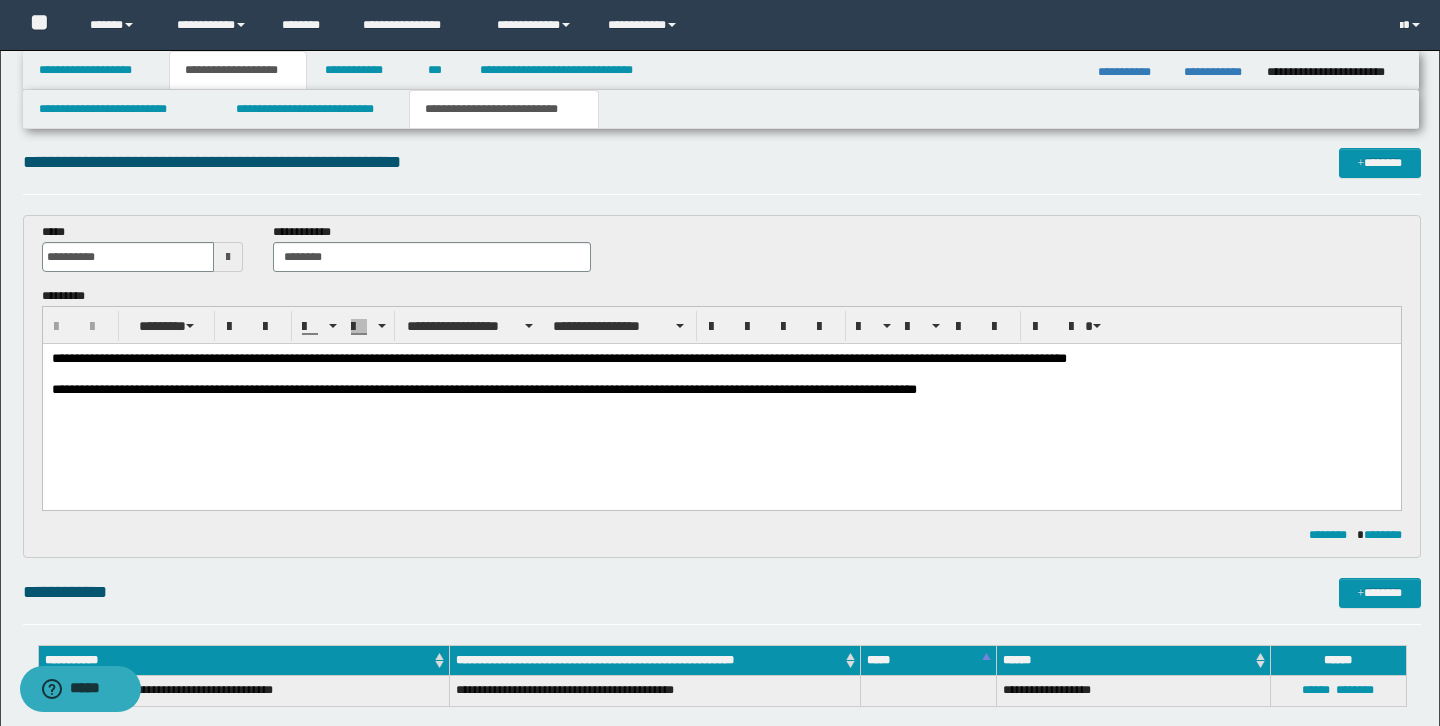 scroll, scrollTop: 0, scrollLeft: 0, axis: both 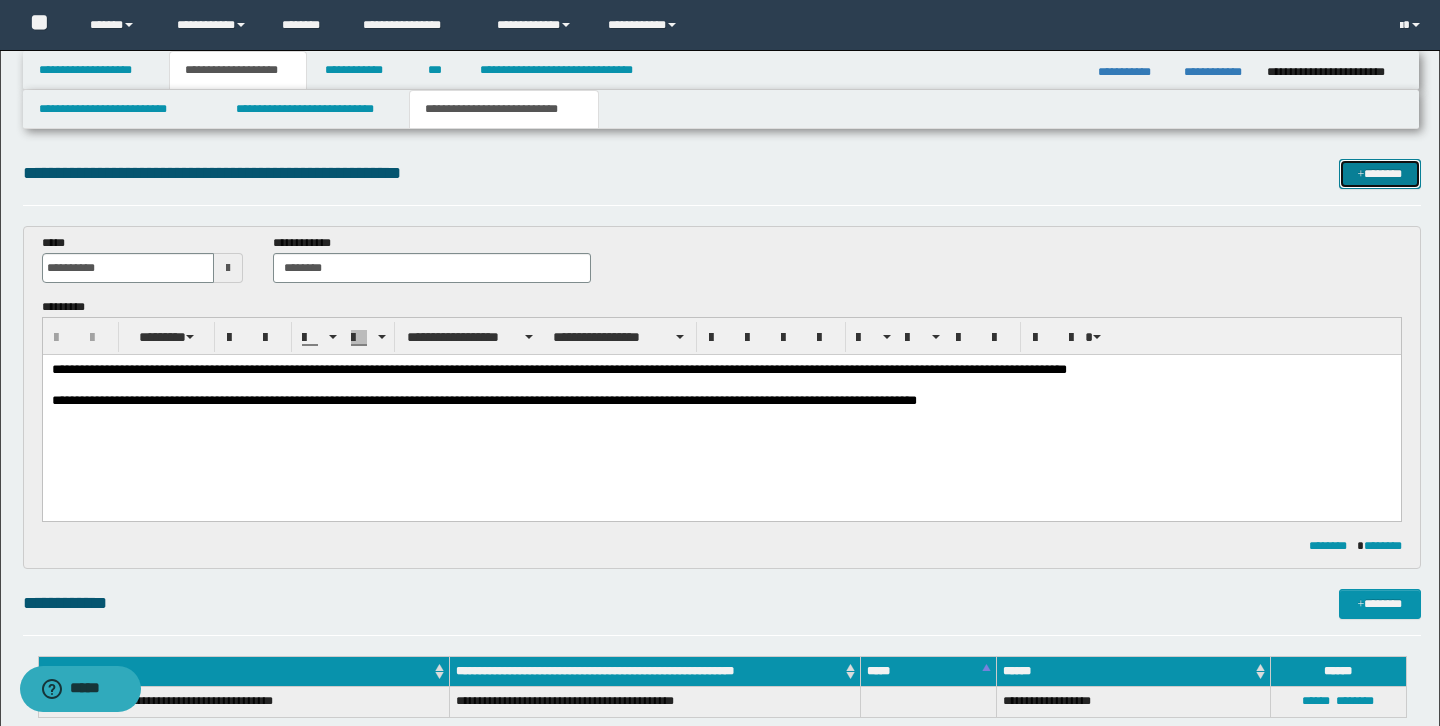 click on "*******" at bounding box center [1380, 174] 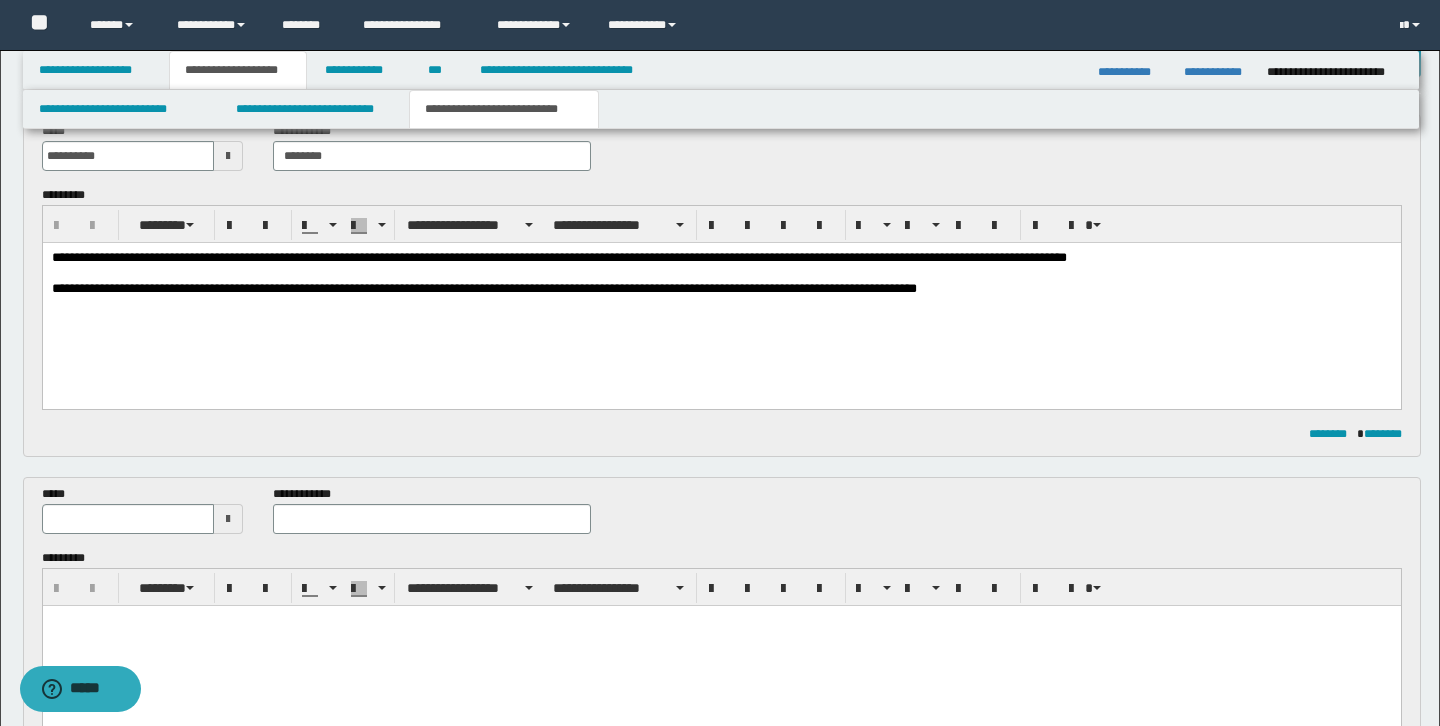 scroll, scrollTop: 103, scrollLeft: 0, axis: vertical 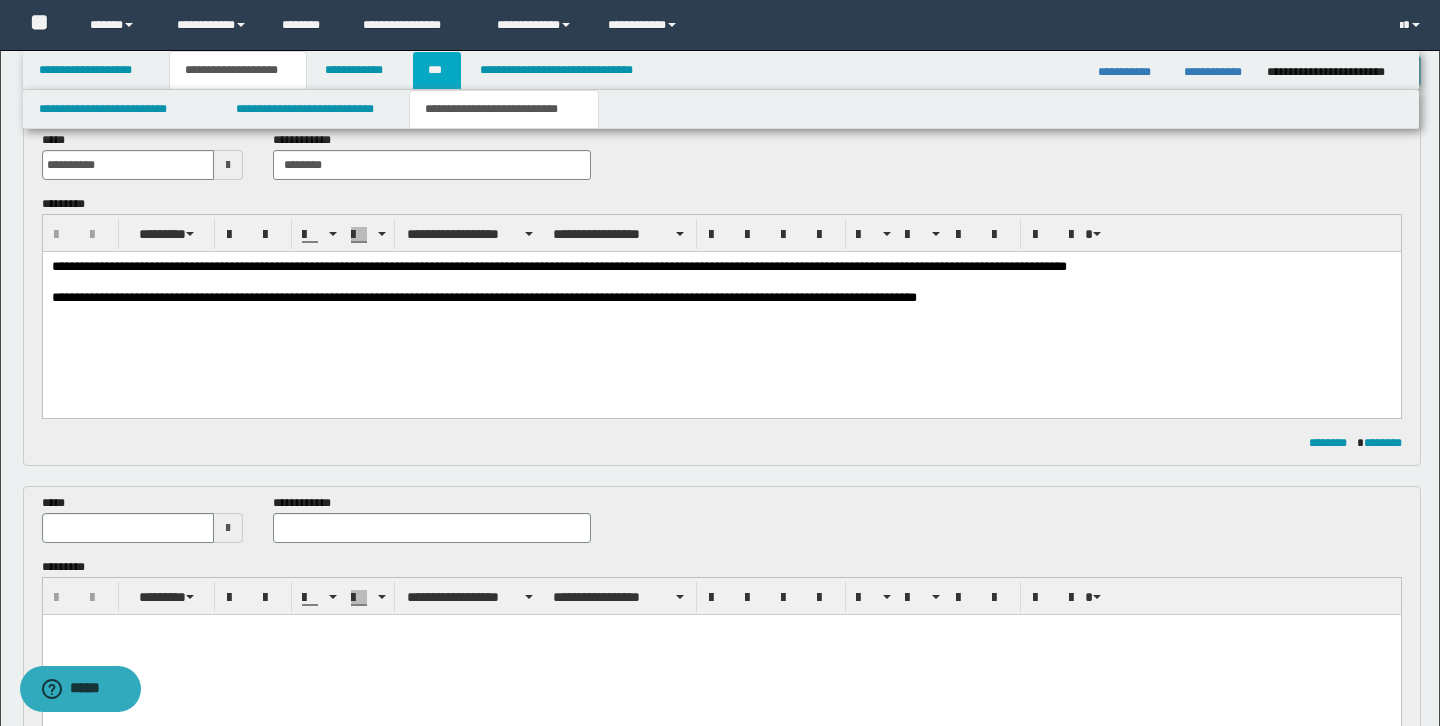 click on "***" at bounding box center (437, 70) 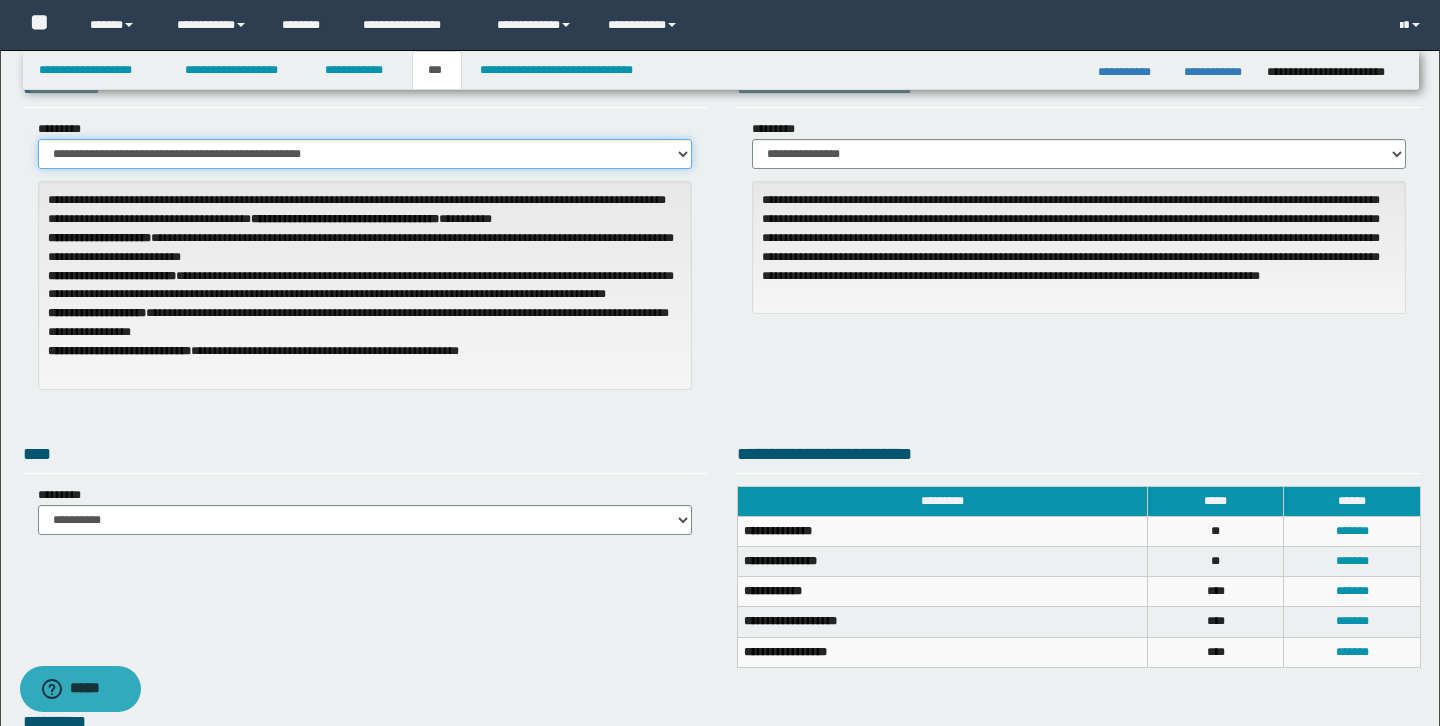 click on "**********" at bounding box center (365, 154) 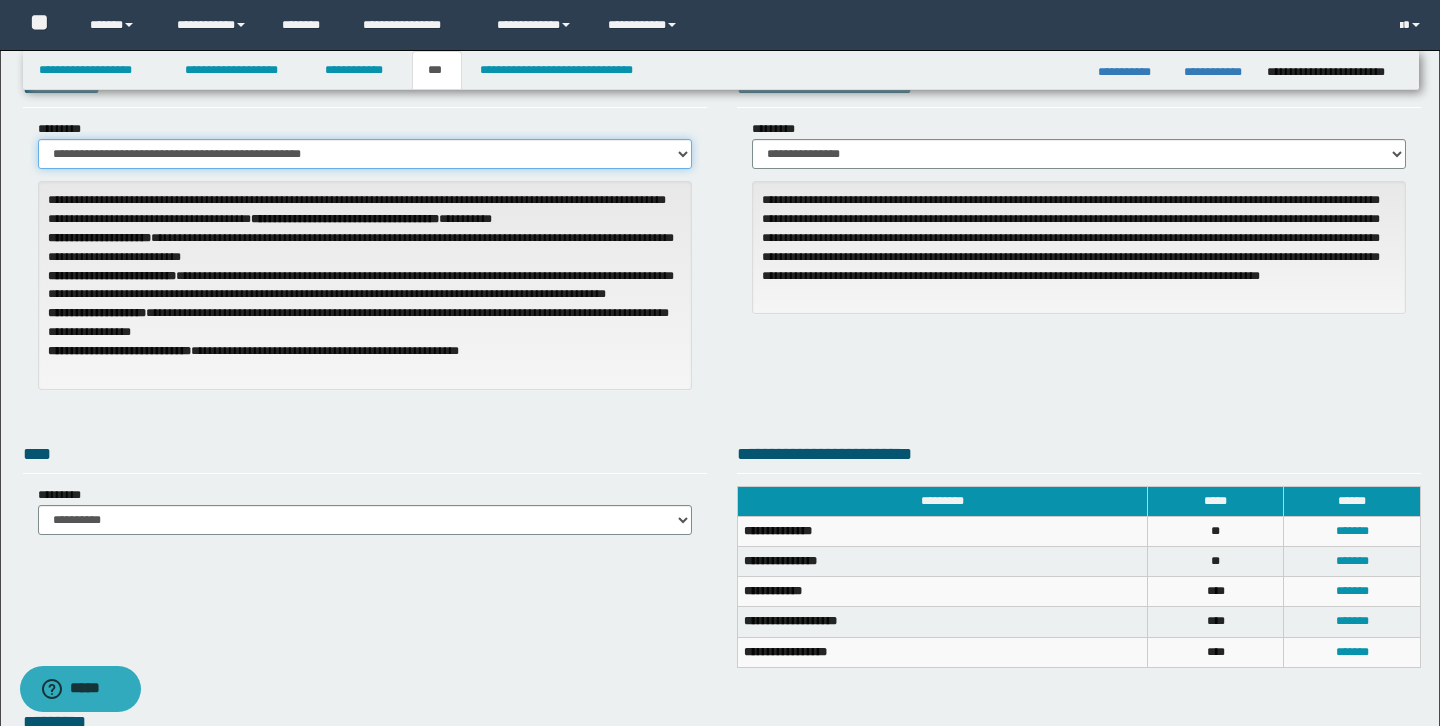 select on "**" 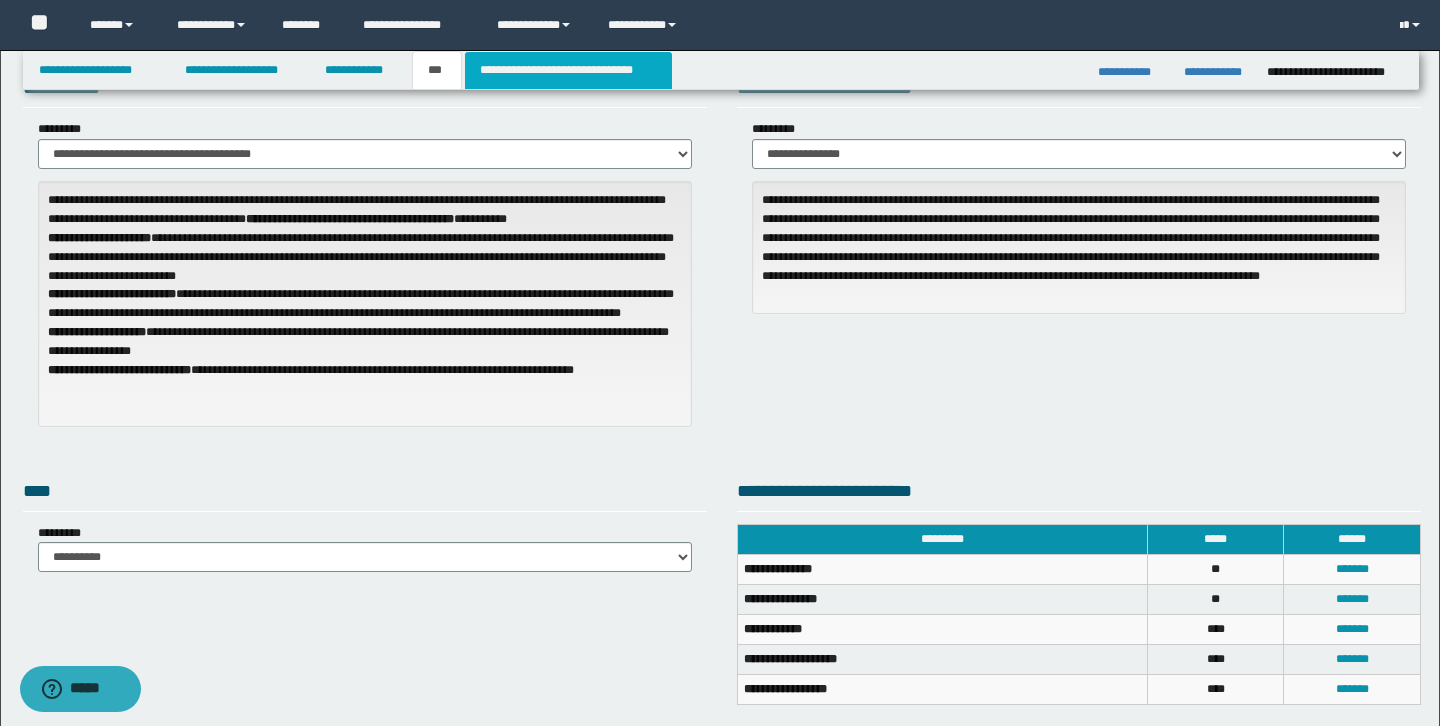 click on "**********" at bounding box center (568, 70) 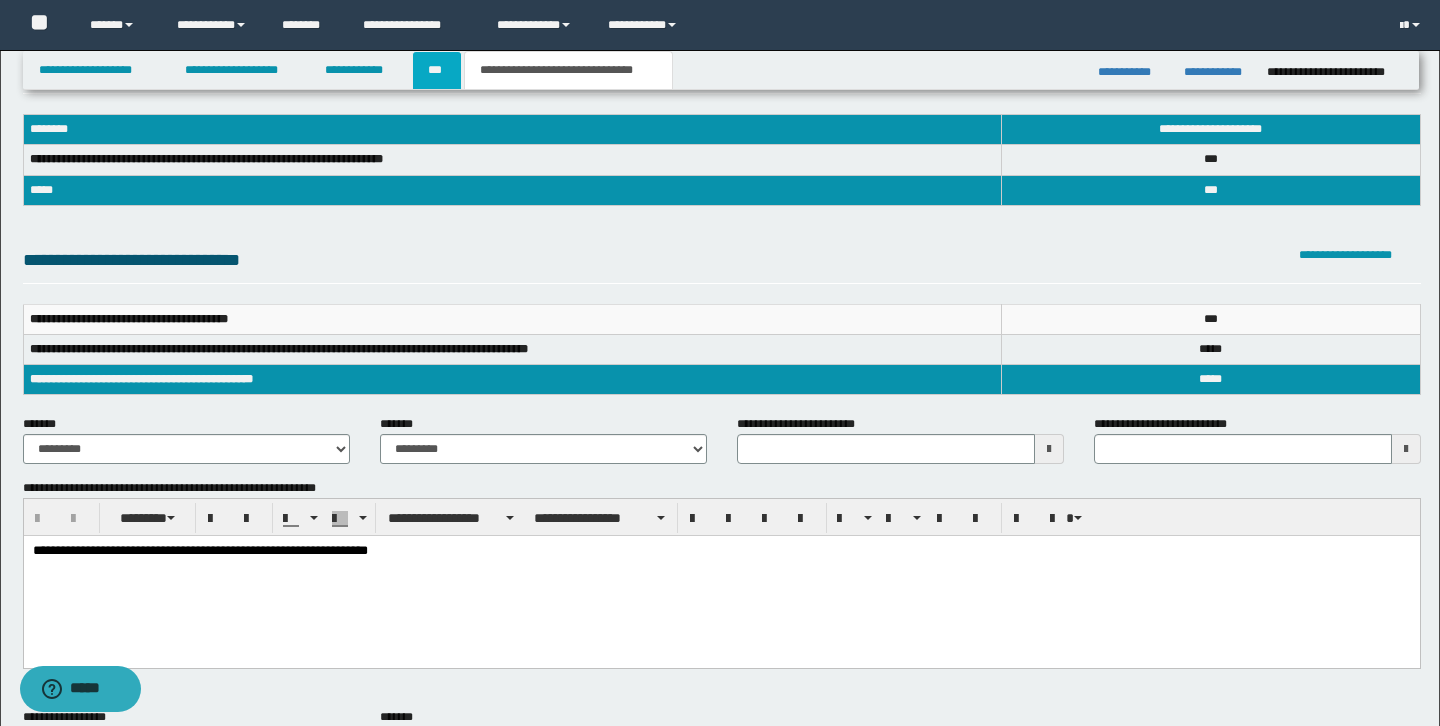 click on "***" at bounding box center [437, 70] 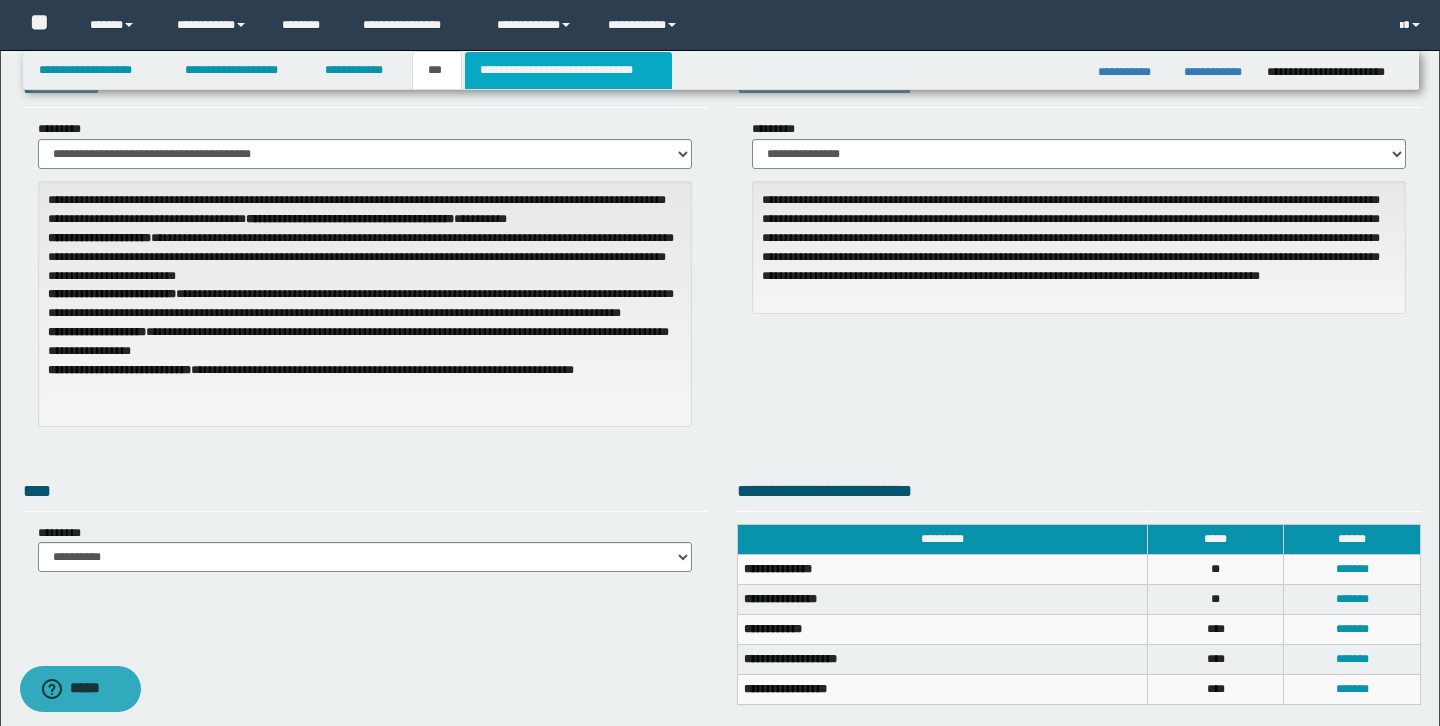 click on "**********" at bounding box center (568, 70) 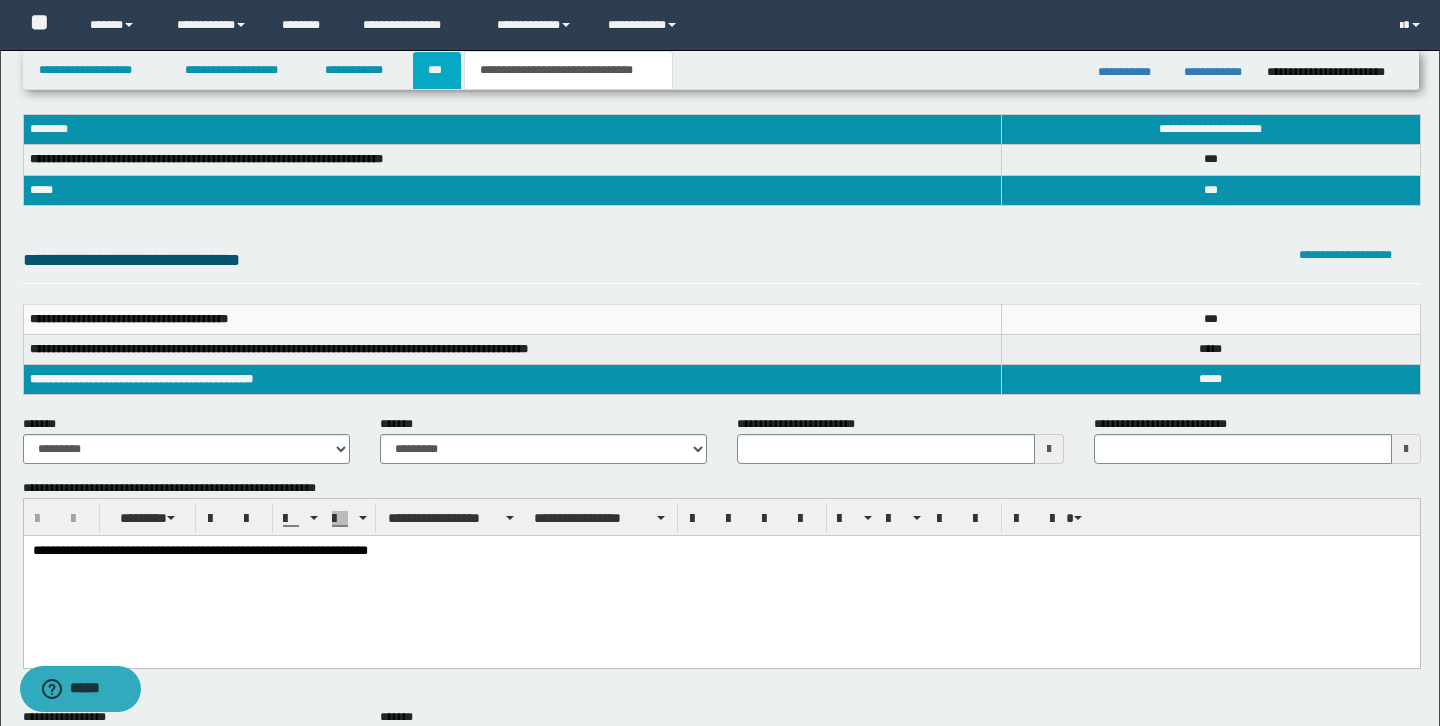 click on "***" at bounding box center (437, 70) 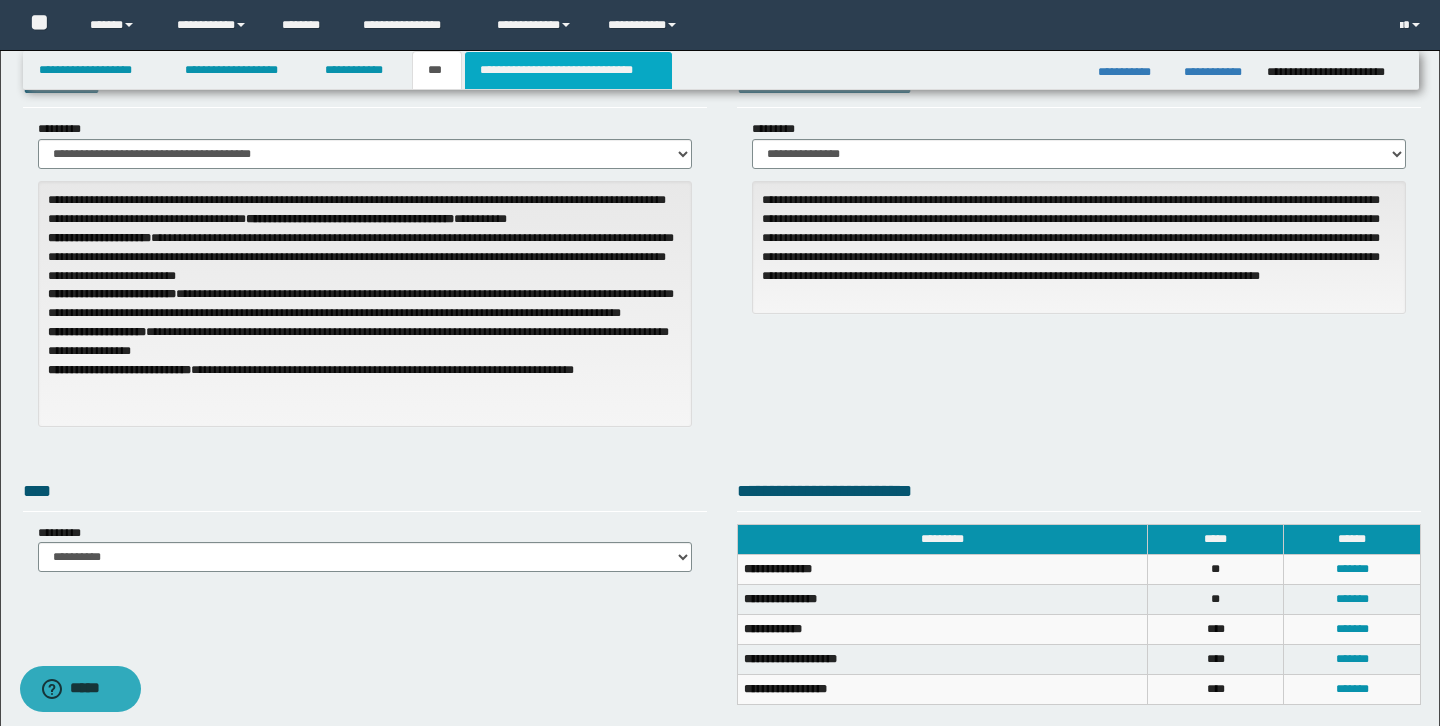 click on "**********" at bounding box center [568, 70] 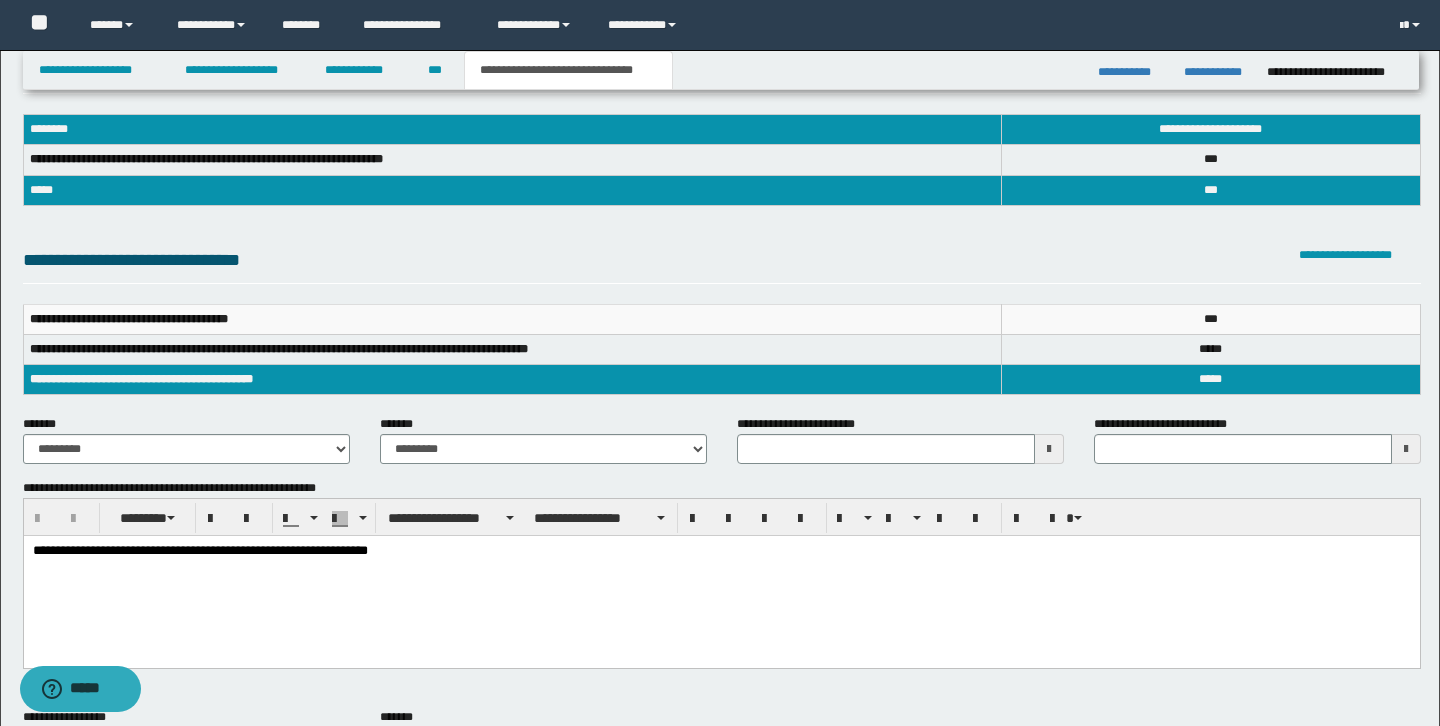 scroll, scrollTop: 0, scrollLeft: 0, axis: both 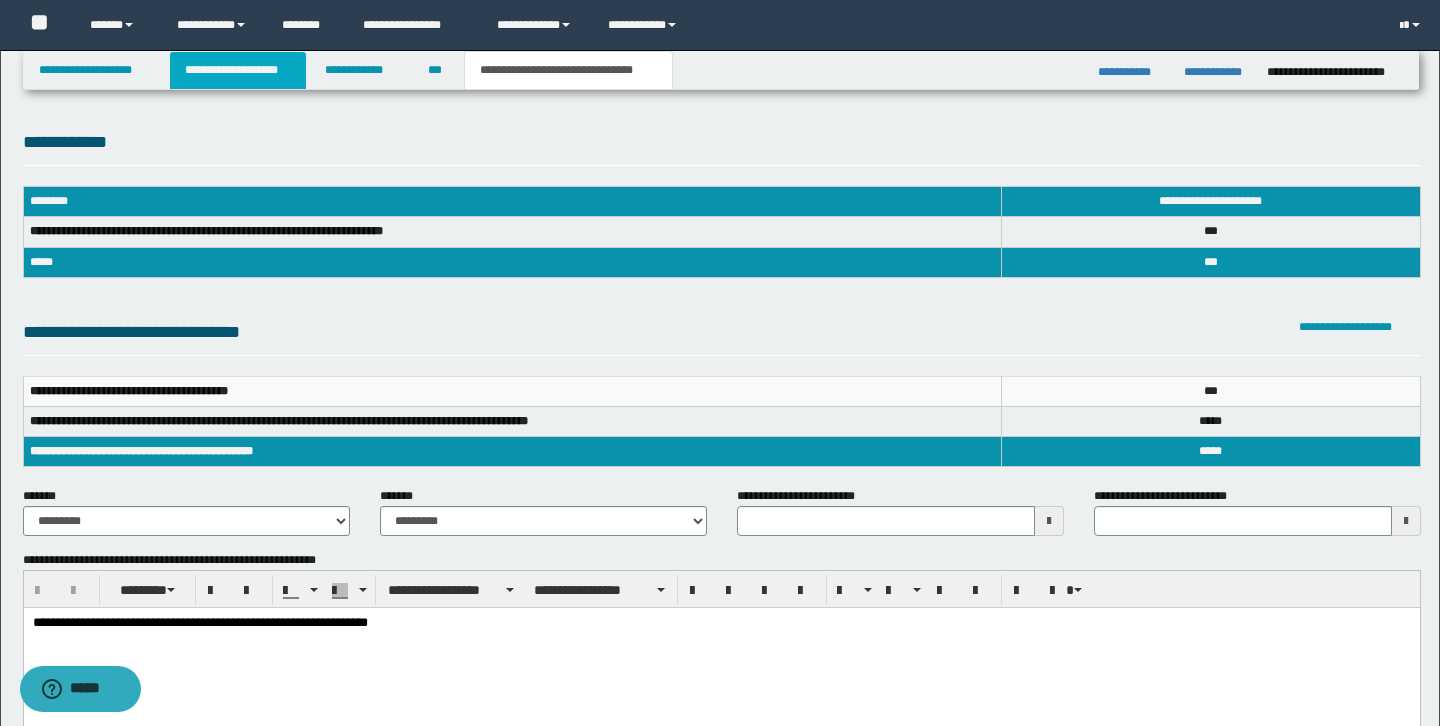 click on "**********" at bounding box center [238, 70] 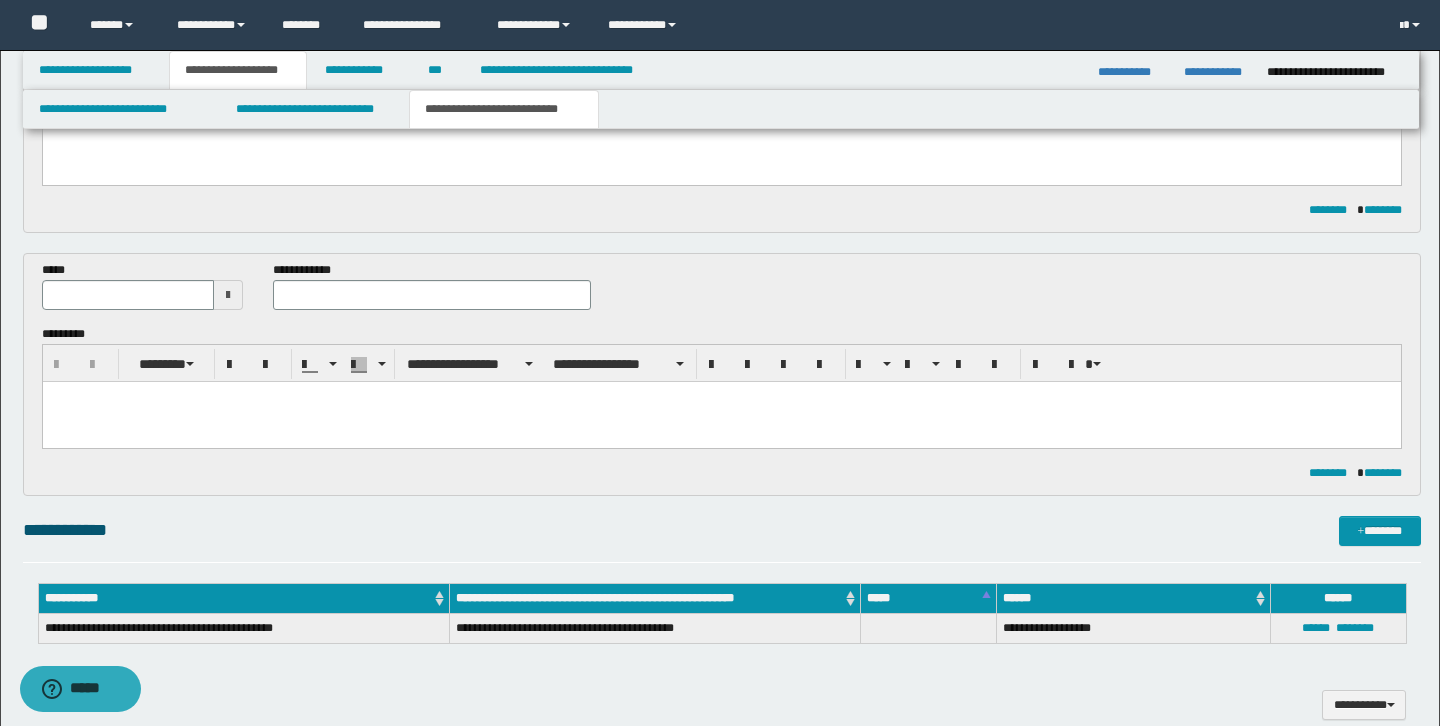 scroll, scrollTop: 341, scrollLeft: 0, axis: vertical 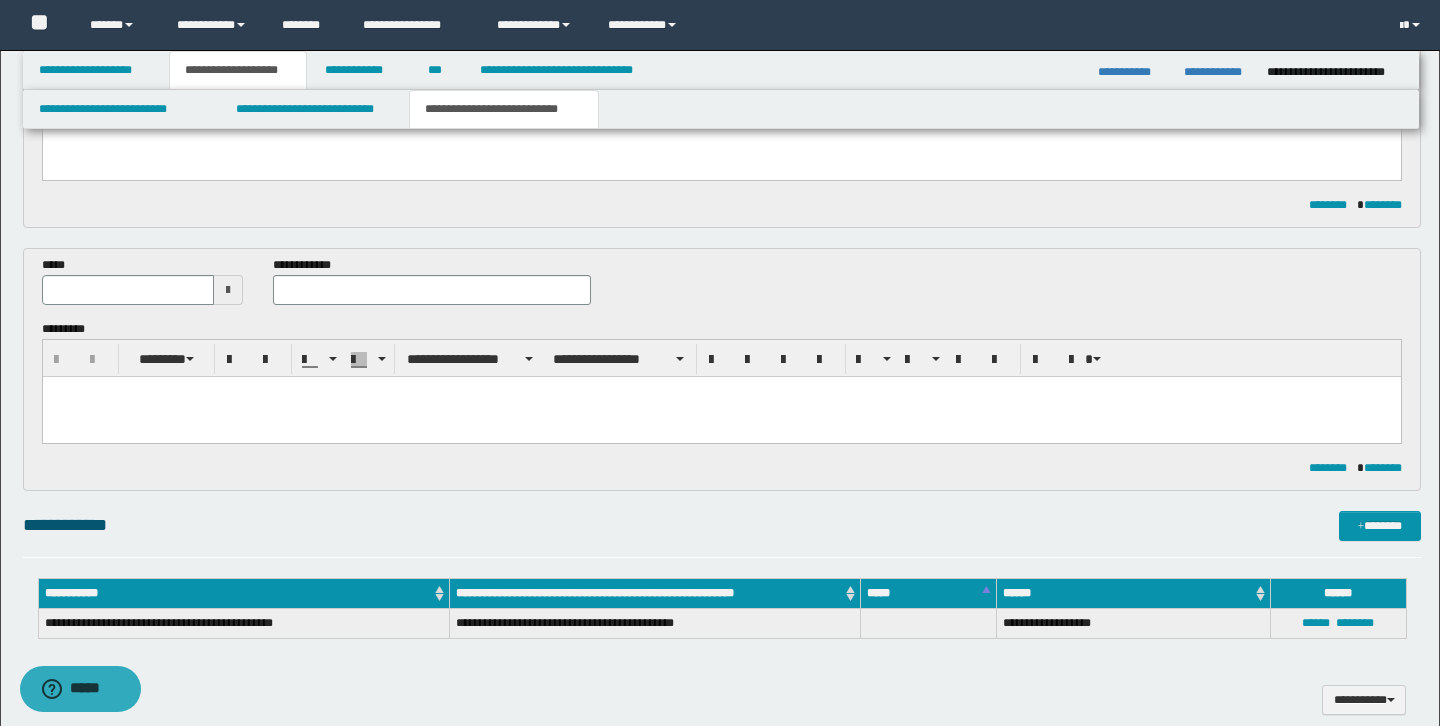 click at bounding box center (721, 416) 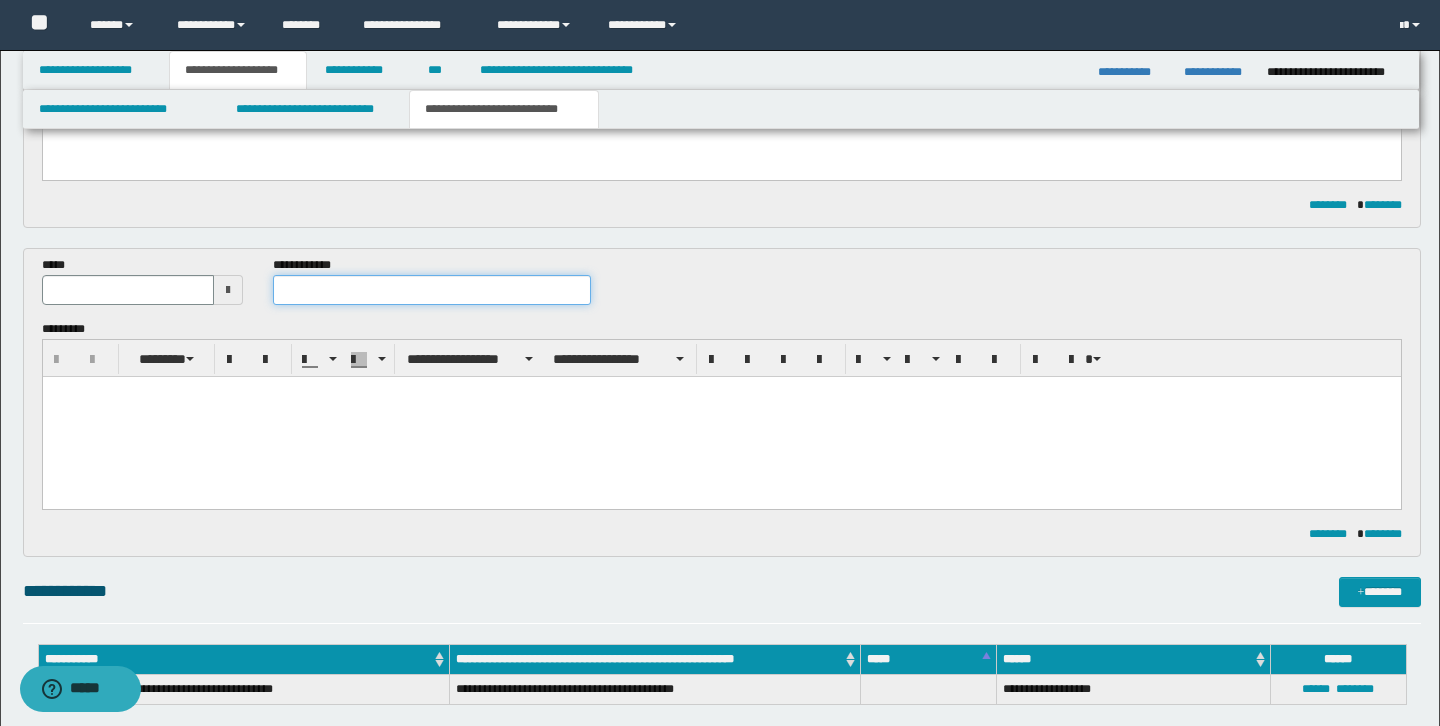 click at bounding box center [432, 290] 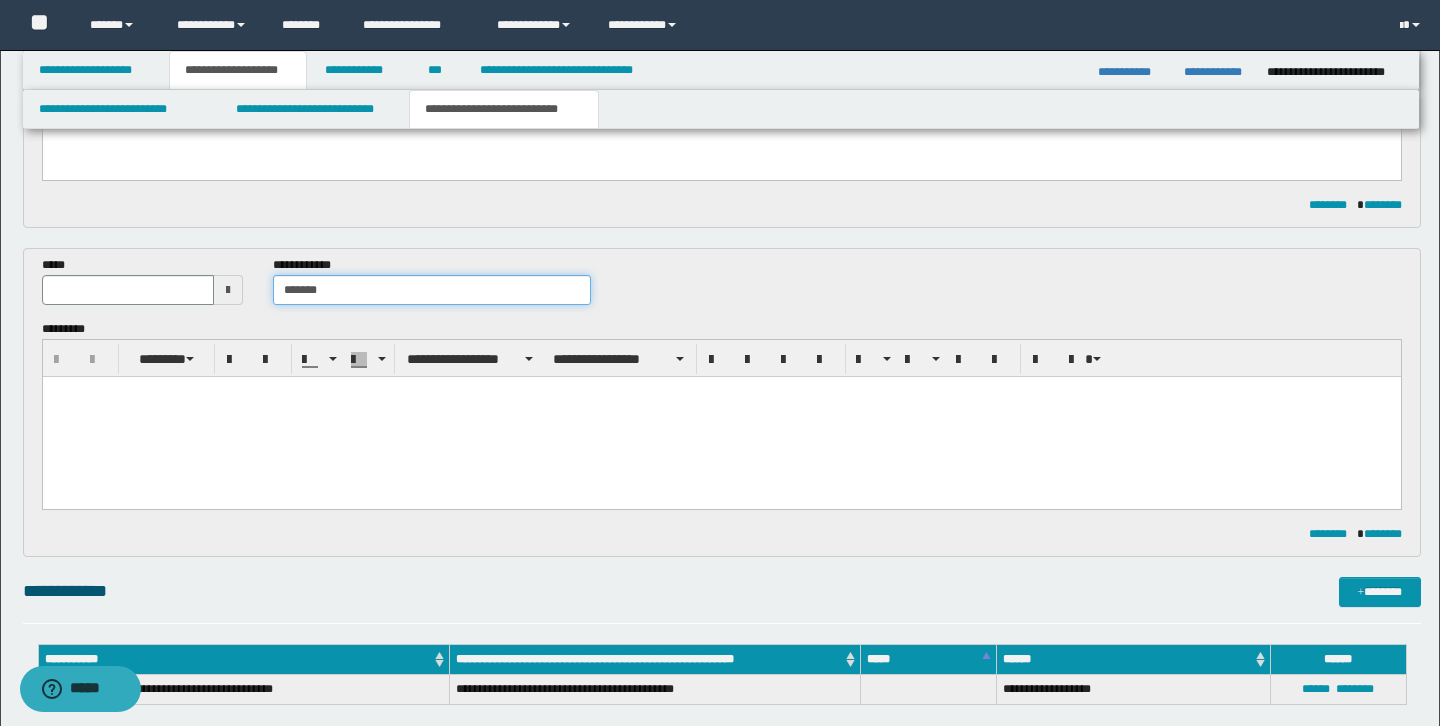 type on "**********" 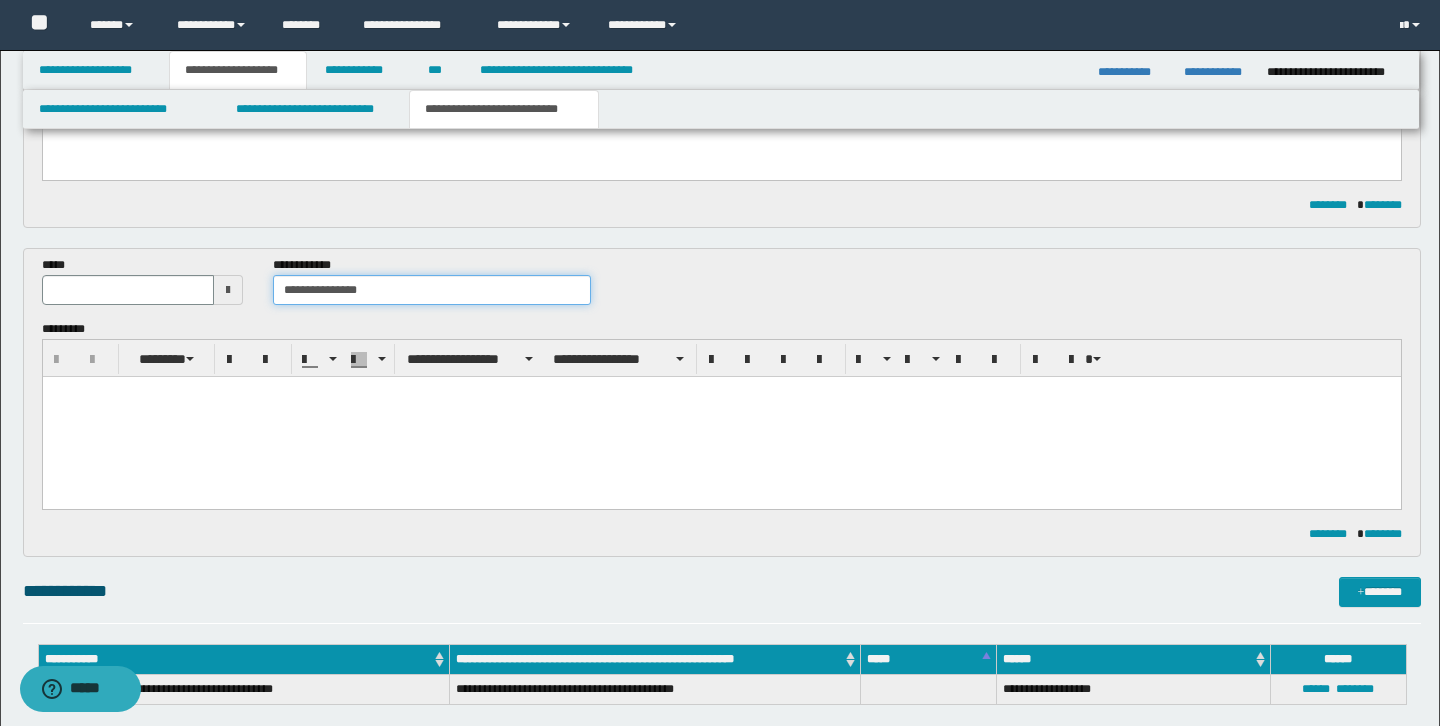 type 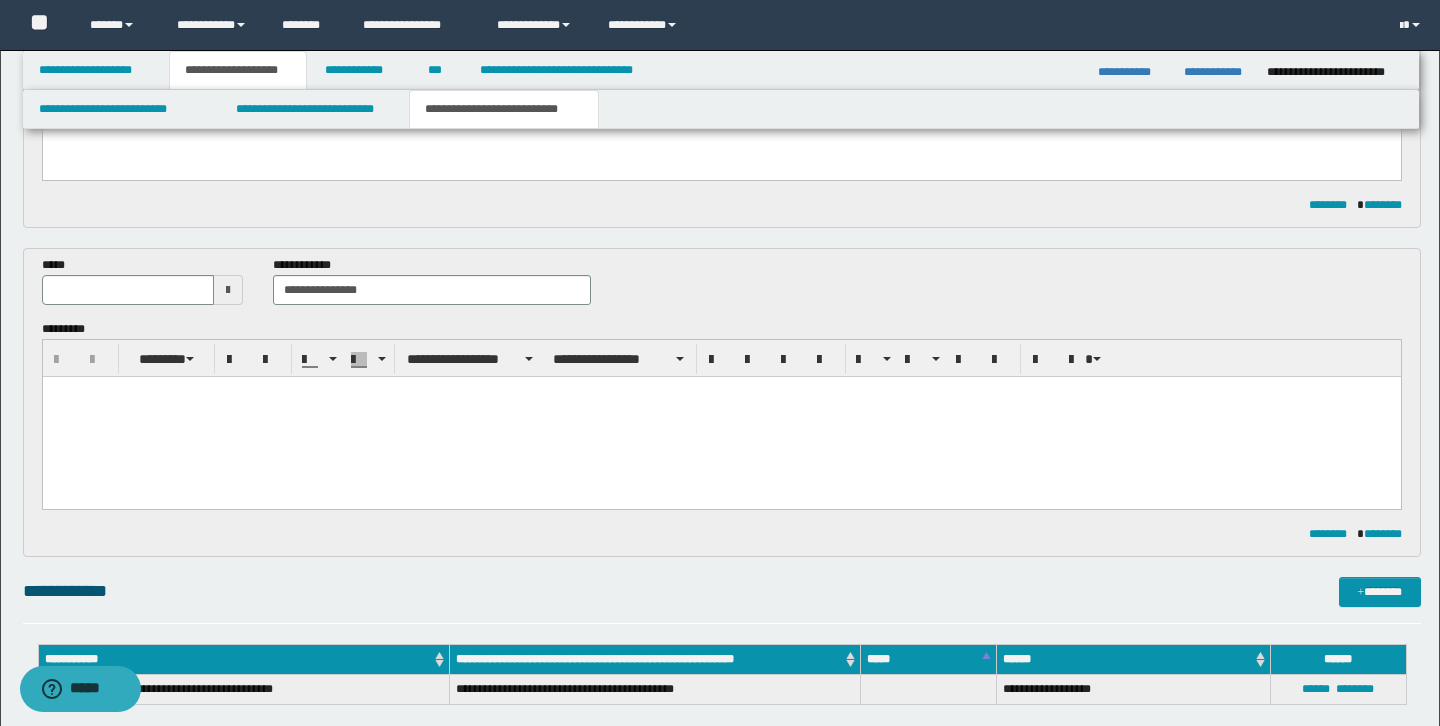 click at bounding box center [228, 290] 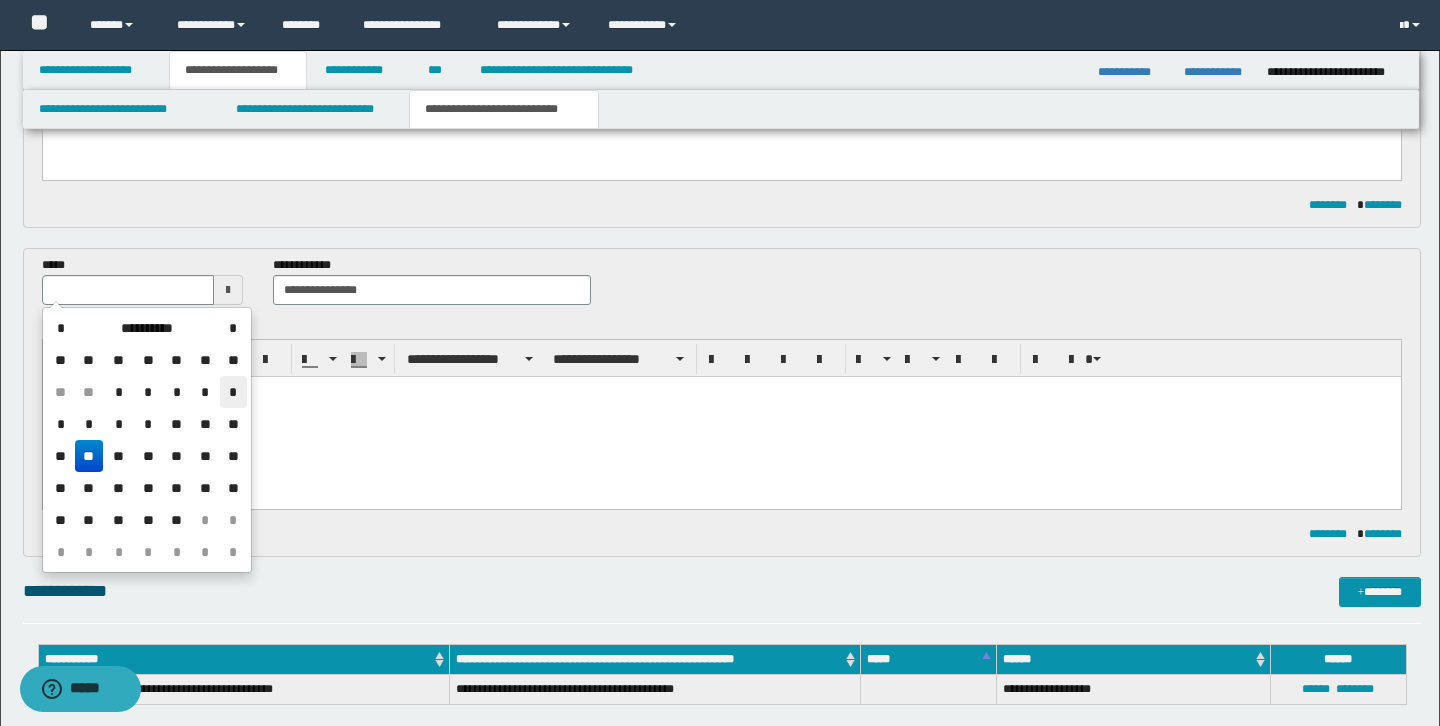 click on "*" at bounding box center (233, 392) 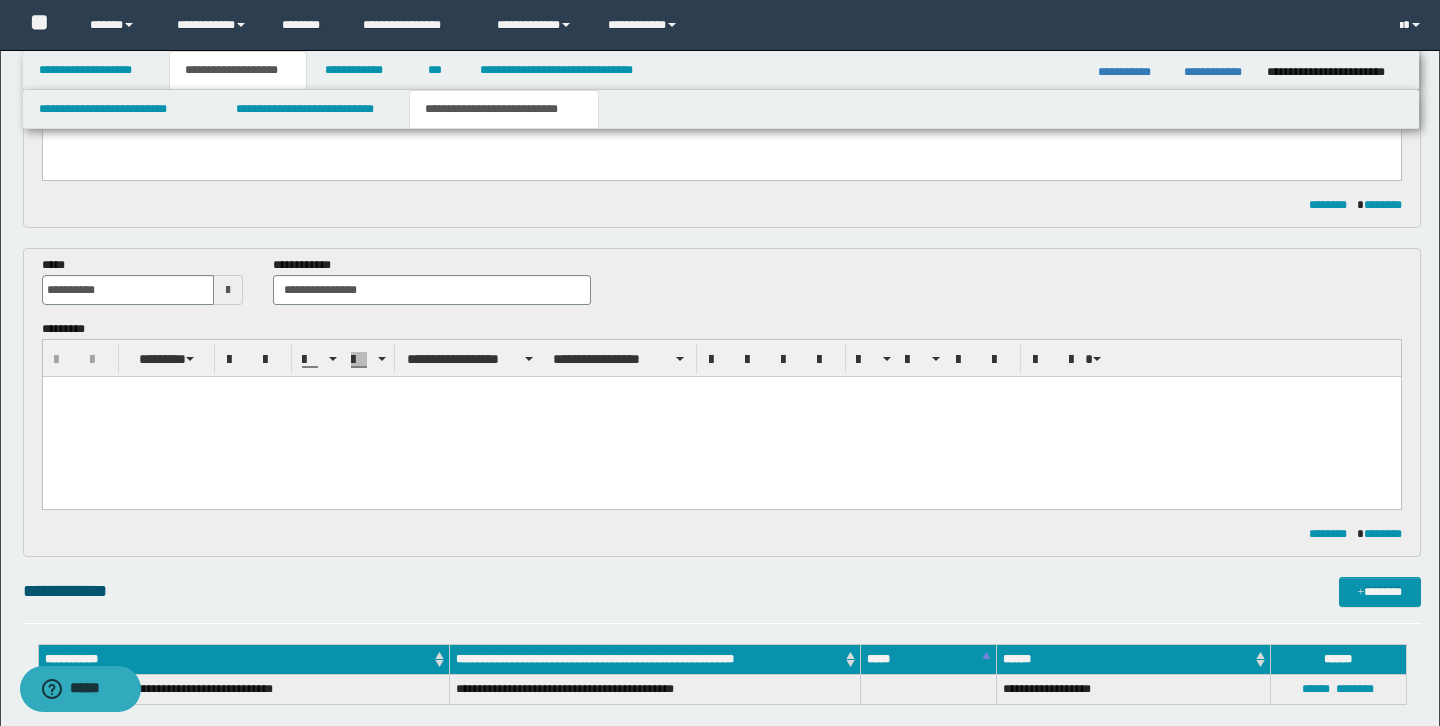 click at bounding box center [721, 416] 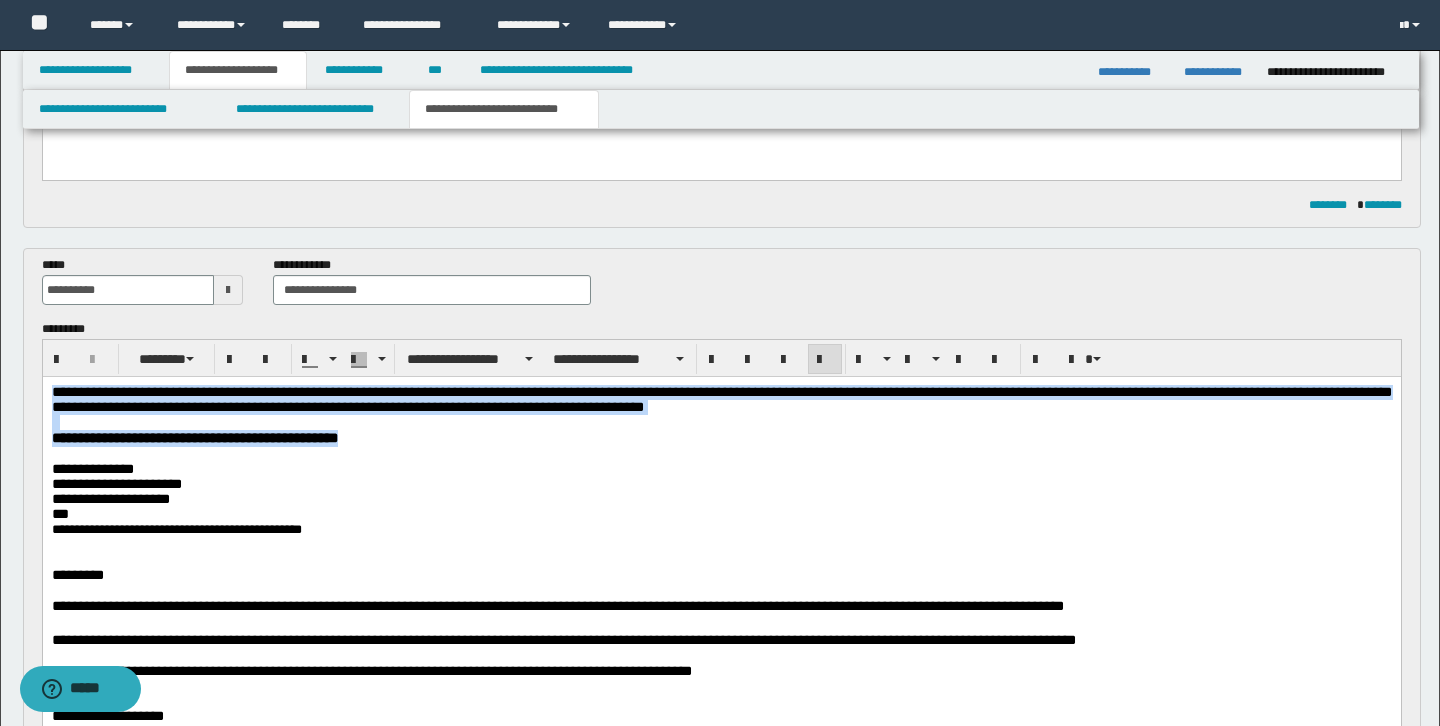 drag, startPoint x: 53, startPoint y: 391, endPoint x: 475, endPoint y: 447, distance: 425.69943 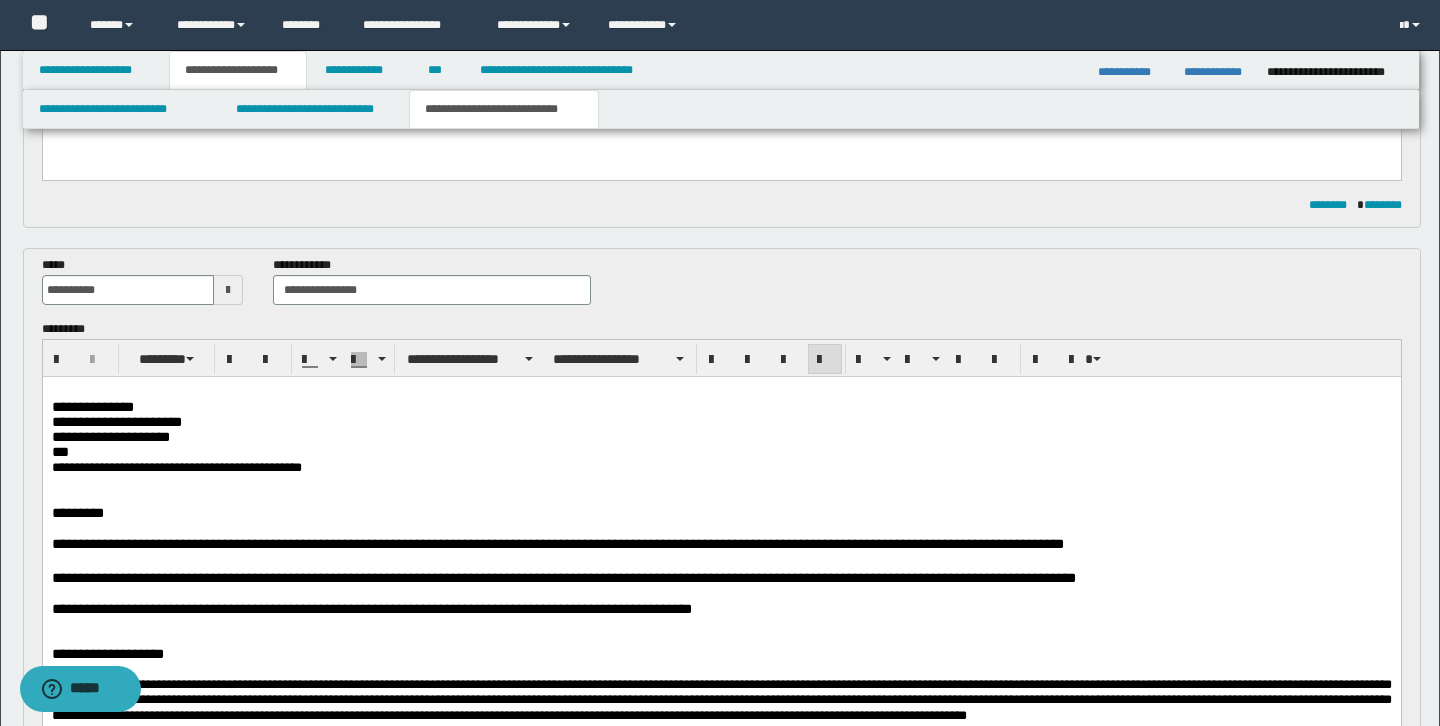 click on "**********" at bounding box center (721, 436) 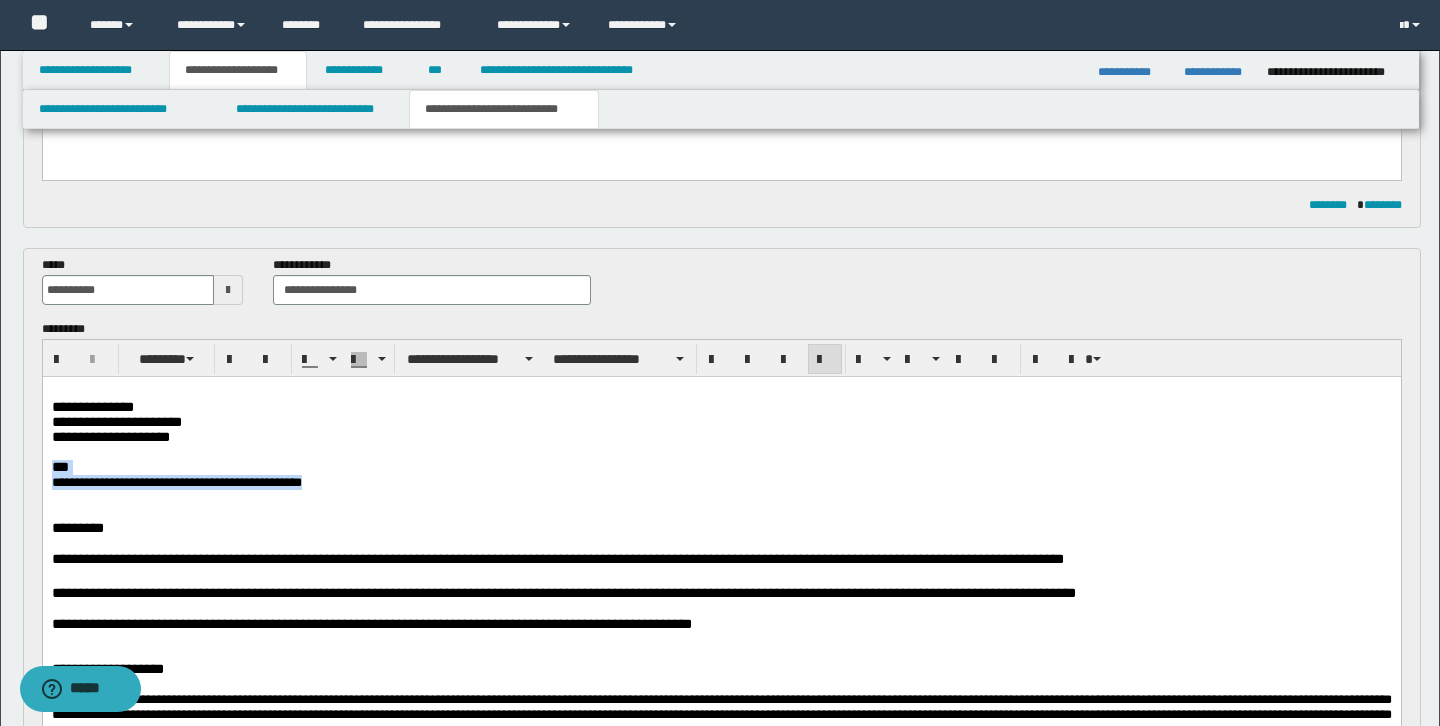 drag, startPoint x: 52, startPoint y: 475, endPoint x: 52, endPoint y: 510, distance: 35 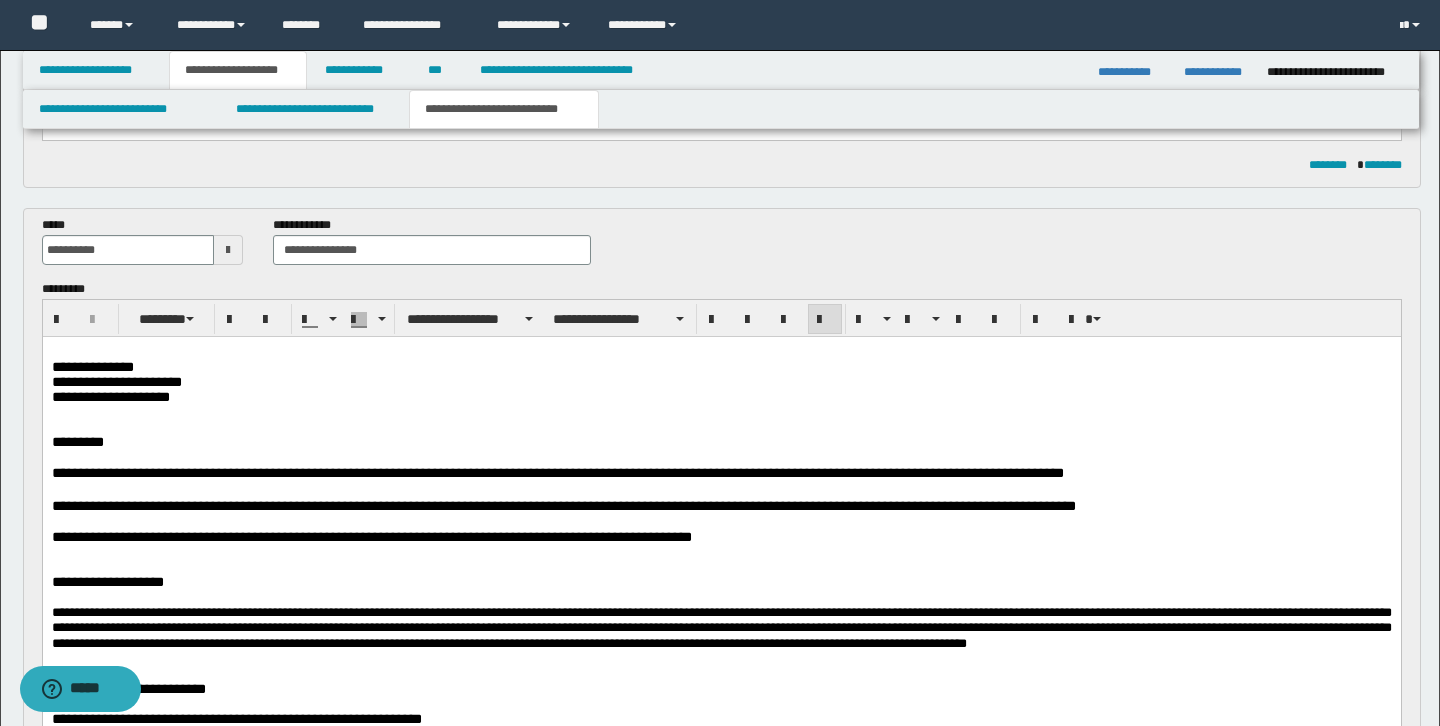 scroll, scrollTop: 383, scrollLeft: 0, axis: vertical 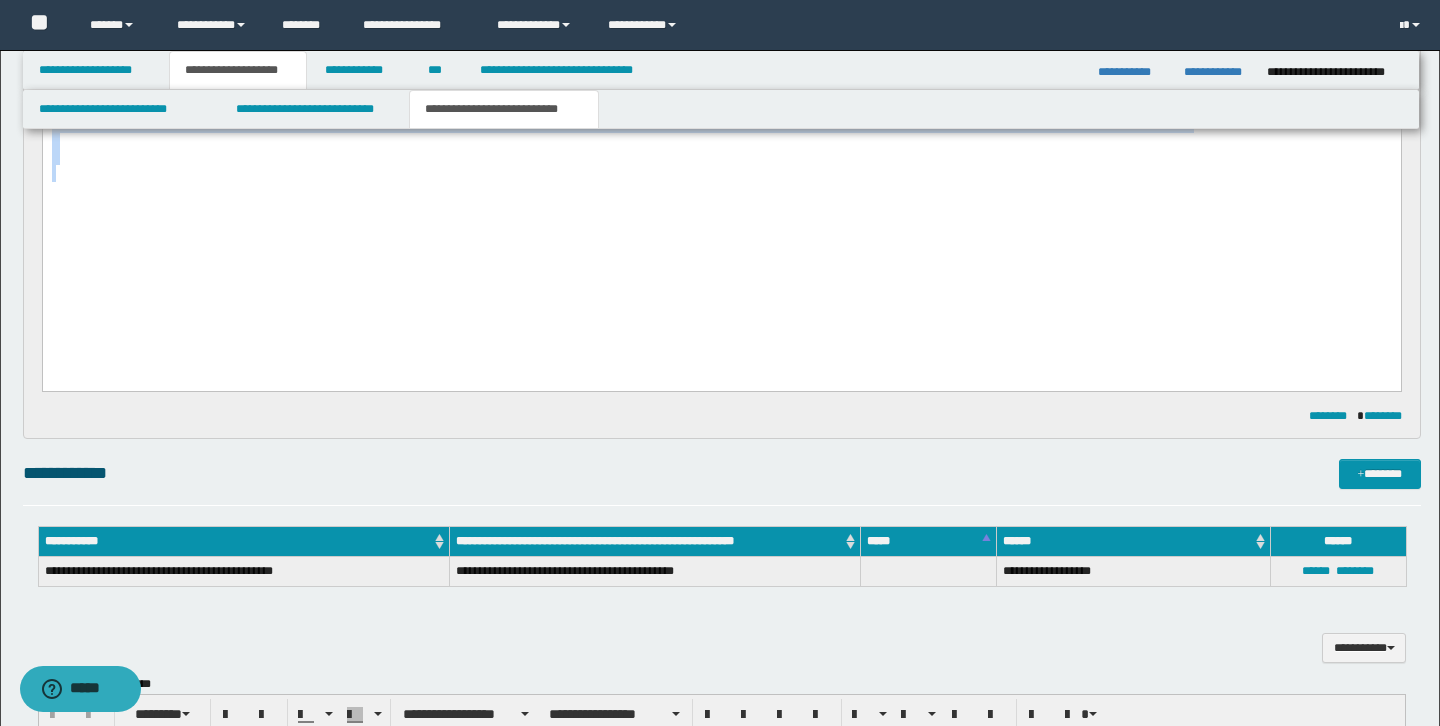 drag, startPoint x: 55, startPoint y: -342, endPoint x: 273, endPoint y: 653, distance: 1018.6015 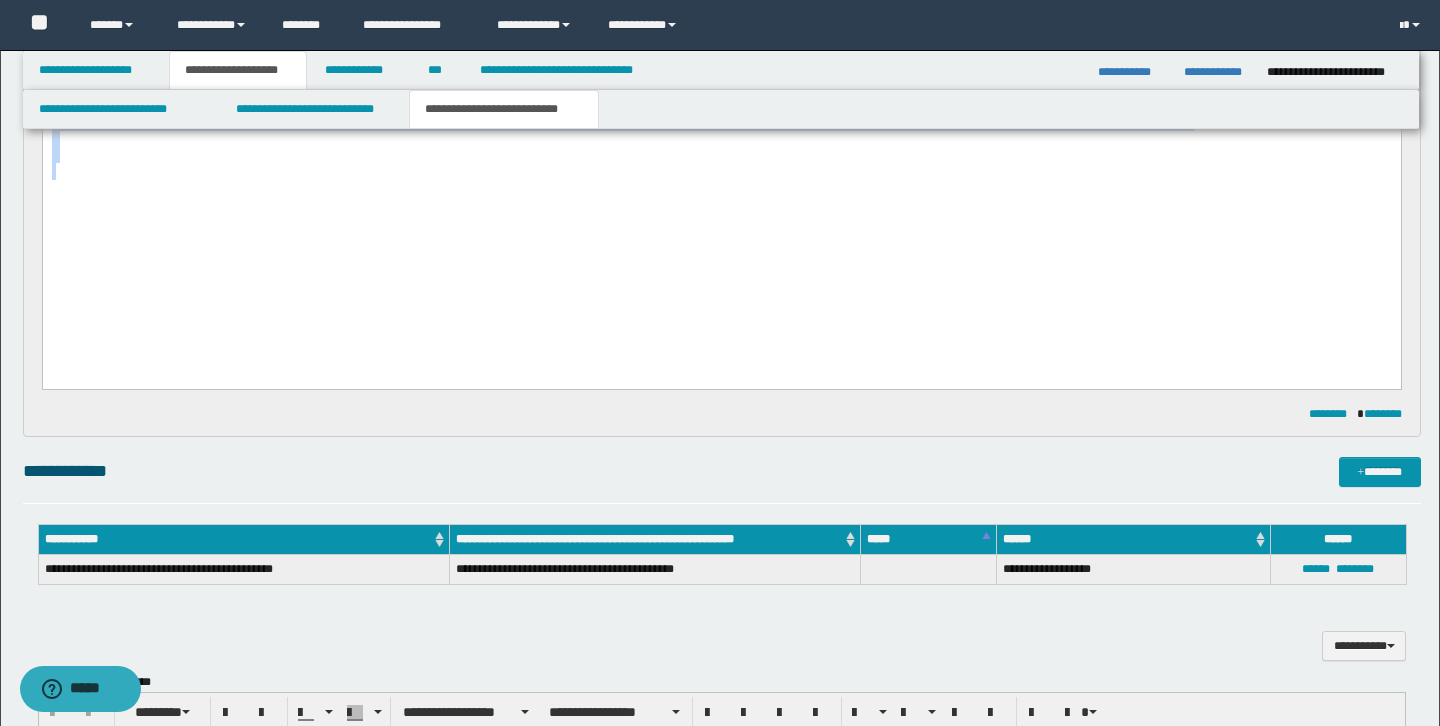 click on "**********" at bounding box center (721, -71) 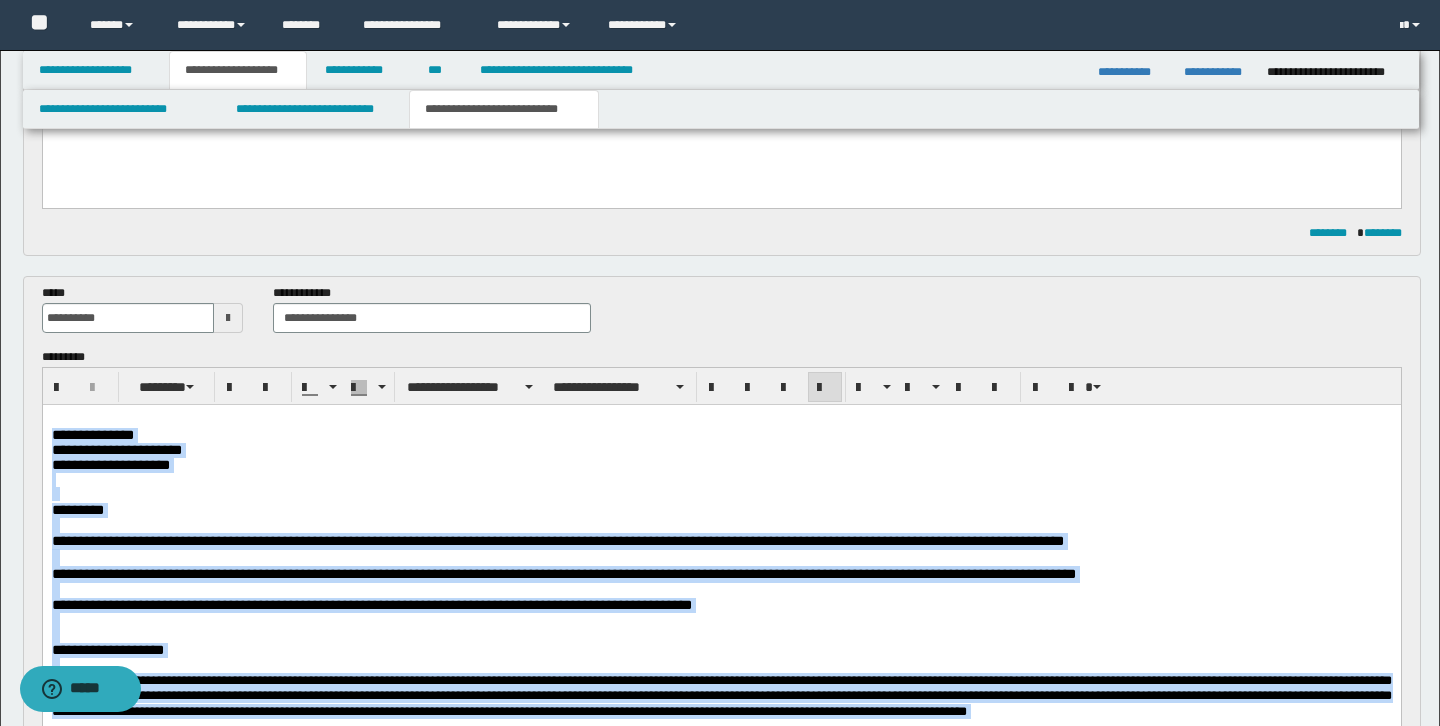 scroll, scrollTop: 295, scrollLeft: 0, axis: vertical 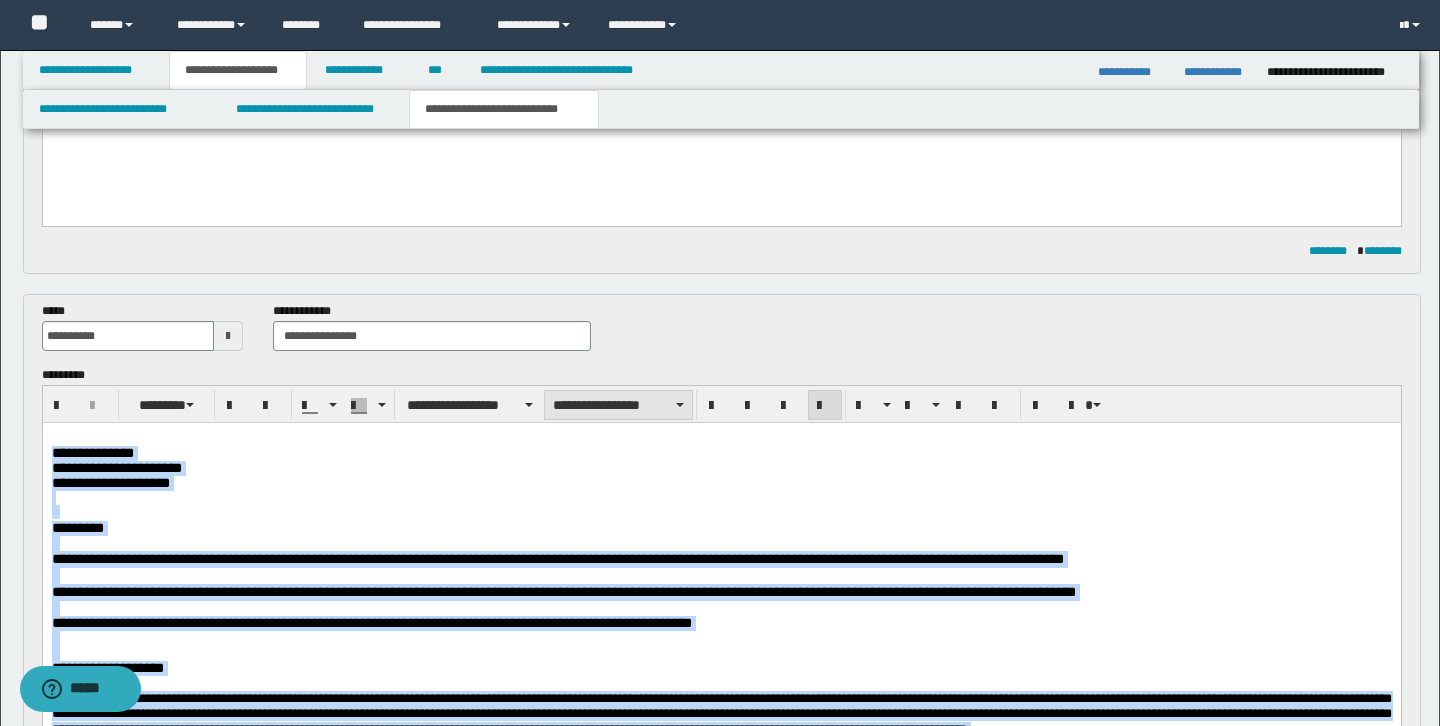 click on "**********" at bounding box center (618, 405) 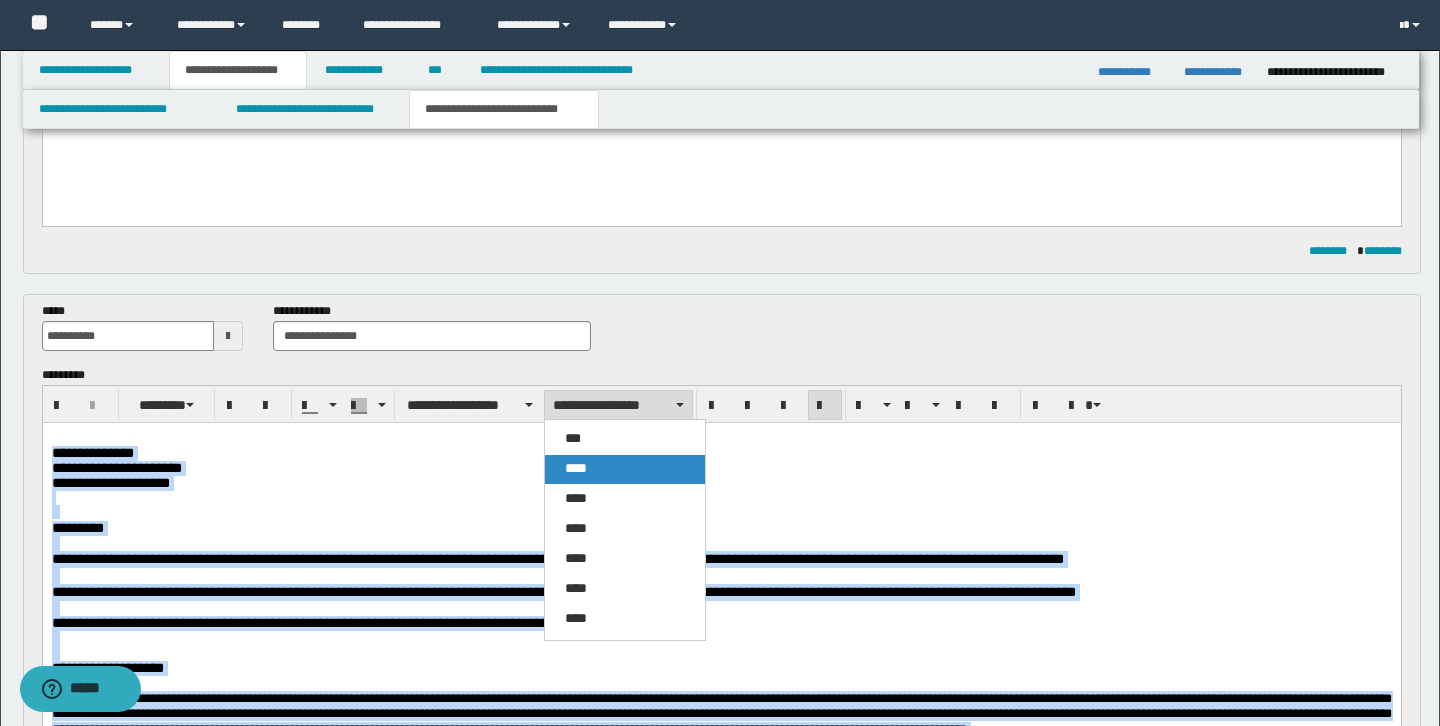 click on "****" at bounding box center [625, 469] 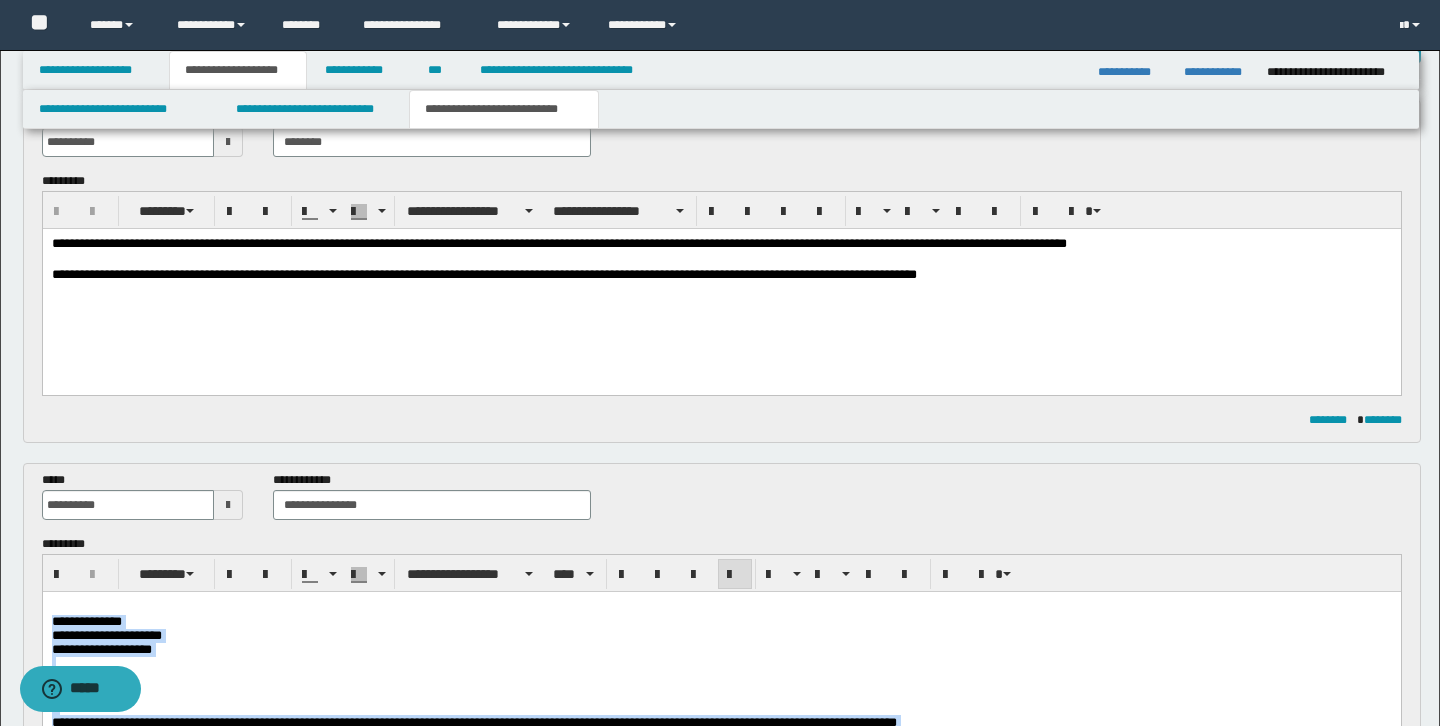 scroll, scrollTop: 128, scrollLeft: 0, axis: vertical 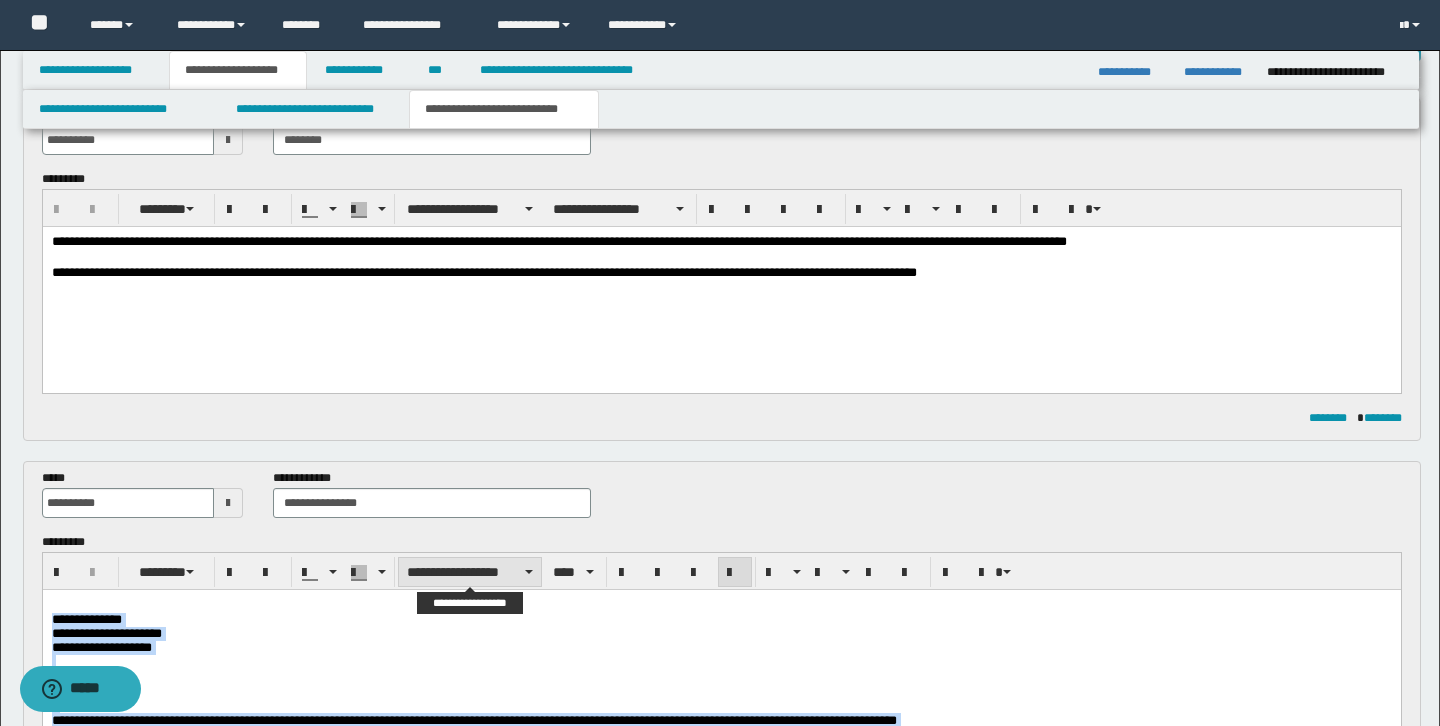 click on "**********" at bounding box center (470, 572) 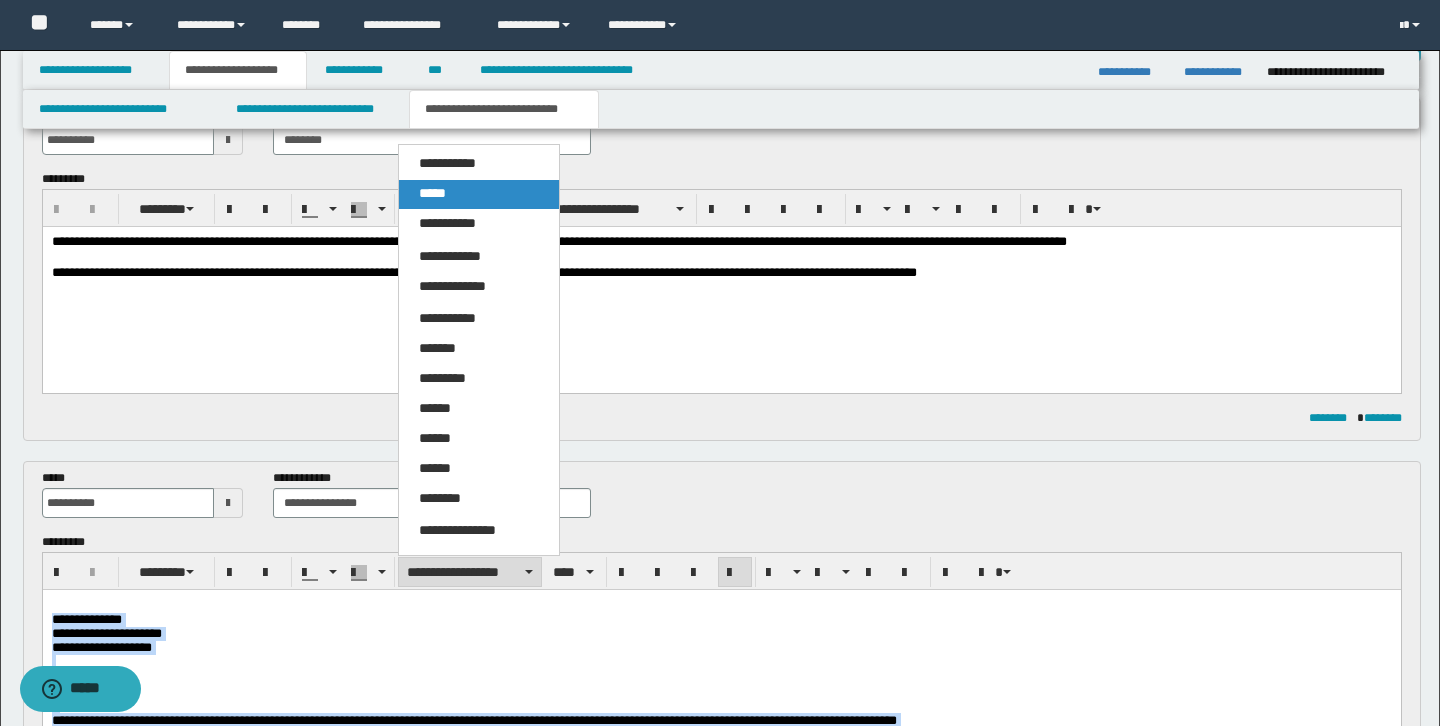 click on "*****" at bounding box center [432, 193] 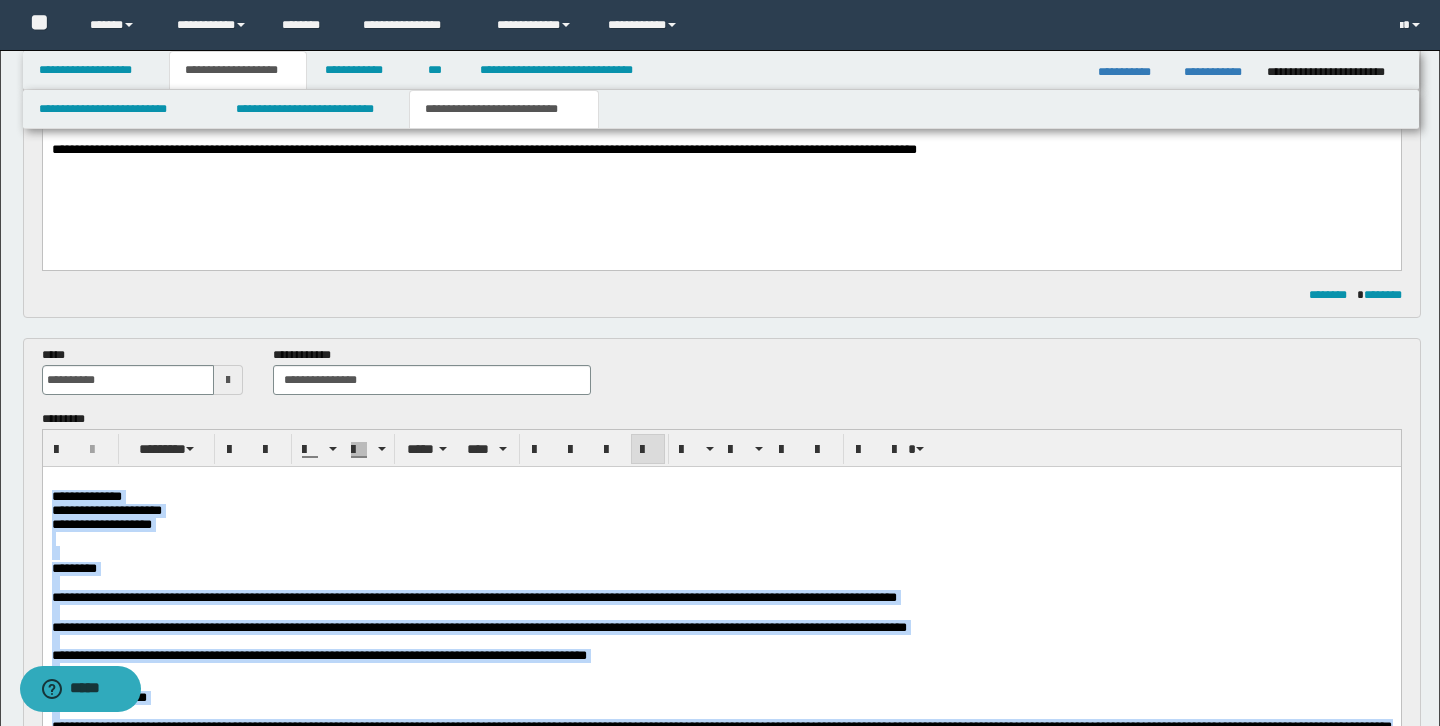 scroll, scrollTop: 285, scrollLeft: 0, axis: vertical 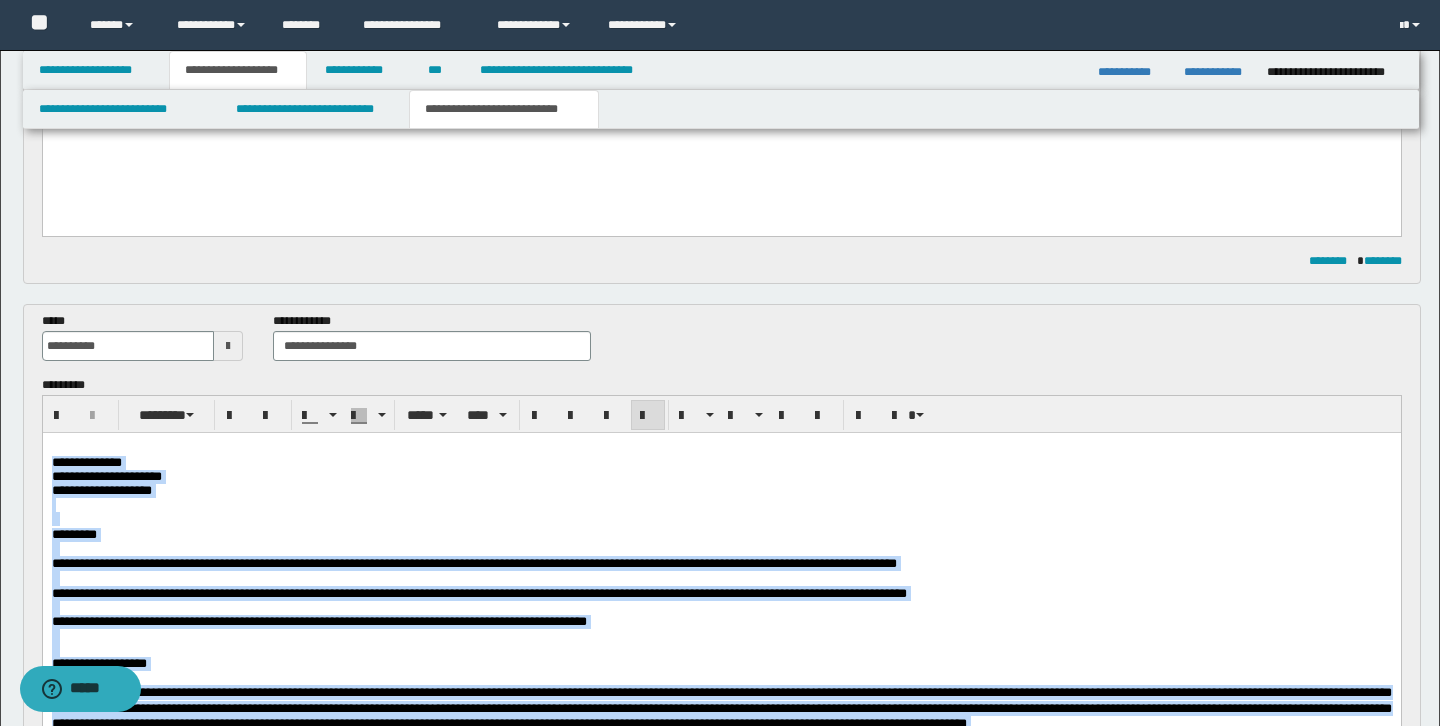 click at bounding box center [721, 519] 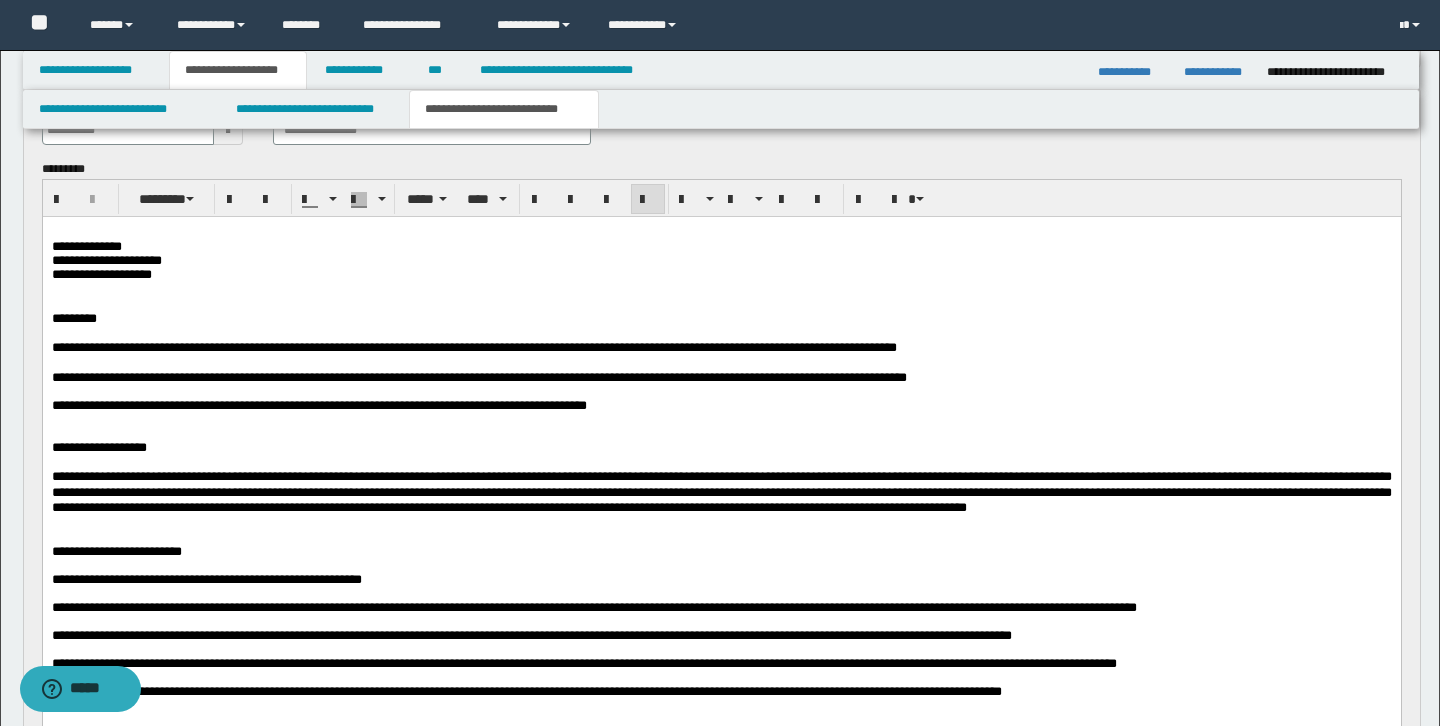 scroll, scrollTop: 508, scrollLeft: 0, axis: vertical 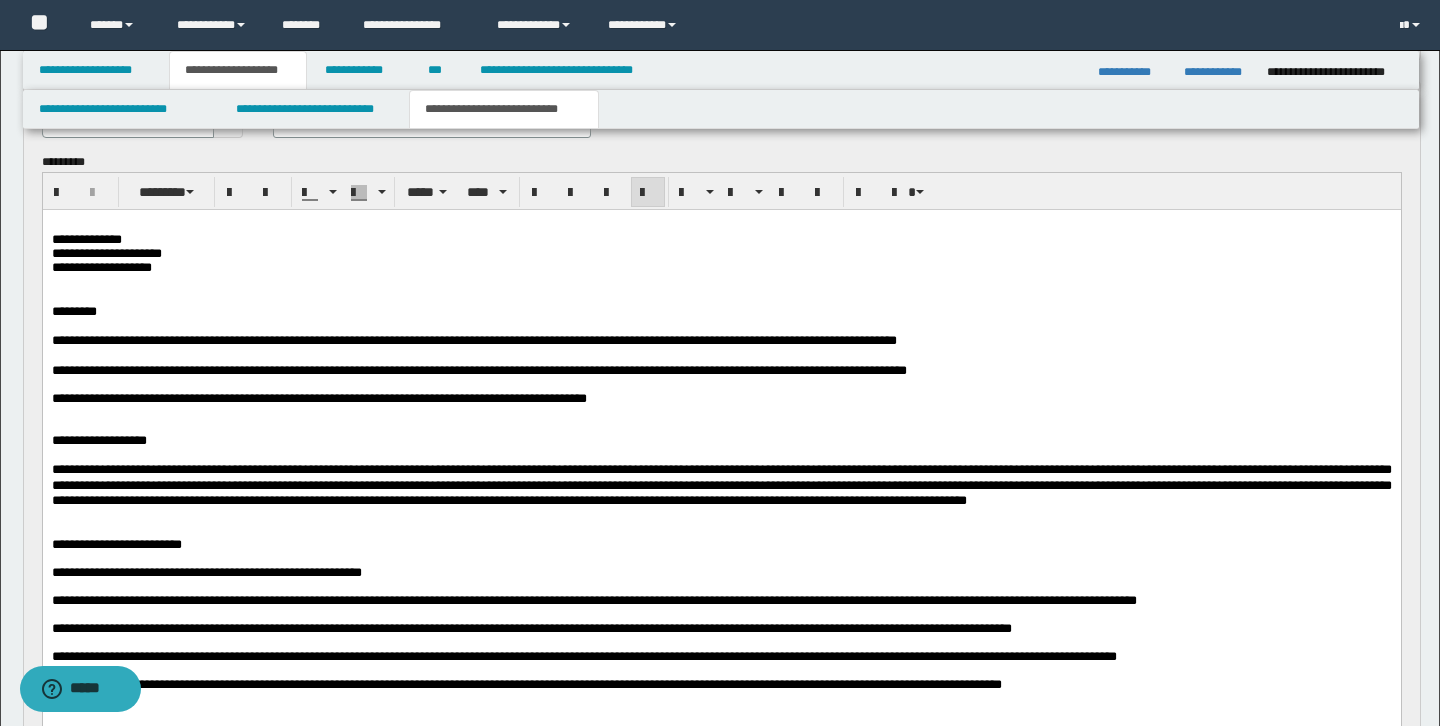 click on "**********" at bounding box center [721, 484] 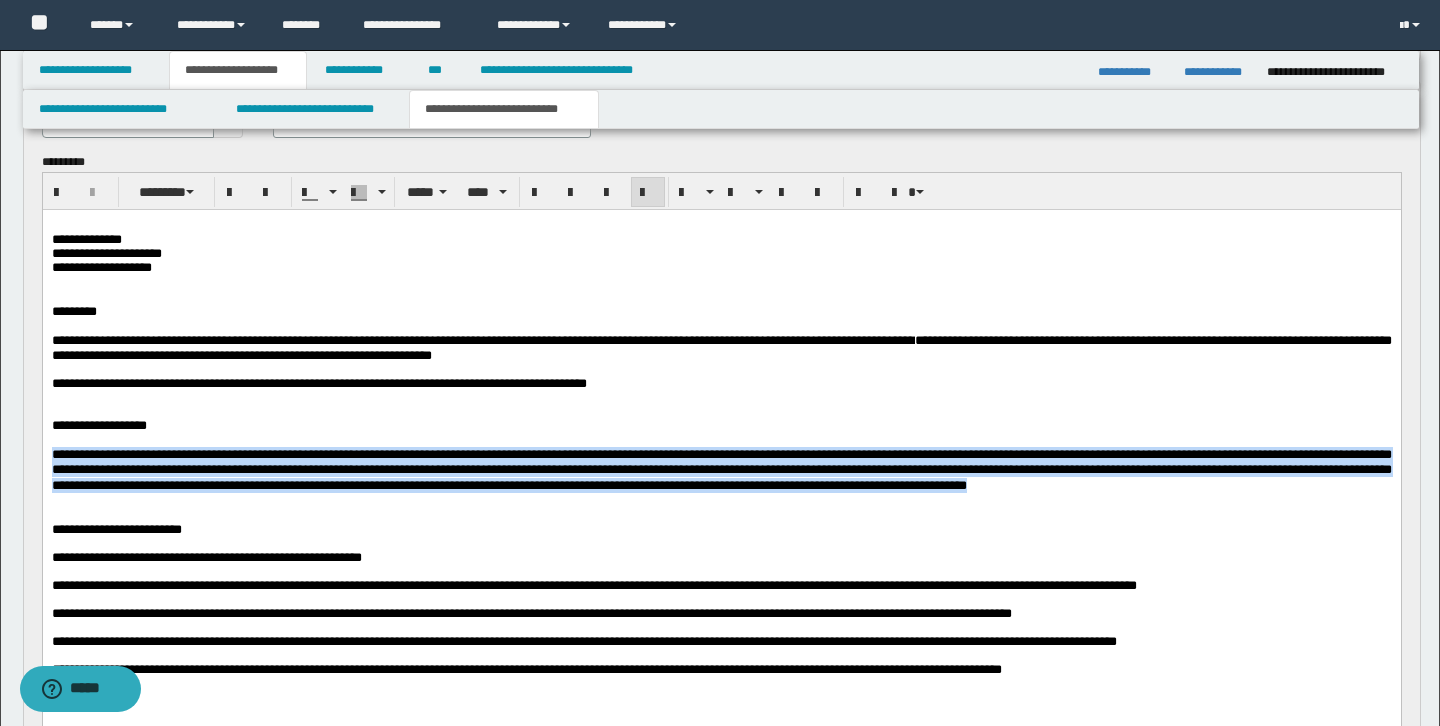 drag, startPoint x: 51, startPoint y: 471, endPoint x: 51, endPoint y: 531, distance: 60 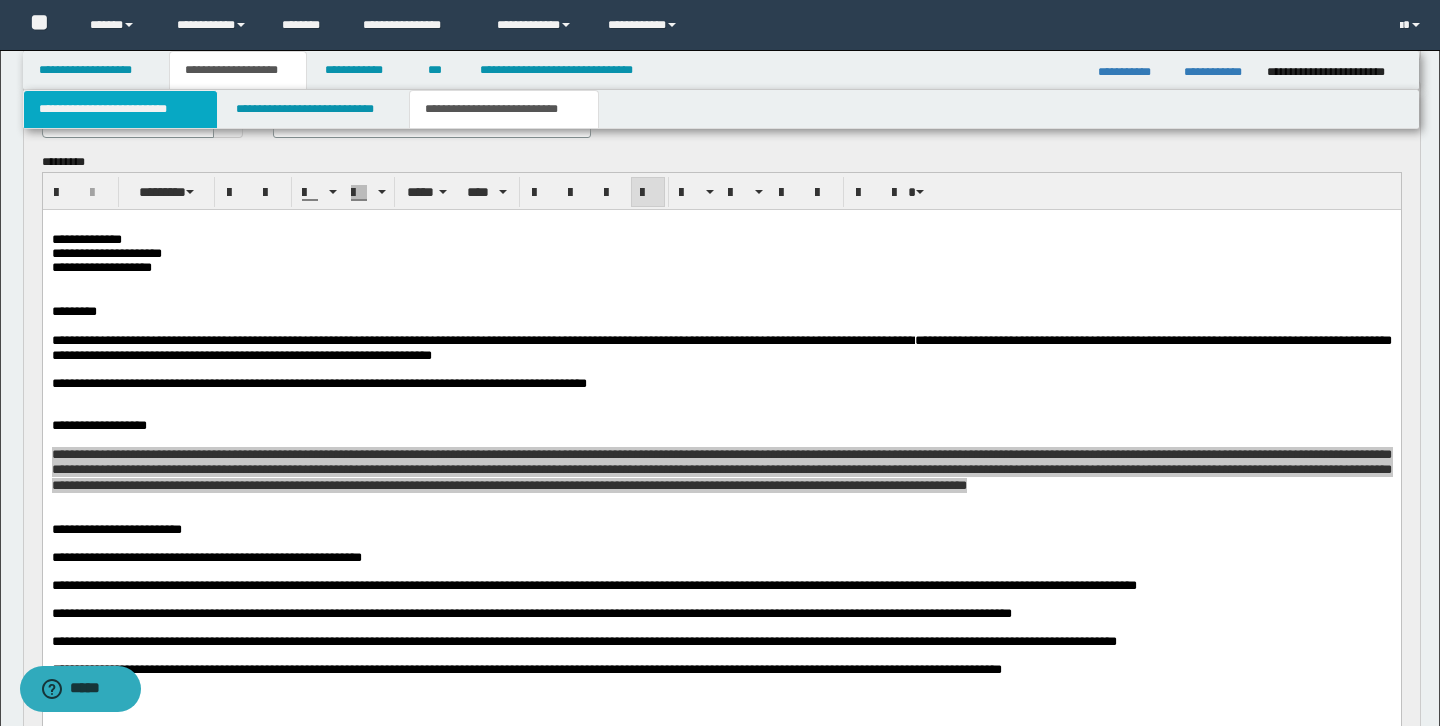 click on "**********" at bounding box center [120, 109] 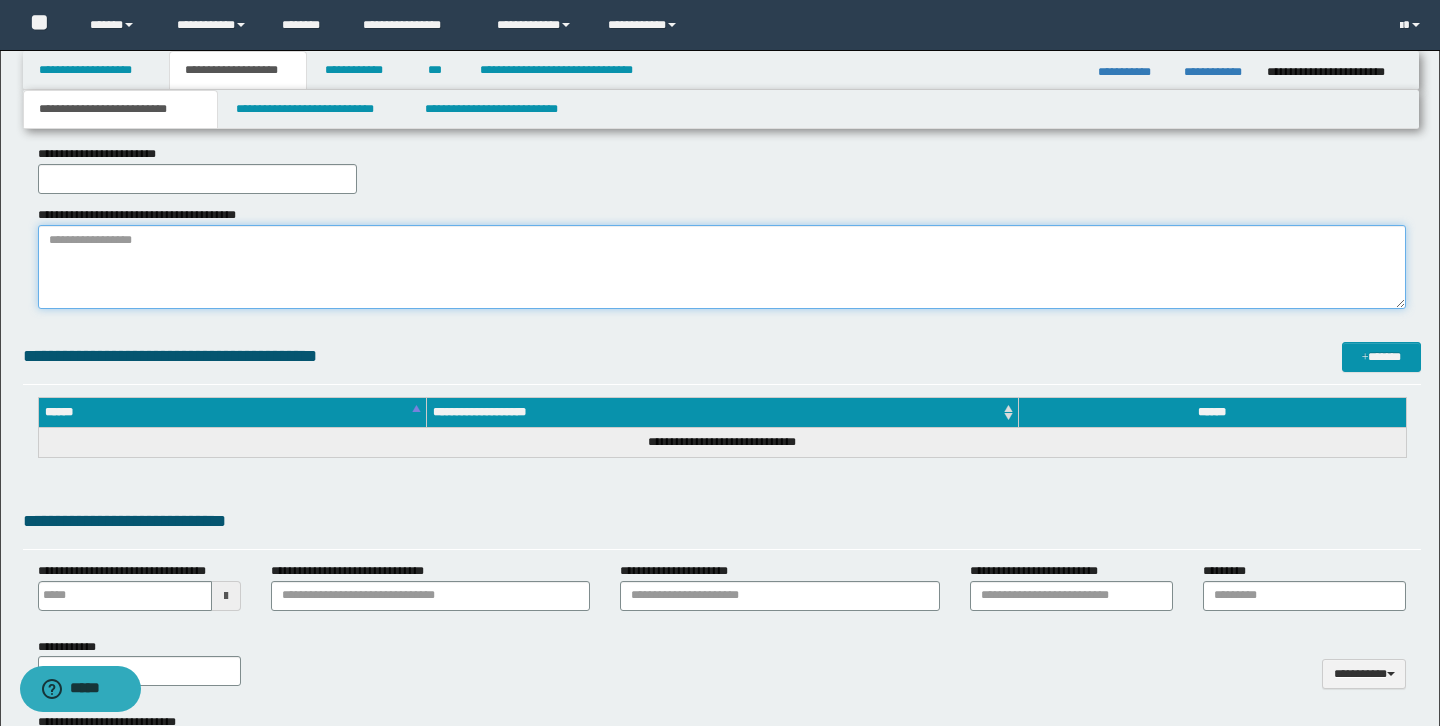click on "**********" at bounding box center [722, 267] 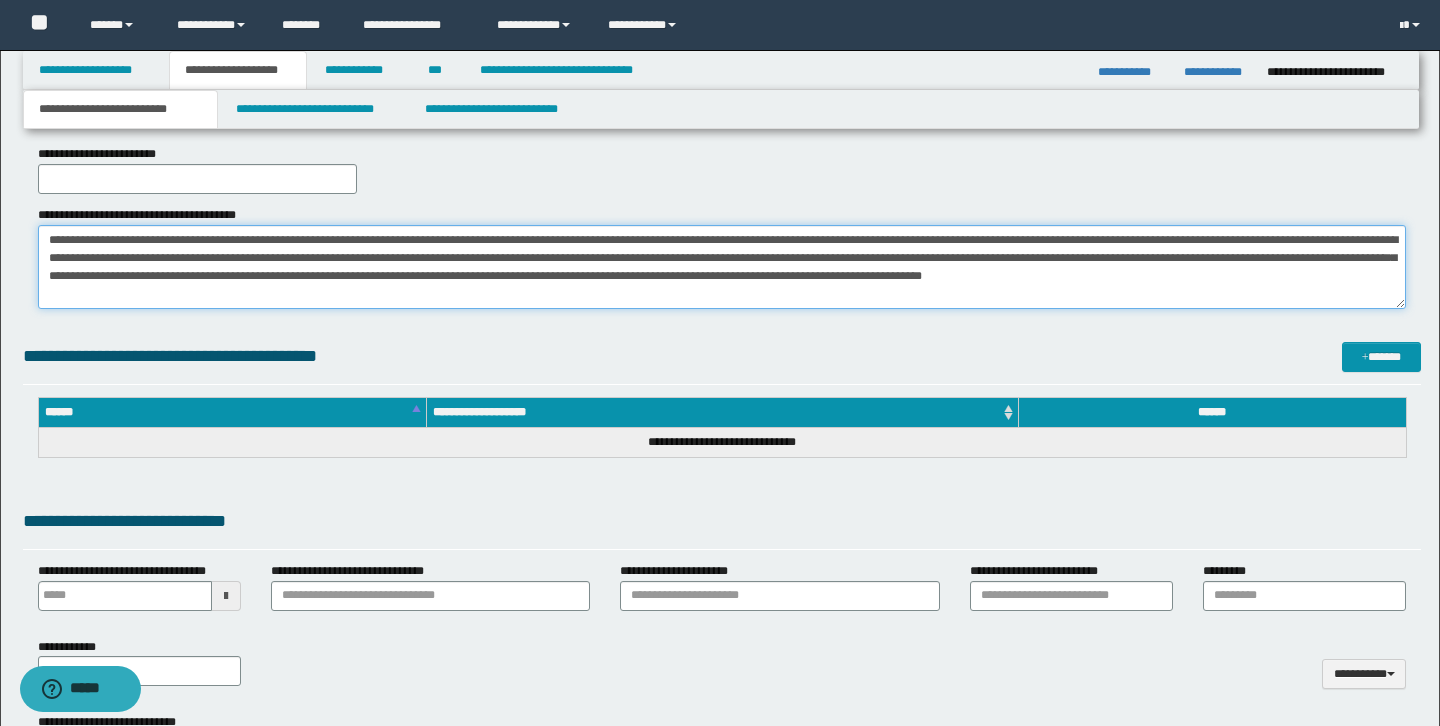scroll, scrollTop: 0, scrollLeft: 0, axis: both 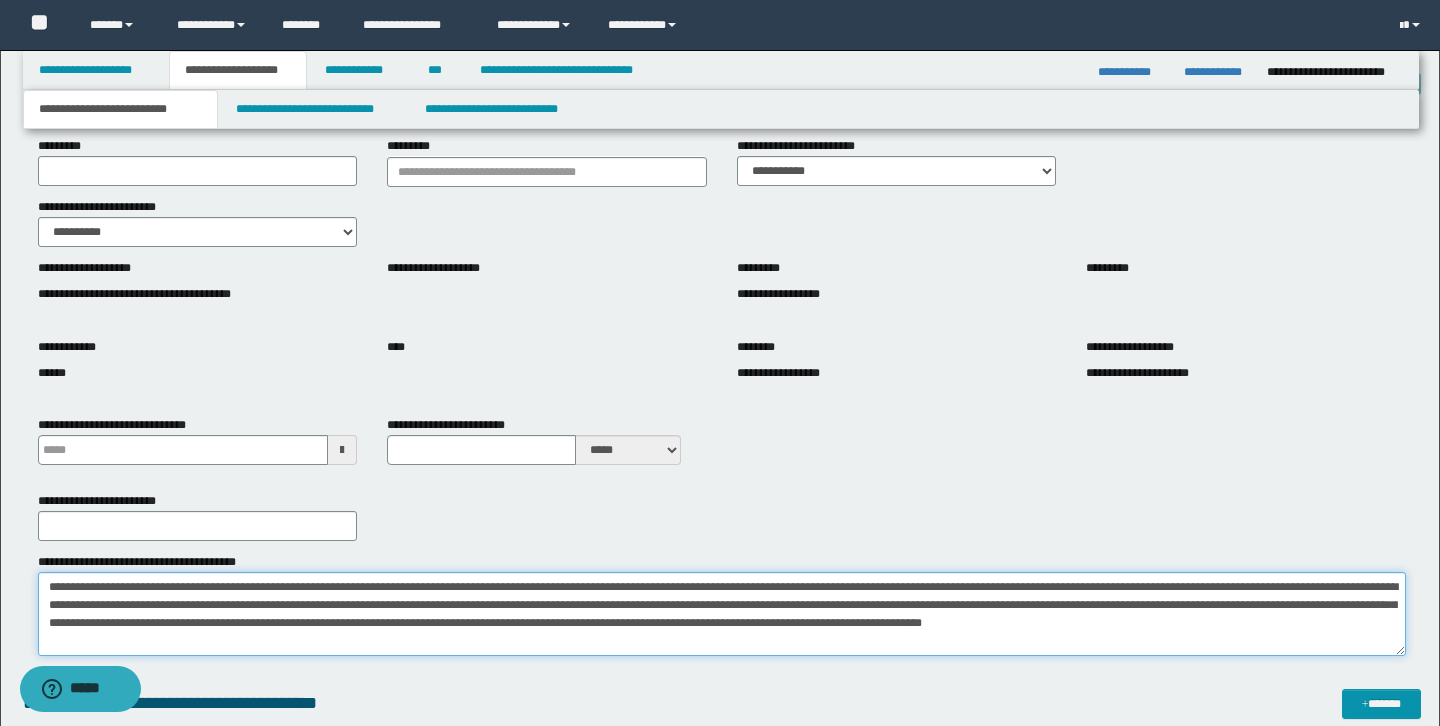 type on "**********" 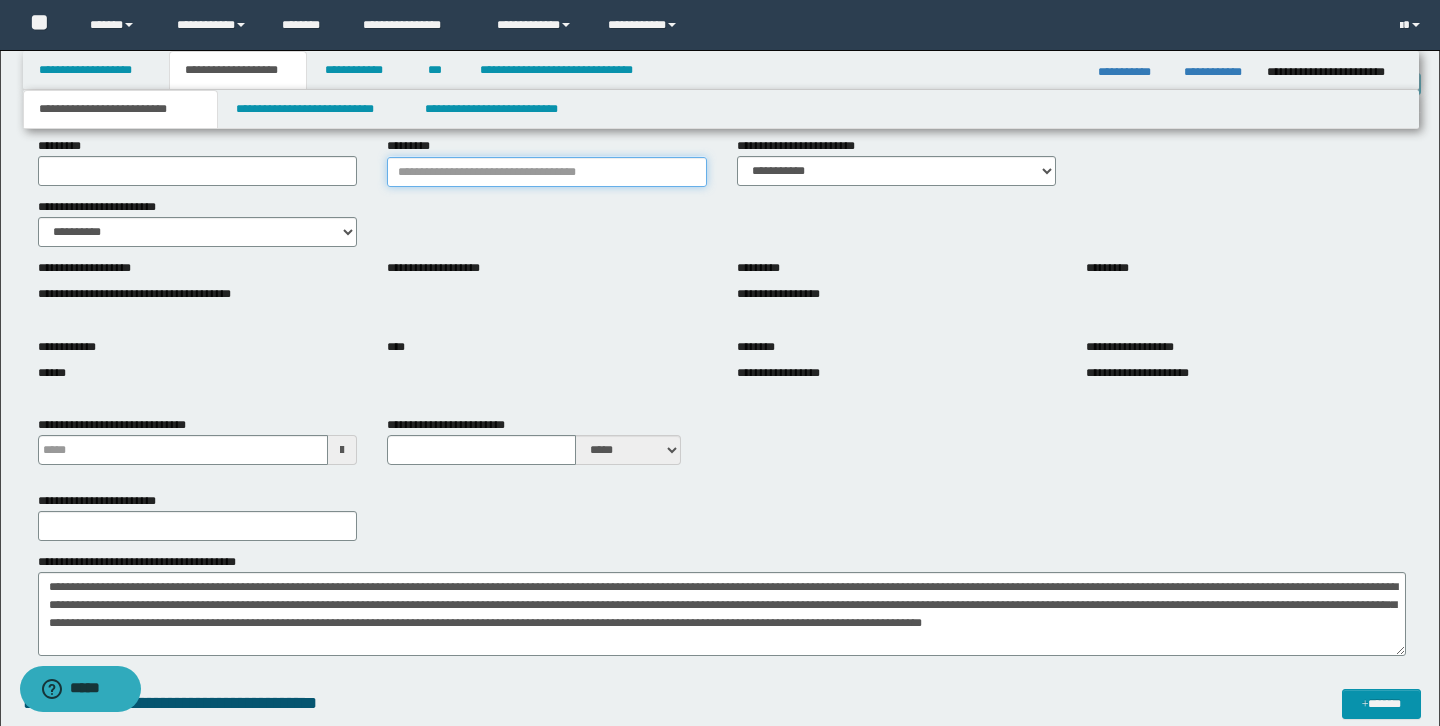 click on "*********" at bounding box center (547, 172) 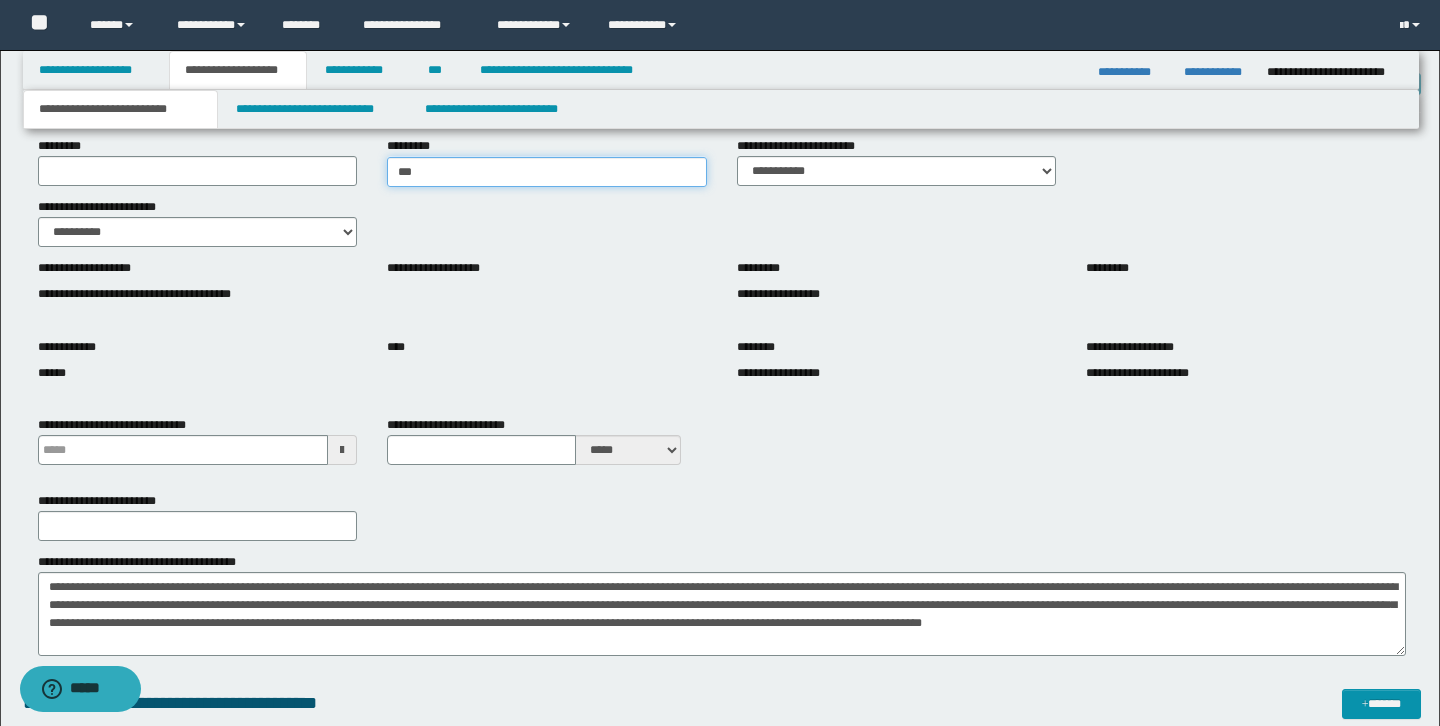 type on "****" 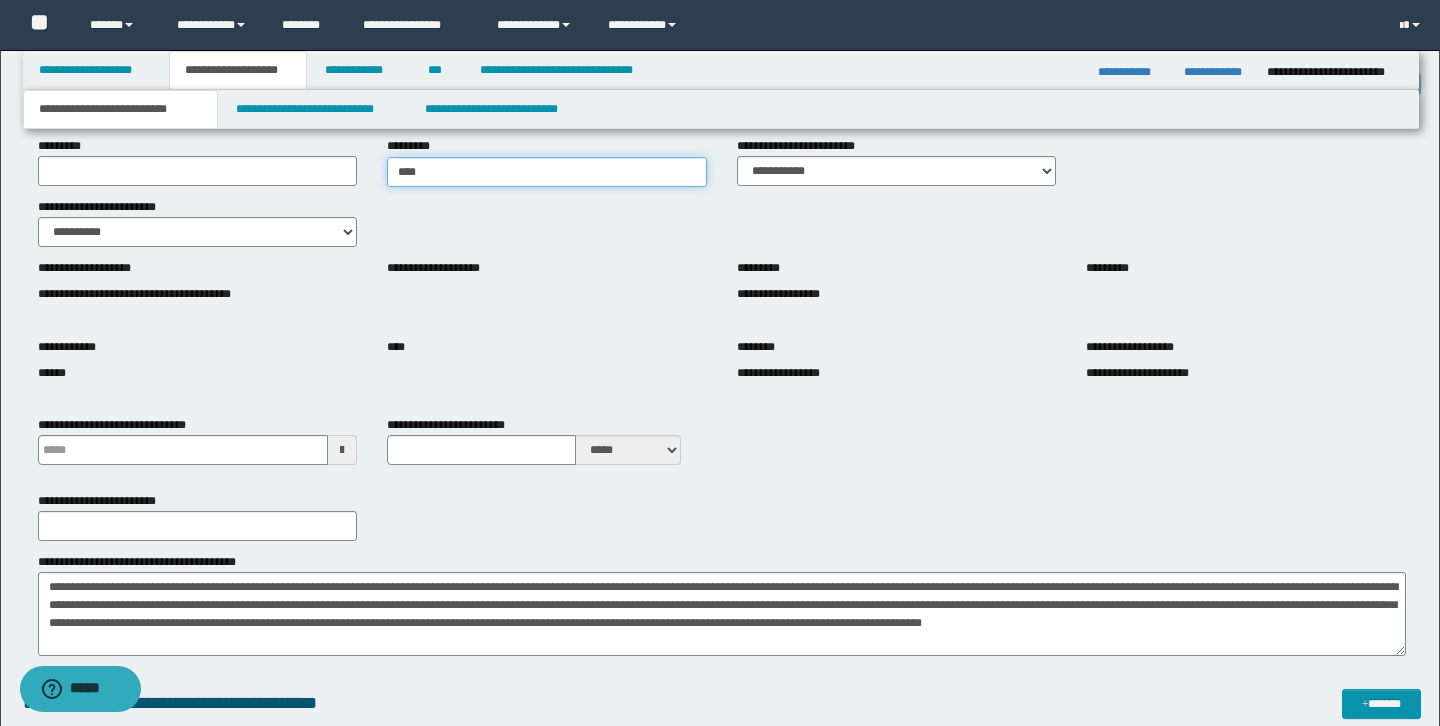 type on "**********" 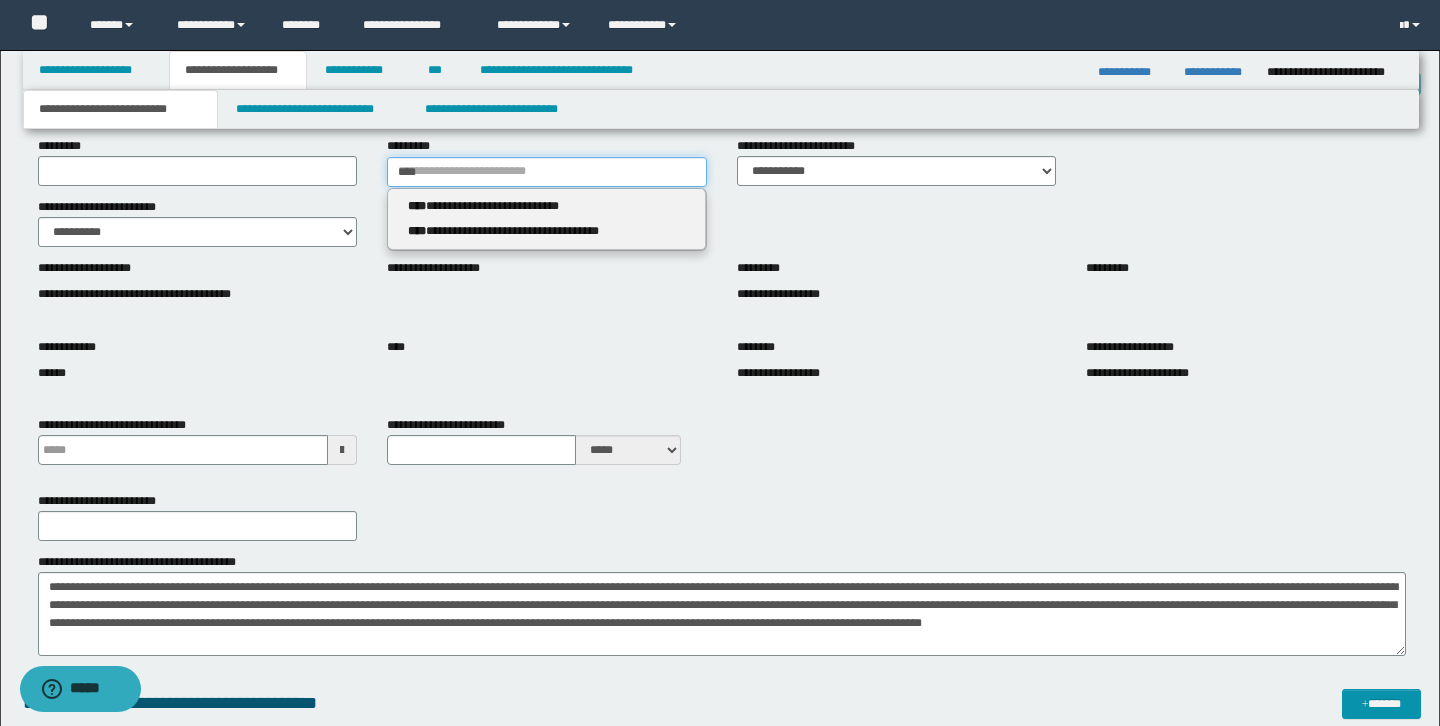 type 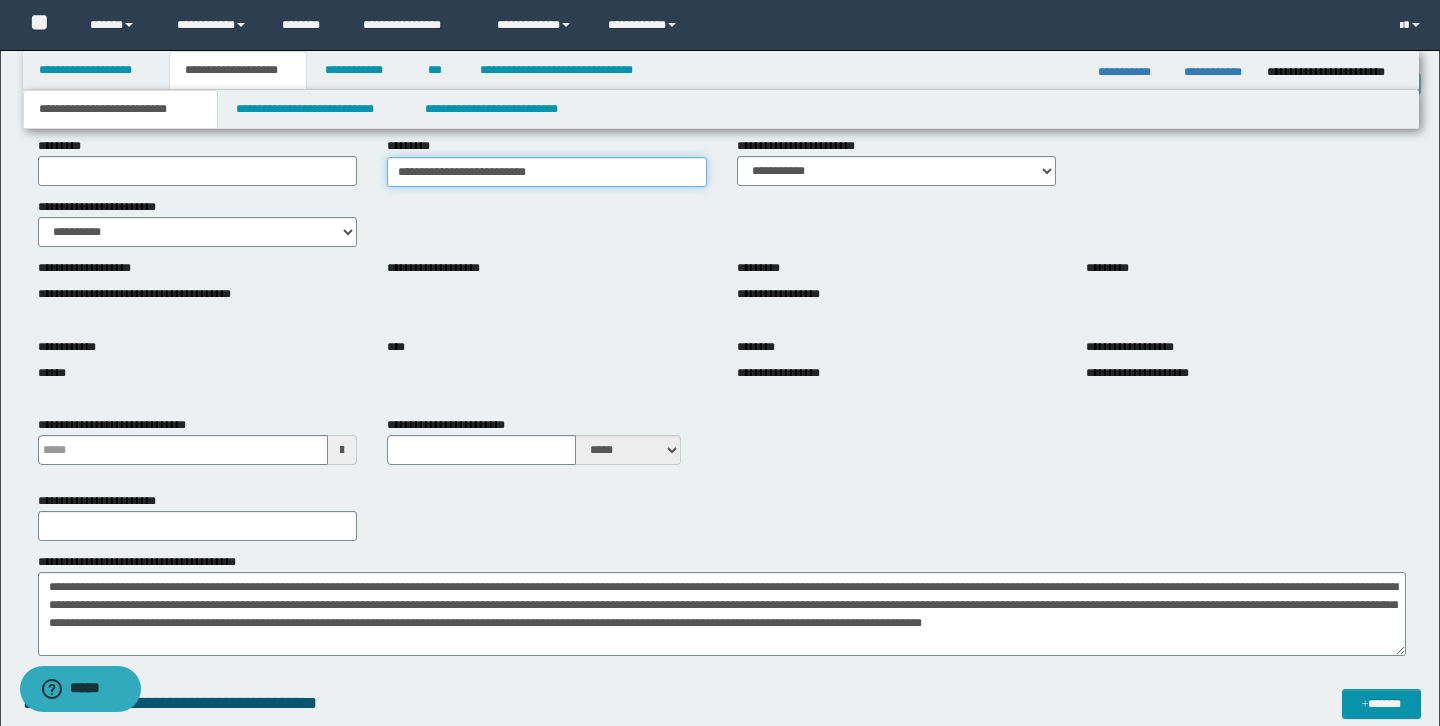 type 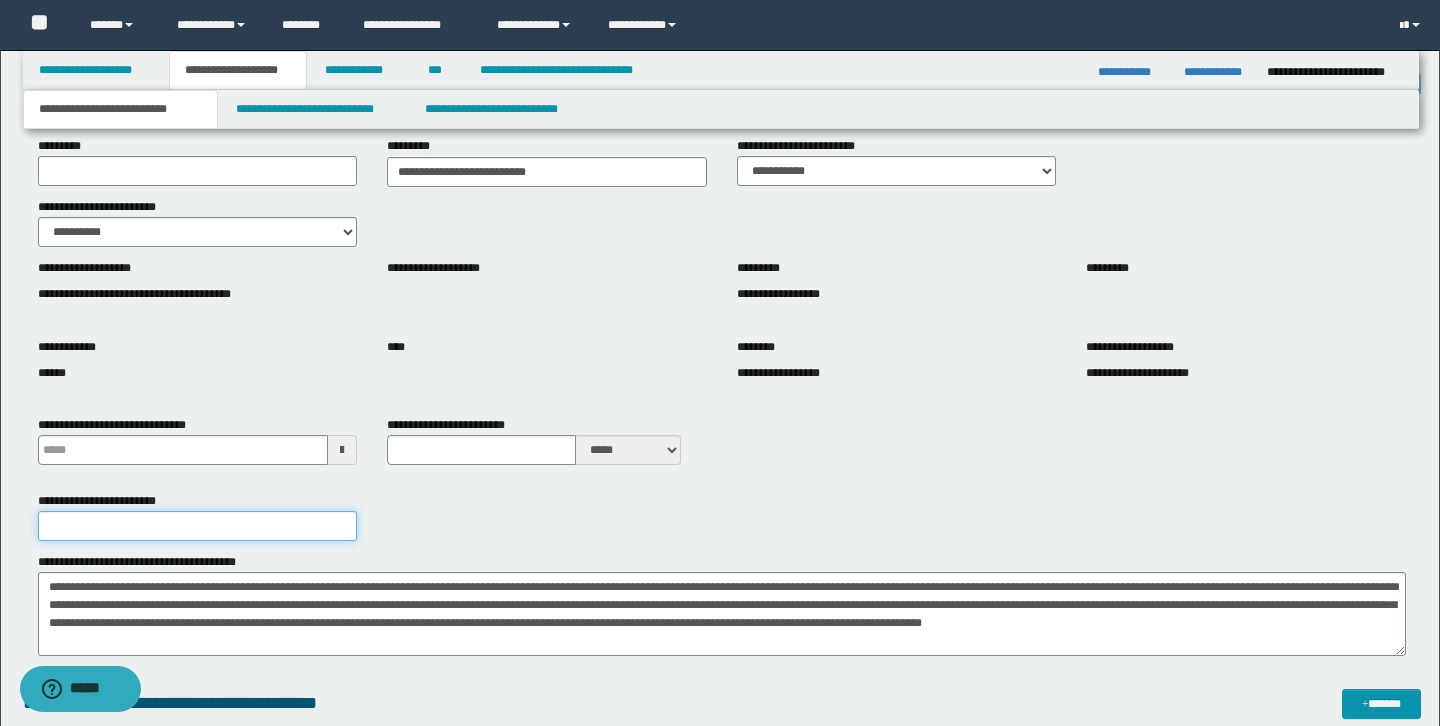 click on "**********" at bounding box center [198, 526] 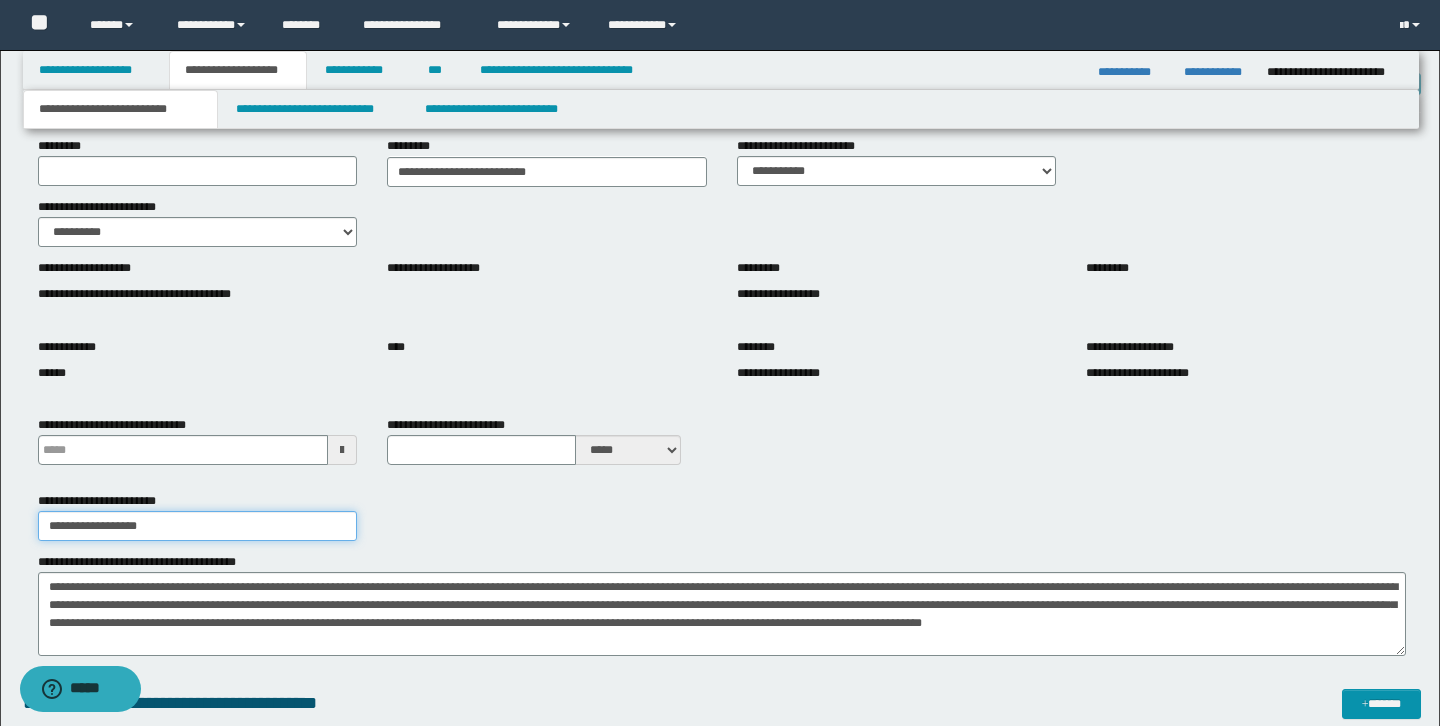 type on "**********" 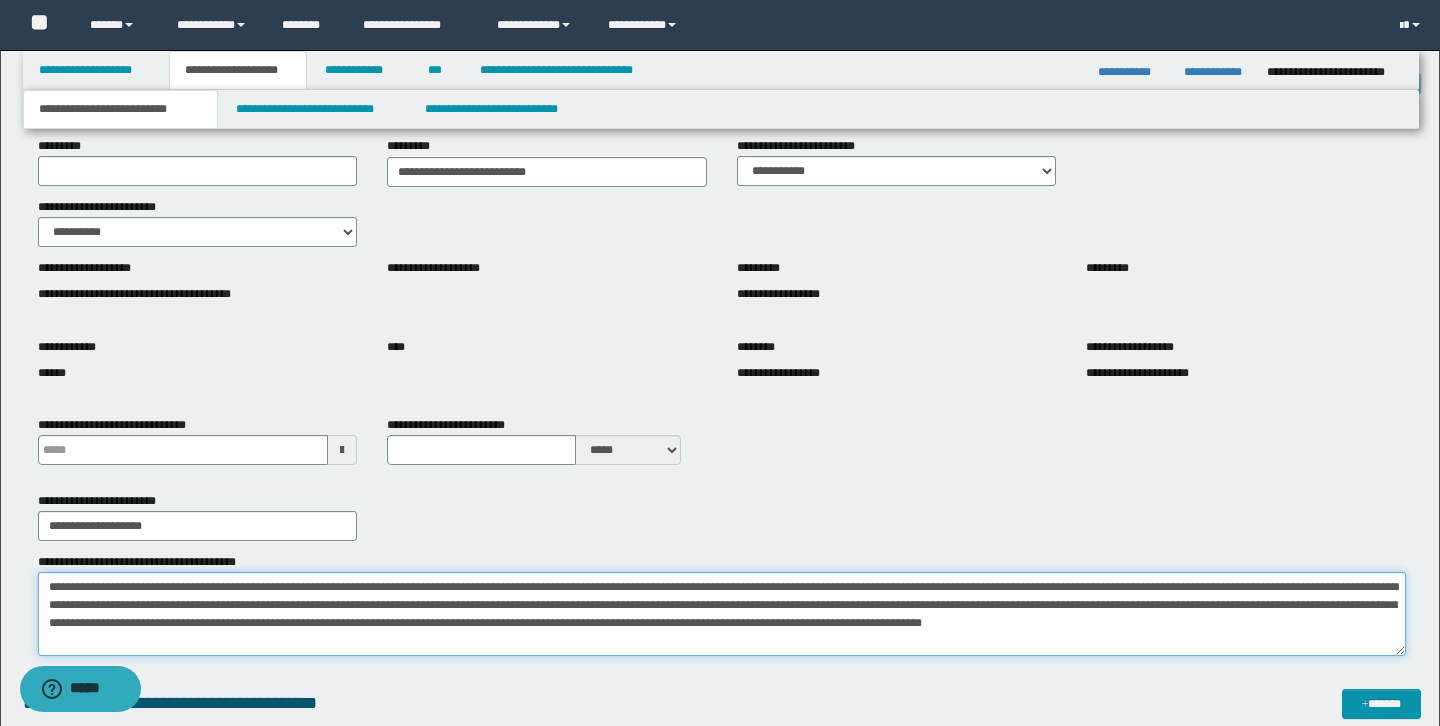 click on "**********" at bounding box center [722, 614] 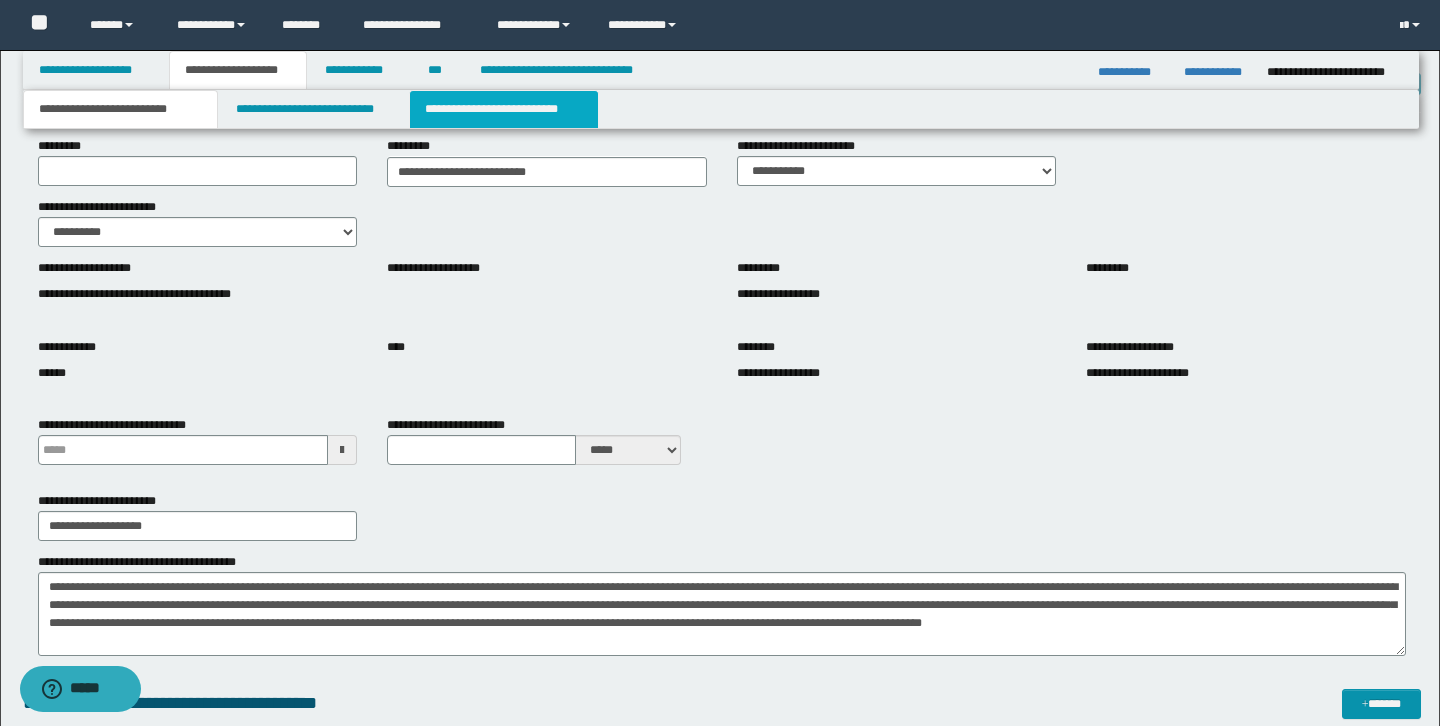 click on "**********" at bounding box center (504, 109) 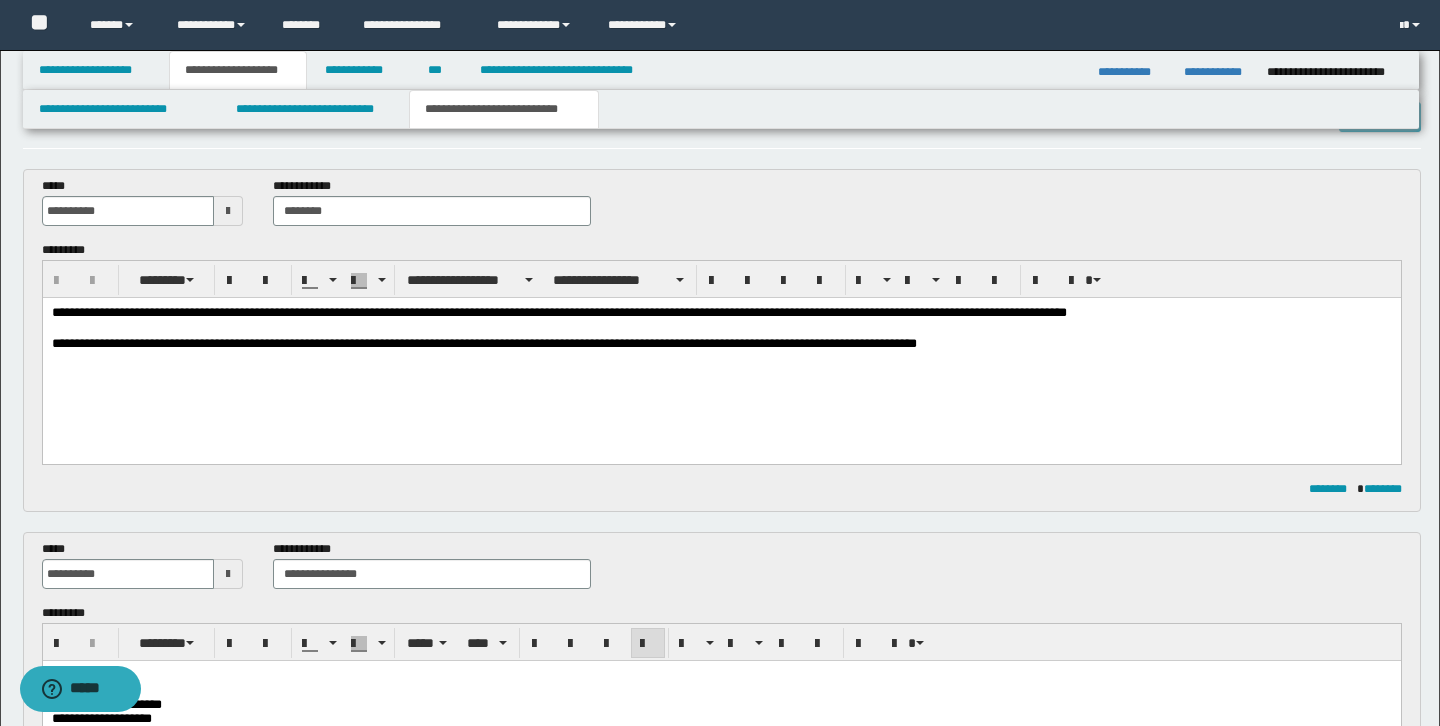 scroll, scrollTop: 0, scrollLeft: 0, axis: both 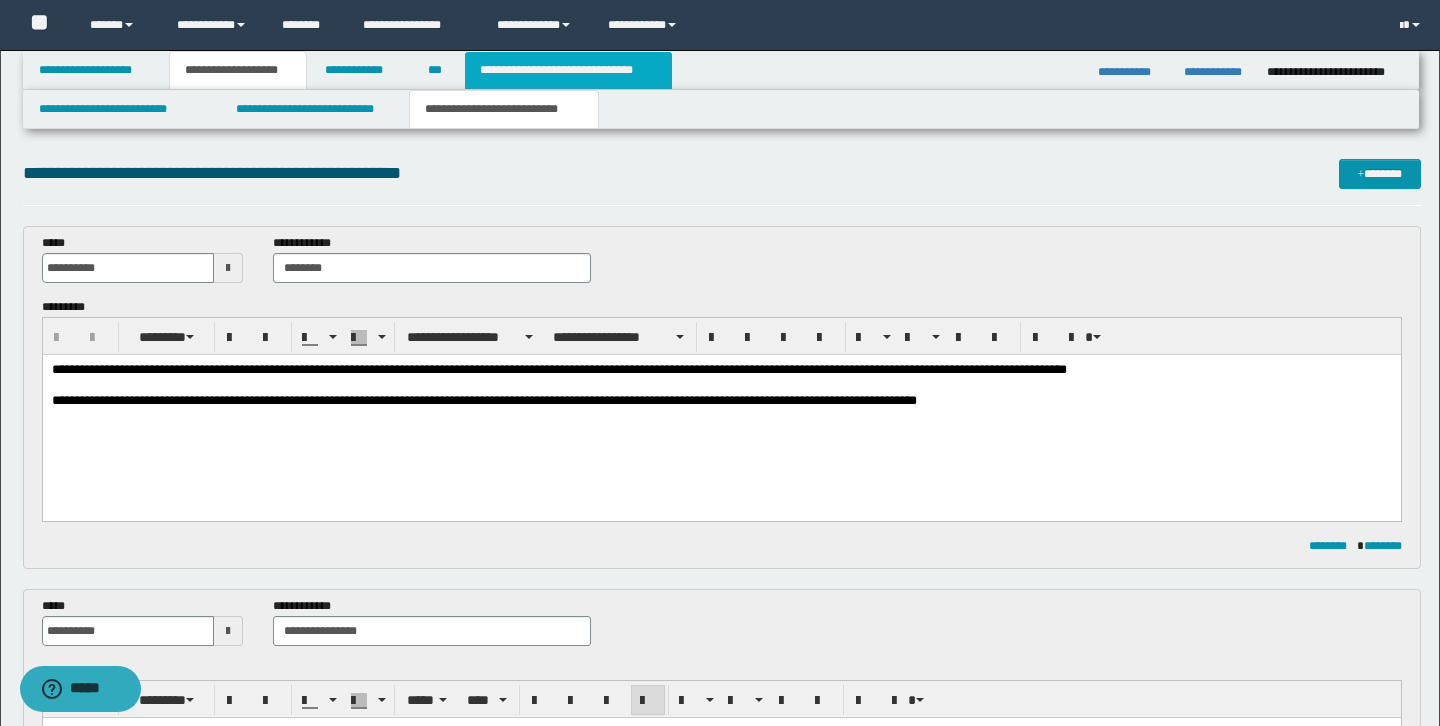 click on "**********" at bounding box center [568, 70] 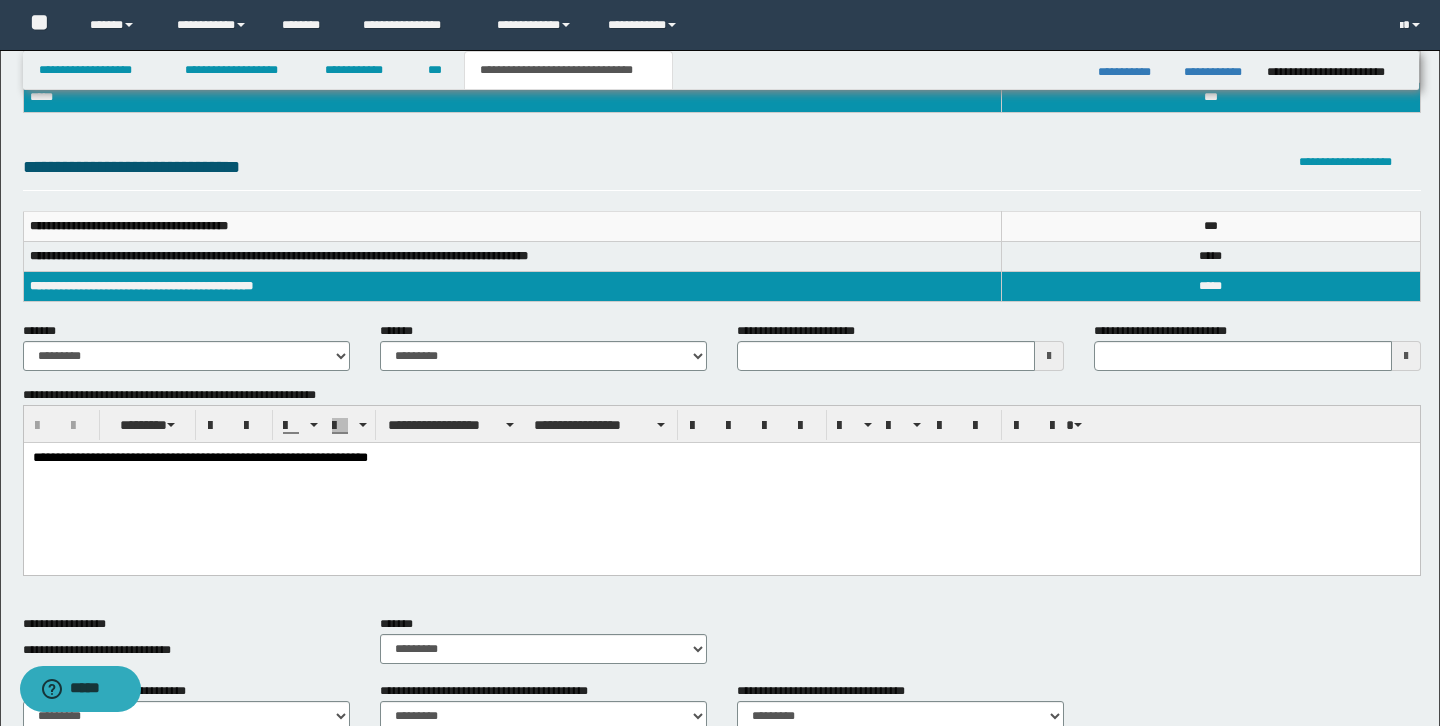 scroll, scrollTop: 0, scrollLeft: 0, axis: both 